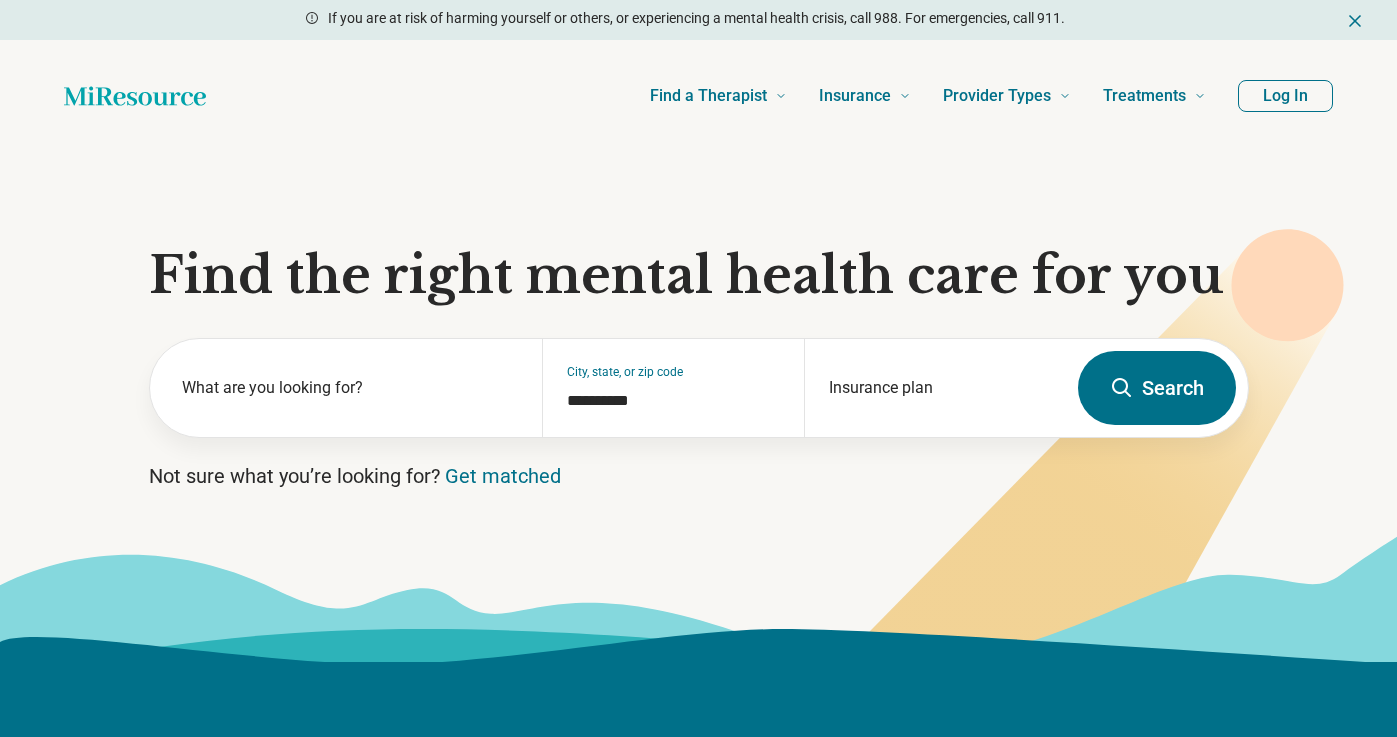 scroll, scrollTop: 0, scrollLeft: 0, axis: both 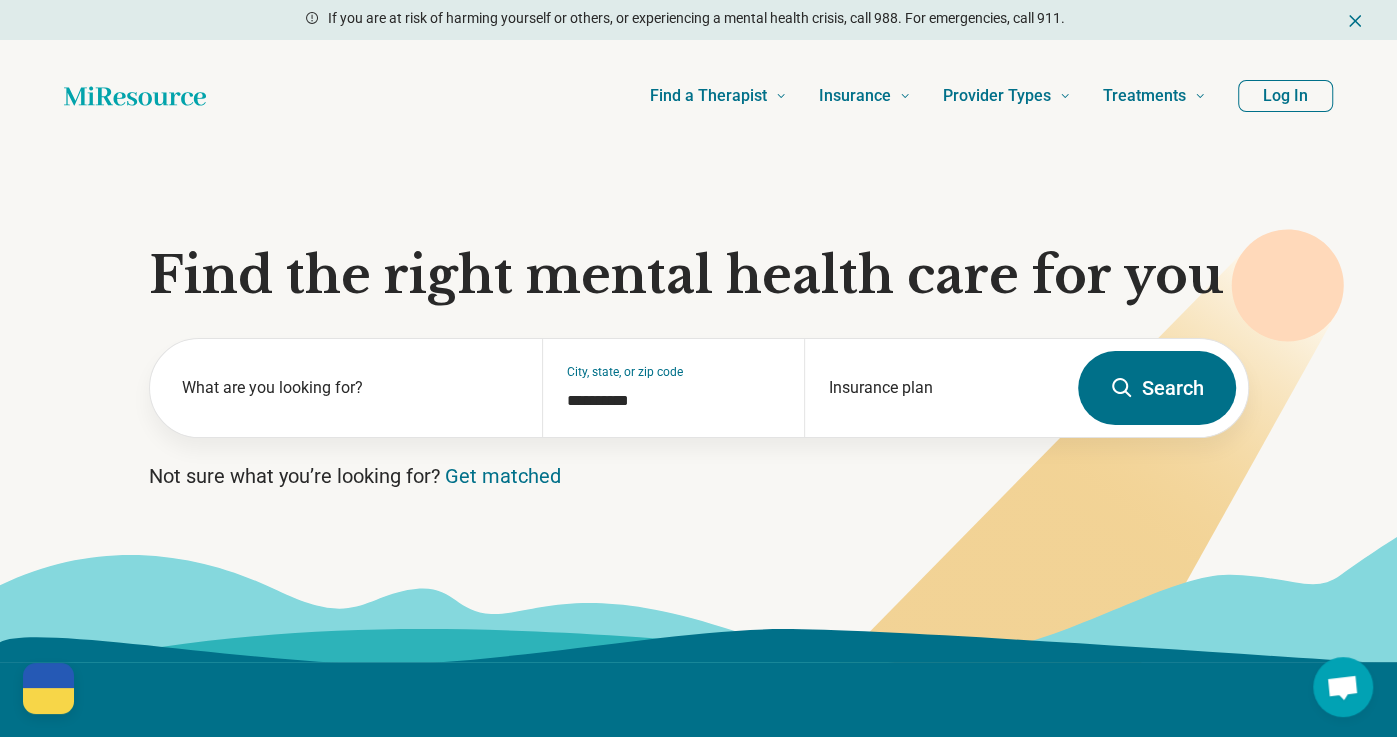 click at bounding box center (48, 676) 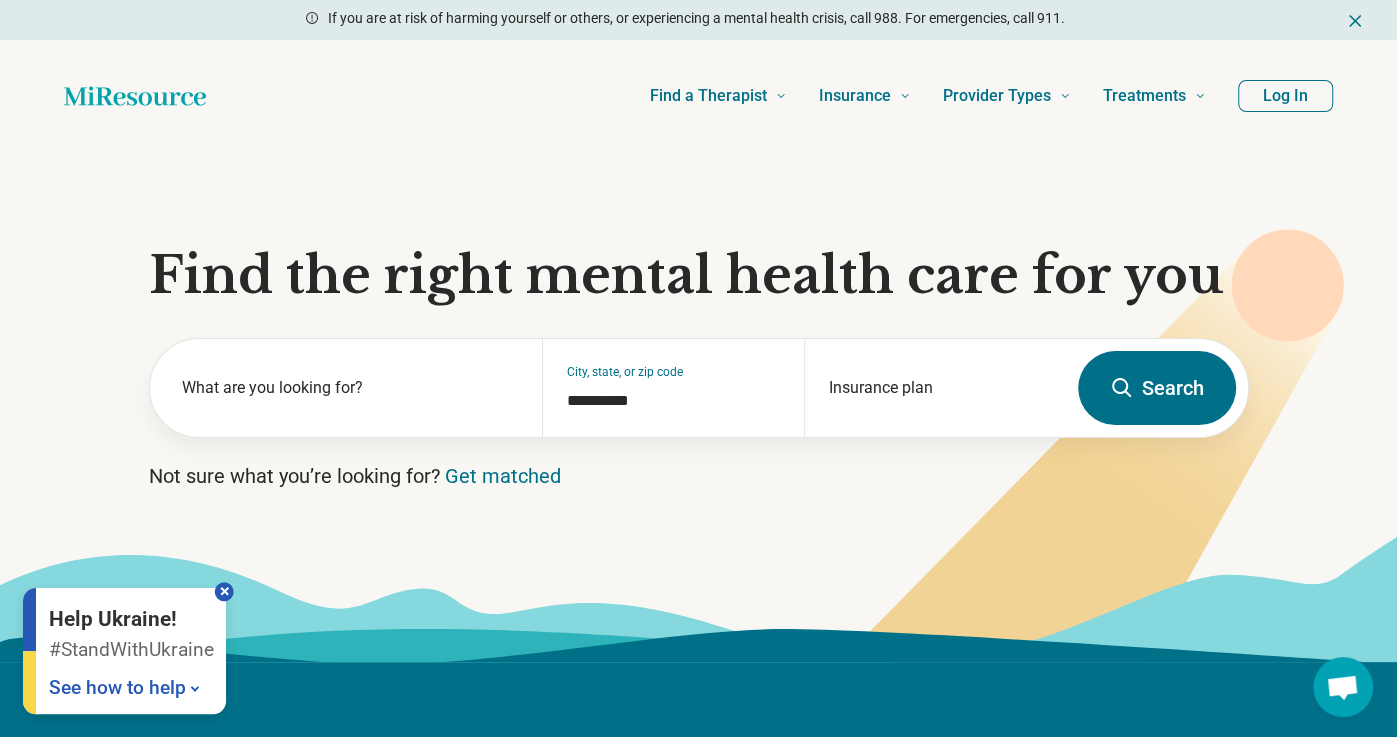 click at bounding box center [224, 591] 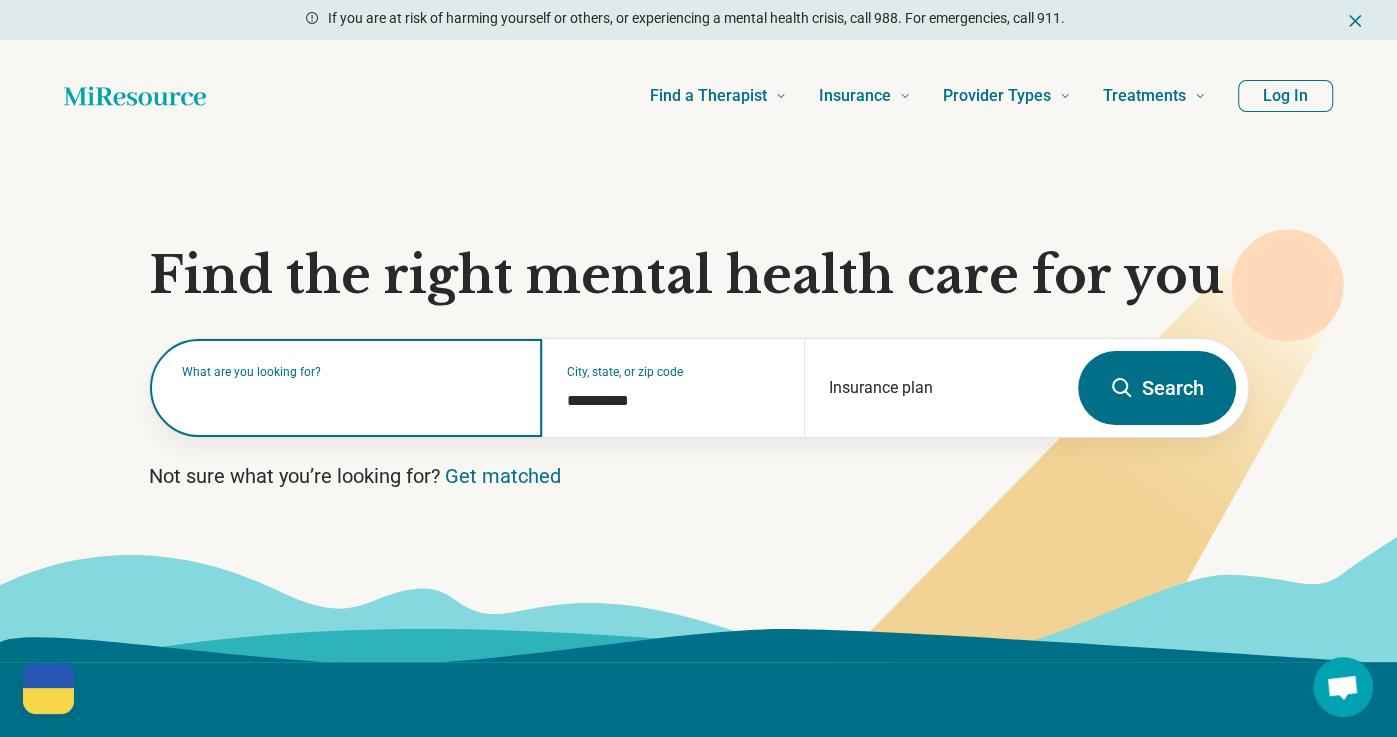 click on "What are you looking for?" at bounding box center [346, 388] 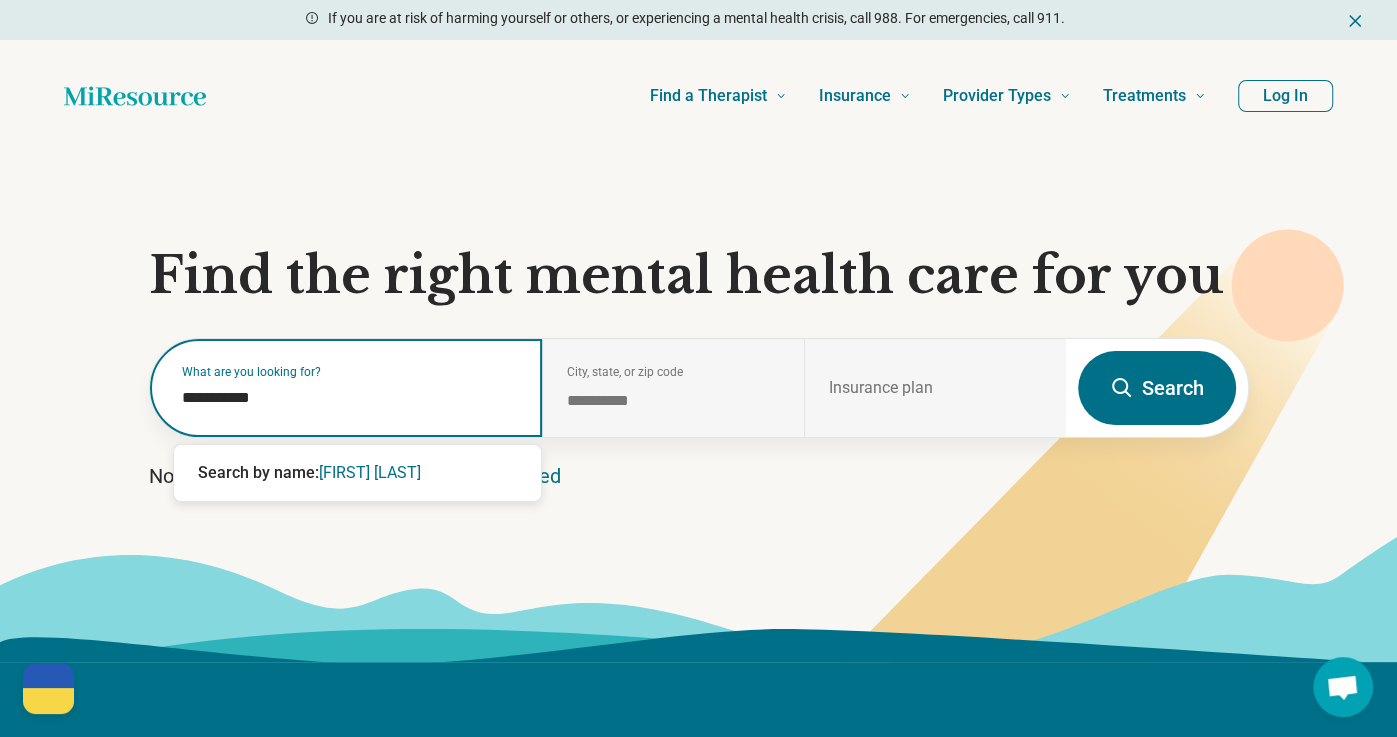 type on "**********" 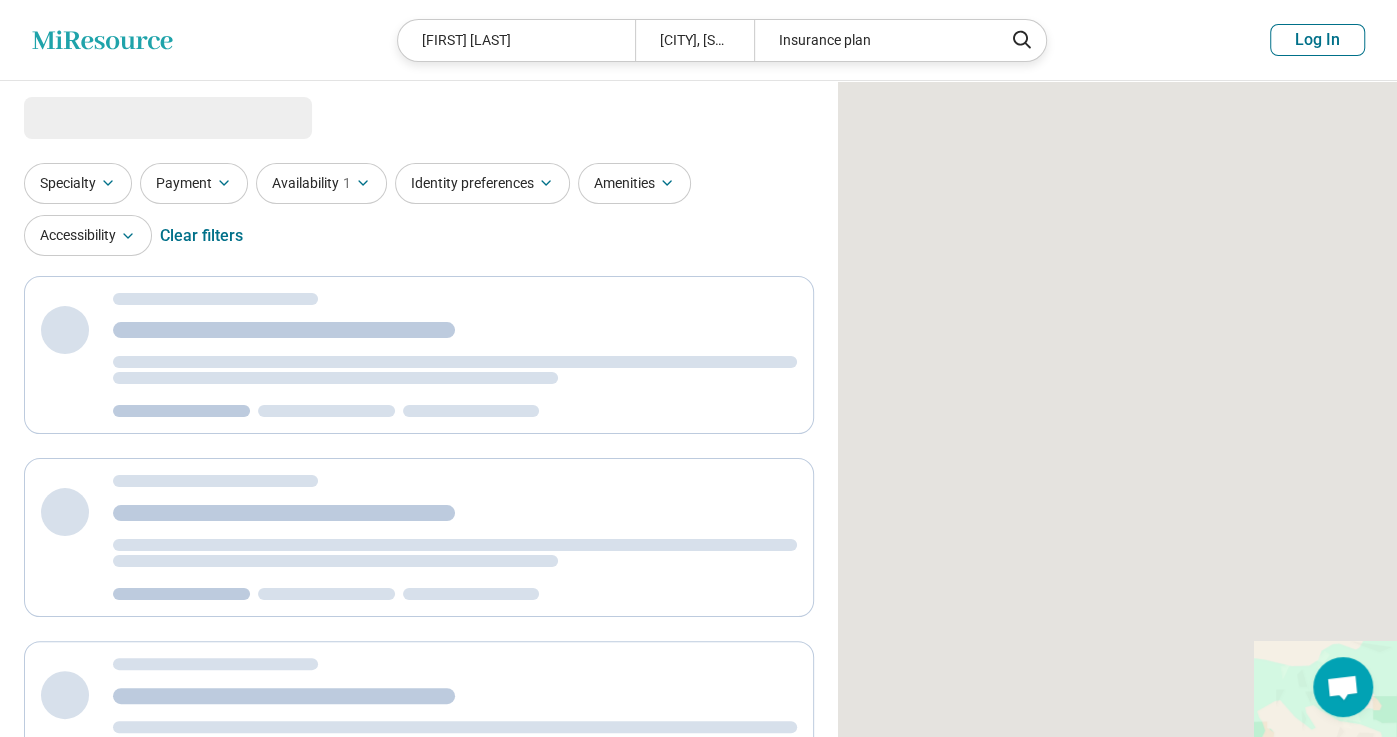 select on "***" 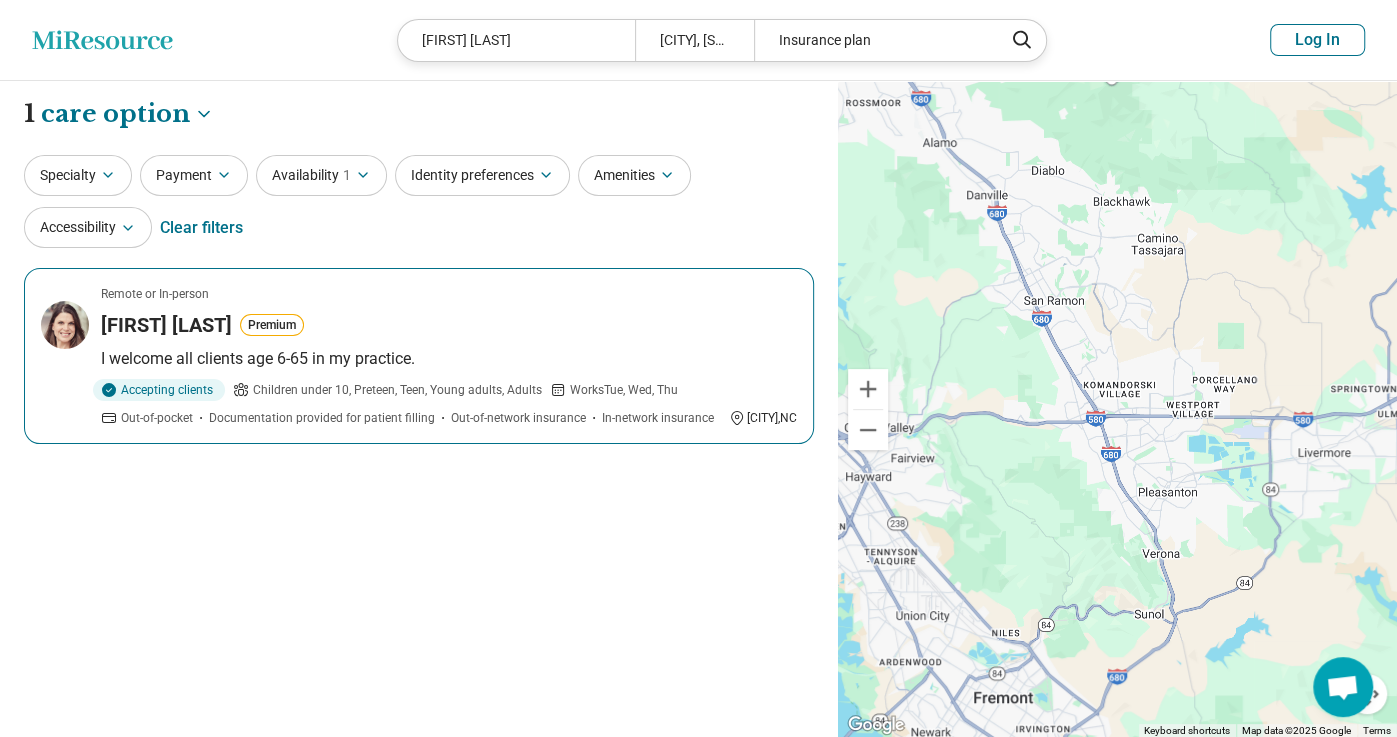 click on "Suzanna Doty Premium" at bounding box center (449, 325) 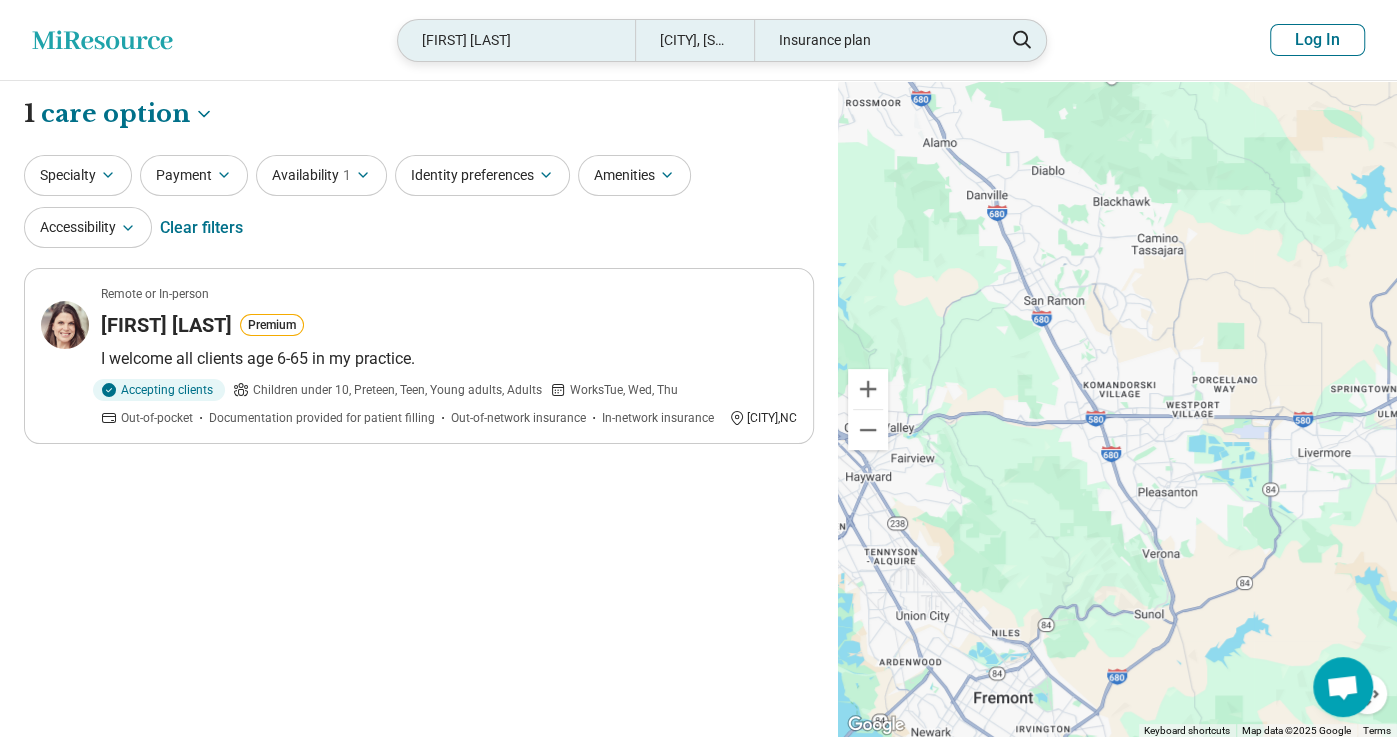 click on "suzanna doty" at bounding box center (516, 40) 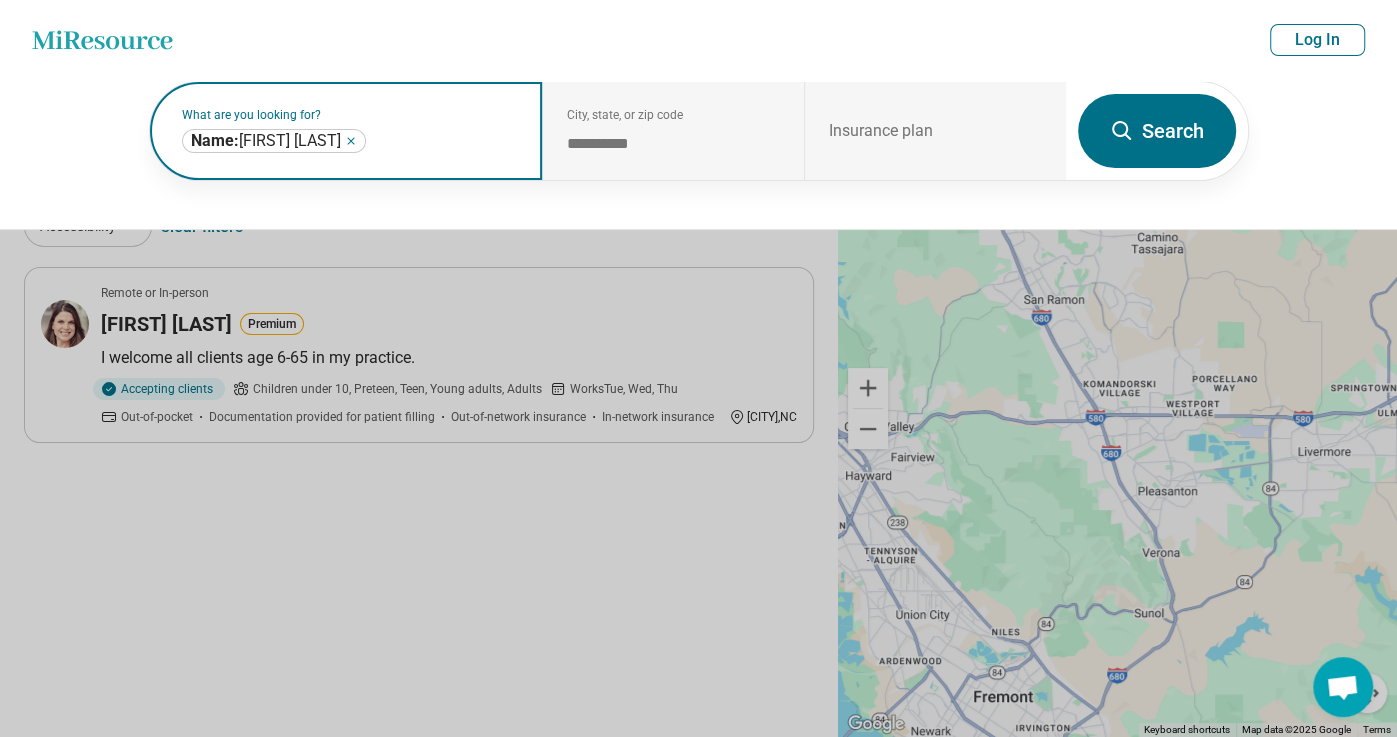 click on "**********" at bounding box center (274, 141) 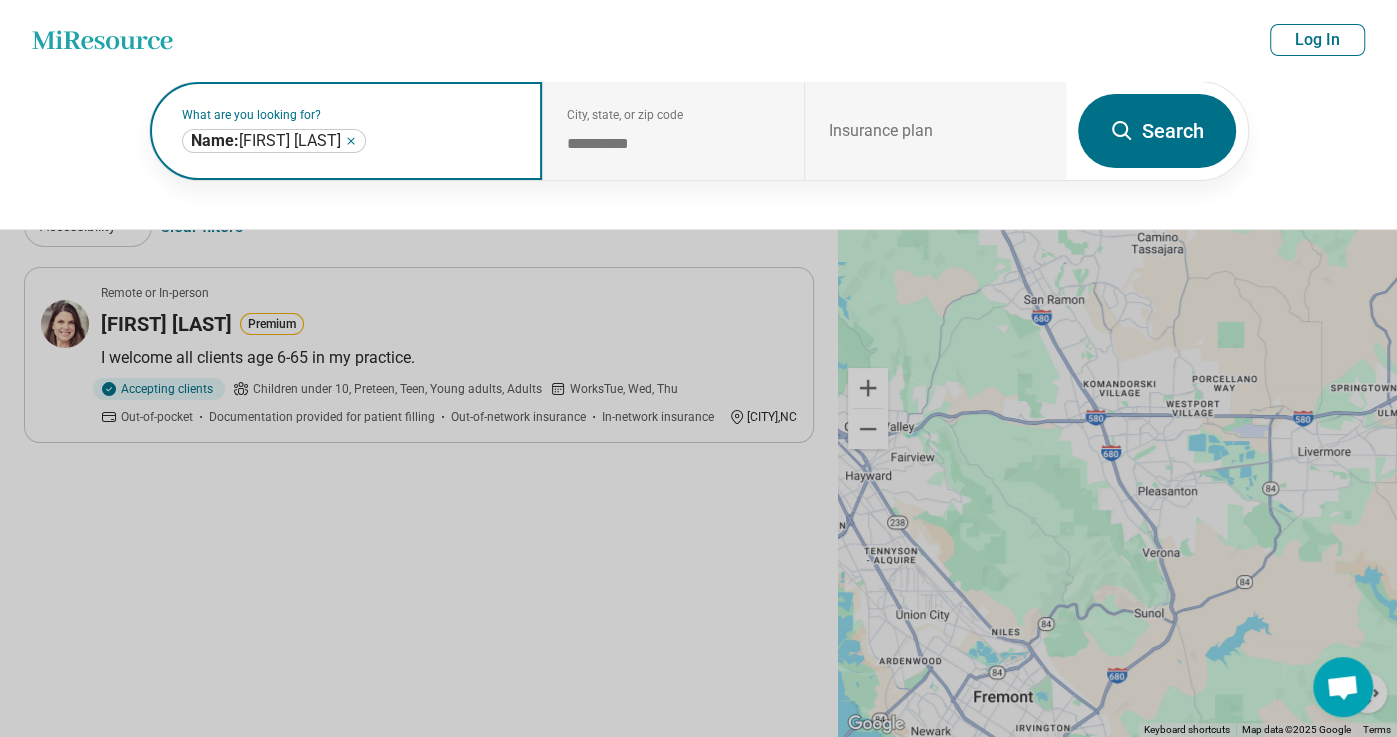 click 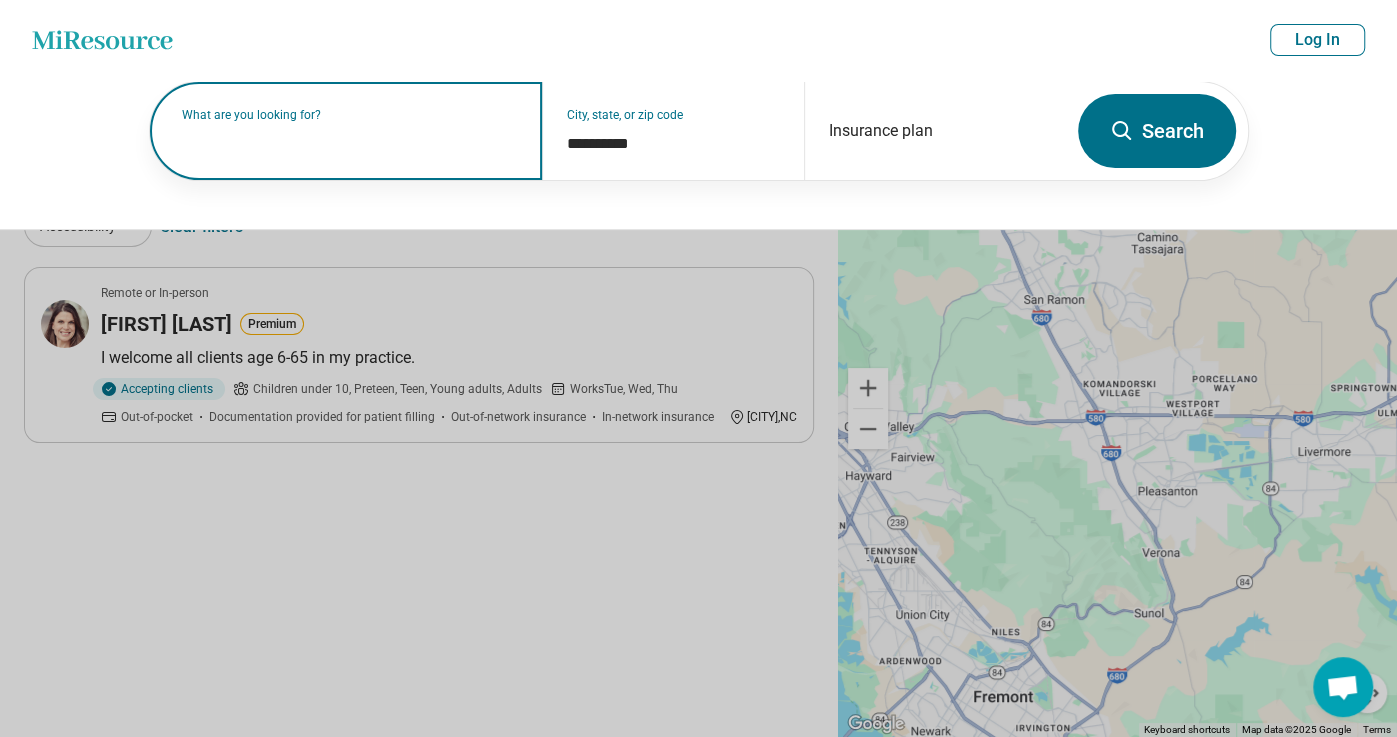 click on "What are you looking for?" at bounding box center [350, 115] 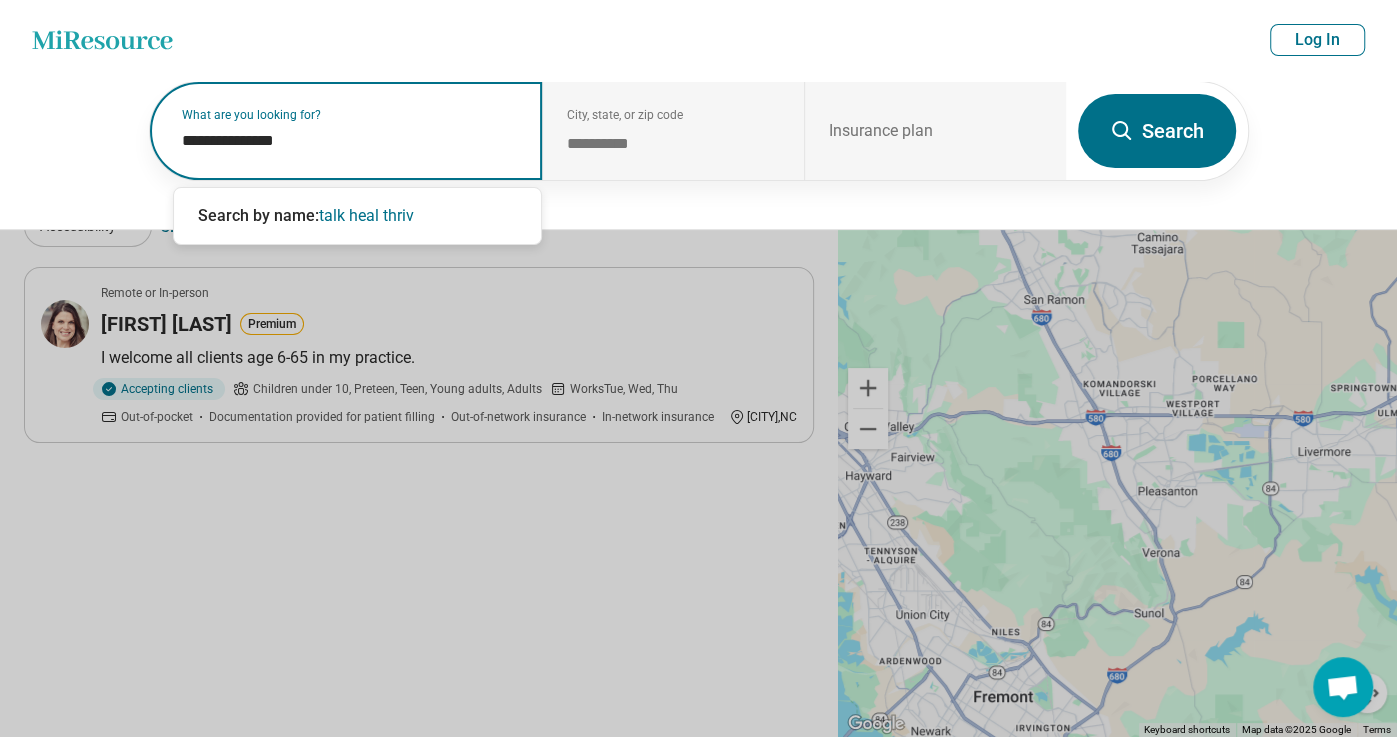 type on "**********" 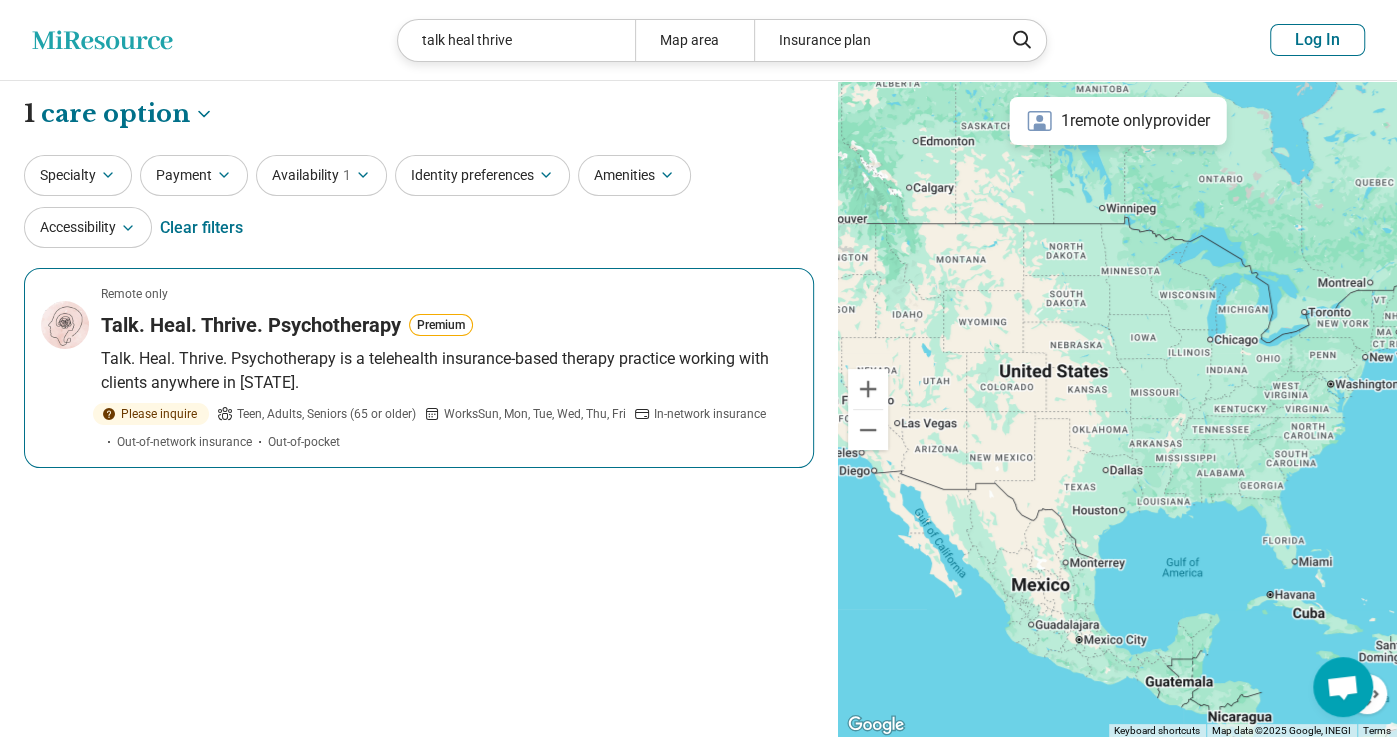click on "Talk. Heal. Thrive. Psychotherapy" at bounding box center [251, 325] 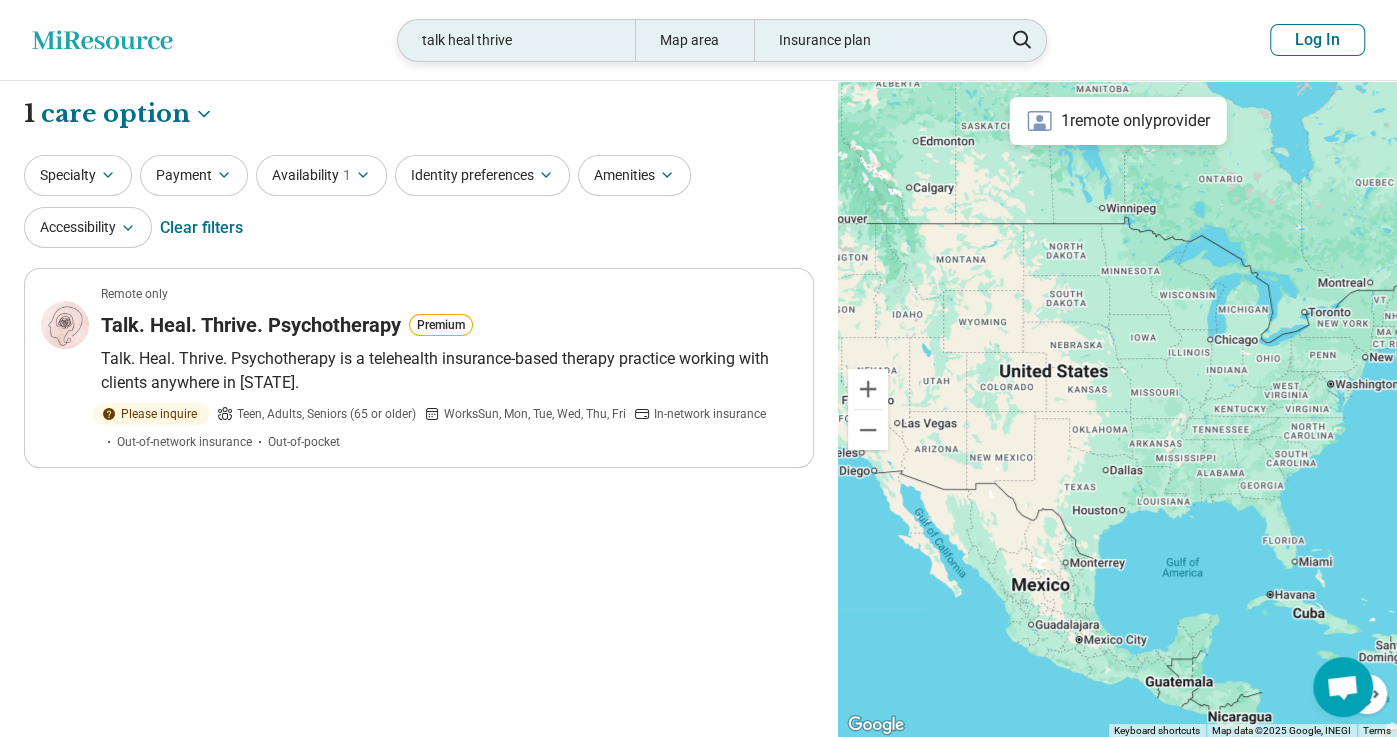 click on "talk heal thrive" at bounding box center [516, 40] 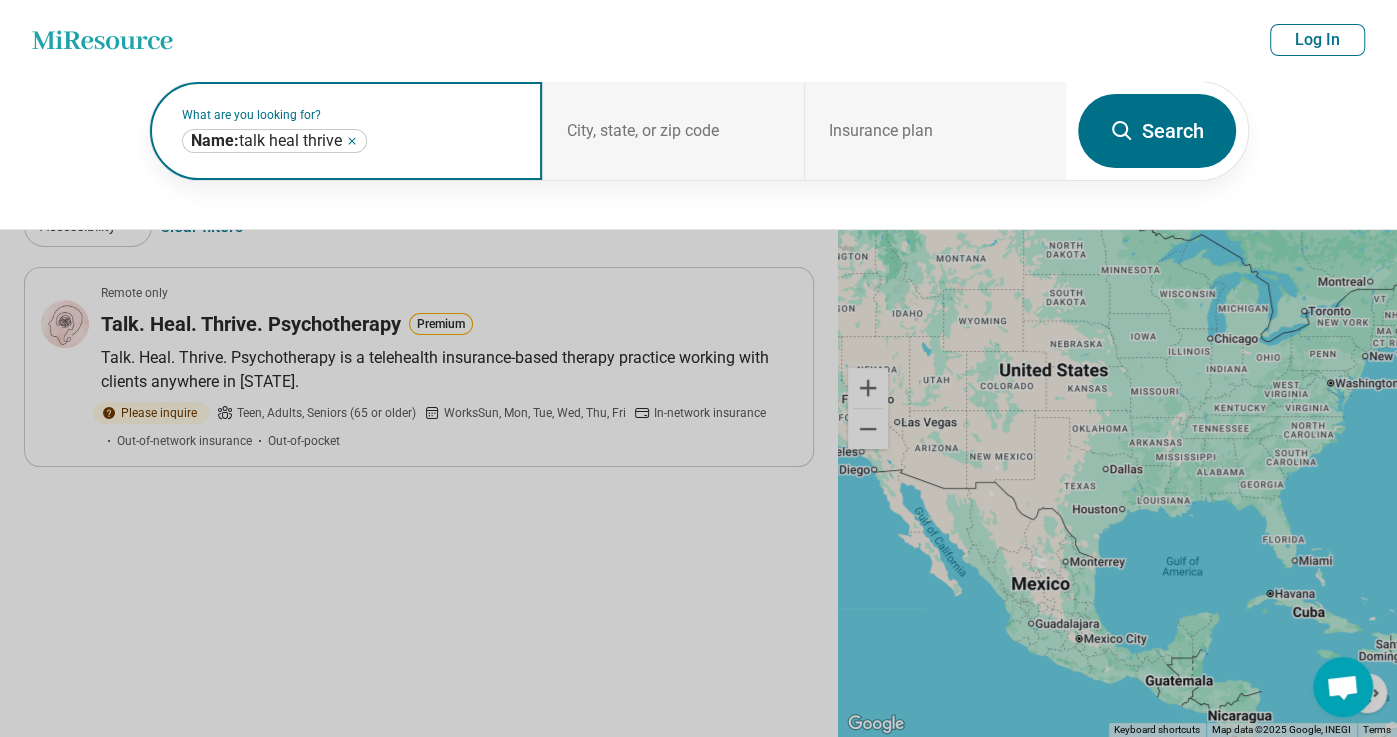 click 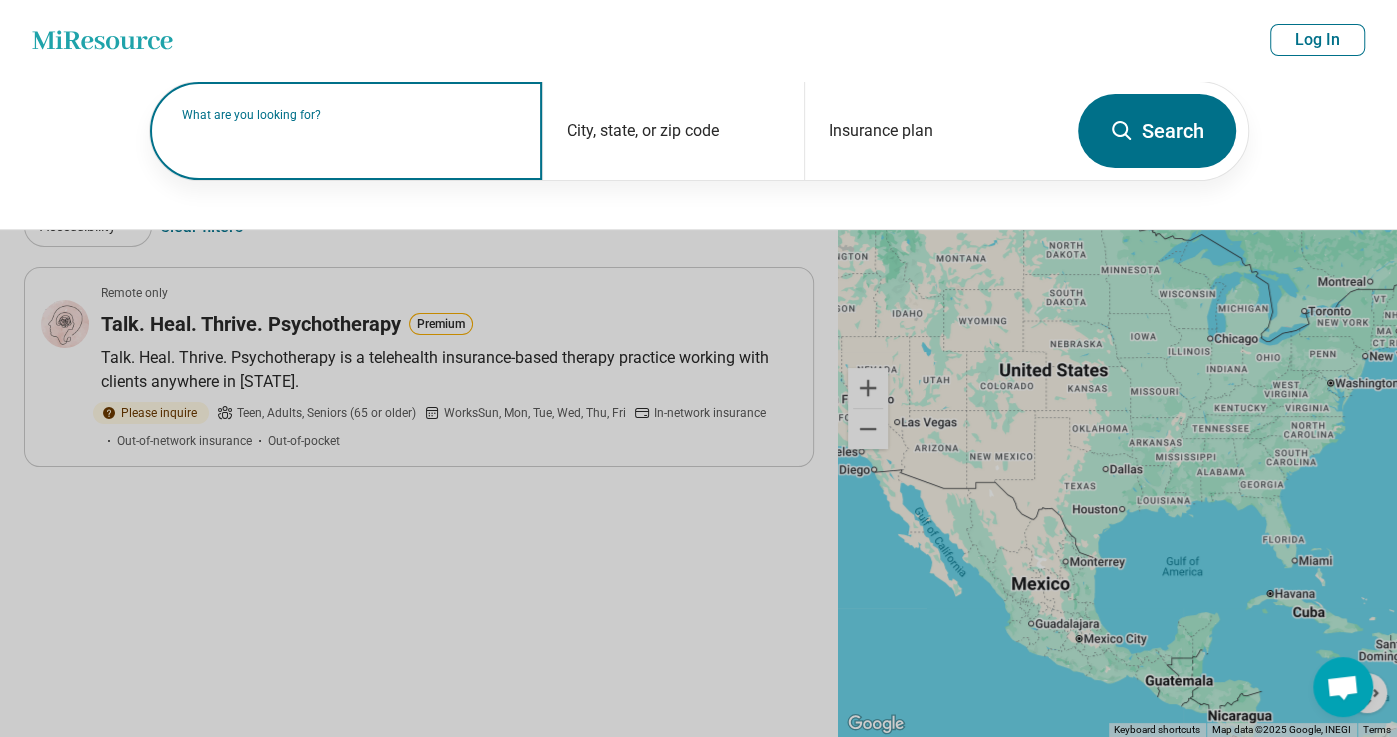 click on "What are you looking for?" at bounding box center [350, 115] 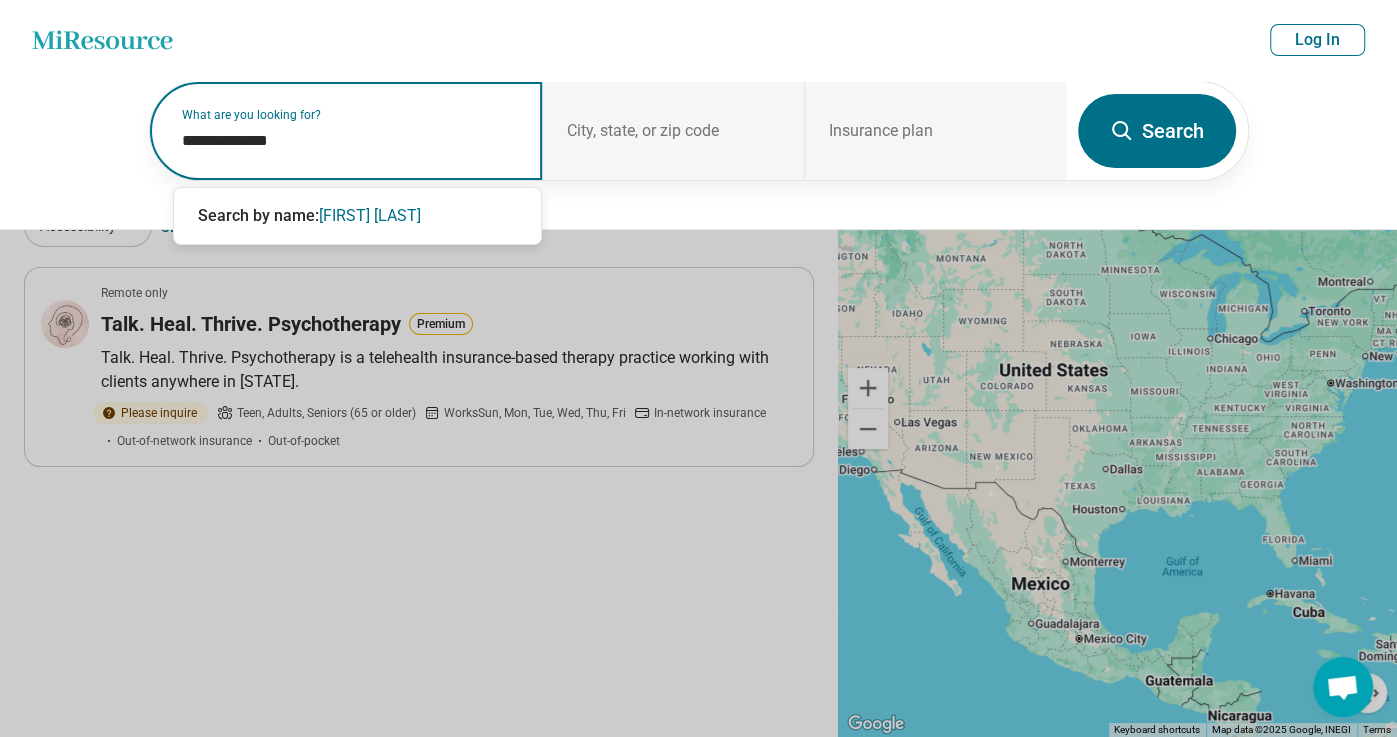 type on "**********" 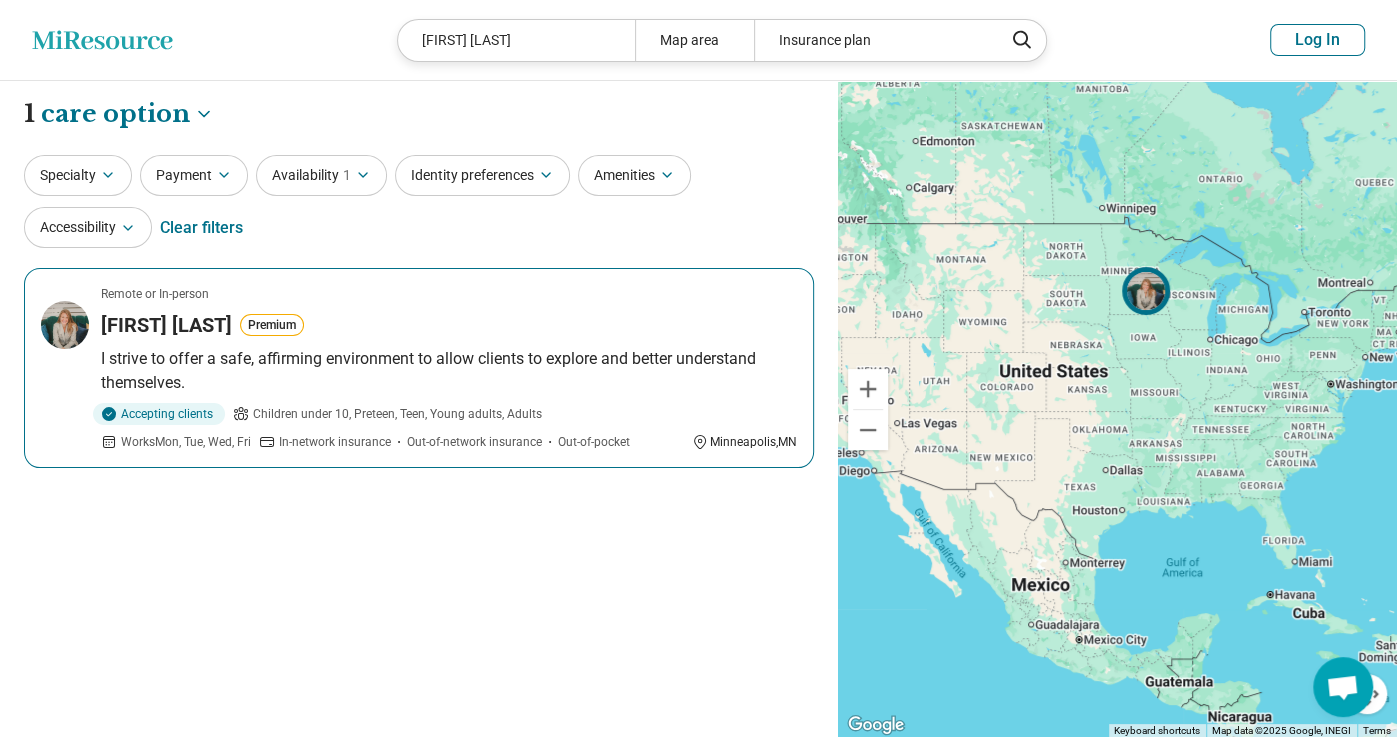 click on "Tayler L'amoureux" at bounding box center (166, 325) 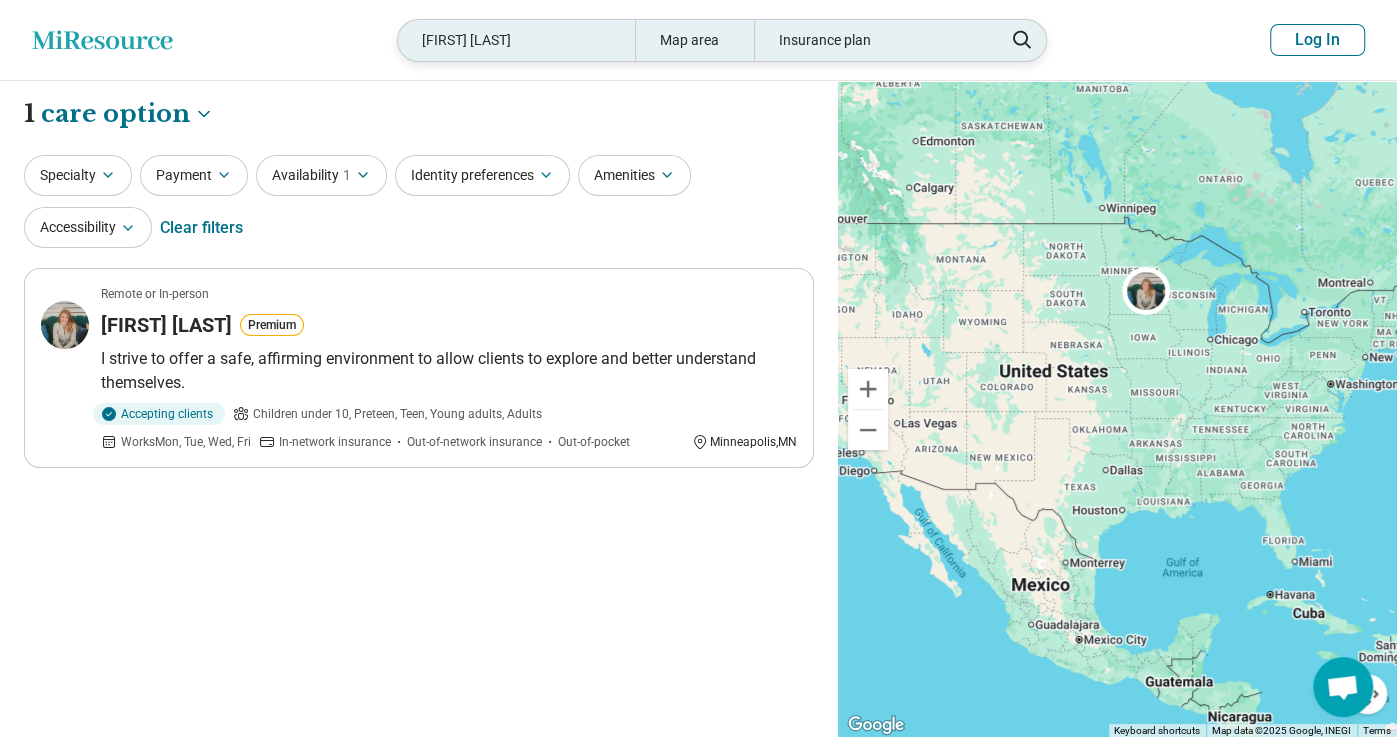click on "tayler lamourux" at bounding box center [516, 40] 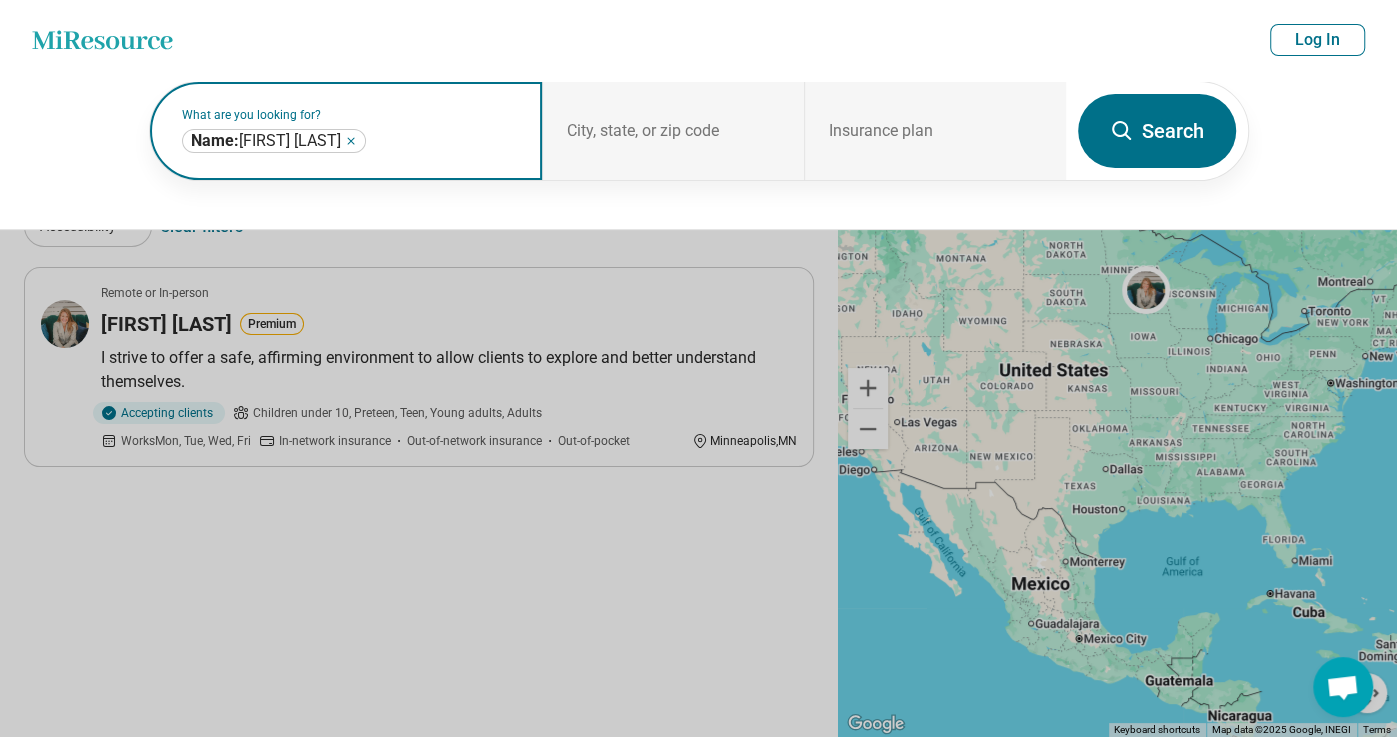 click 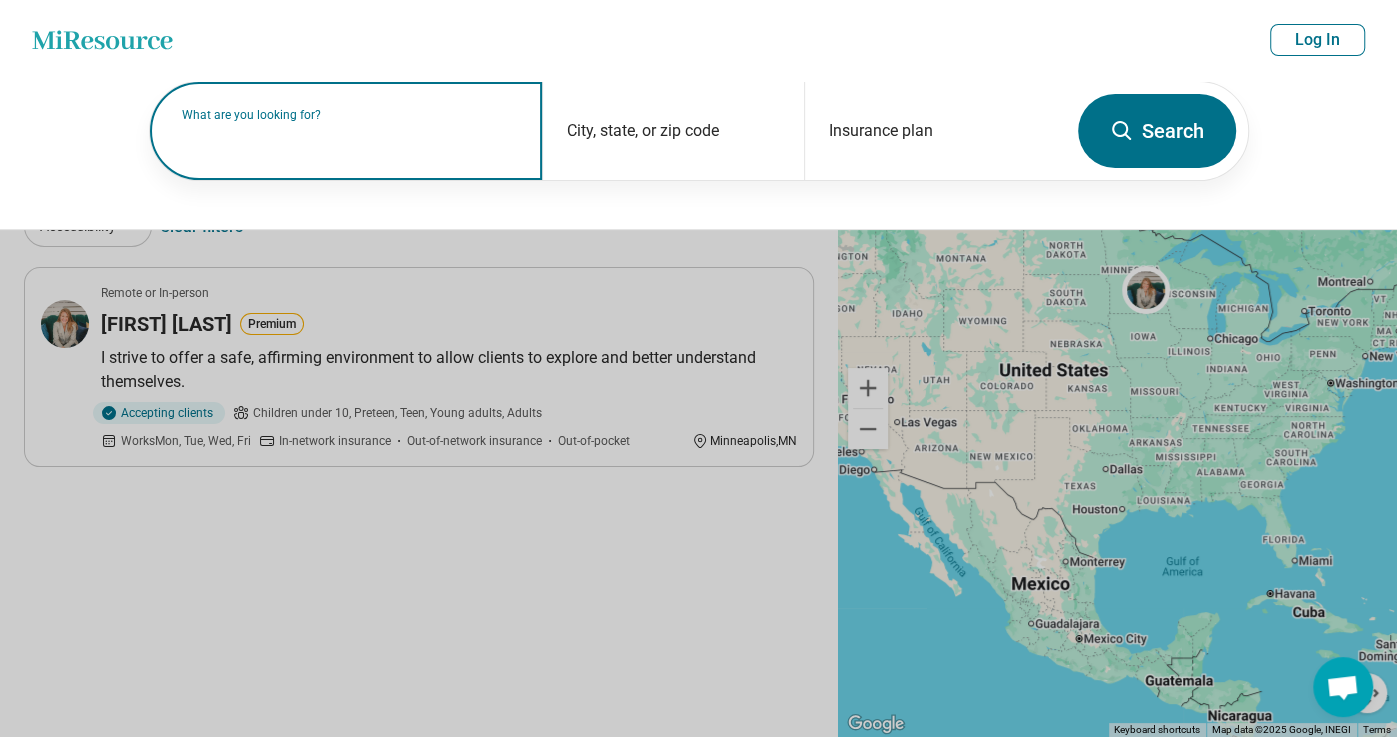 click on "What are you looking for?" at bounding box center (350, 115) 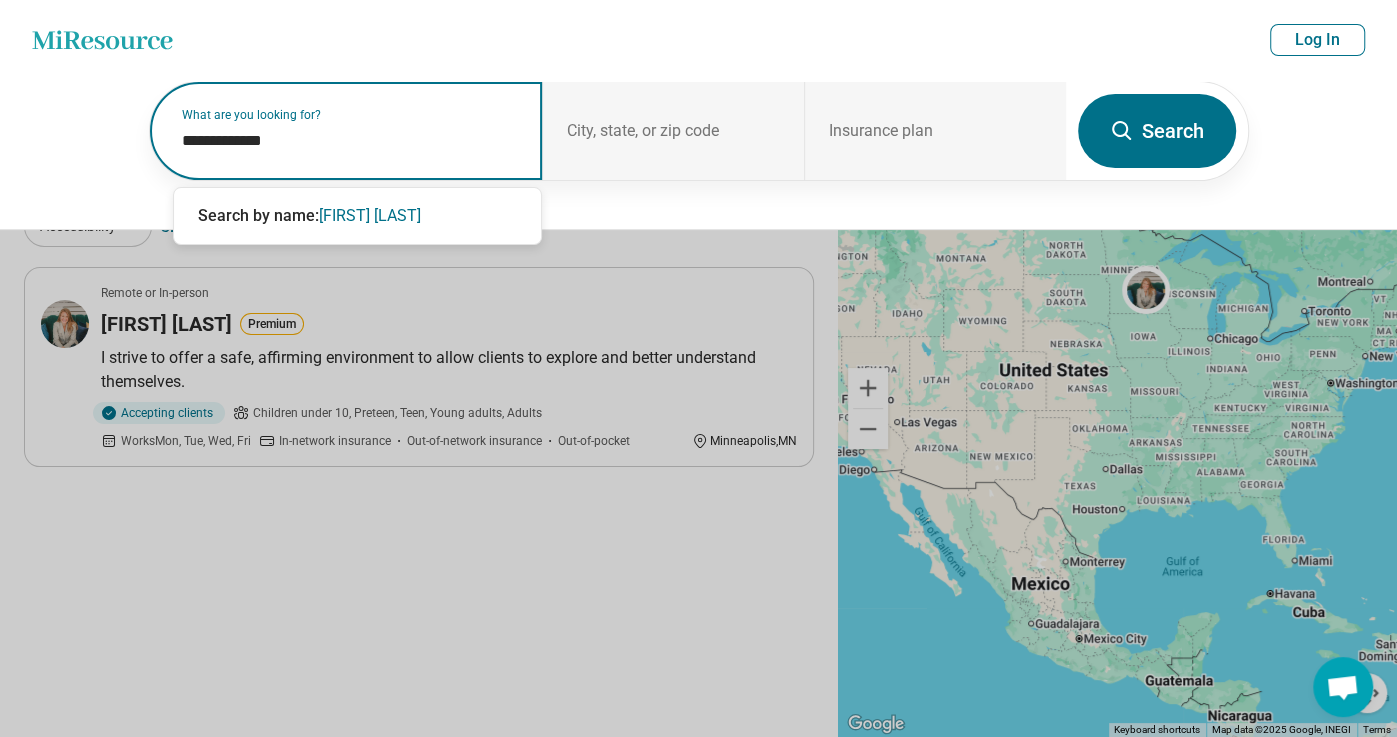 type on "**********" 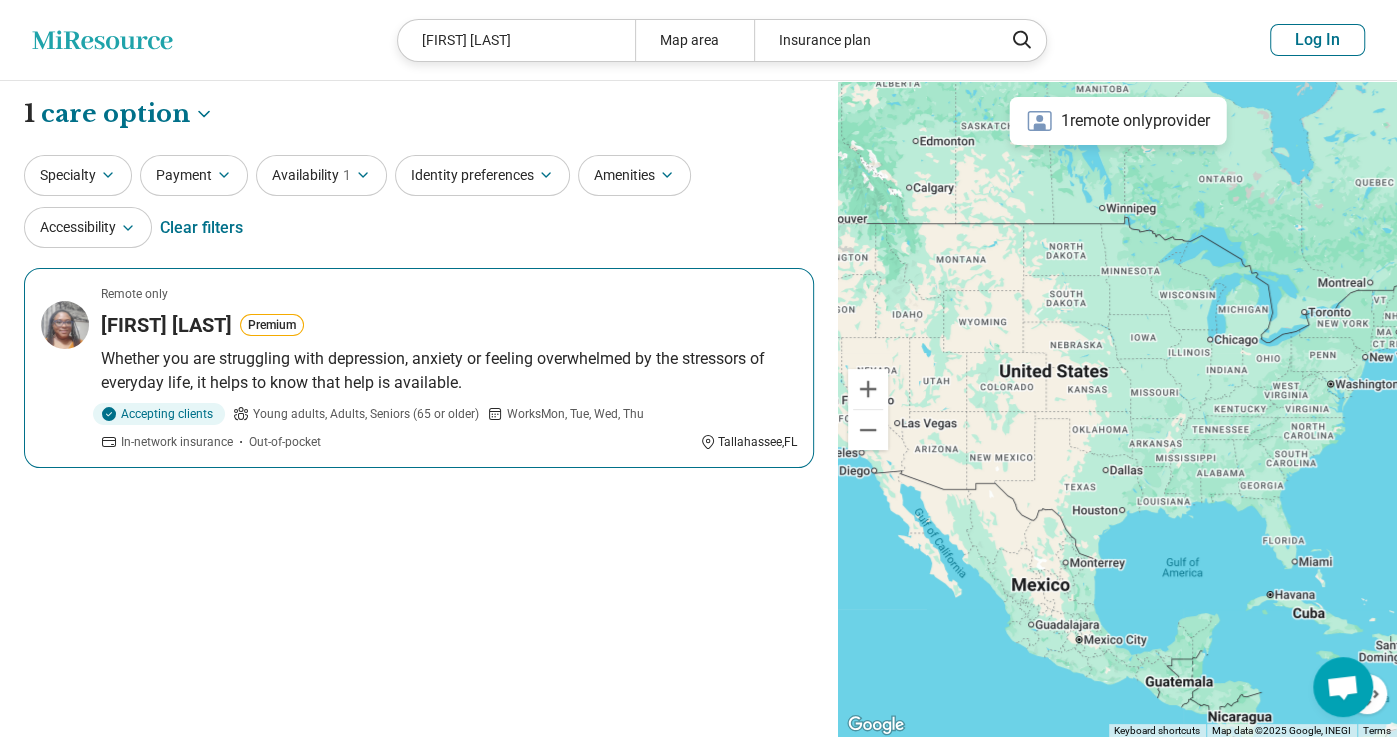 click on "Whether you are struggling with depression, anxiety or feeling overwhelmed by the stressors of everyday life, it helps to know that help is available." at bounding box center [449, 371] 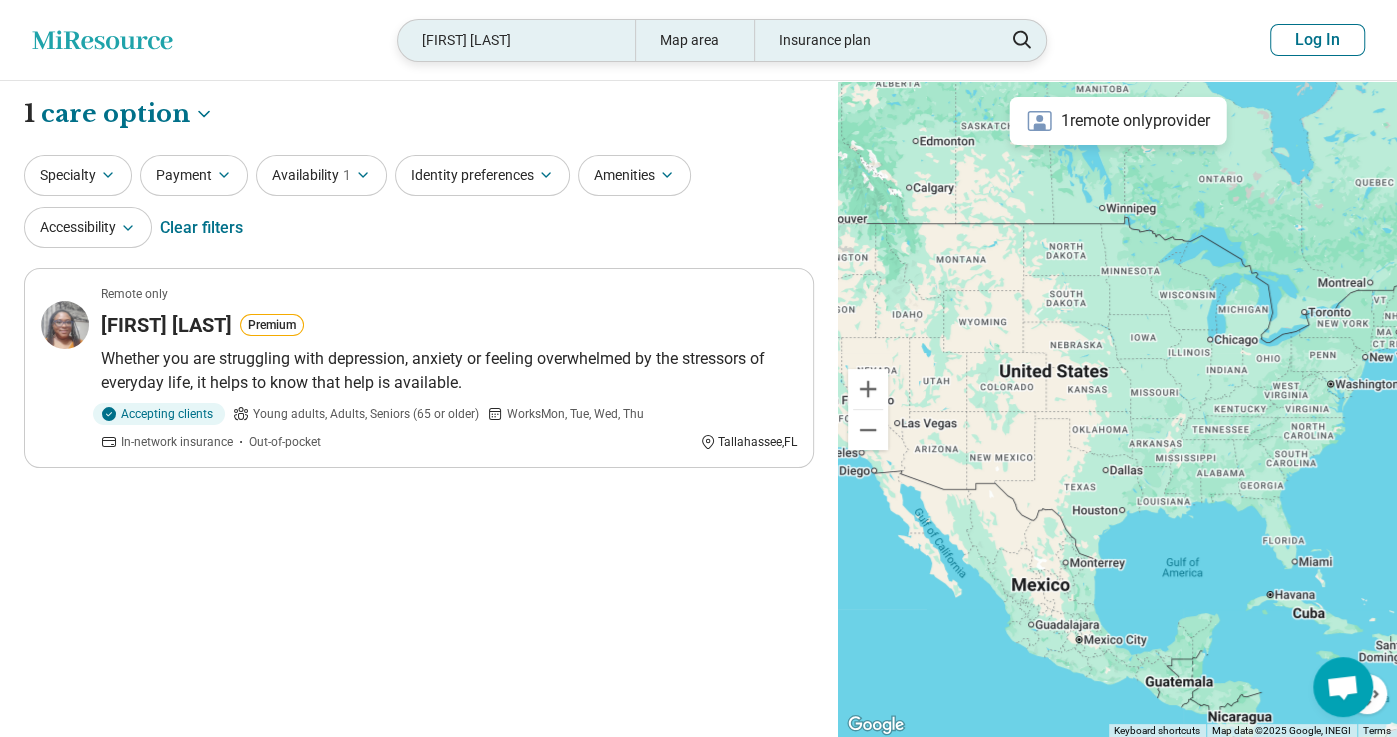 click on "terese herring" at bounding box center (516, 40) 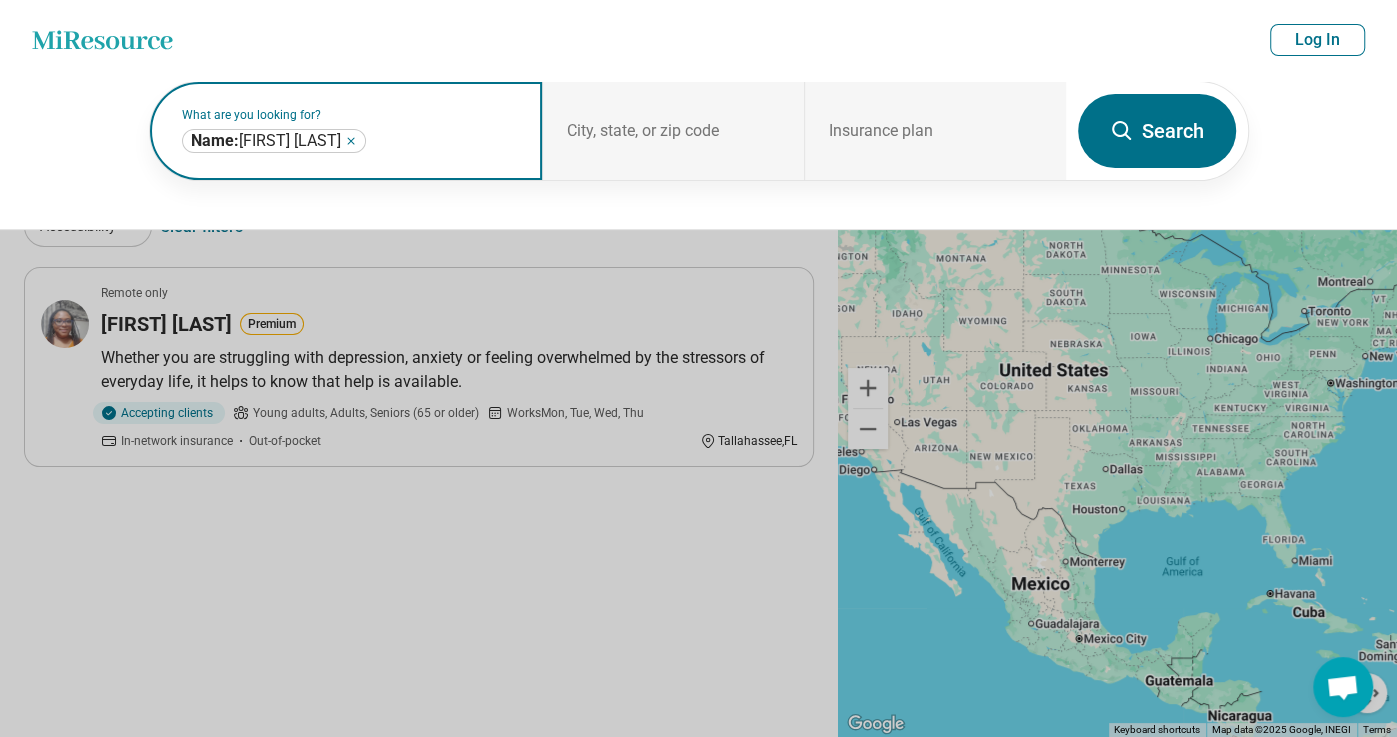click 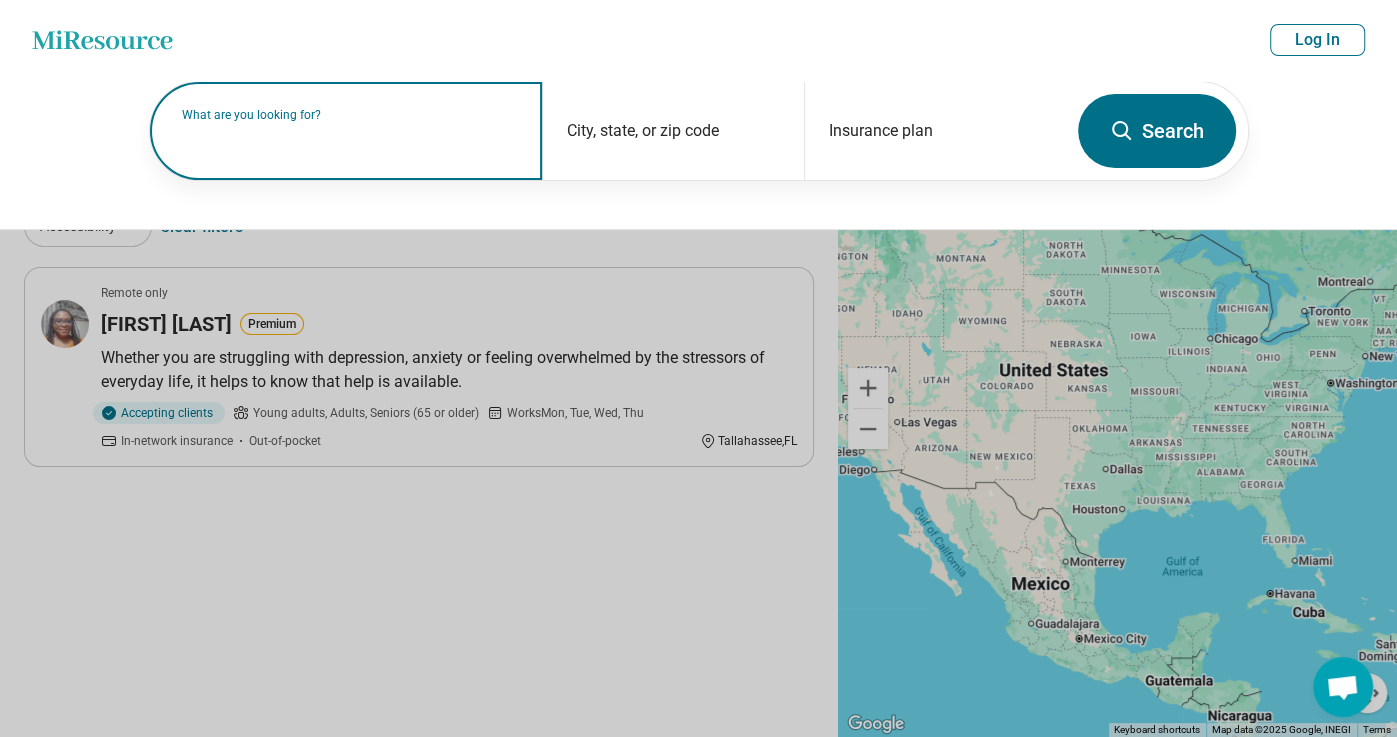 click on "What are you looking for?" at bounding box center (350, 115) 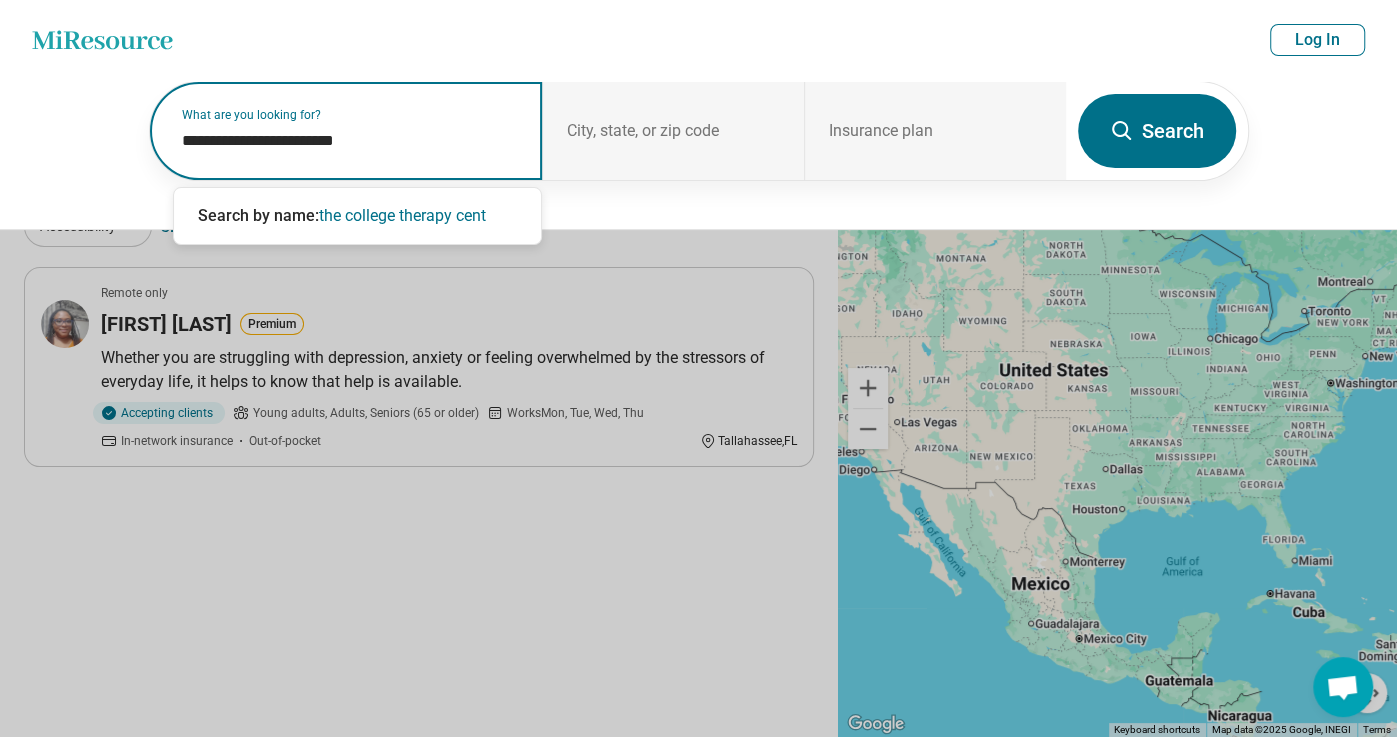 type on "**********" 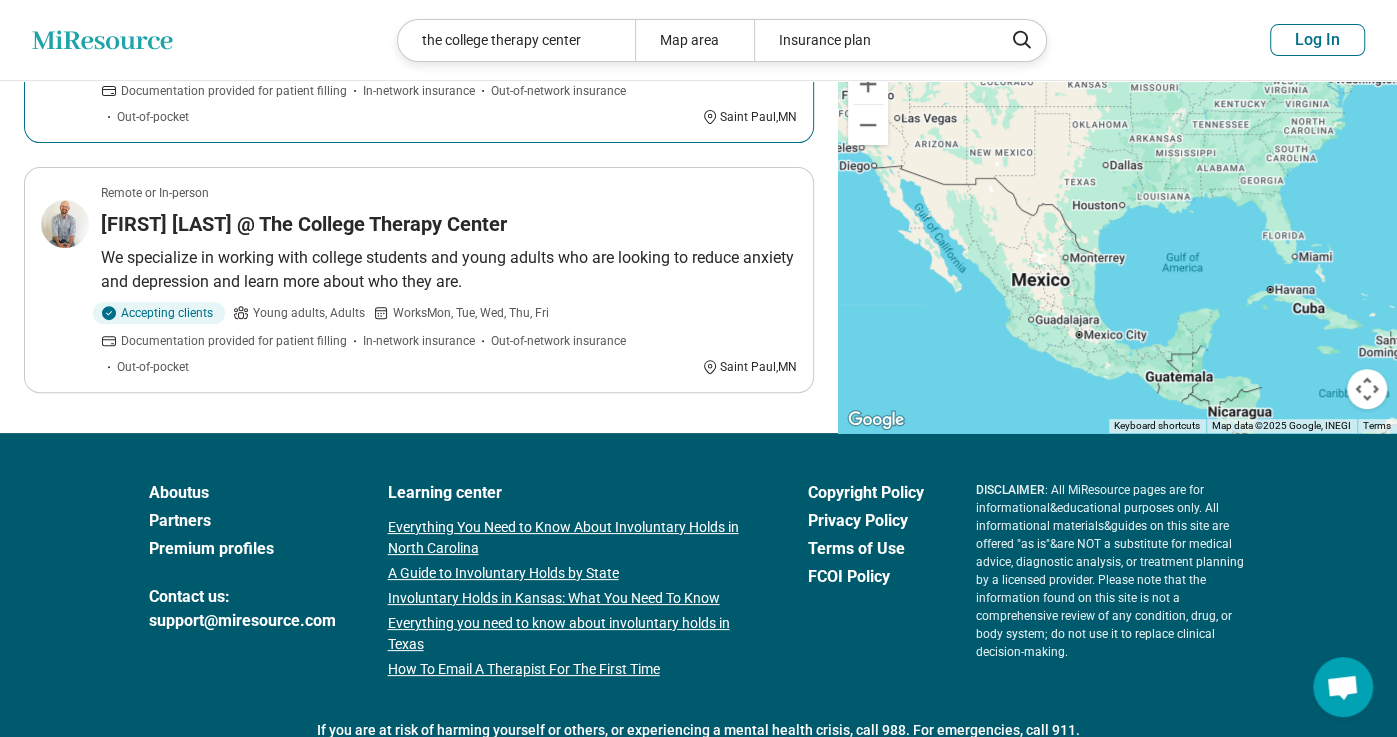 scroll, scrollTop: 0, scrollLeft: 0, axis: both 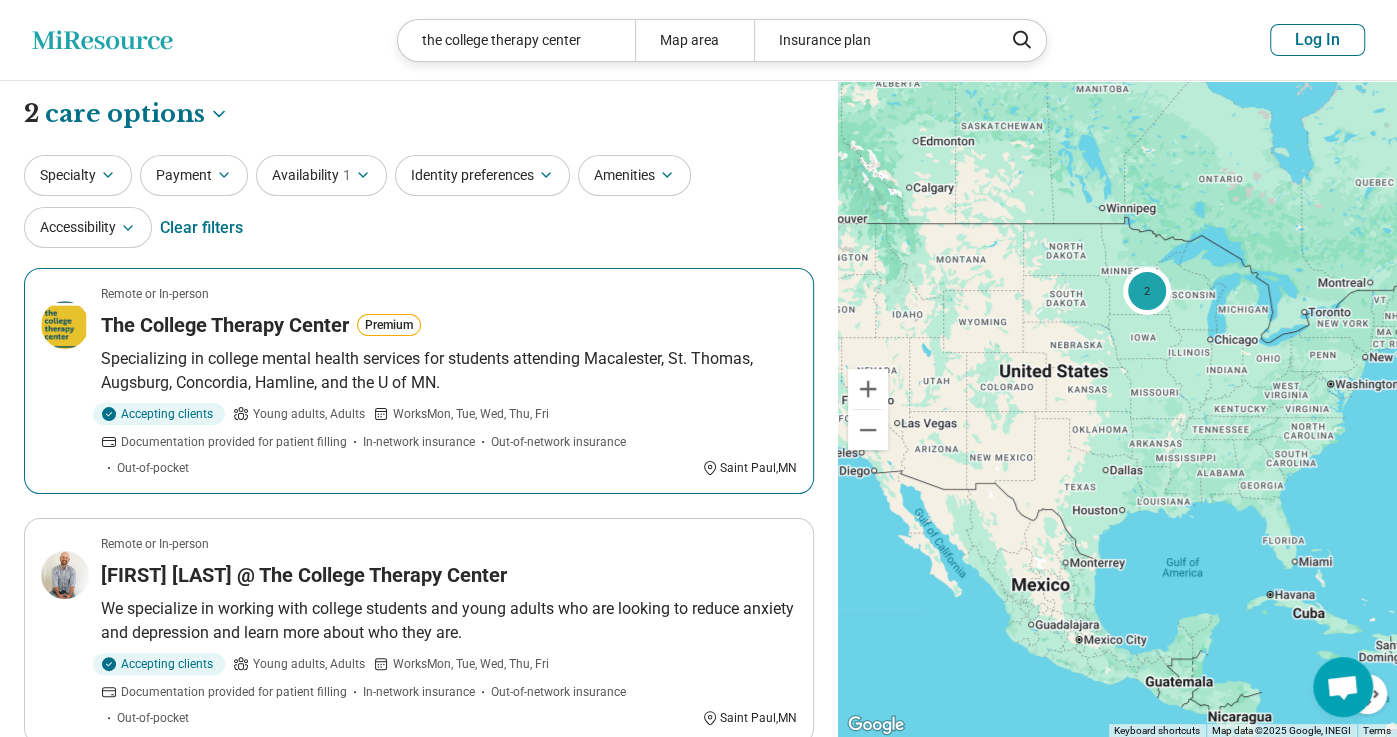click on "The College Therapy Center" at bounding box center (225, 325) 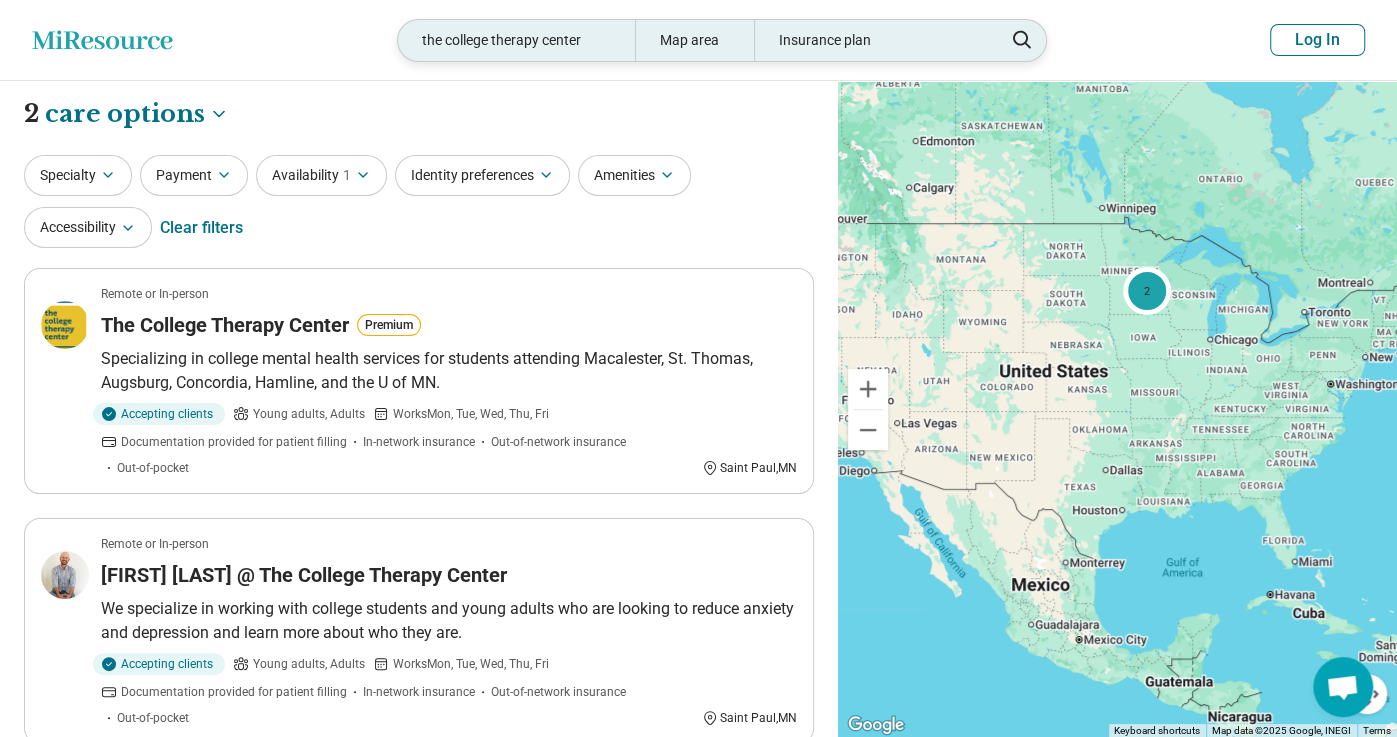 click on "the college therapy center" at bounding box center [516, 40] 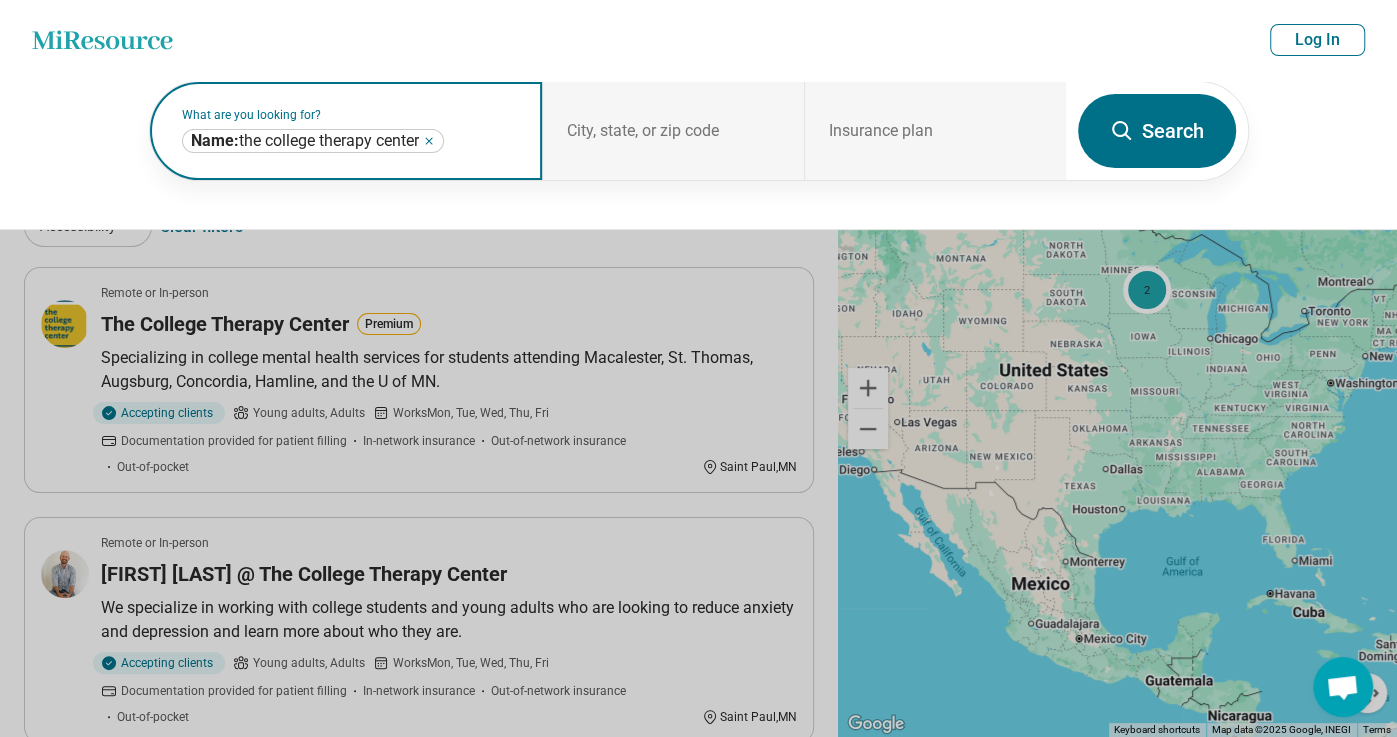 click 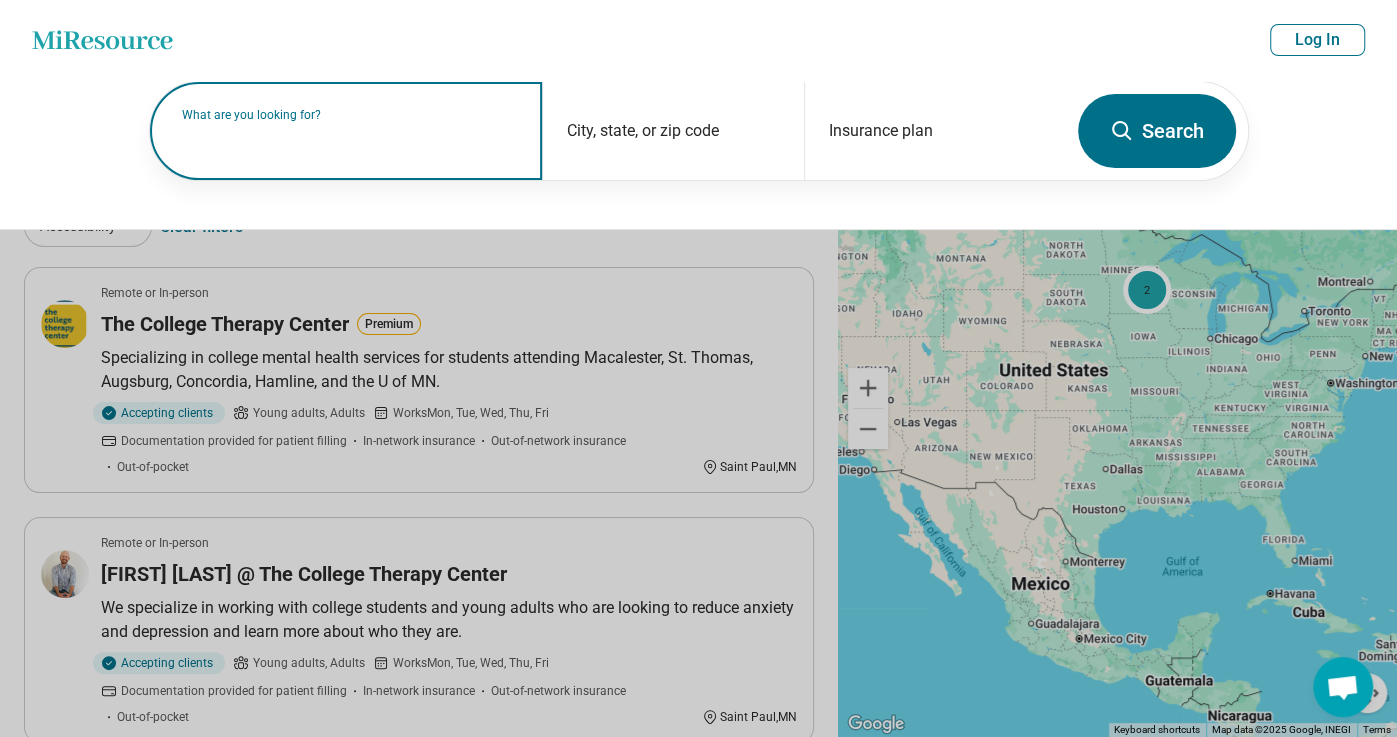 click on "What are you looking for?" at bounding box center (350, 115) 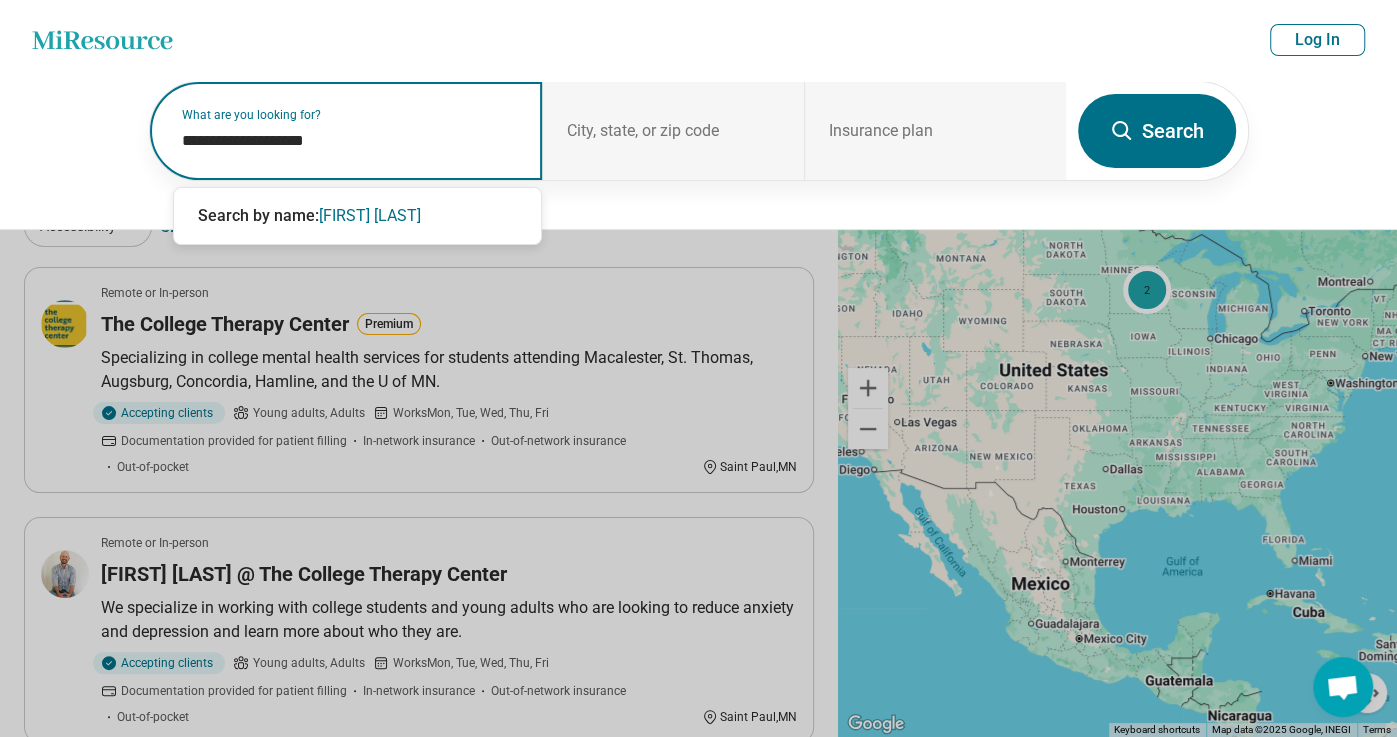 type on "**********" 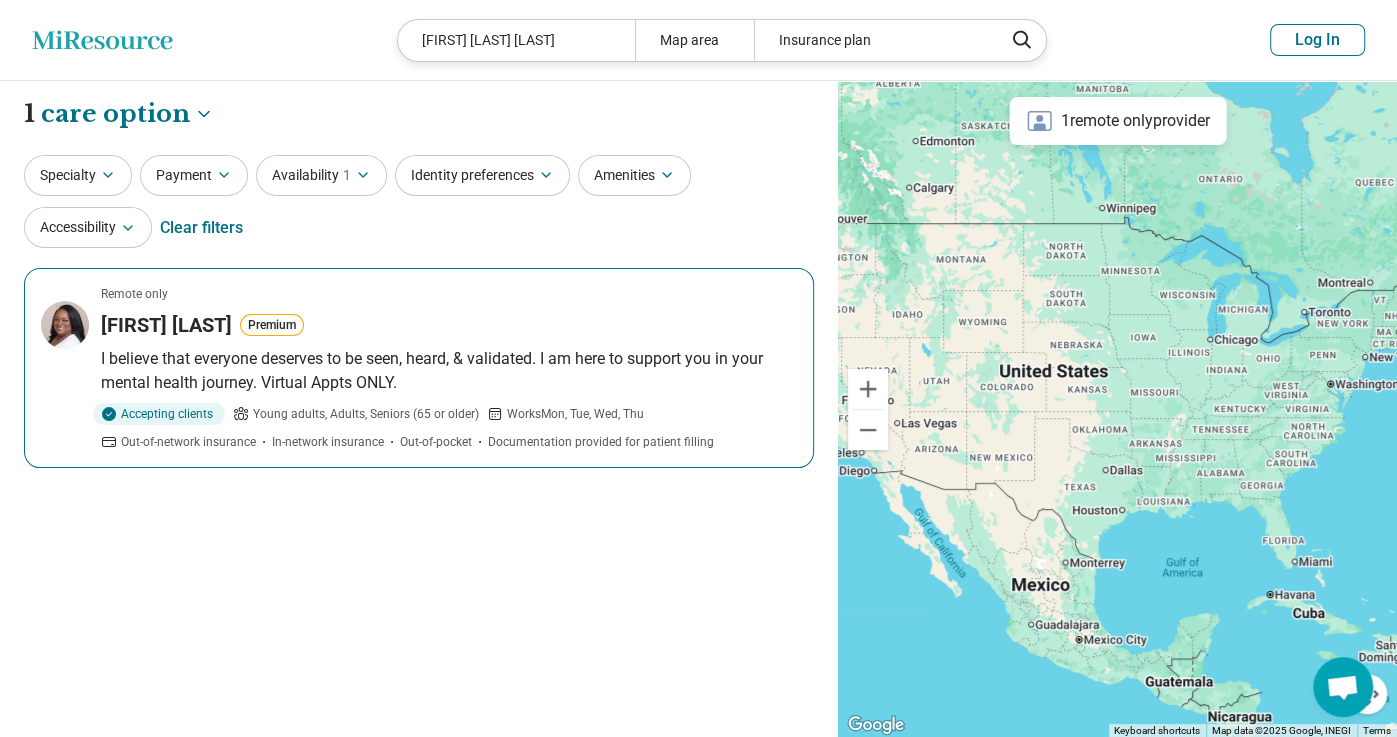 click on "Tiffany Baker-Chapman" at bounding box center [166, 325] 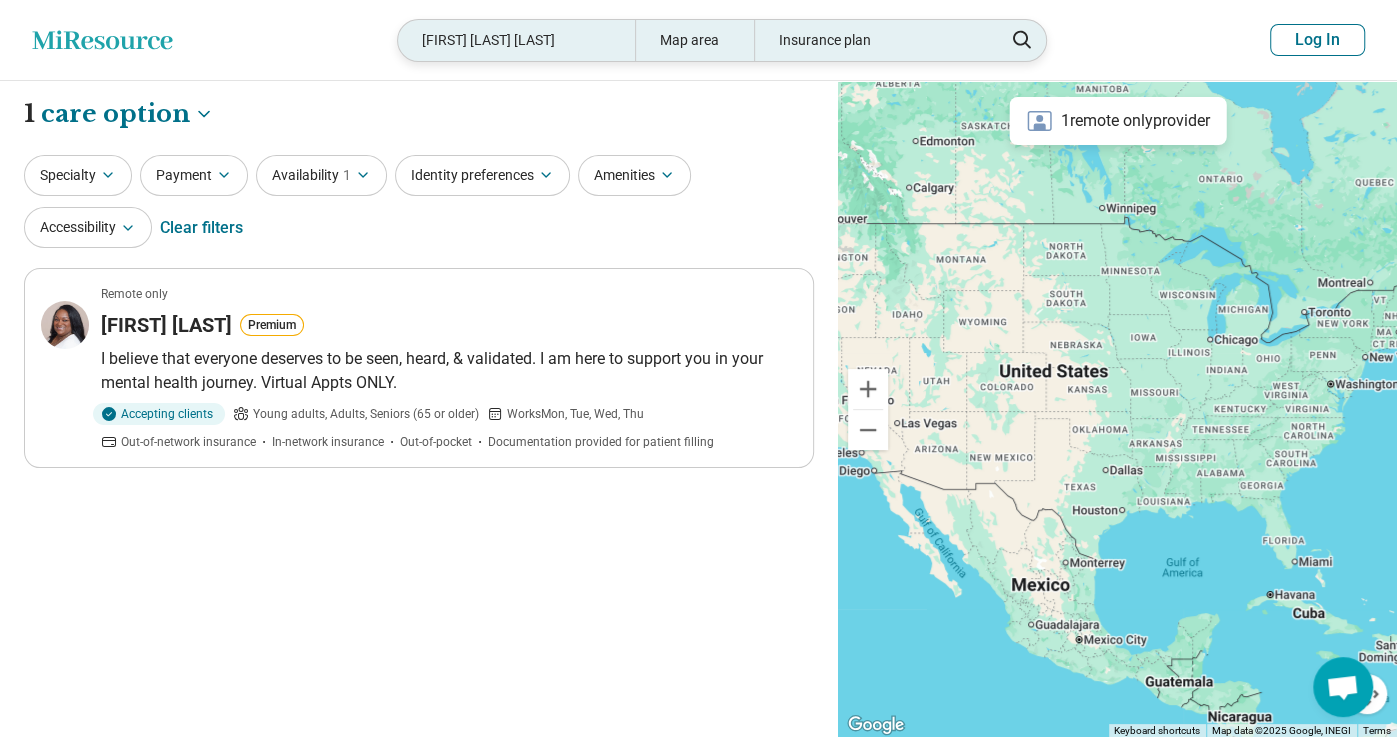 click on "tiffany baker chapman" at bounding box center (516, 40) 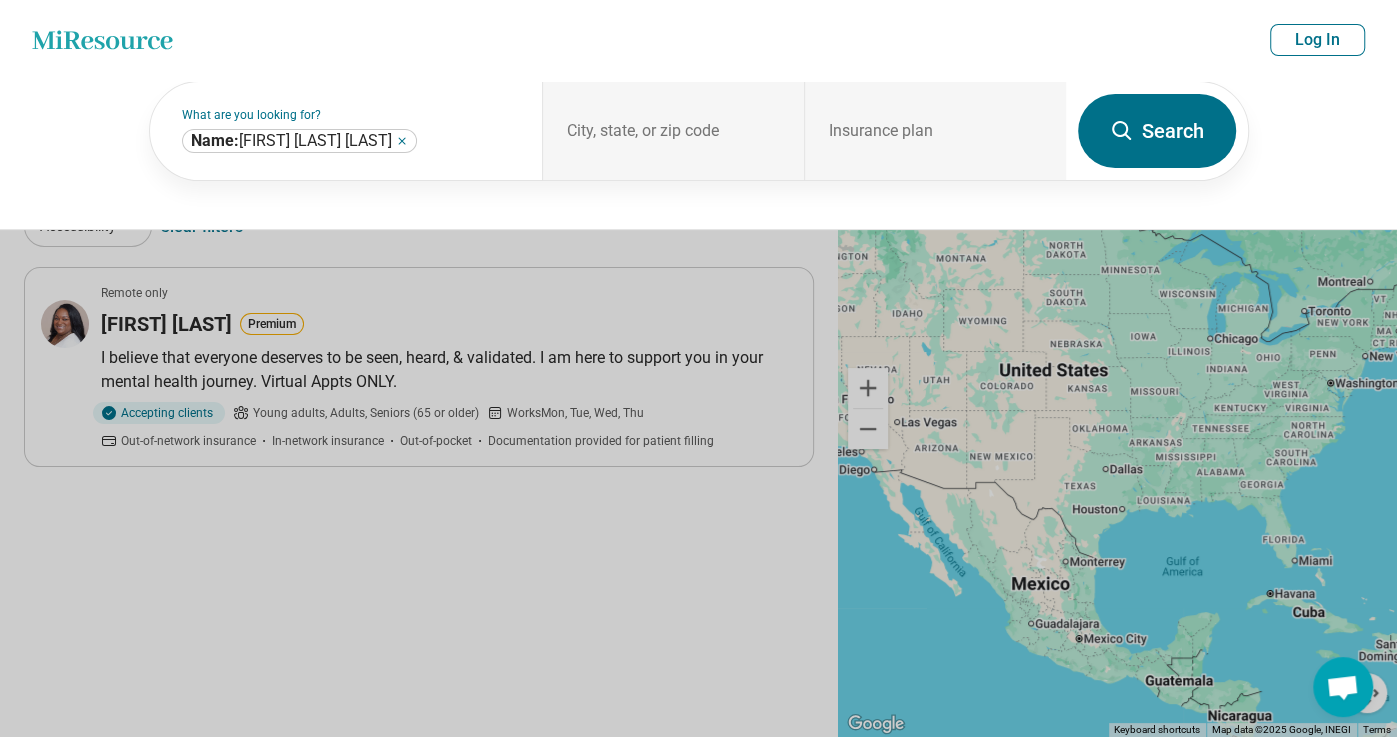 click on "Miresource logo tiffany baker chapman Map area Insurance plan Log In" at bounding box center [698, 40] 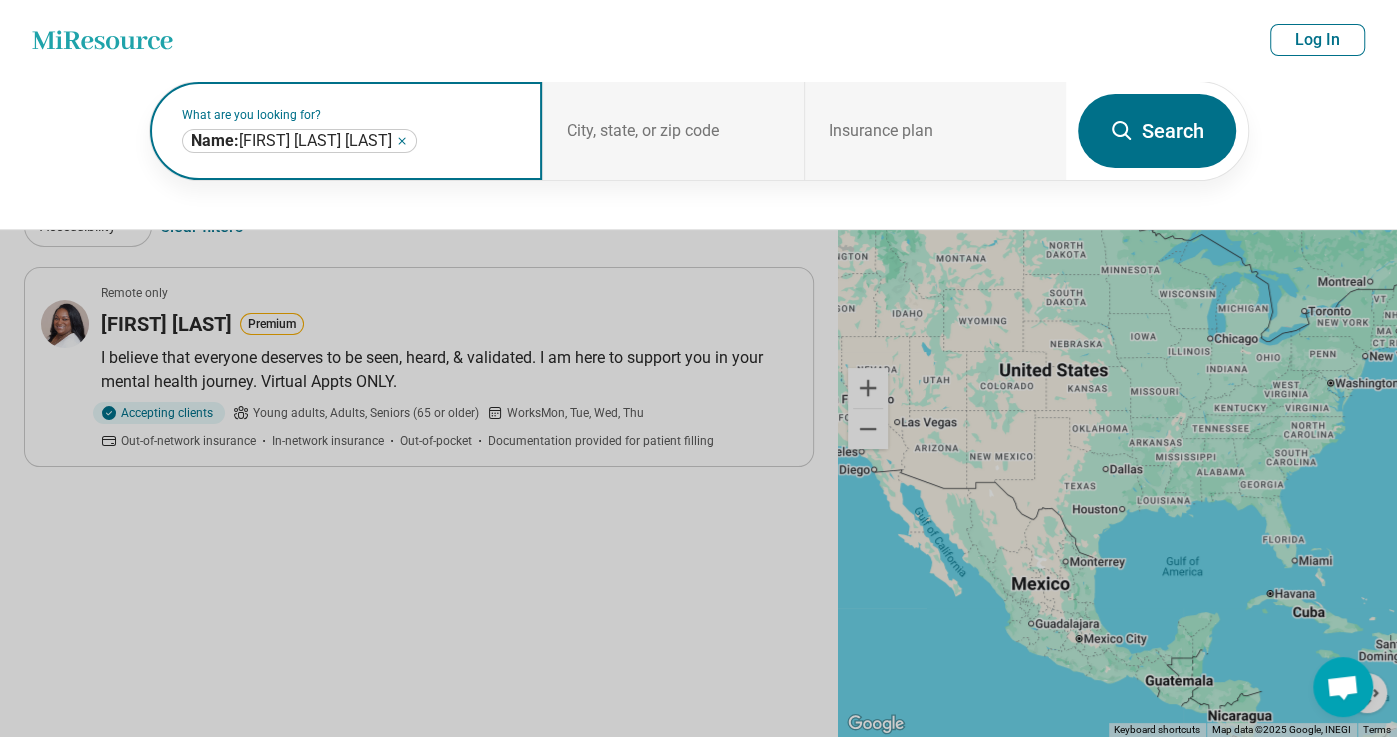 click 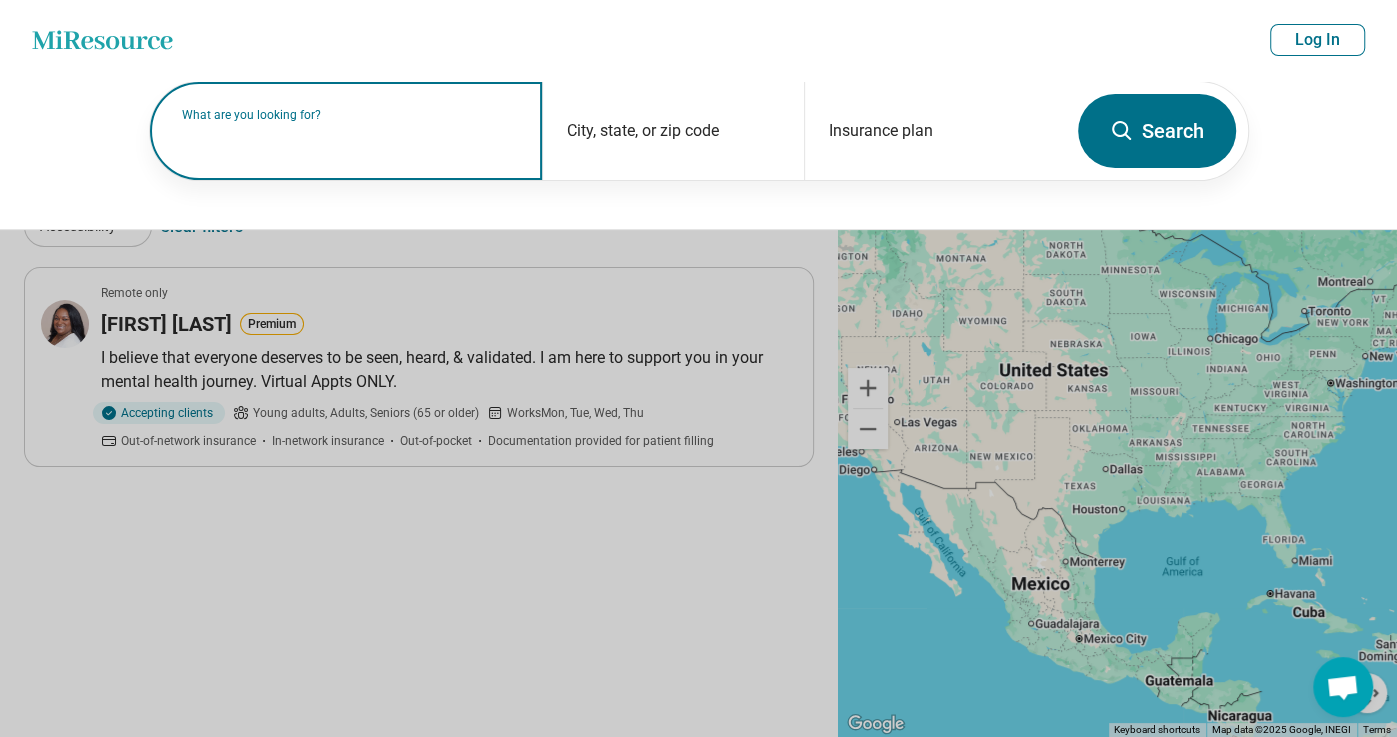 click on "What are you looking for?" at bounding box center [350, 115] 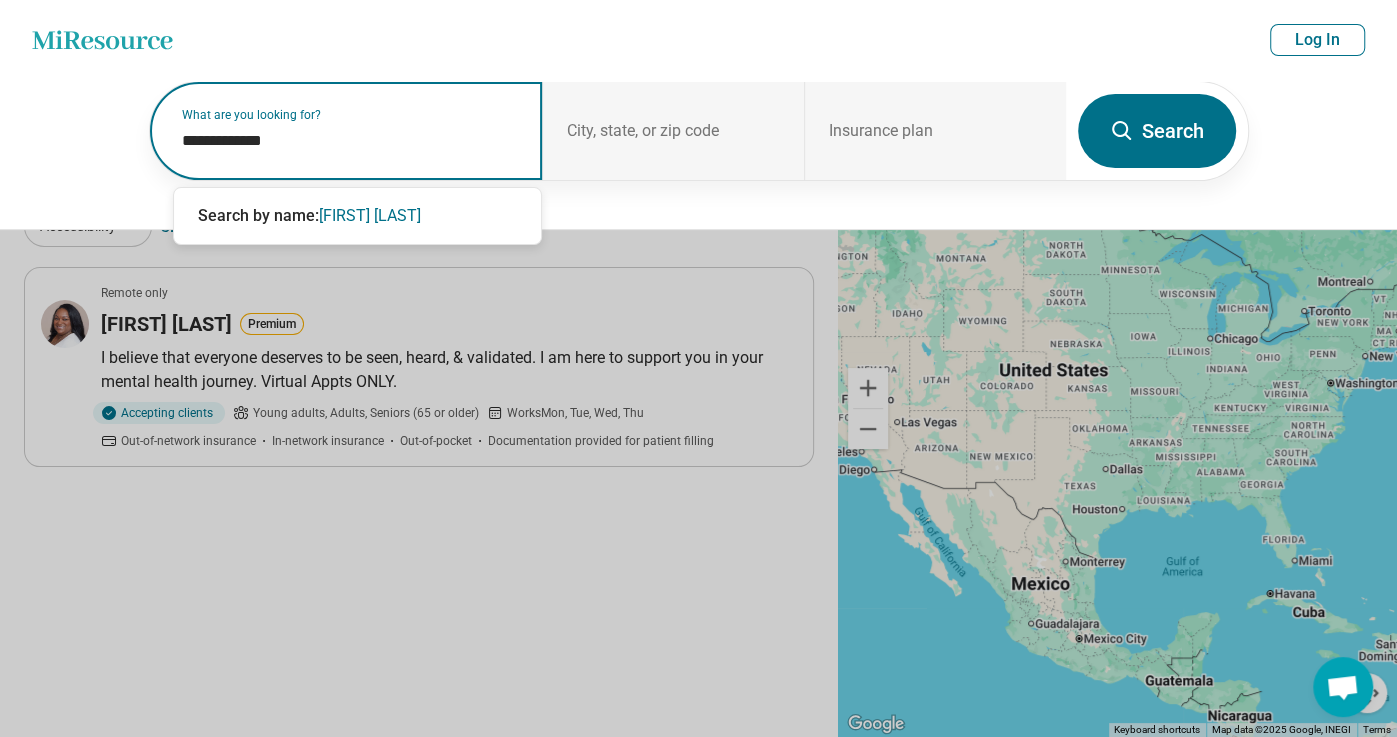type on "**********" 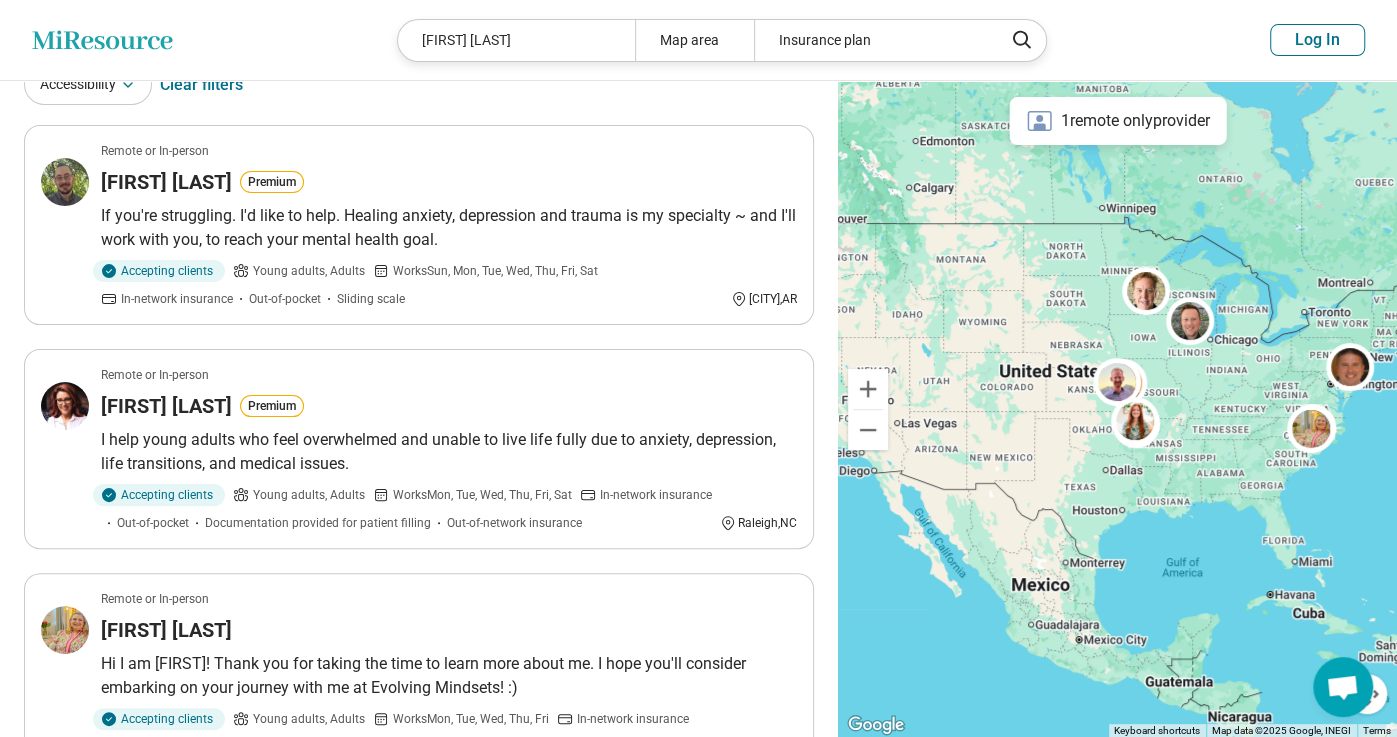 scroll, scrollTop: 88, scrollLeft: 0, axis: vertical 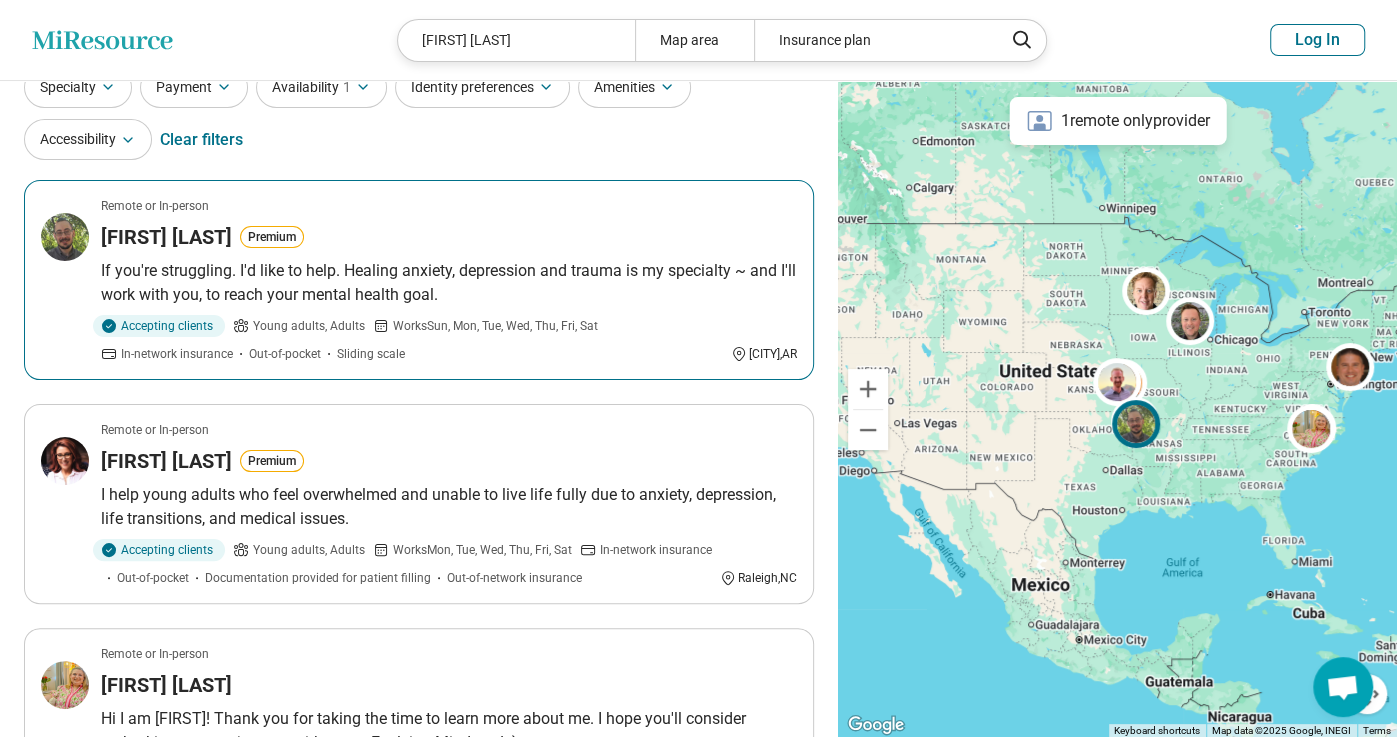 click on "If you're struggling. I'd like to help. Healing anxiety, depression and trauma is my specialty ~ and I'll work with you, to reach your mental health goal." at bounding box center [449, 283] 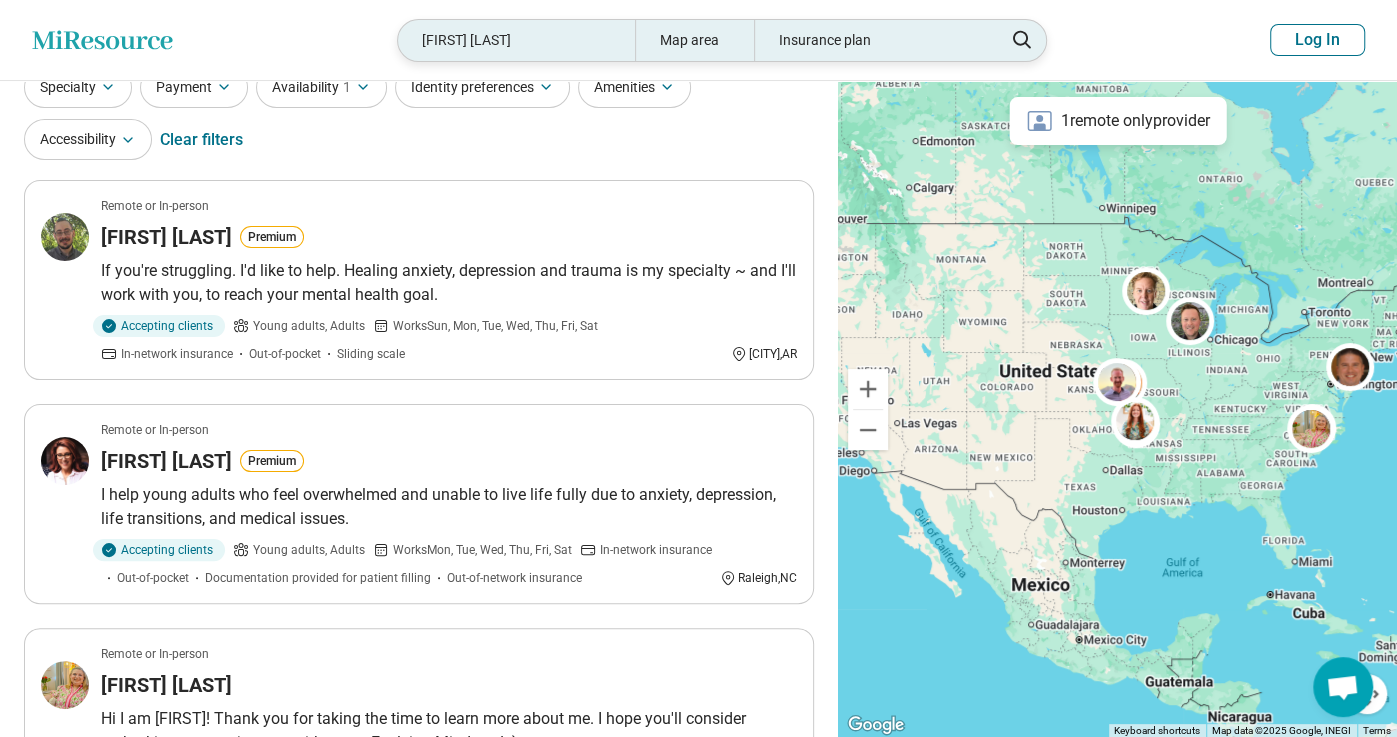 click on "timothy turner" at bounding box center (516, 40) 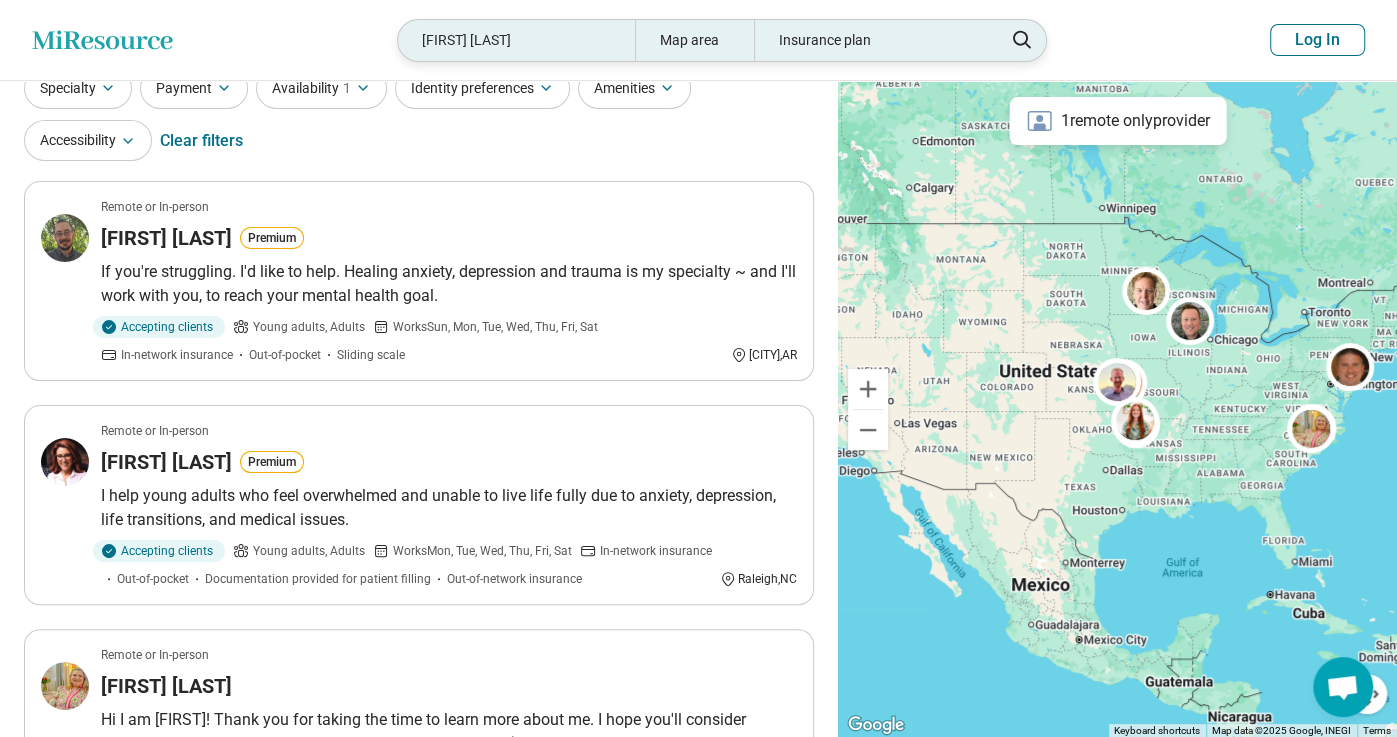 click on "Miresource logo timothy turner Map area Insurance plan Log In" at bounding box center [698, 40] 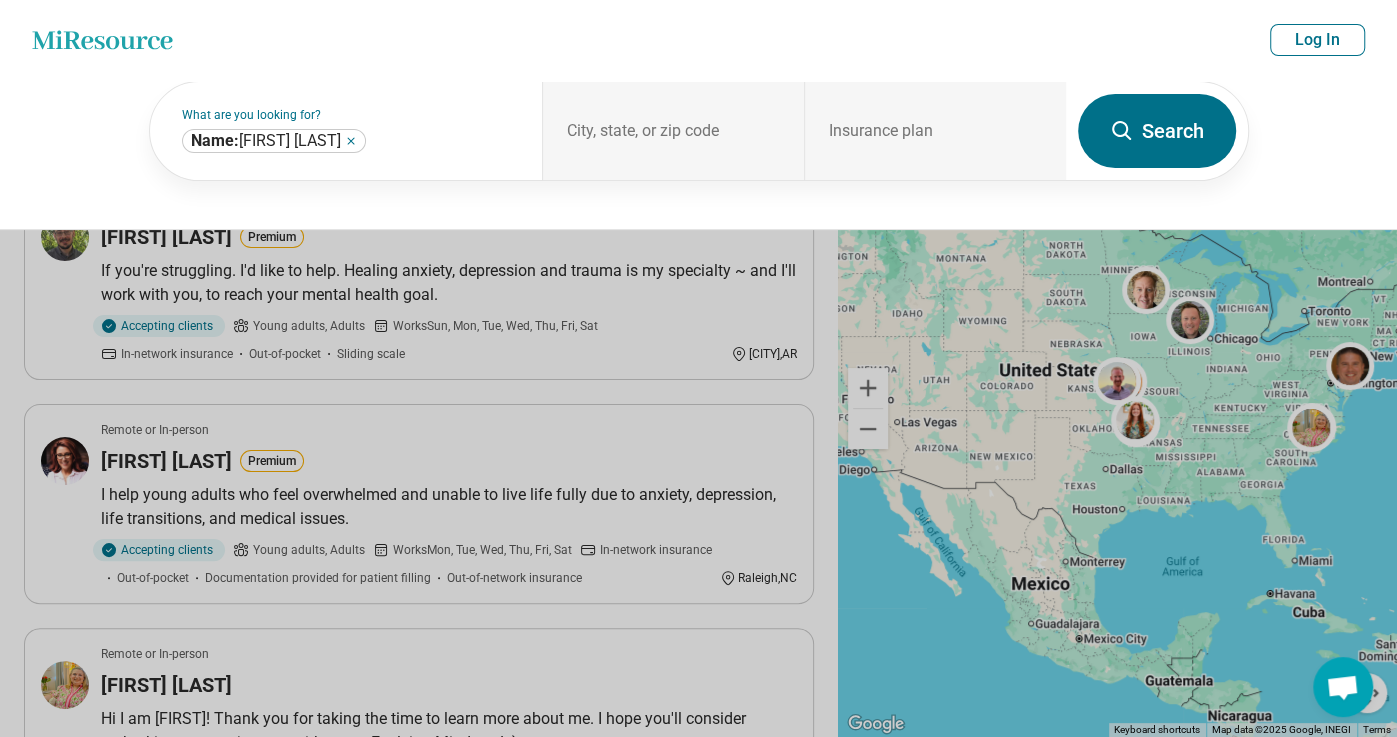 click on "Miresource logo timothy turner Map area Insurance plan Log In" at bounding box center (698, 40) 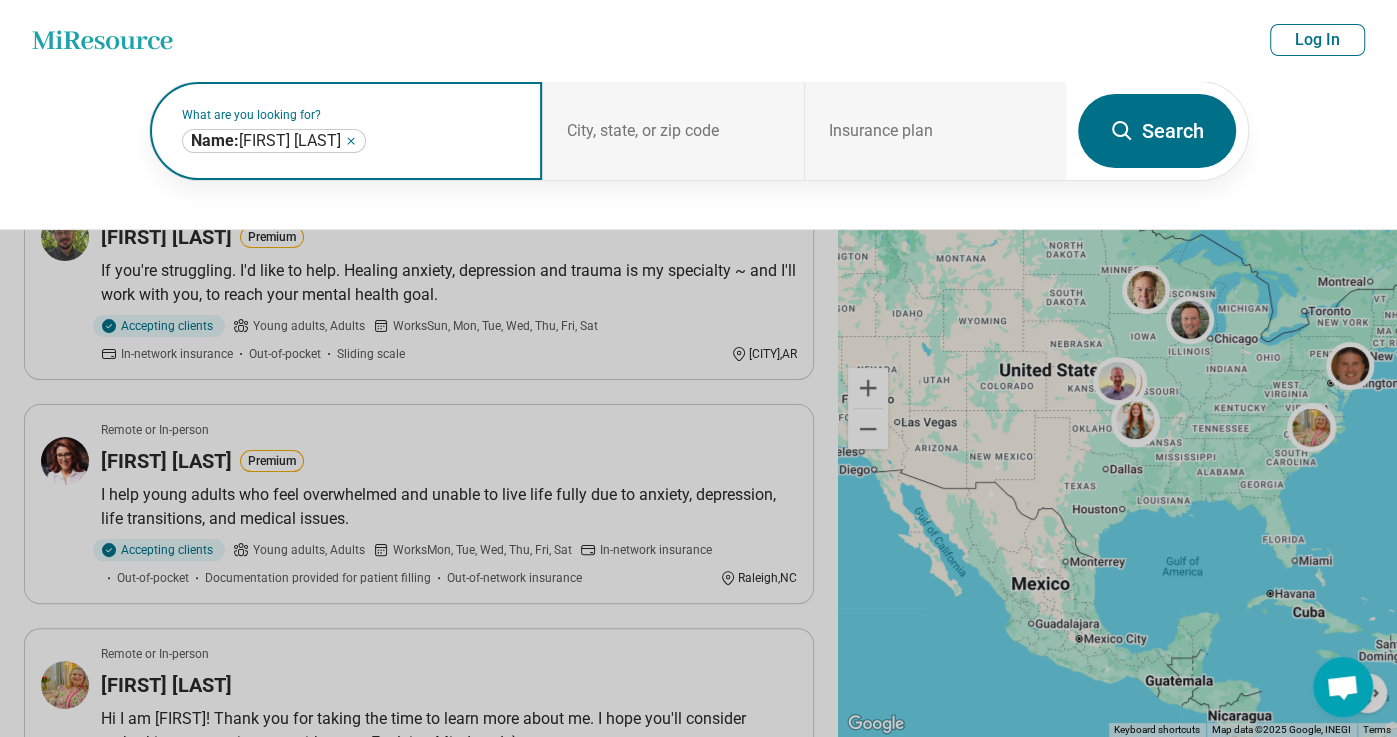 click 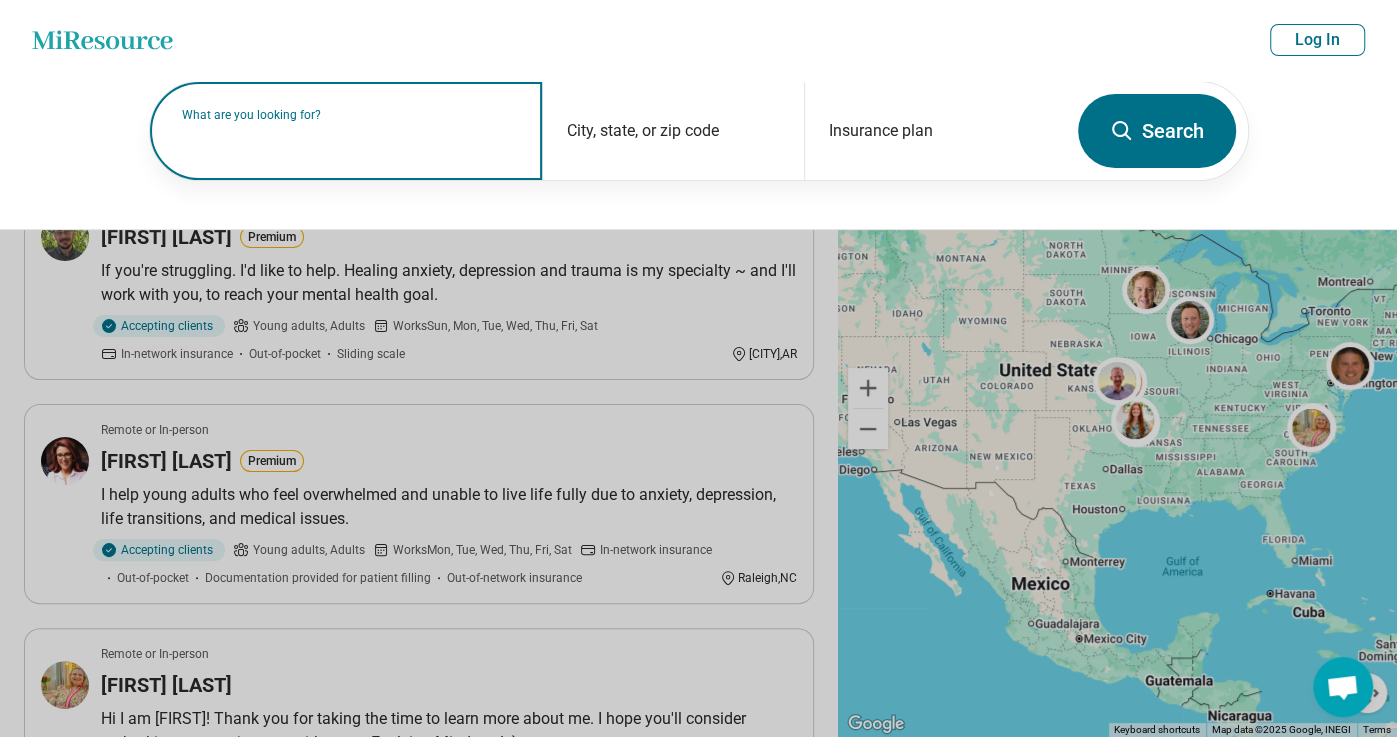 click on "What are you looking for?" at bounding box center [350, 115] 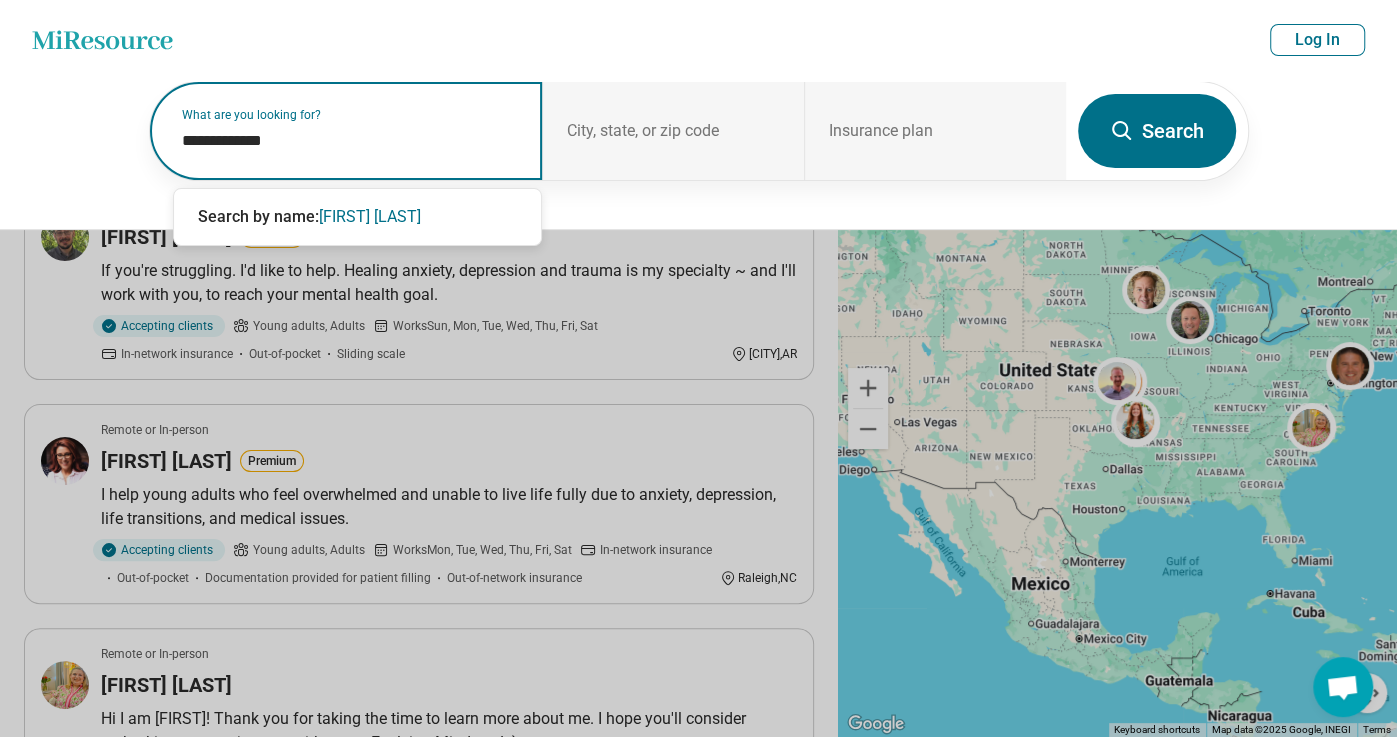 type on "**********" 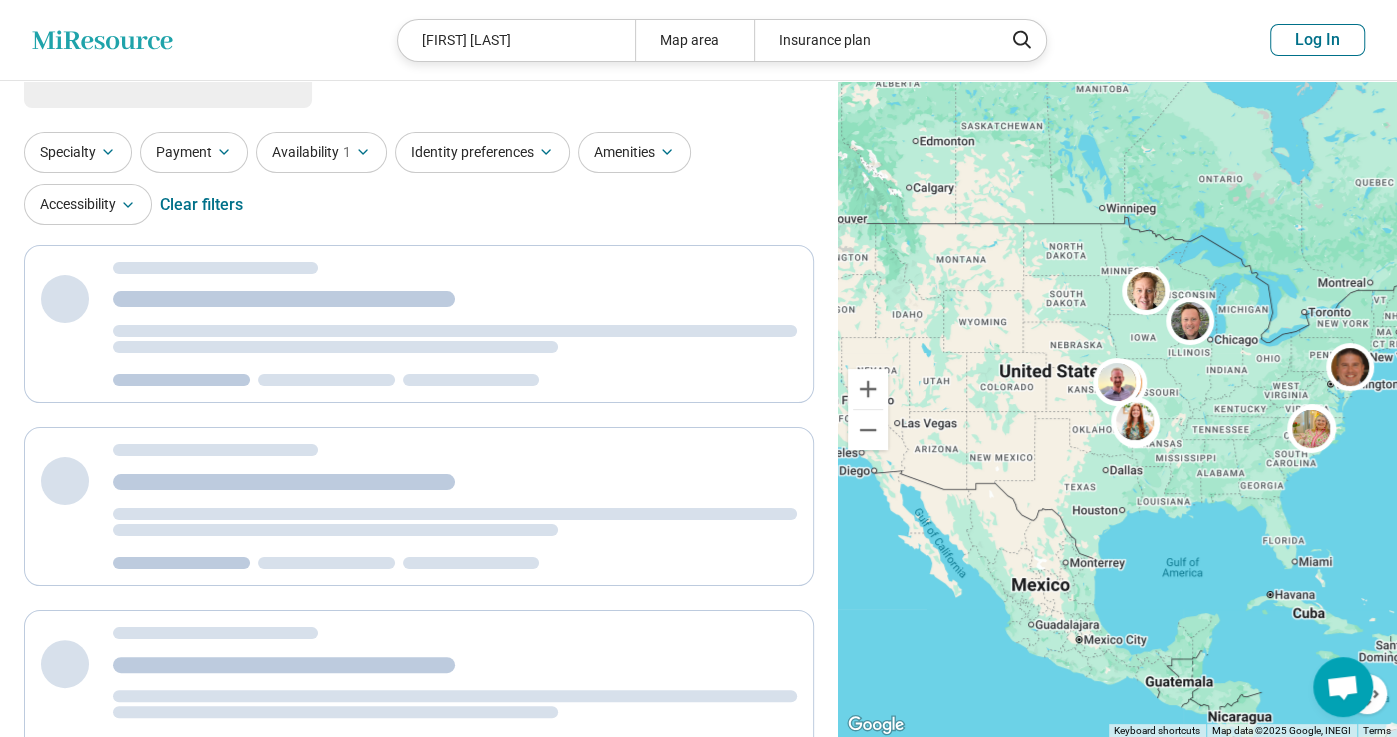 scroll, scrollTop: 0, scrollLeft: 0, axis: both 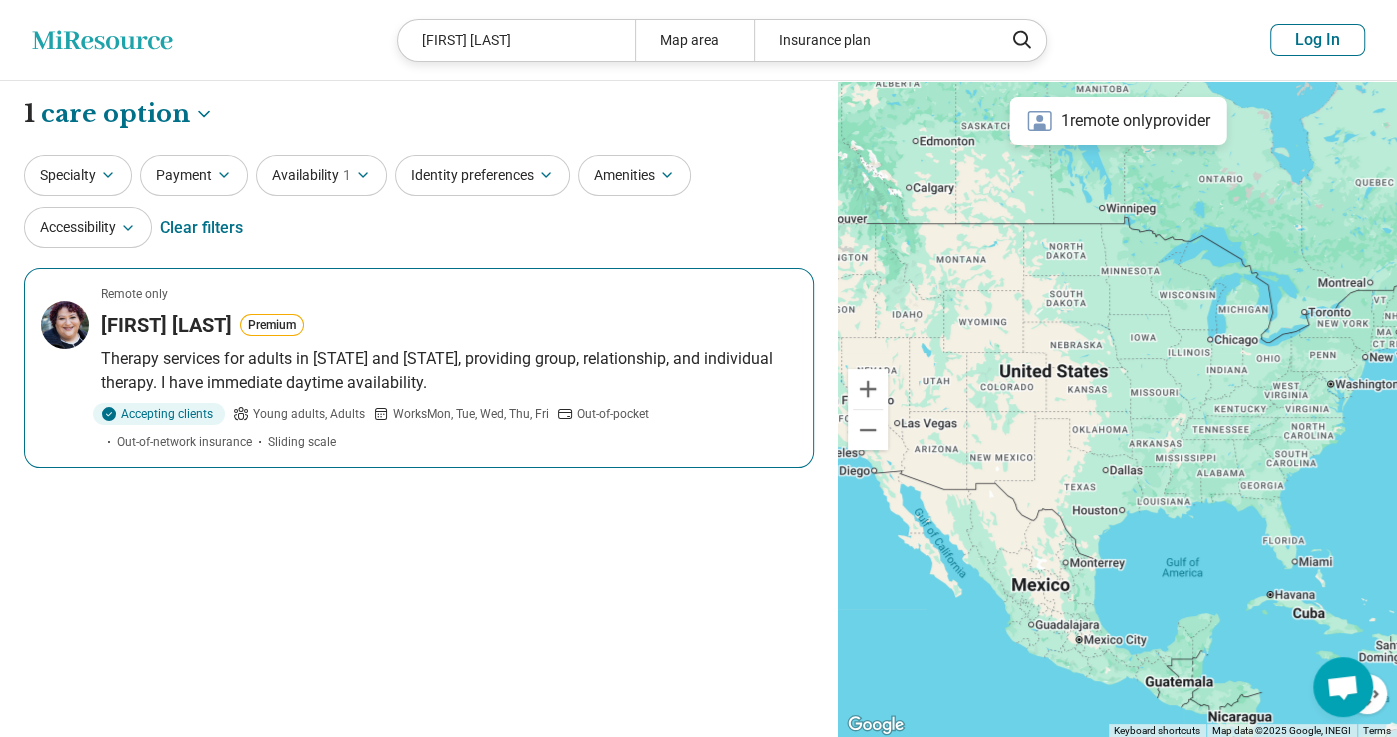 click on "T.Lee Shostack" at bounding box center (166, 325) 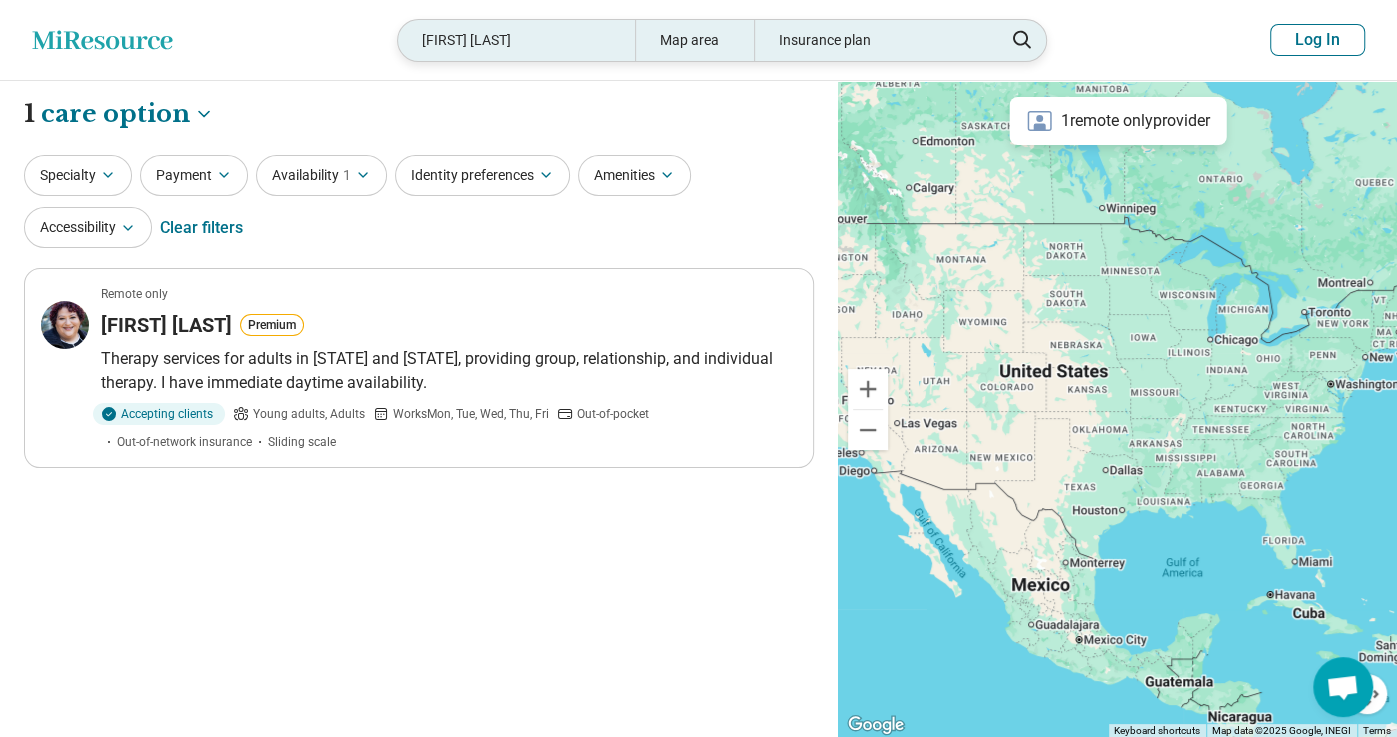 click on "t lee shostack" at bounding box center [516, 40] 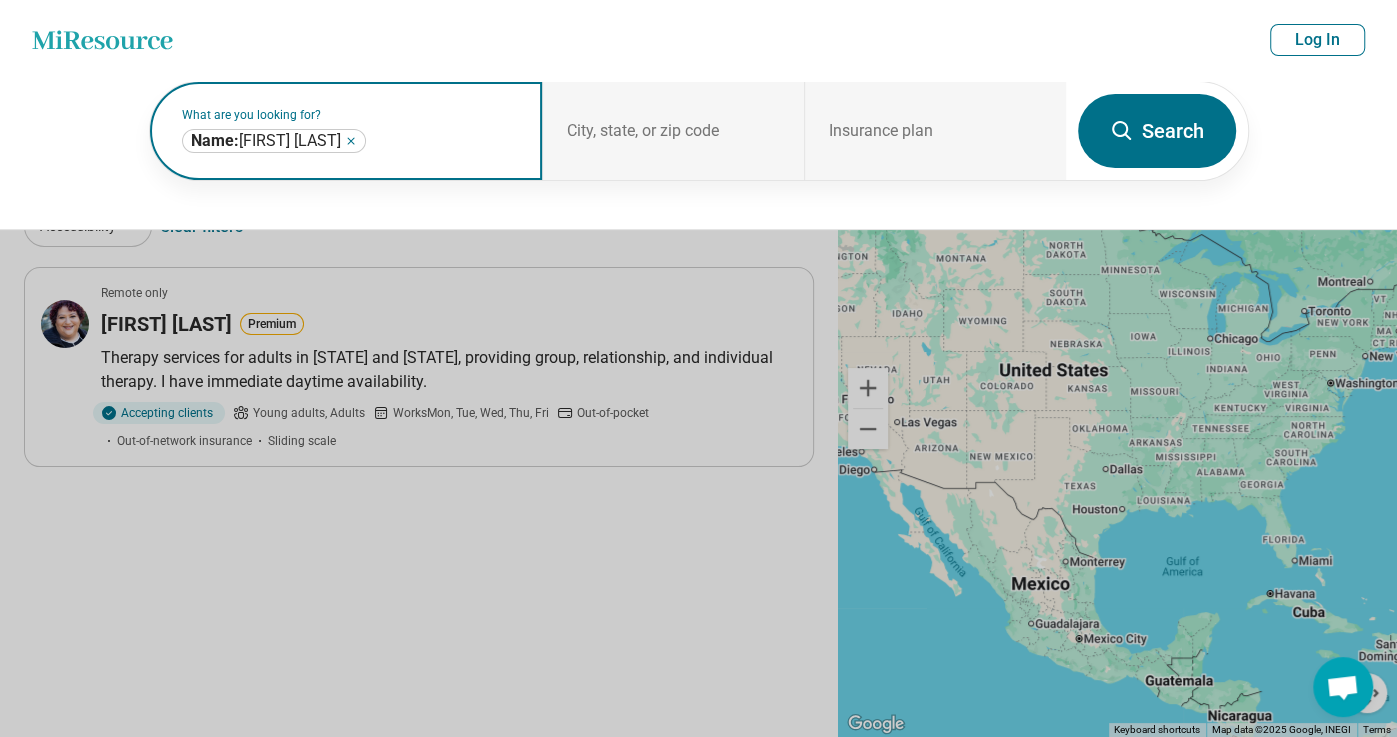 click 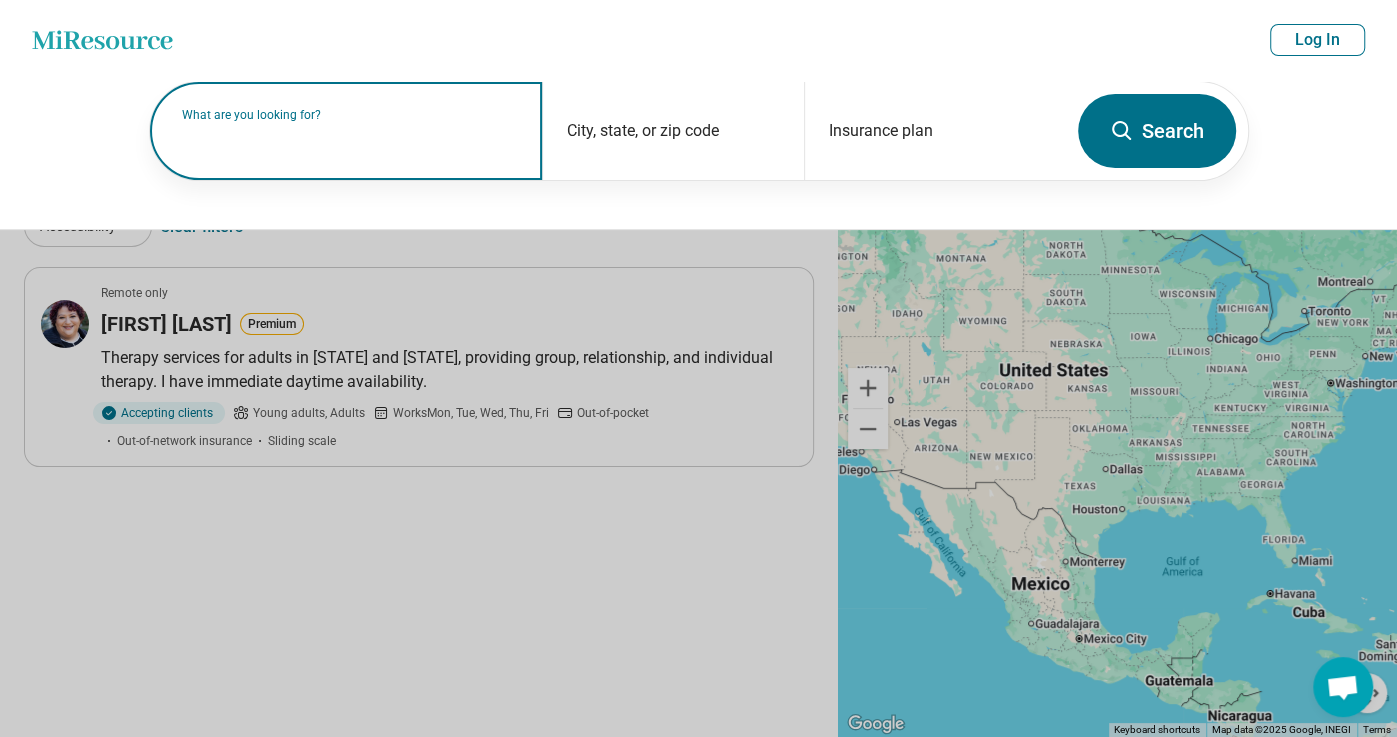 click on "What are you looking for?" at bounding box center (350, 115) 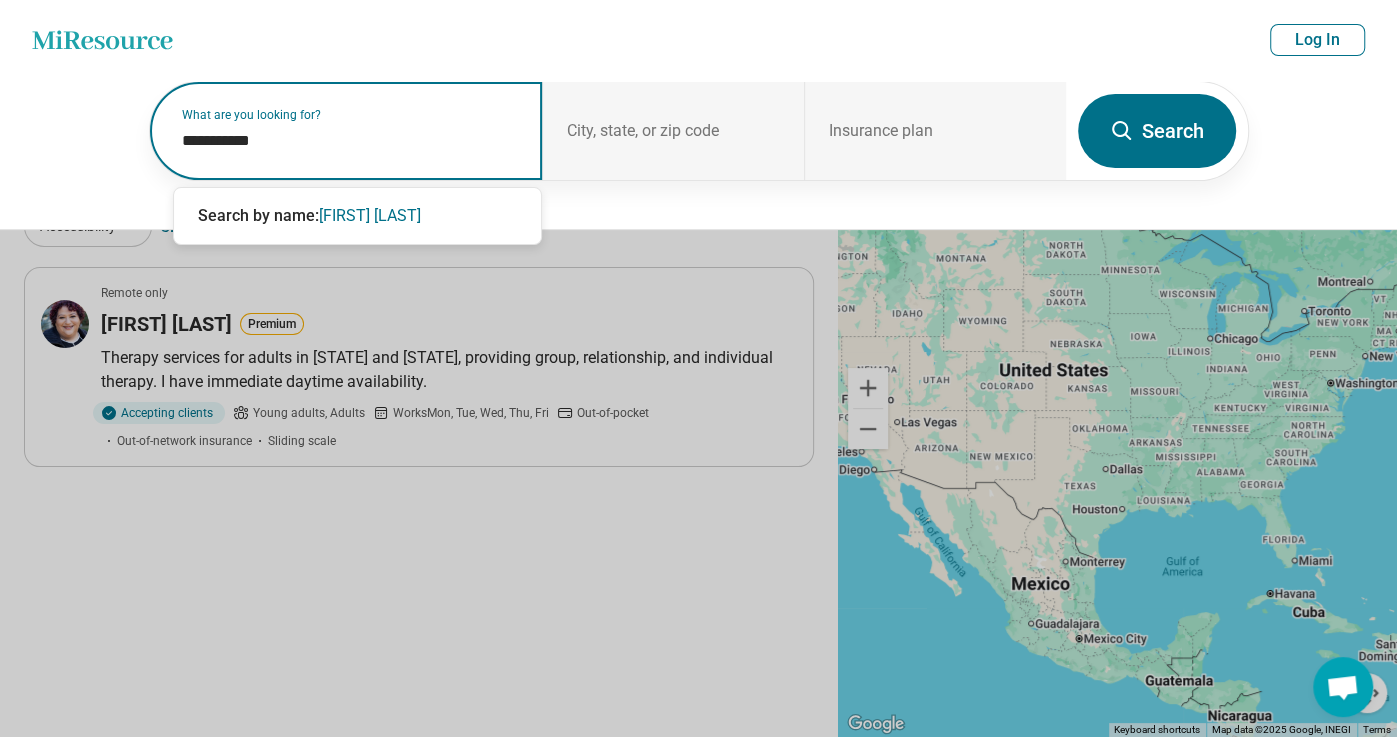 type on "**********" 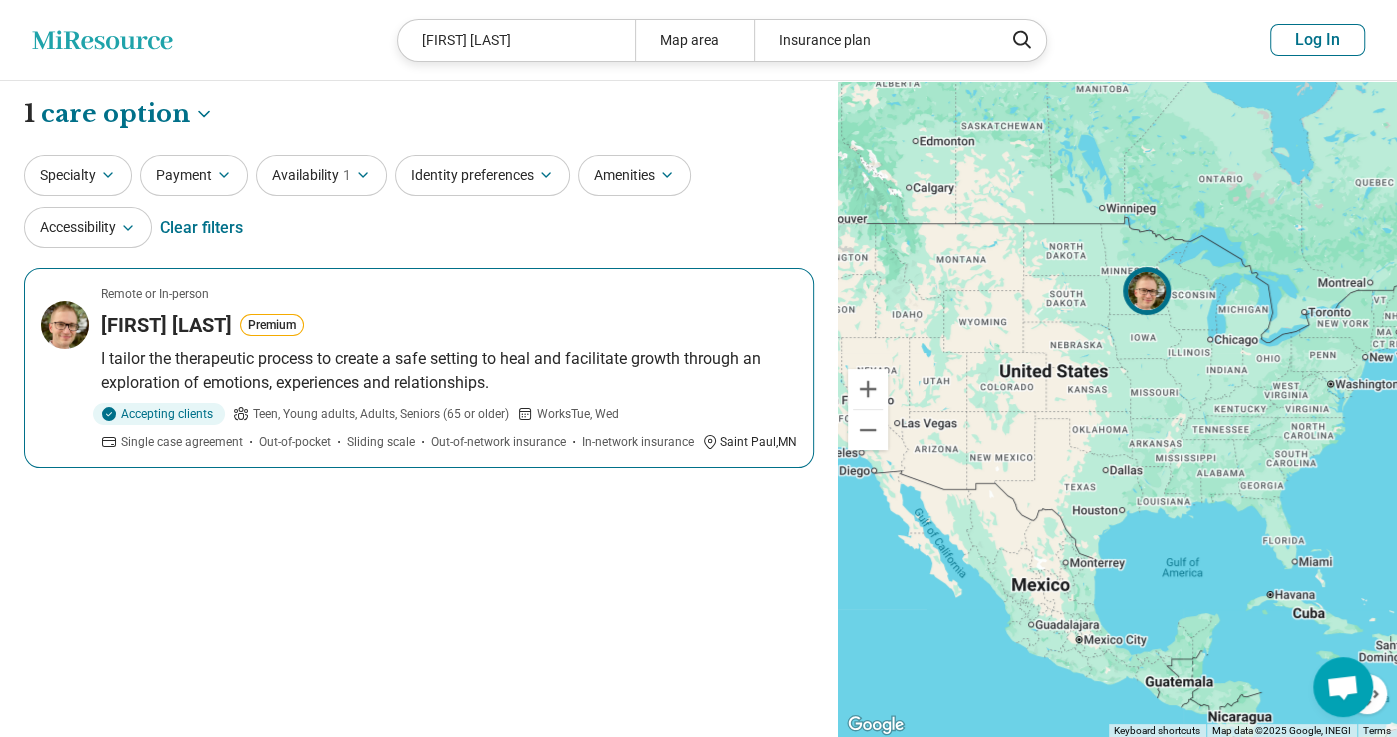 click on "I tailor the therapeutic process to create a safe setting to heal and facilitate growth through an exploration of emotions, experiences and relationships." at bounding box center (449, 371) 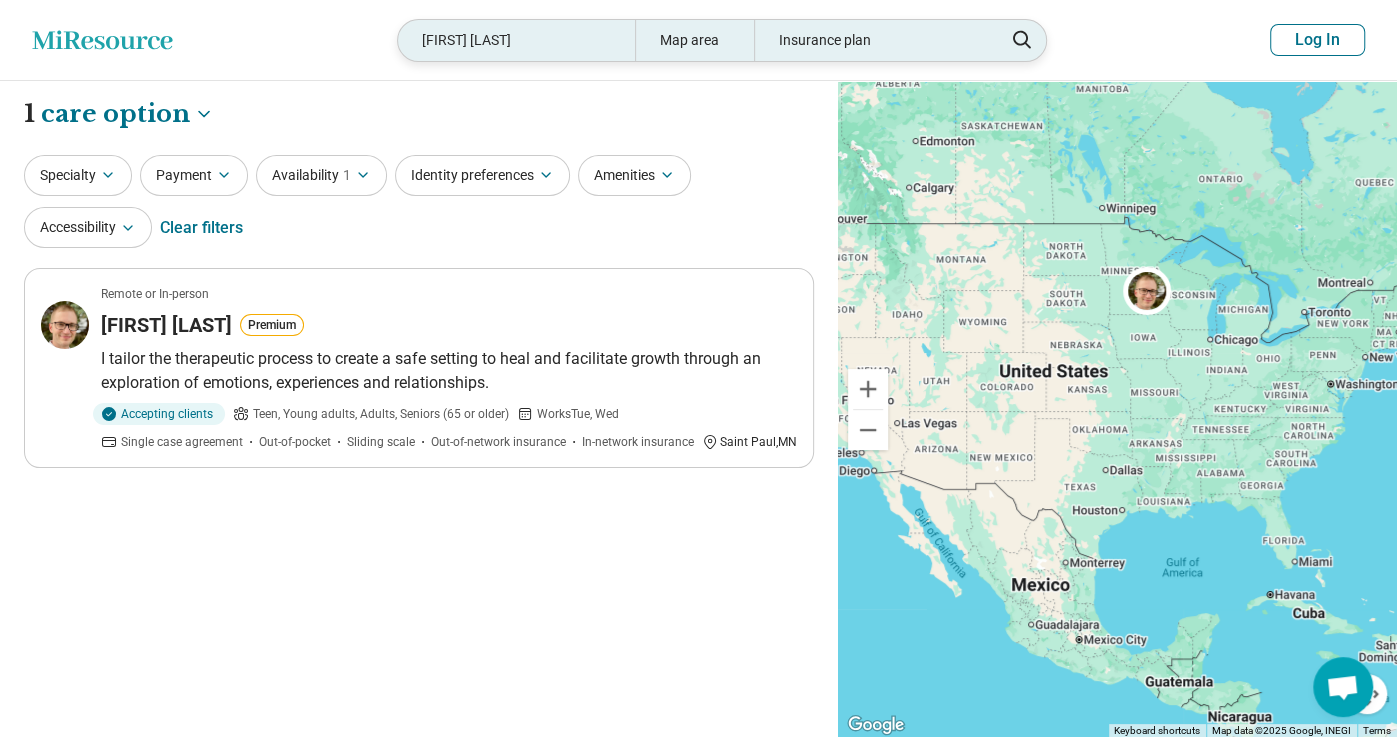 click on "todd frickey" at bounding box center [516, 40] 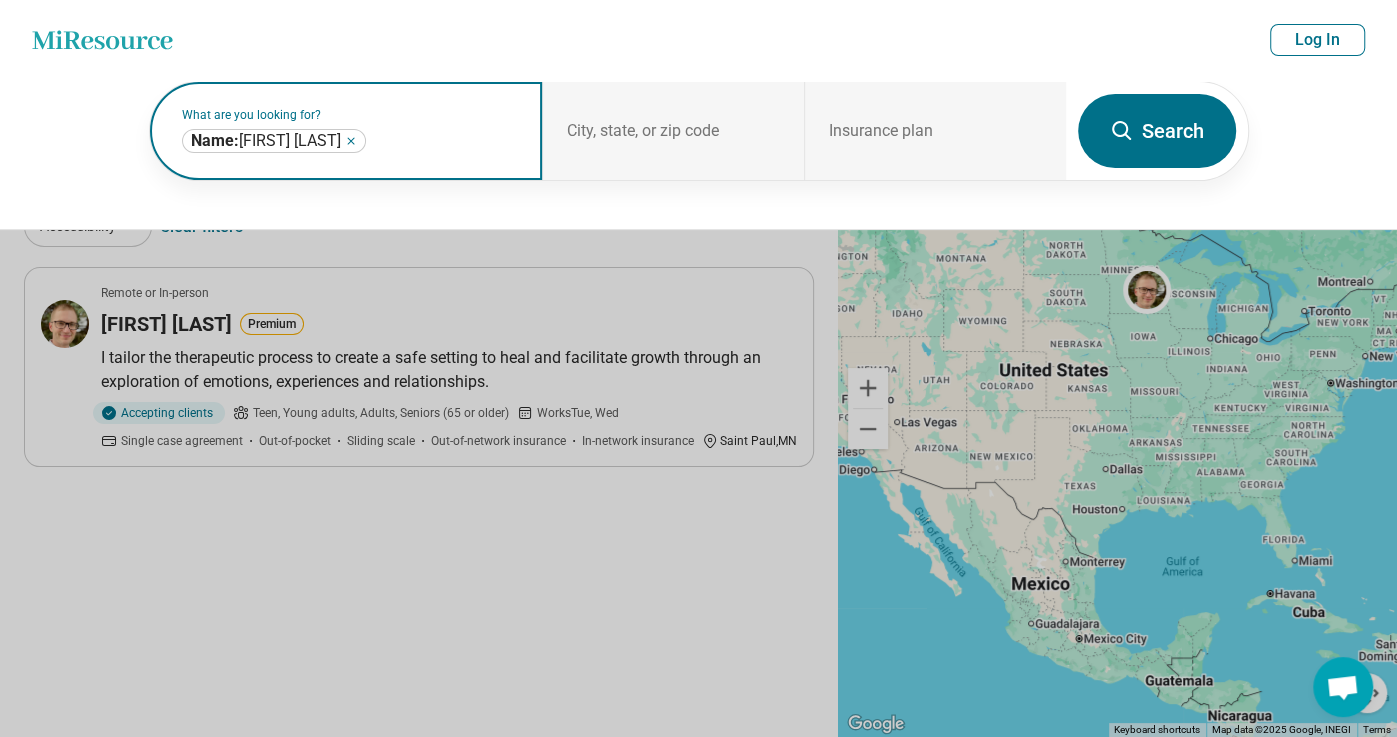 click on "**********" at bounding box center [274, 141] 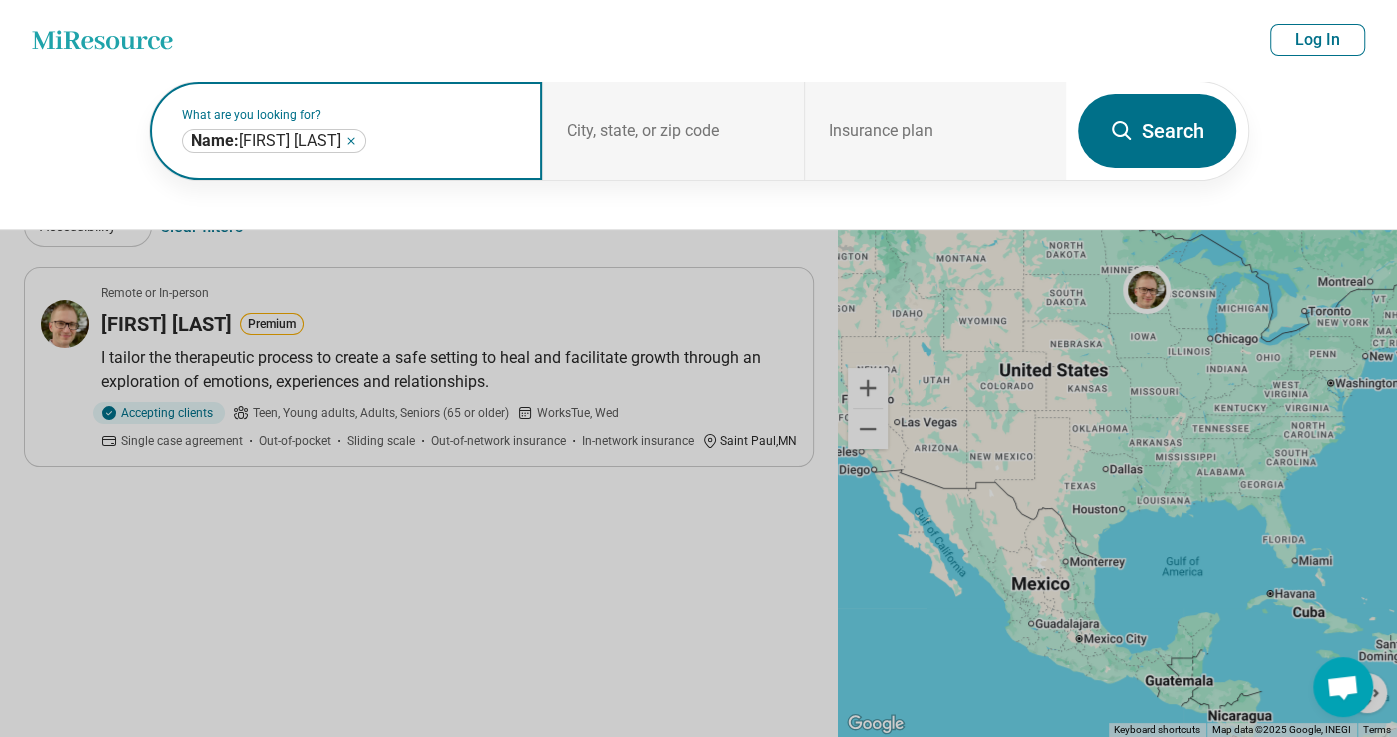 click 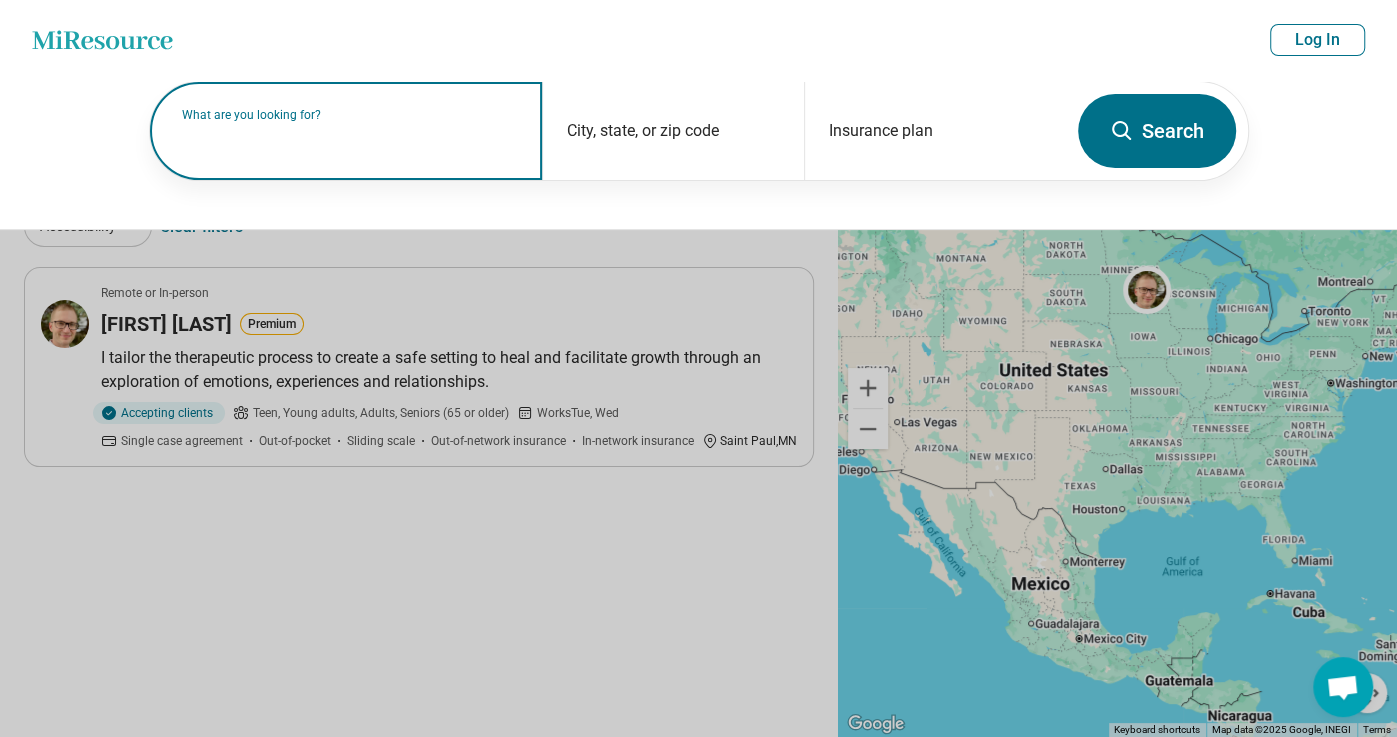 click on "What are you looking for?" at bounding box center (350, 115) 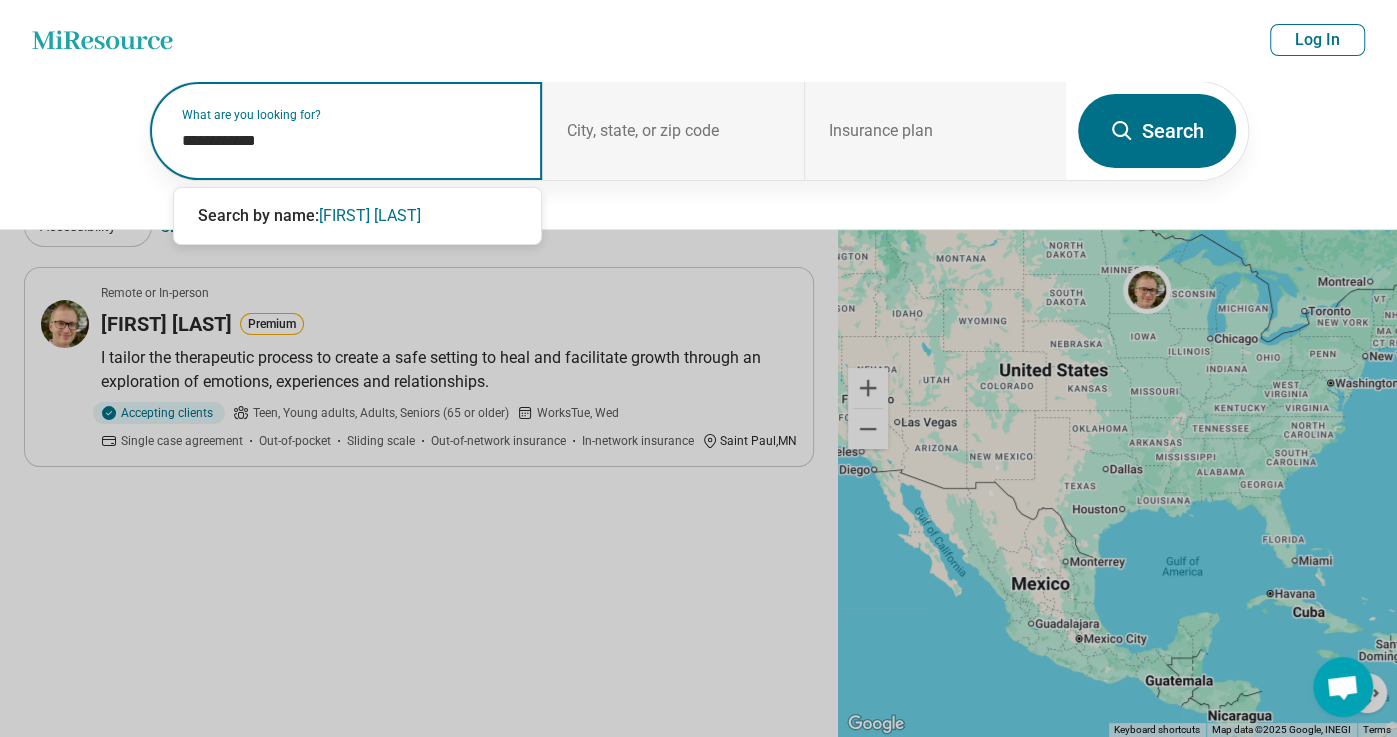 type on "**********" 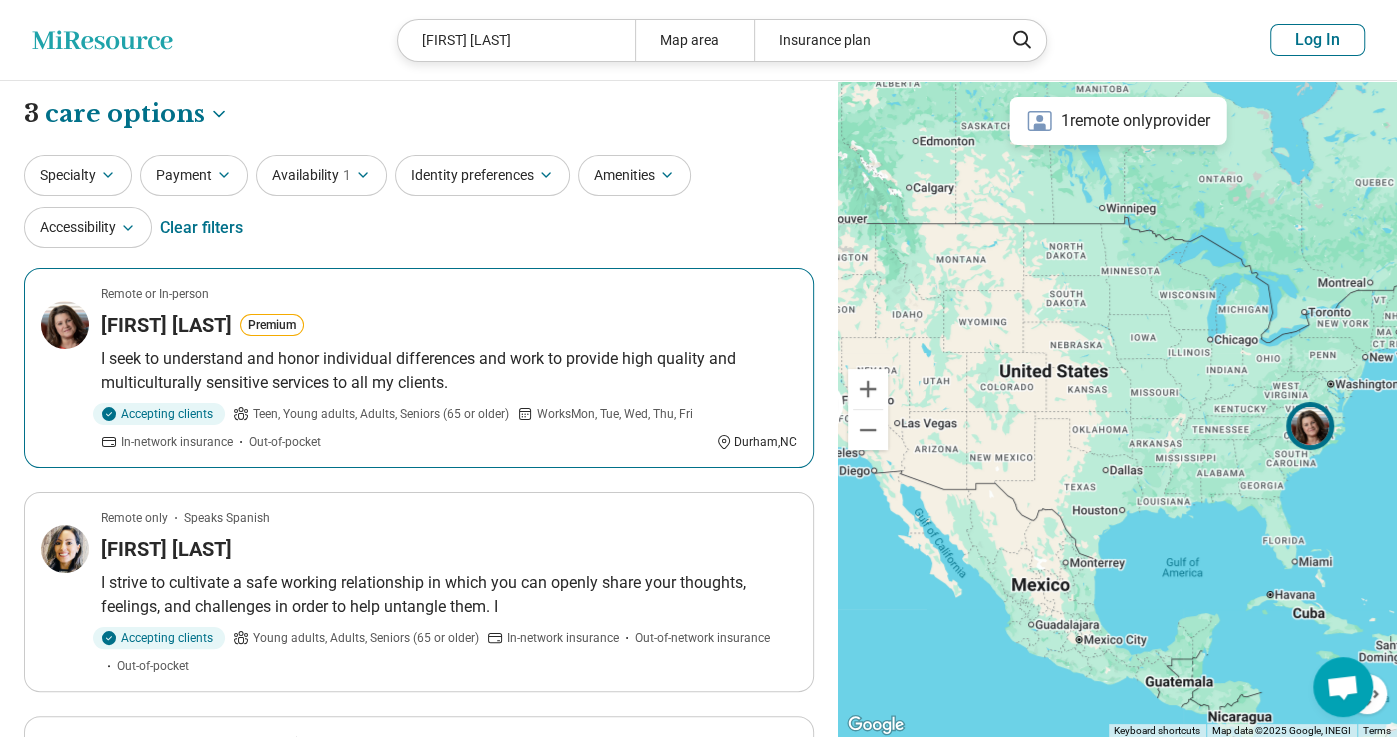 click on "Toni Georgiana" at bounding box center [166, 325] 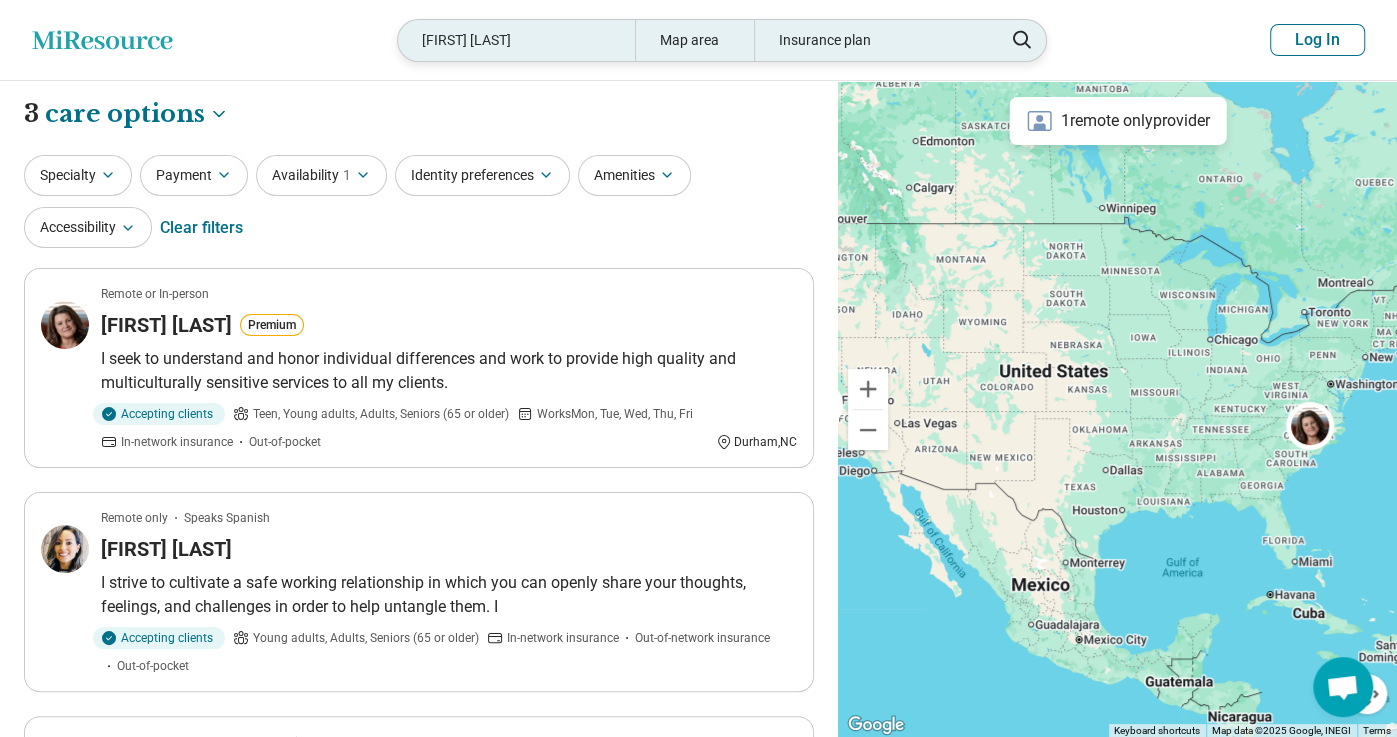 click on "toni georgina" at bounding box center (516, 40) 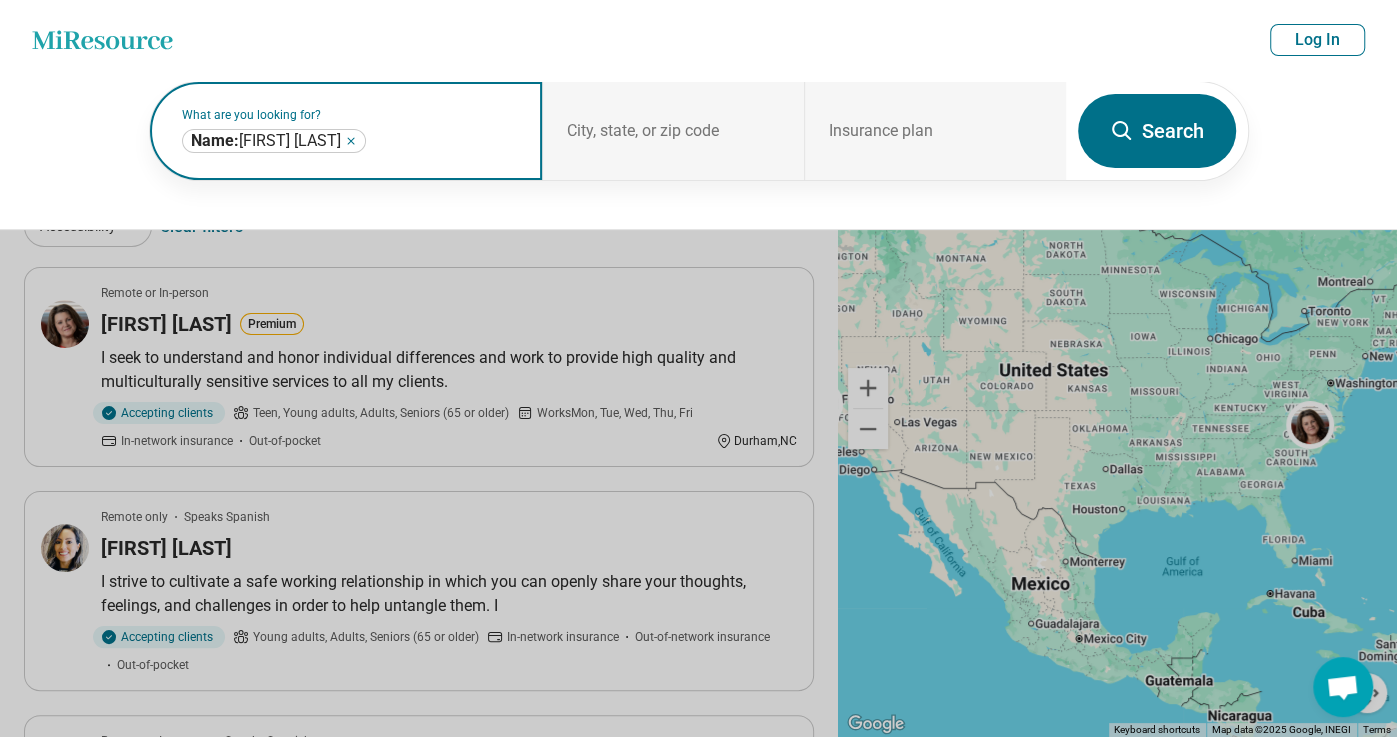 click 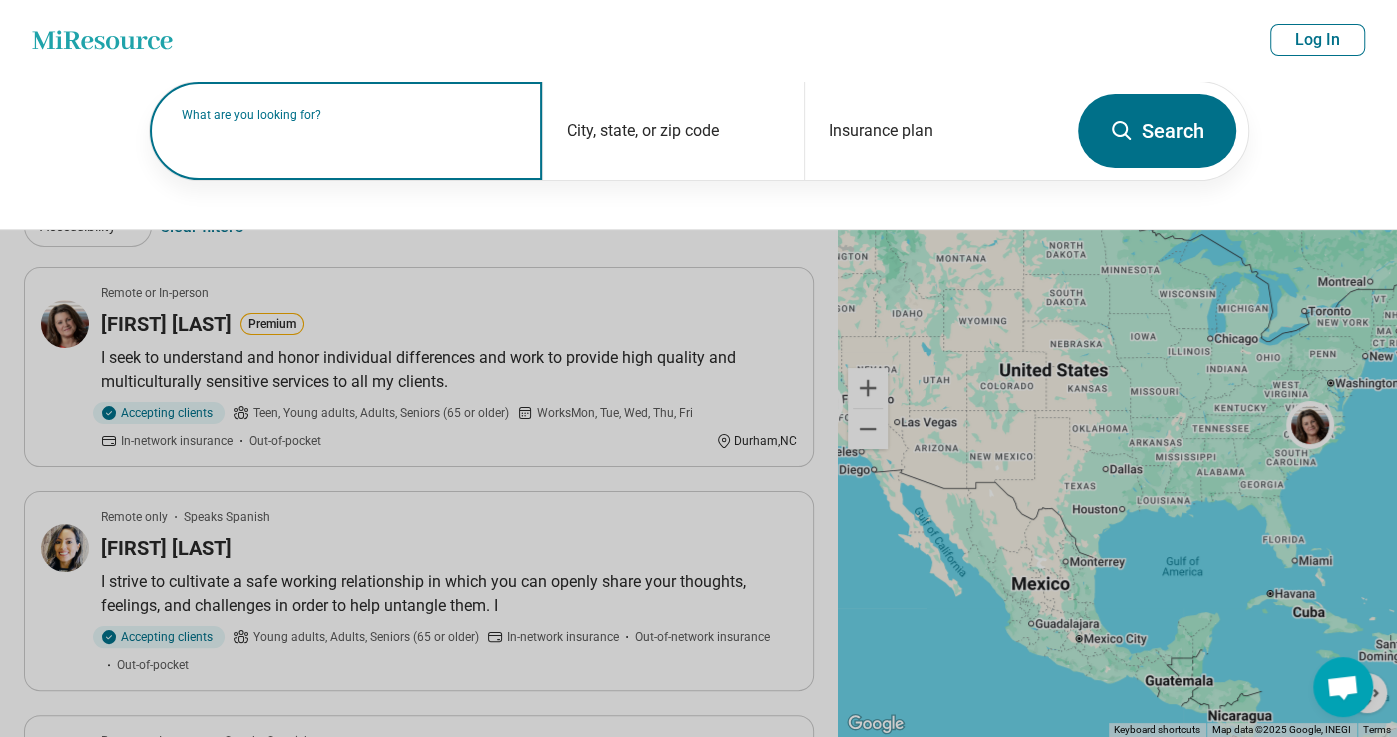 click on "What are you looking for?" at bounding box center (350, 115) 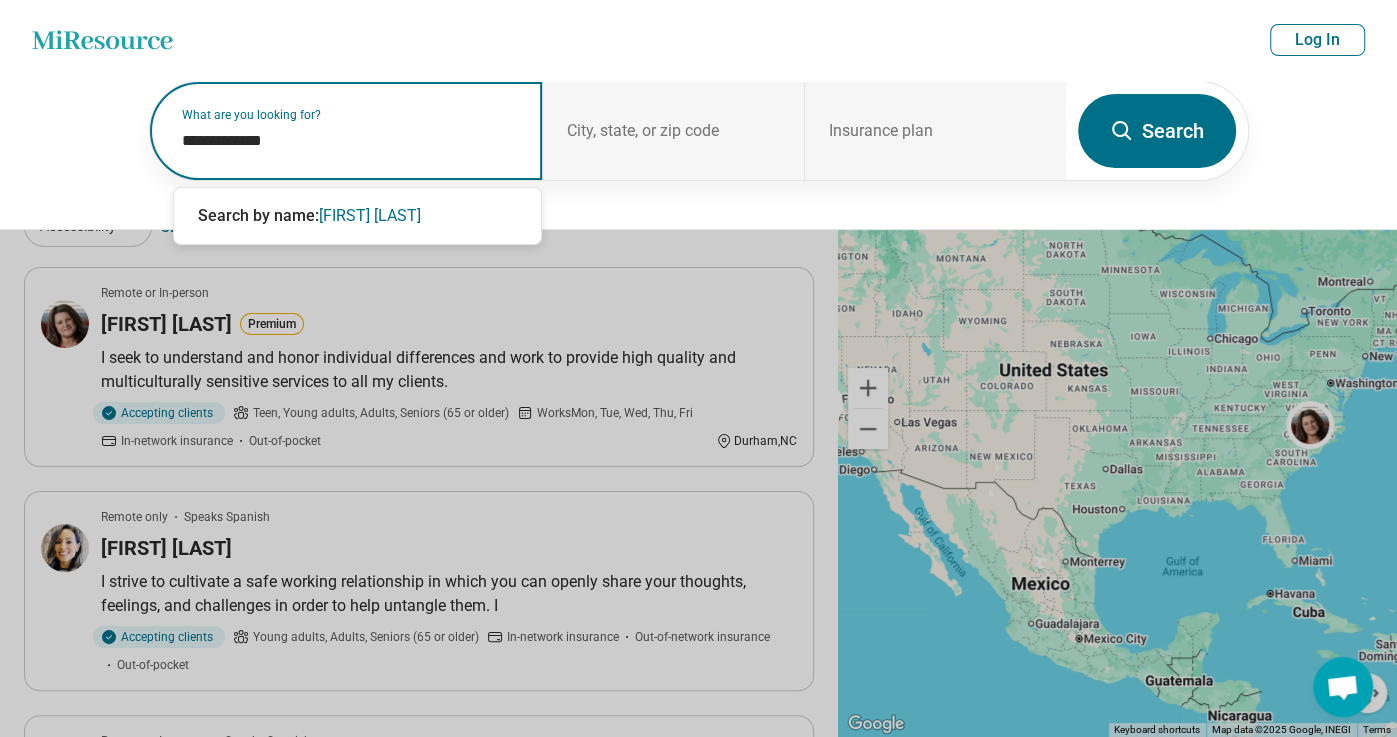 type on "**********" 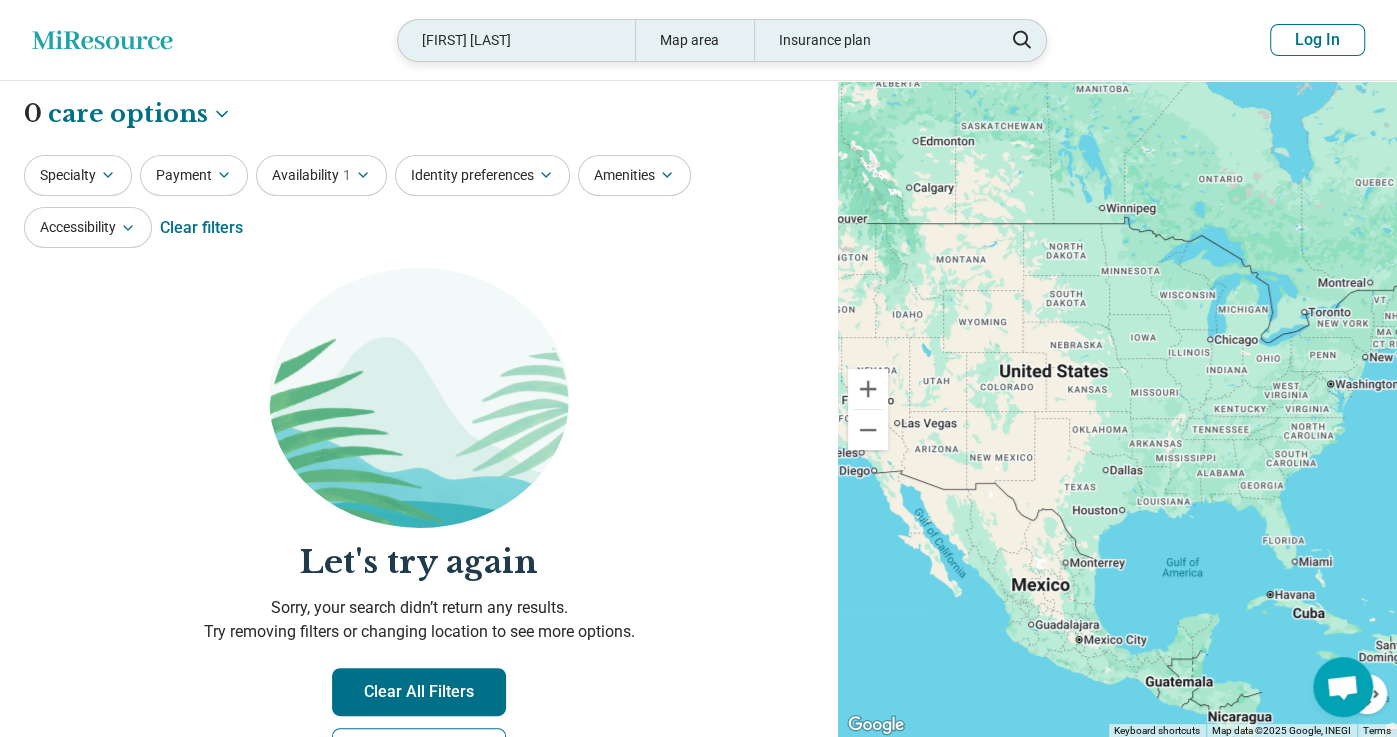 click on "traci sheirden" at bounding box center [516, 40] 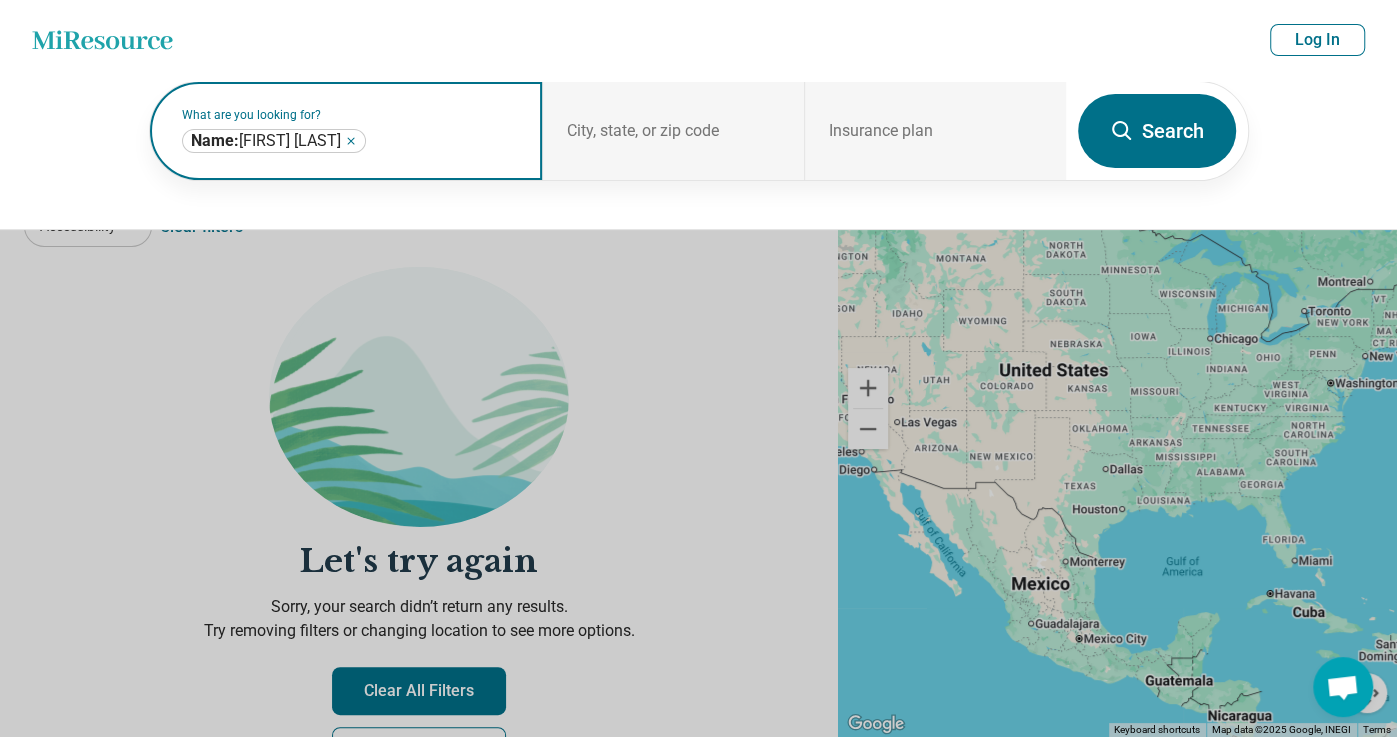 click 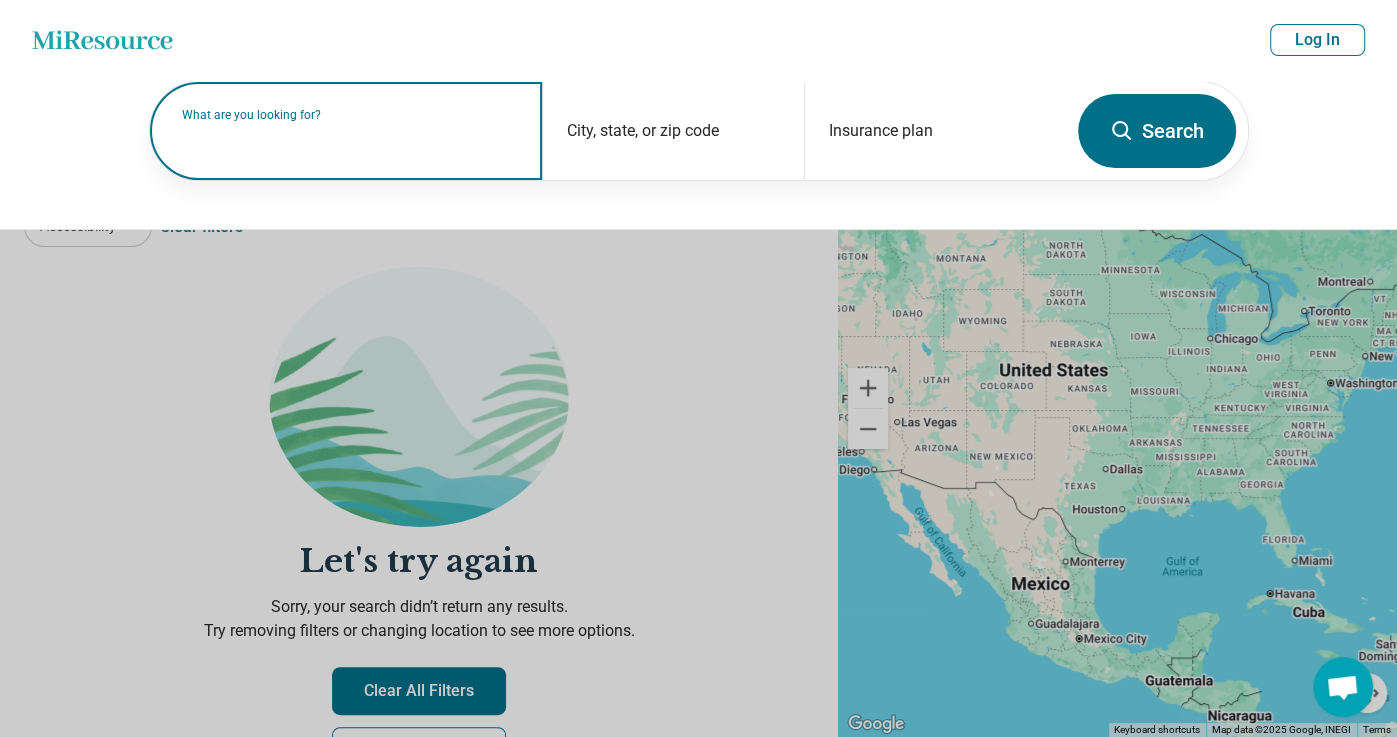 click on "What are you looking for?" at bounding box center [350, 115] 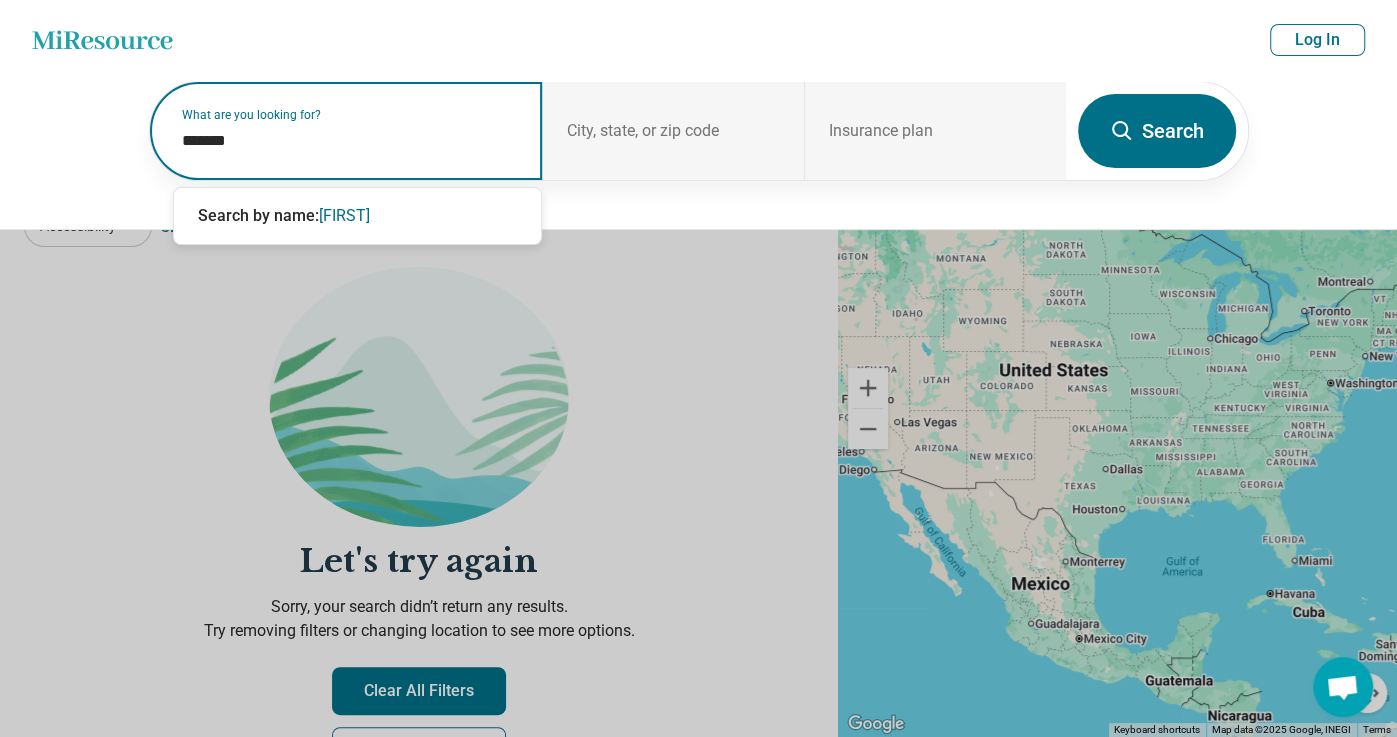 paste on "**********" 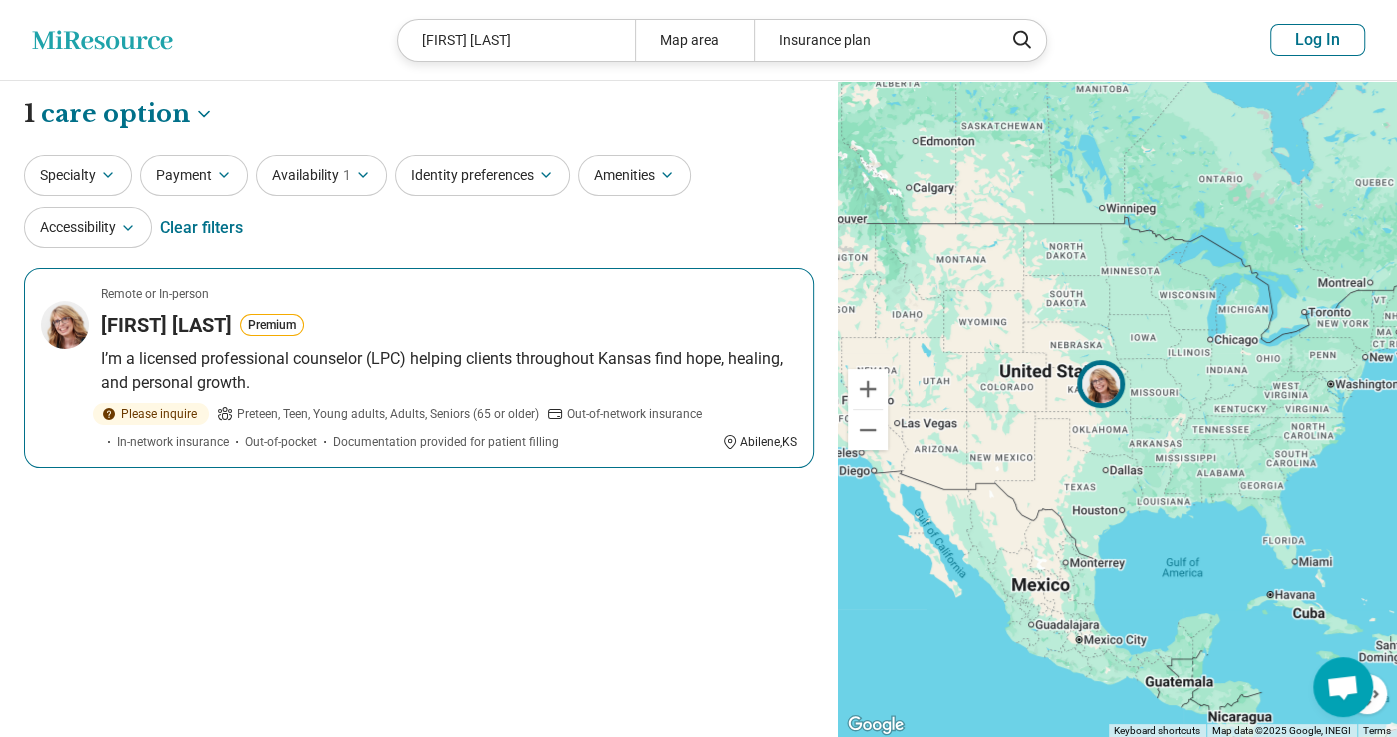 click on "I’m a licensed professional counselor (LPC) helping clients throughout Kansas find hope, healing, and personal growth." at bounding box center [449, 371] 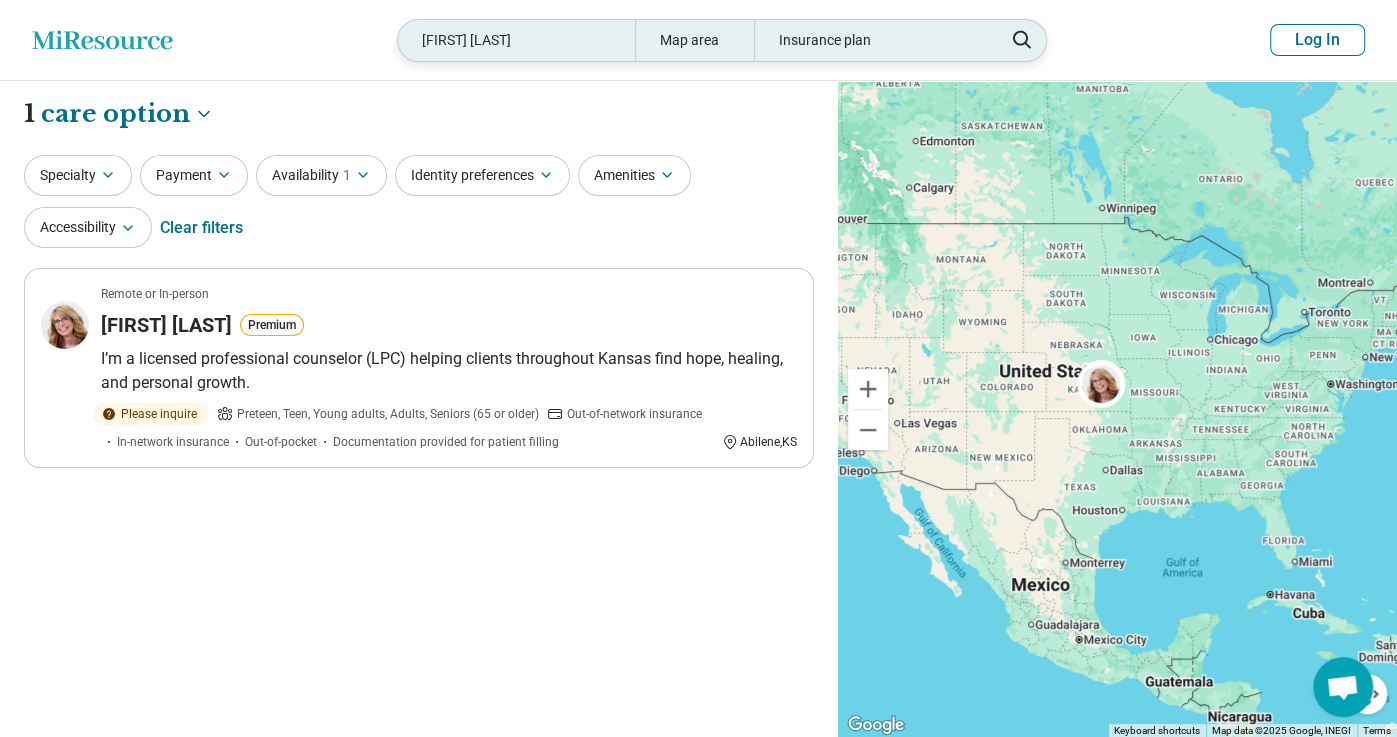 click on "tracie Schardein" at bounding box center [516, 40] 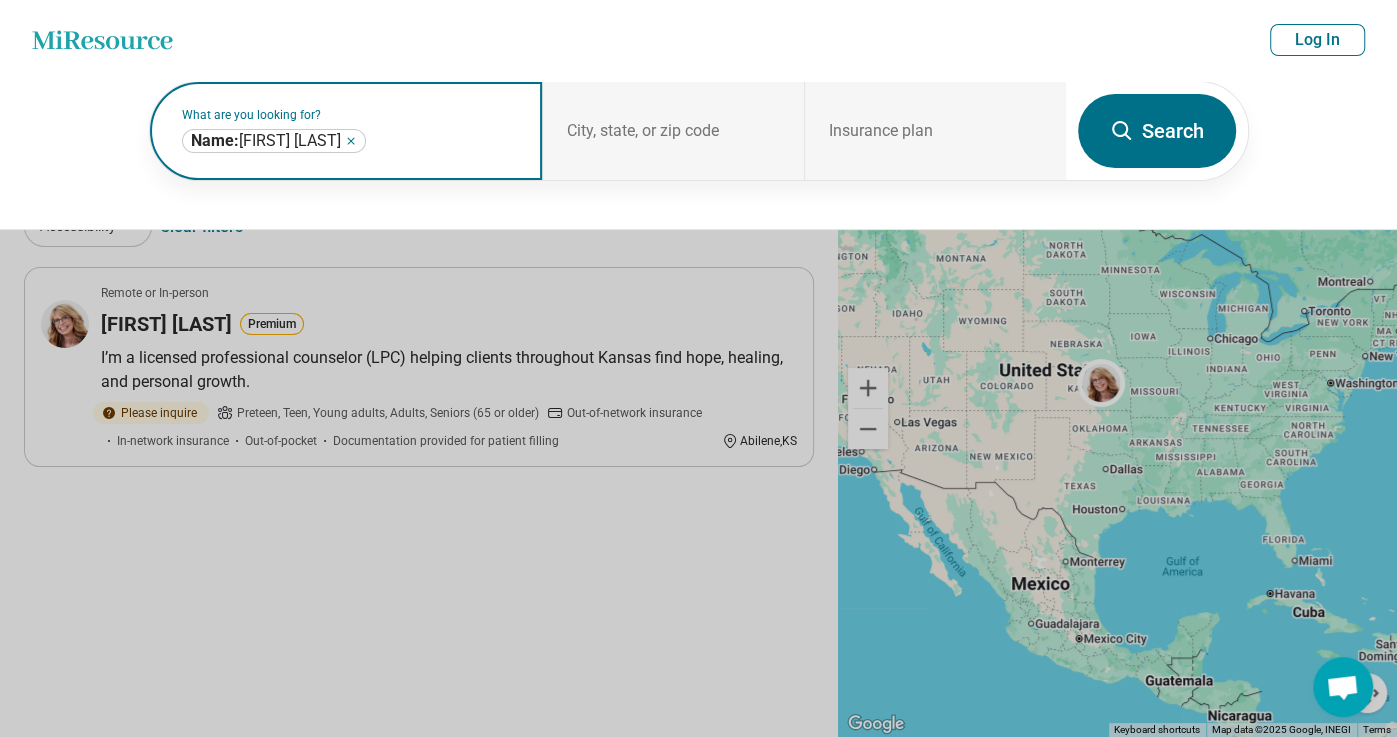 click 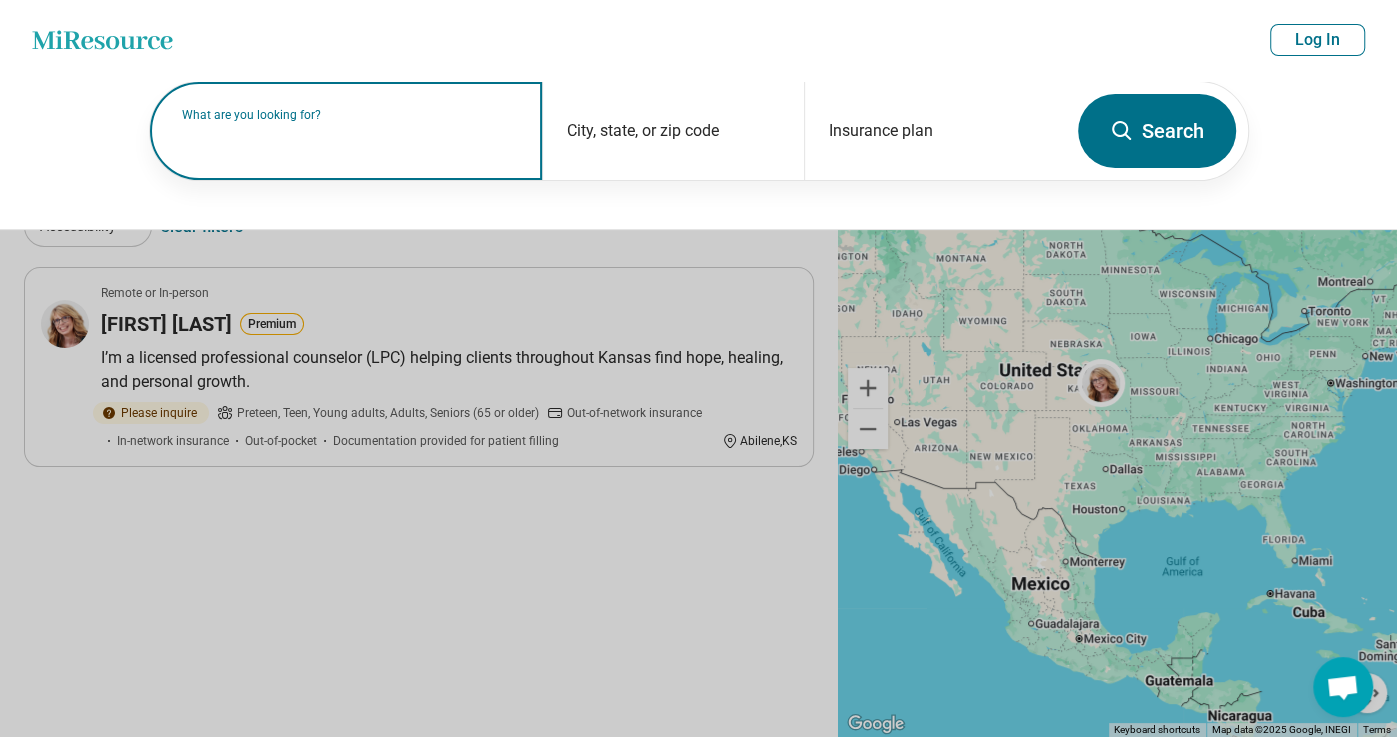 click on "What are you looking for?" at bounding box center [350, 115] 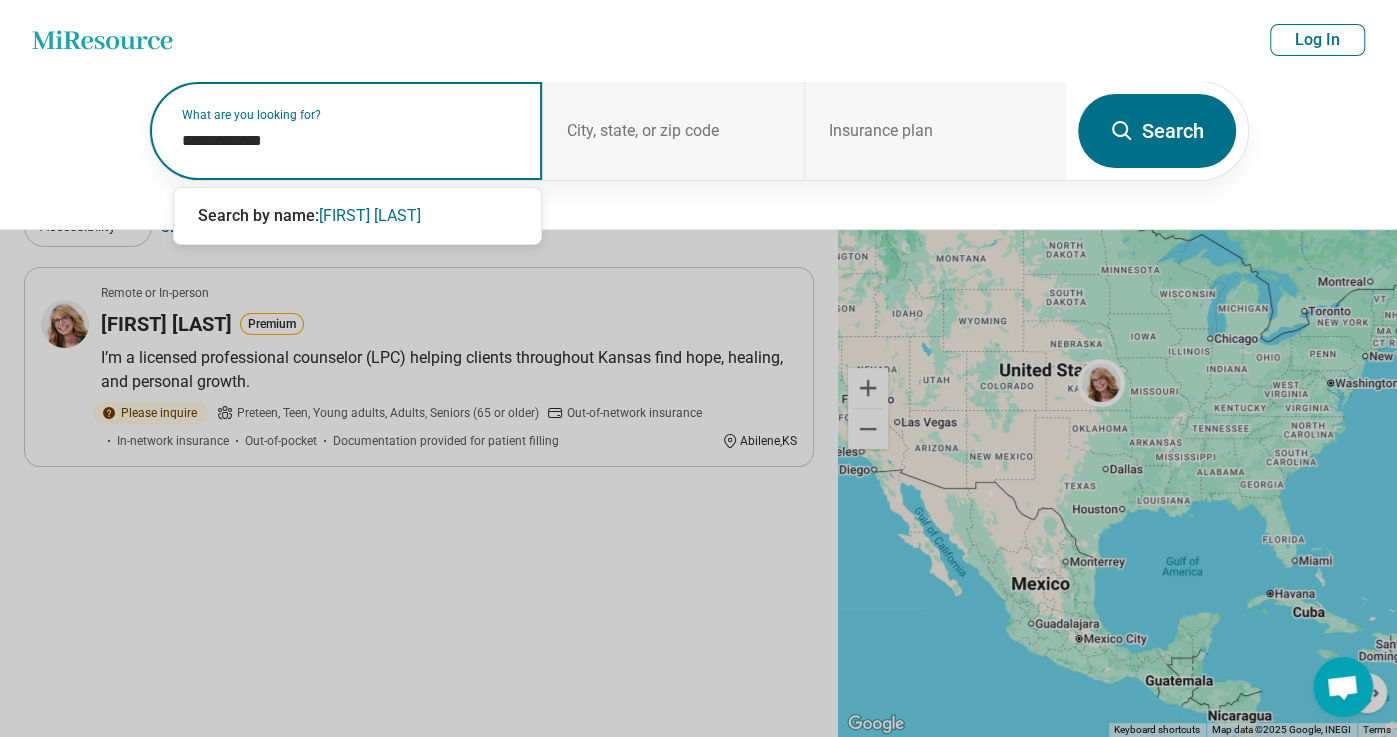type on "**********" 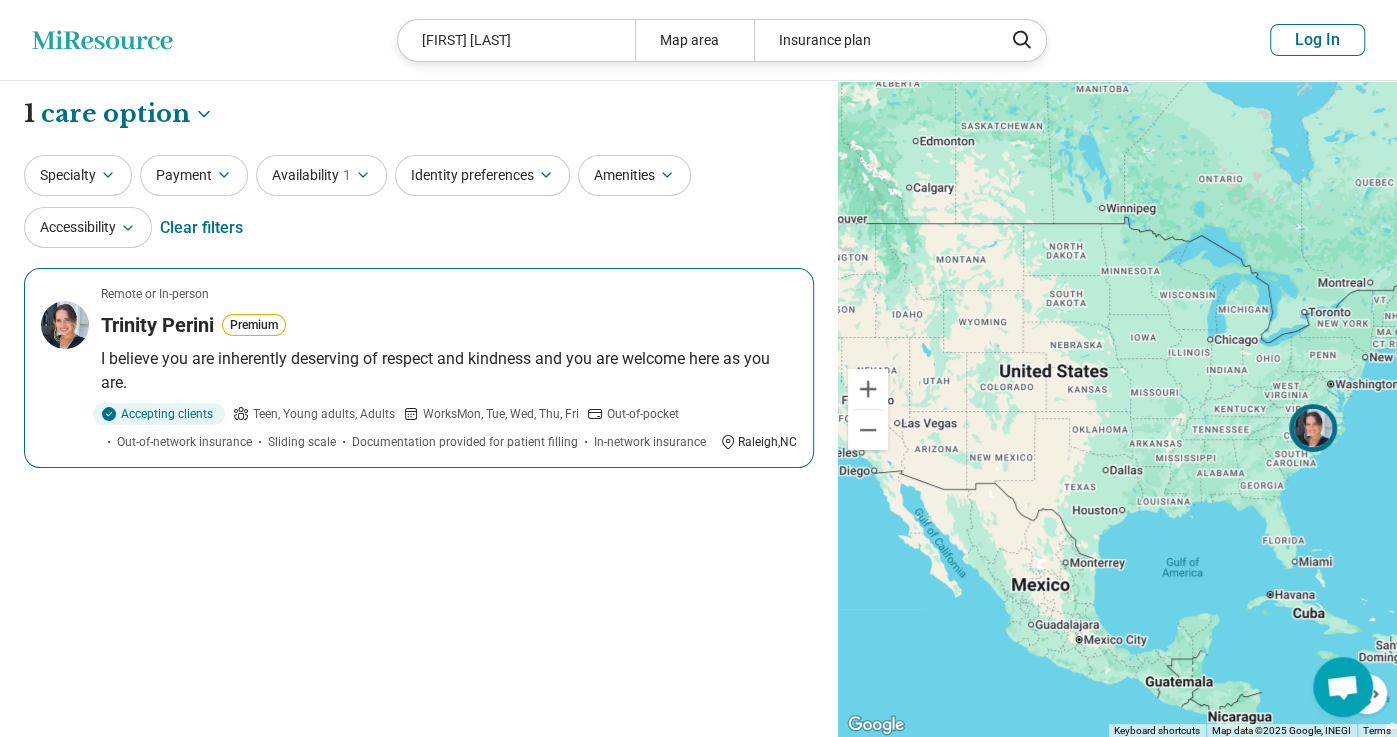 click on "Trinity Perini" at bounding box center (157, 325) 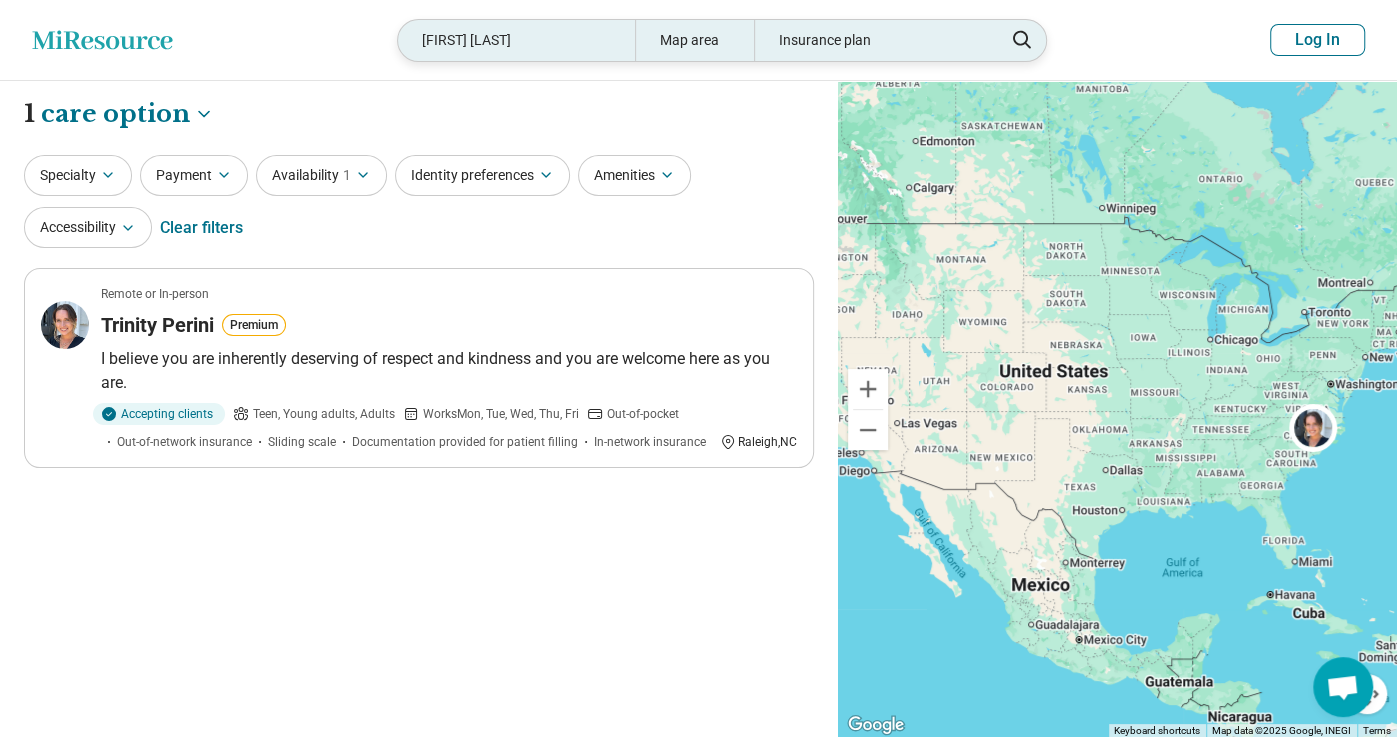 click on "trinity perini" at bounding box center (516, 40) 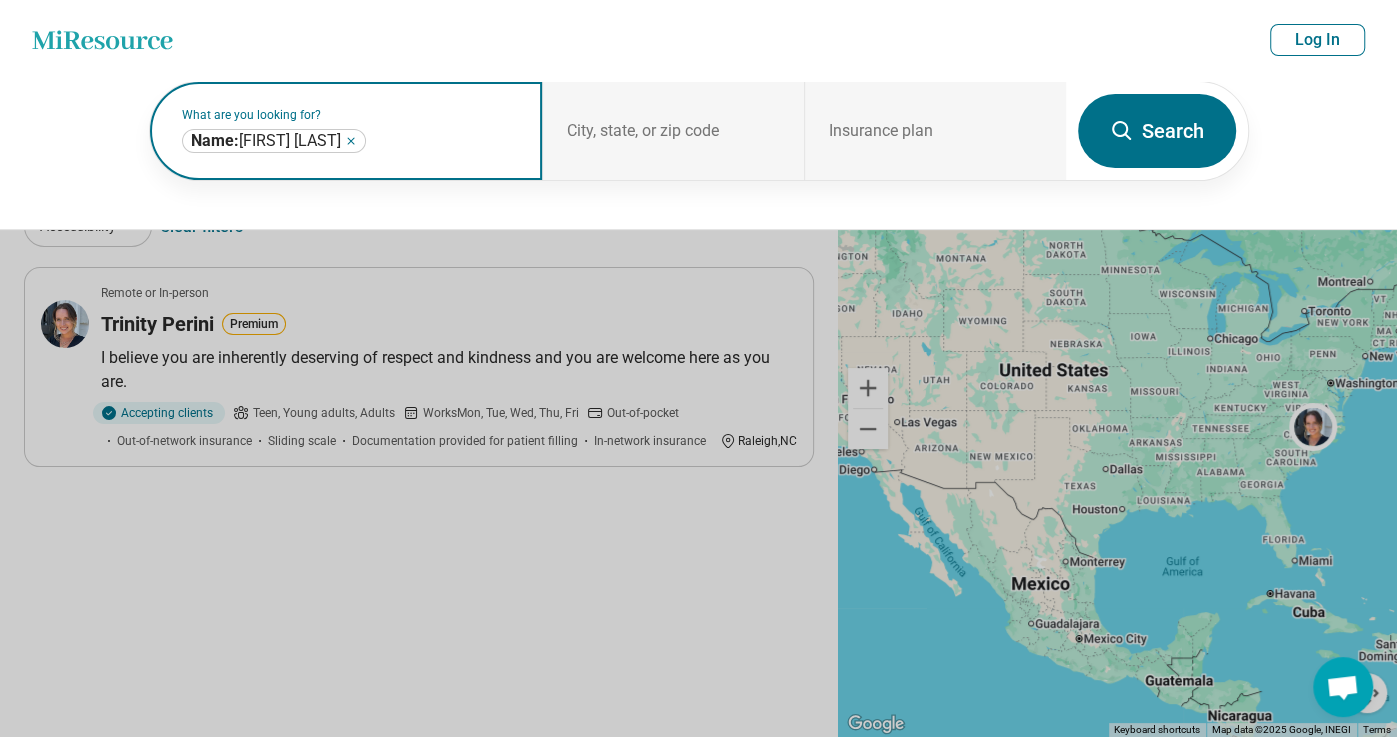 click on "**********" at bounding box center (274, 141) 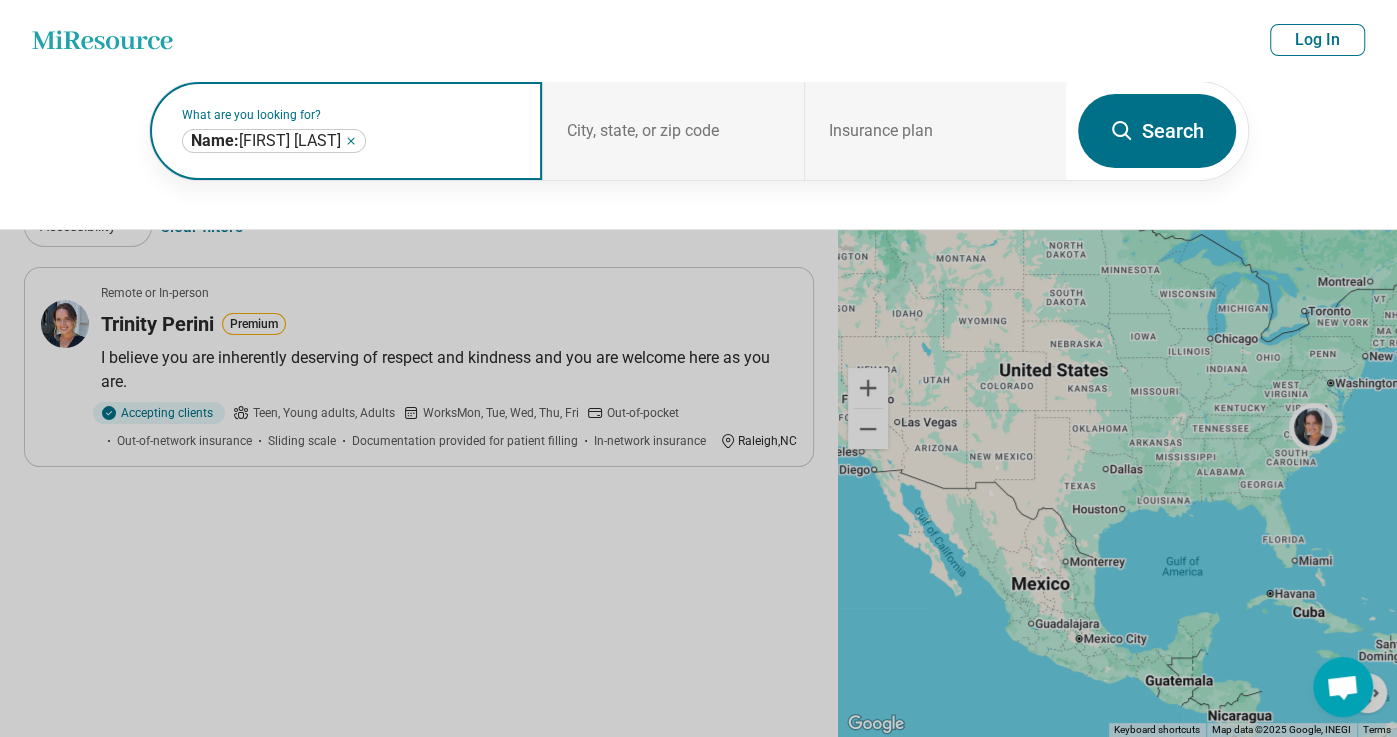 click 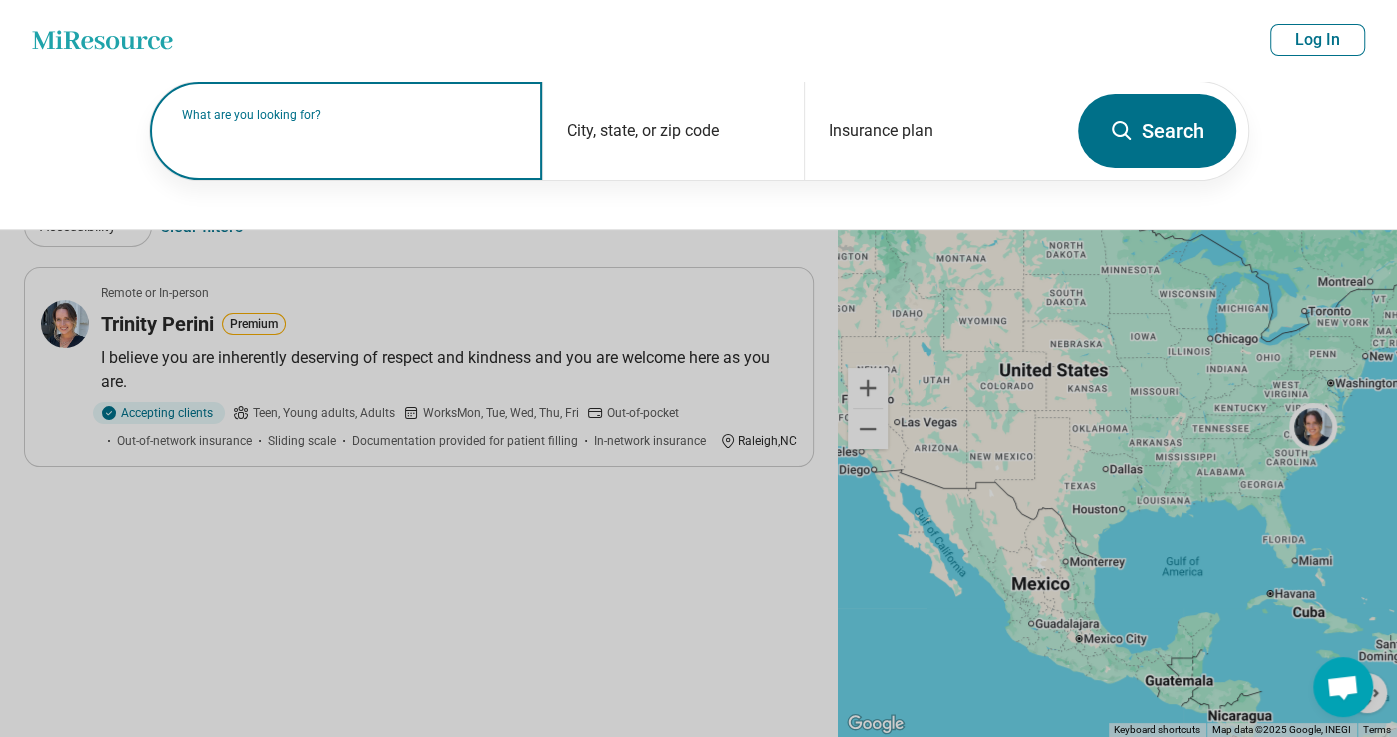 click on "What are you looking for?" at bounding box center [350, 115] 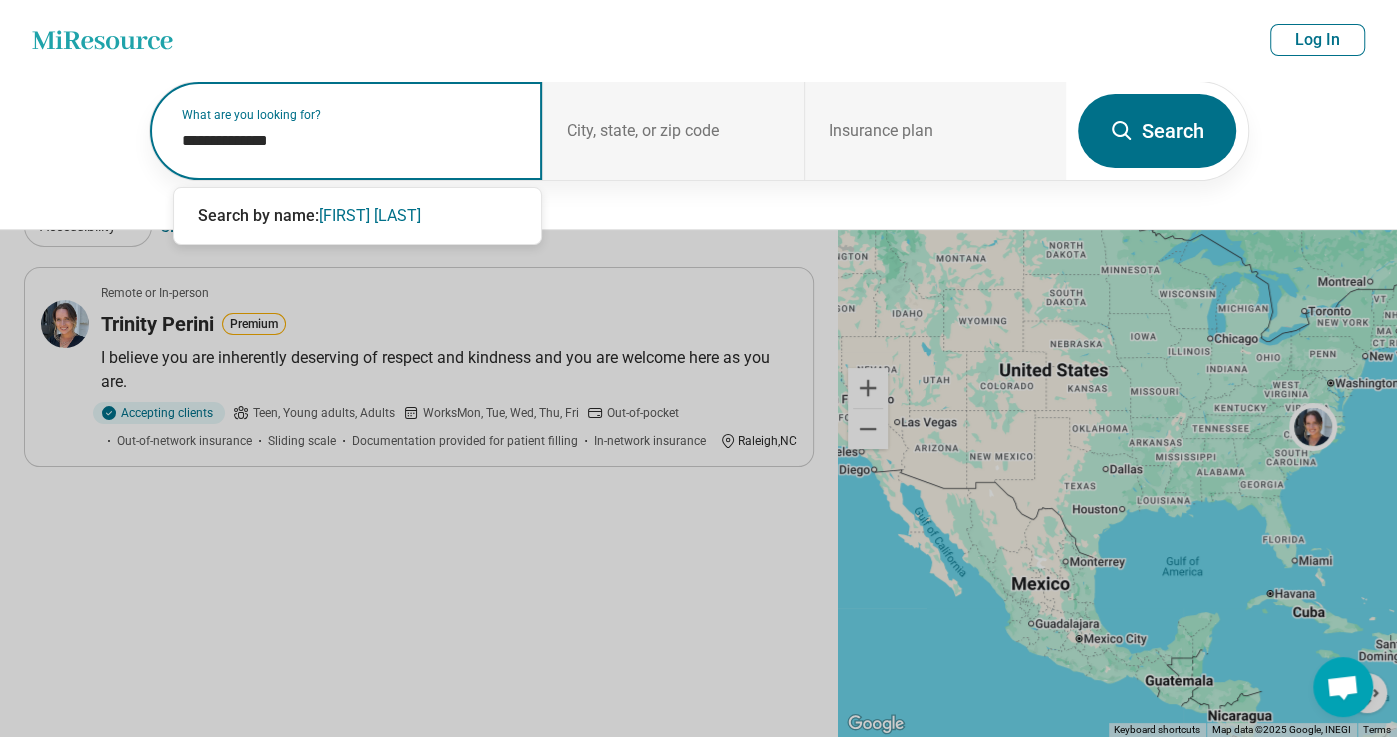 type on "**********" 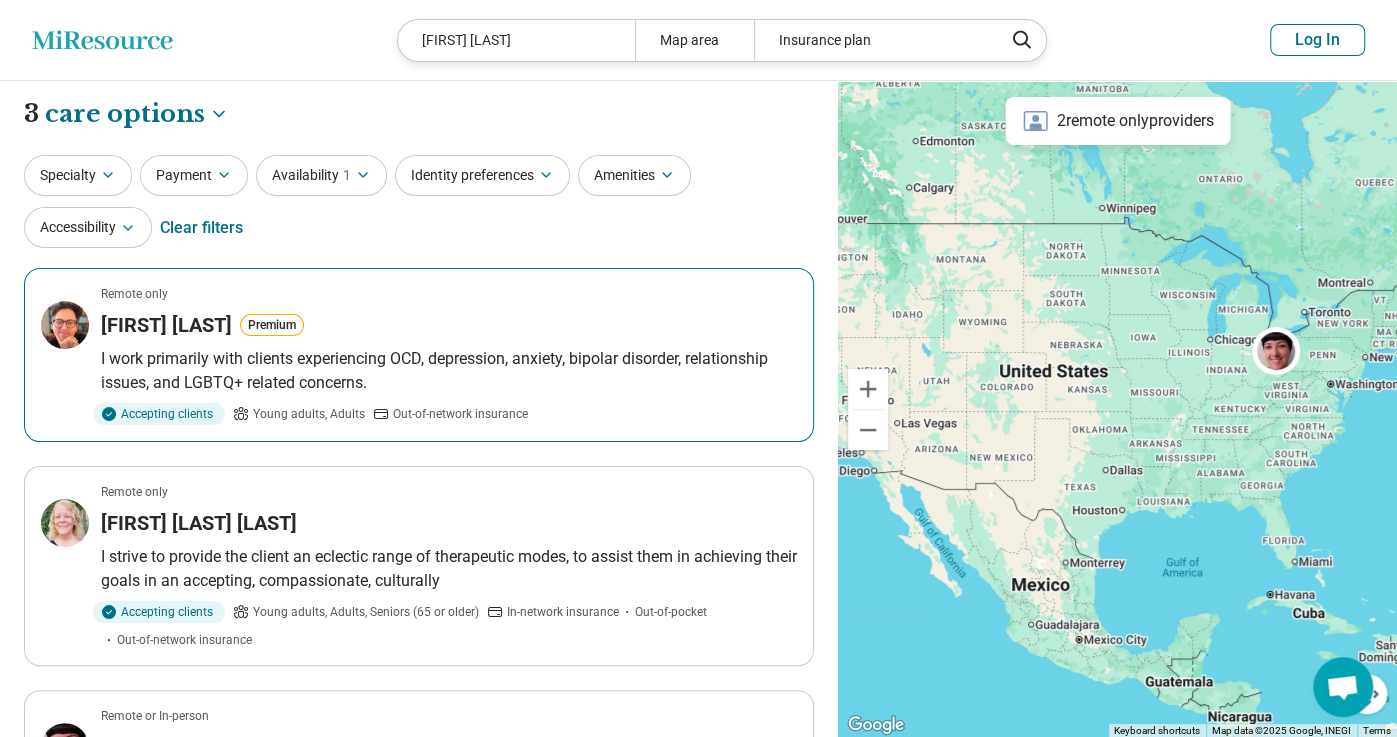 click on "Tristan Guarini" at bounding box center (166, 325) 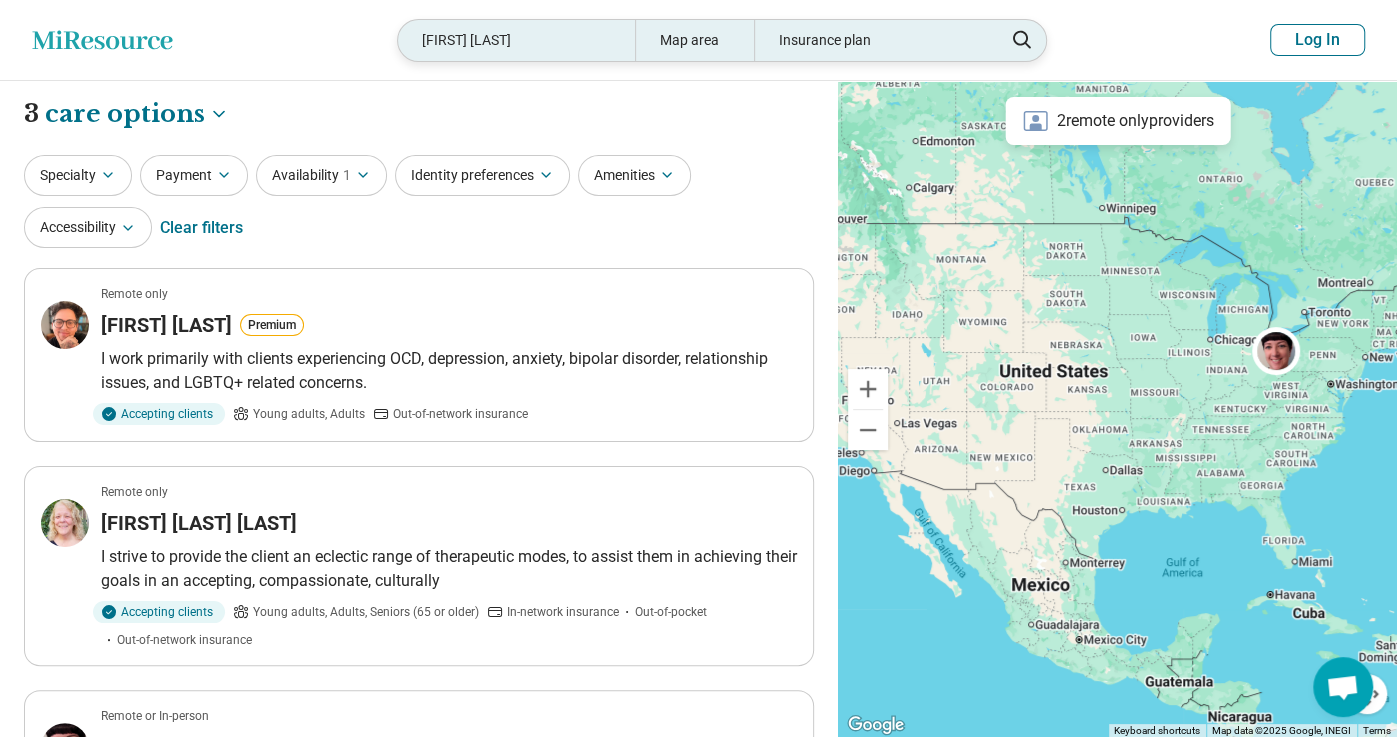 click on "tristan guarini" at bounding box center [516, 40] 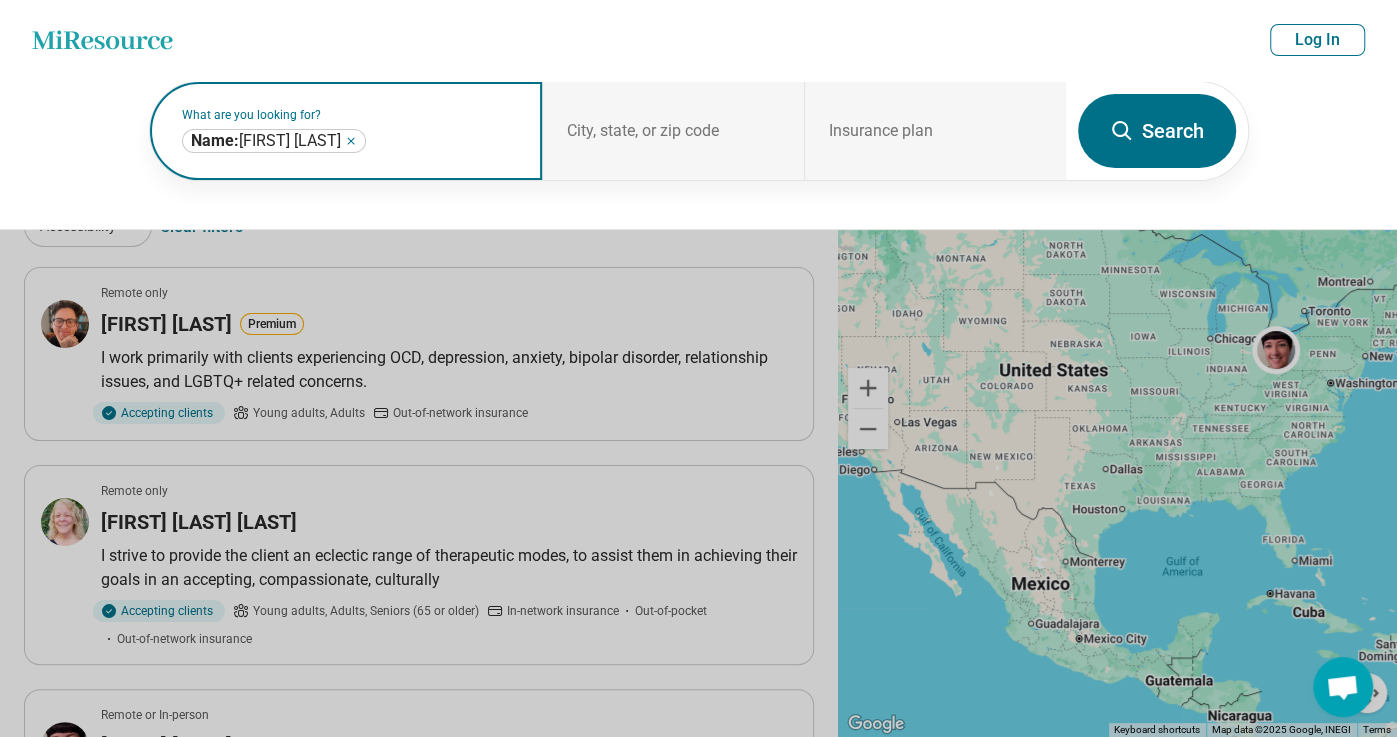 click 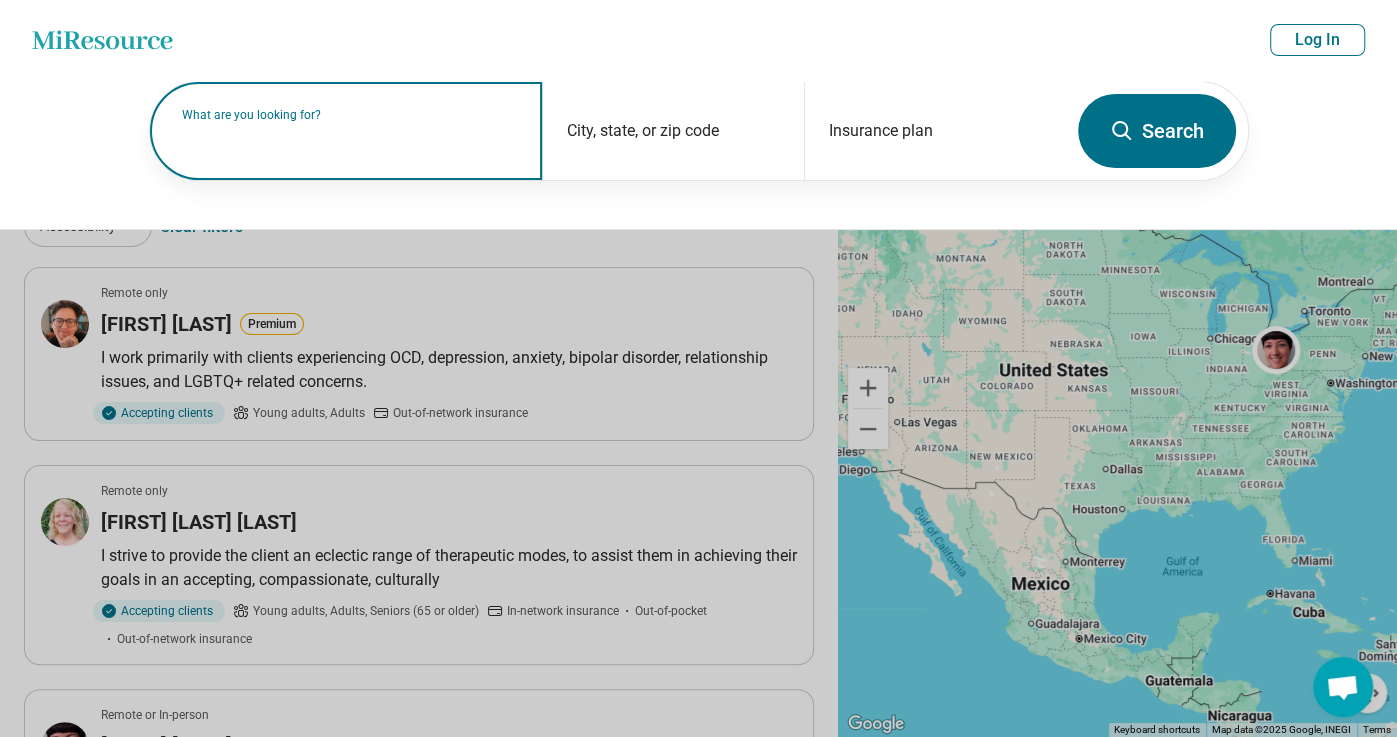 click on "What are you looking for?" at bounding box center [350, 115] 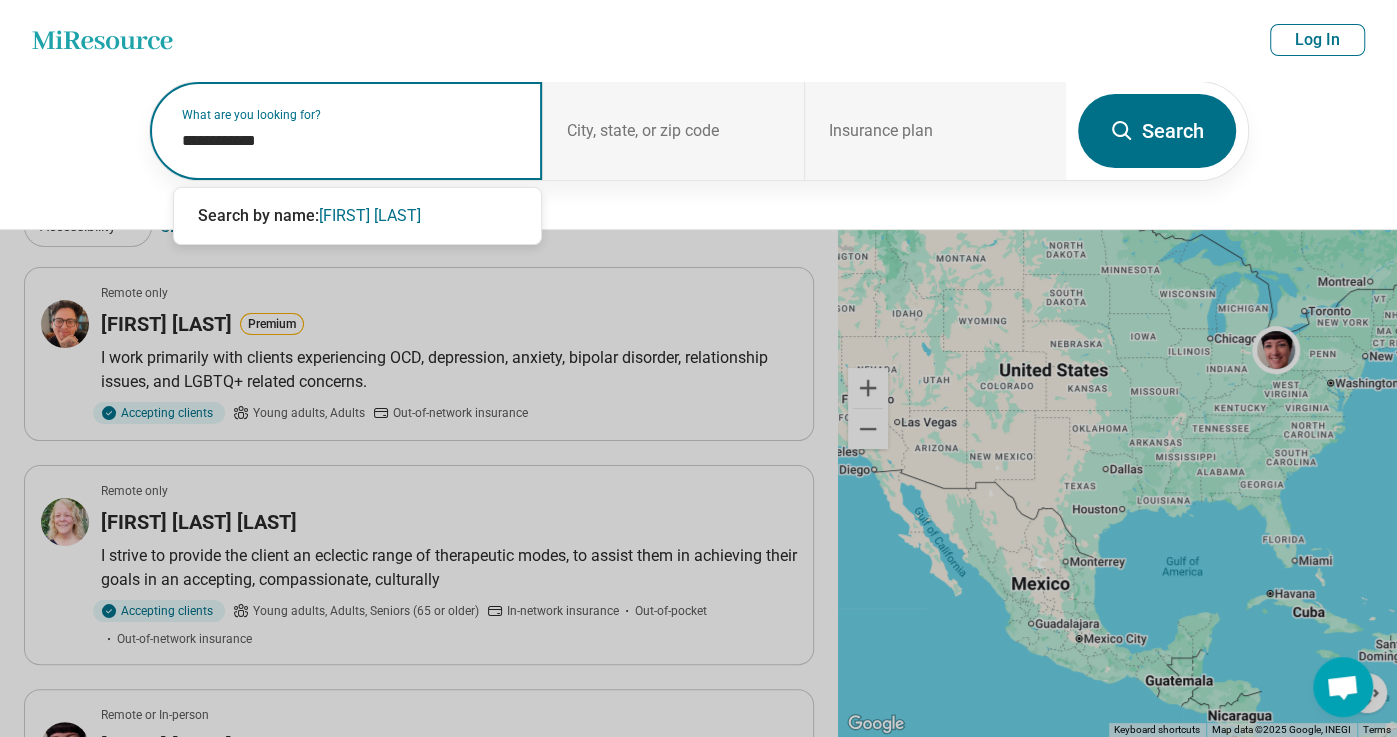 type on "**********" 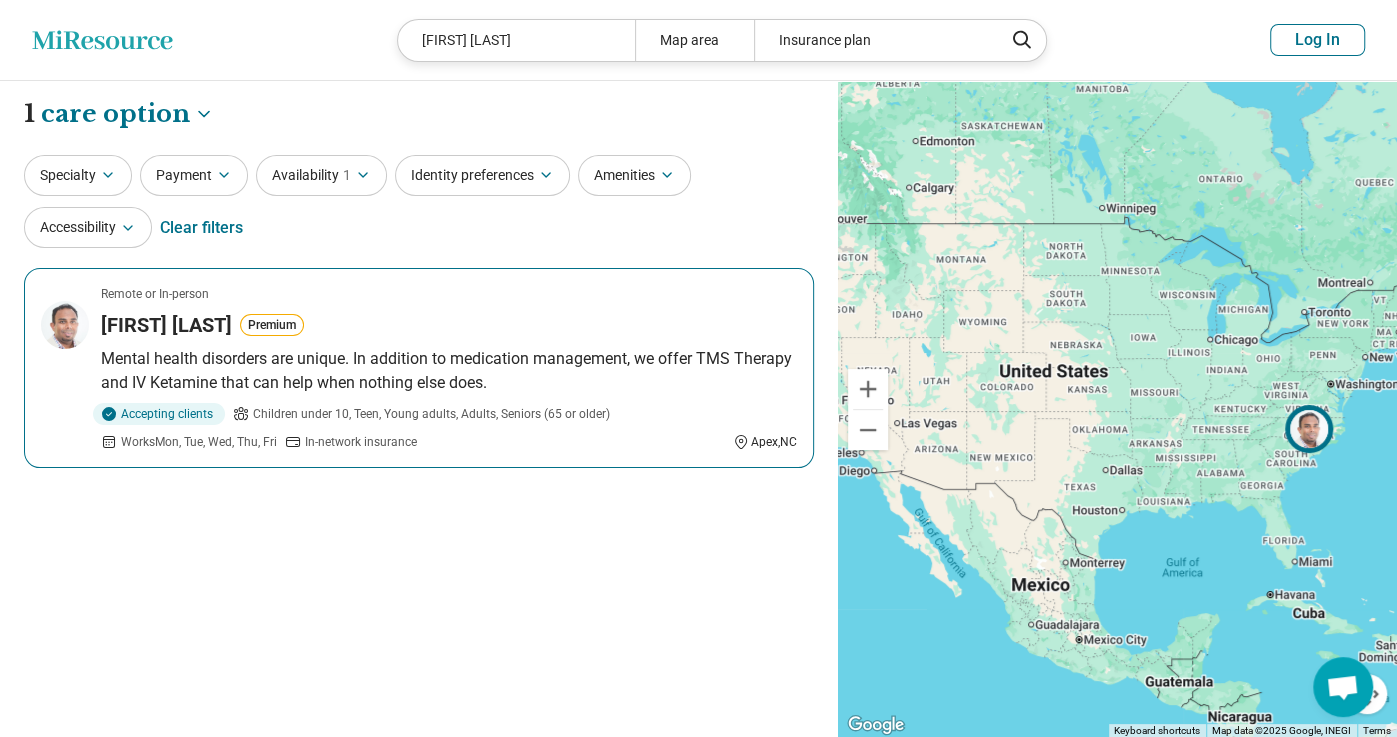 click on "Vinay Saranga" at bounding box center [166, 325] 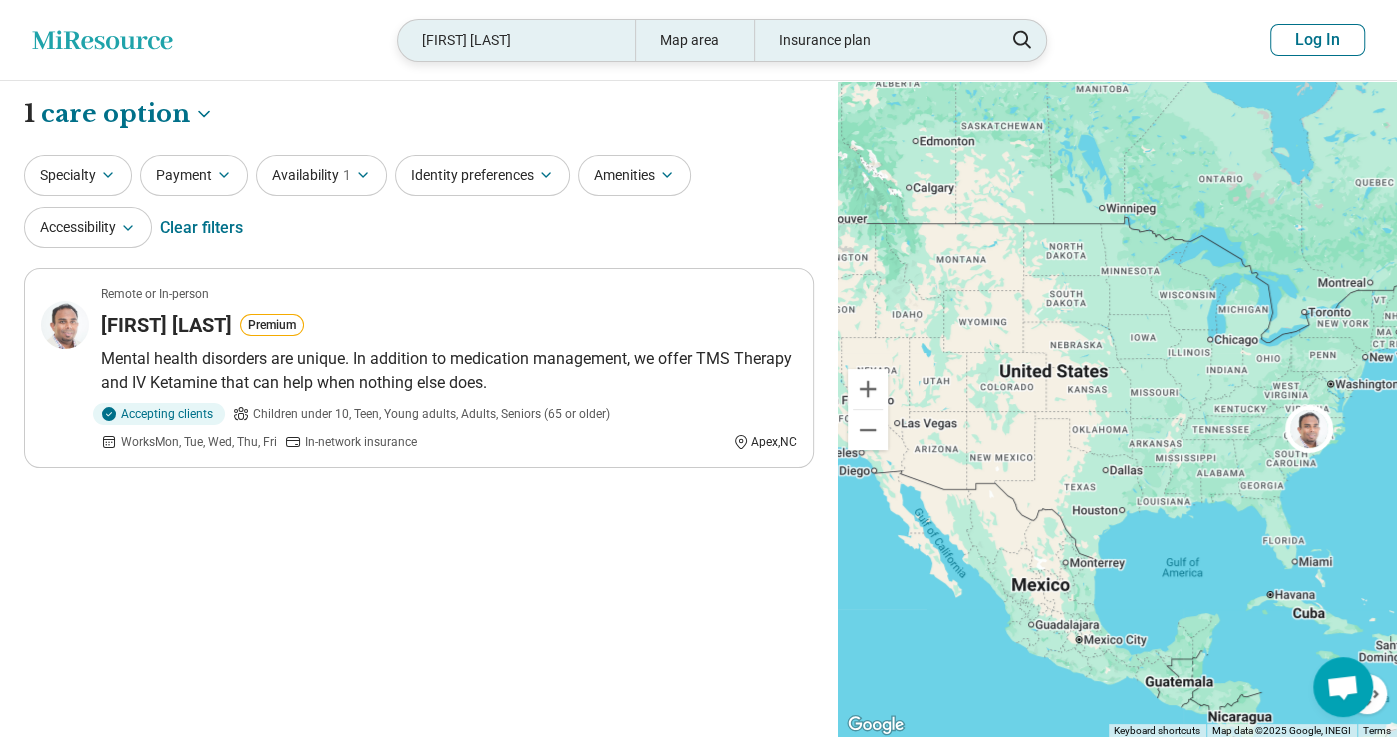 click on "vinay saranga" at bounding box center [516, 40] 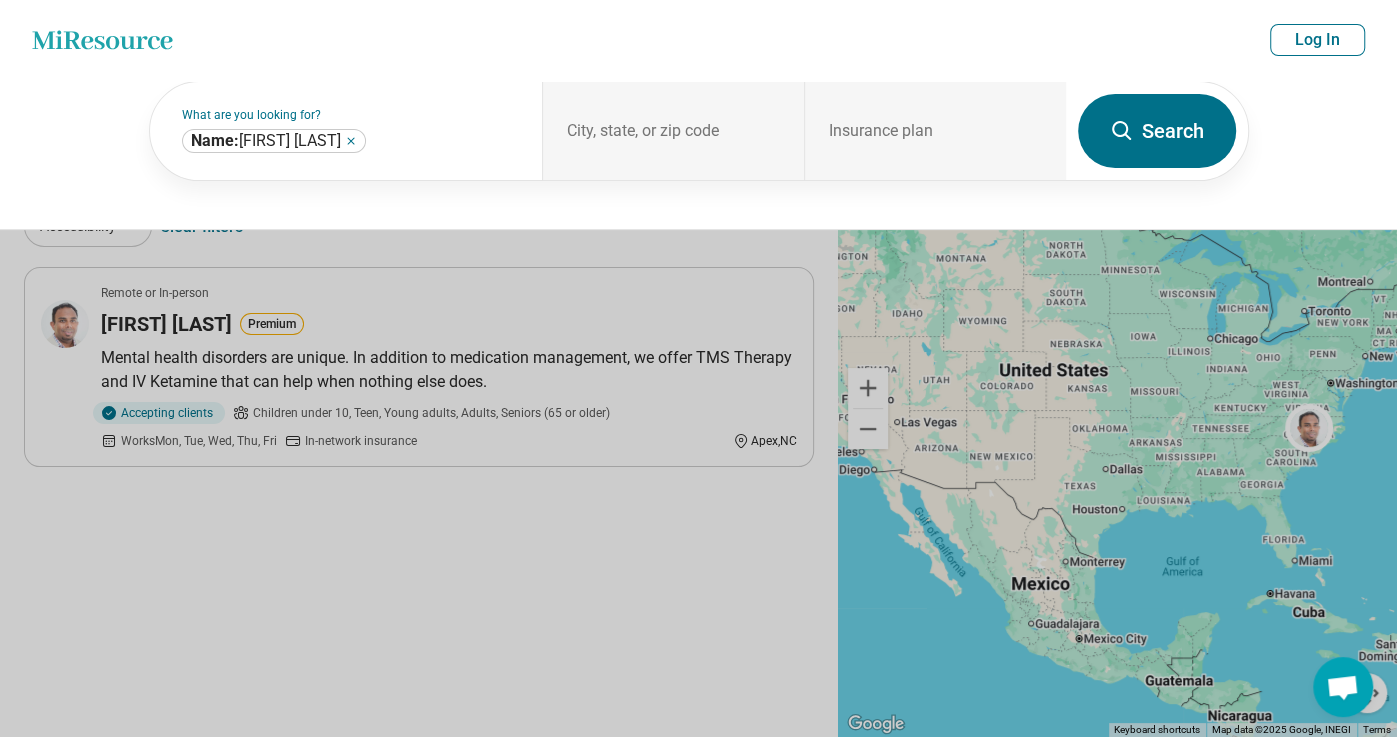 click on "Miresource logo vinay saranga Map area Insurance plan Log In" at bounding box center [698, 40] 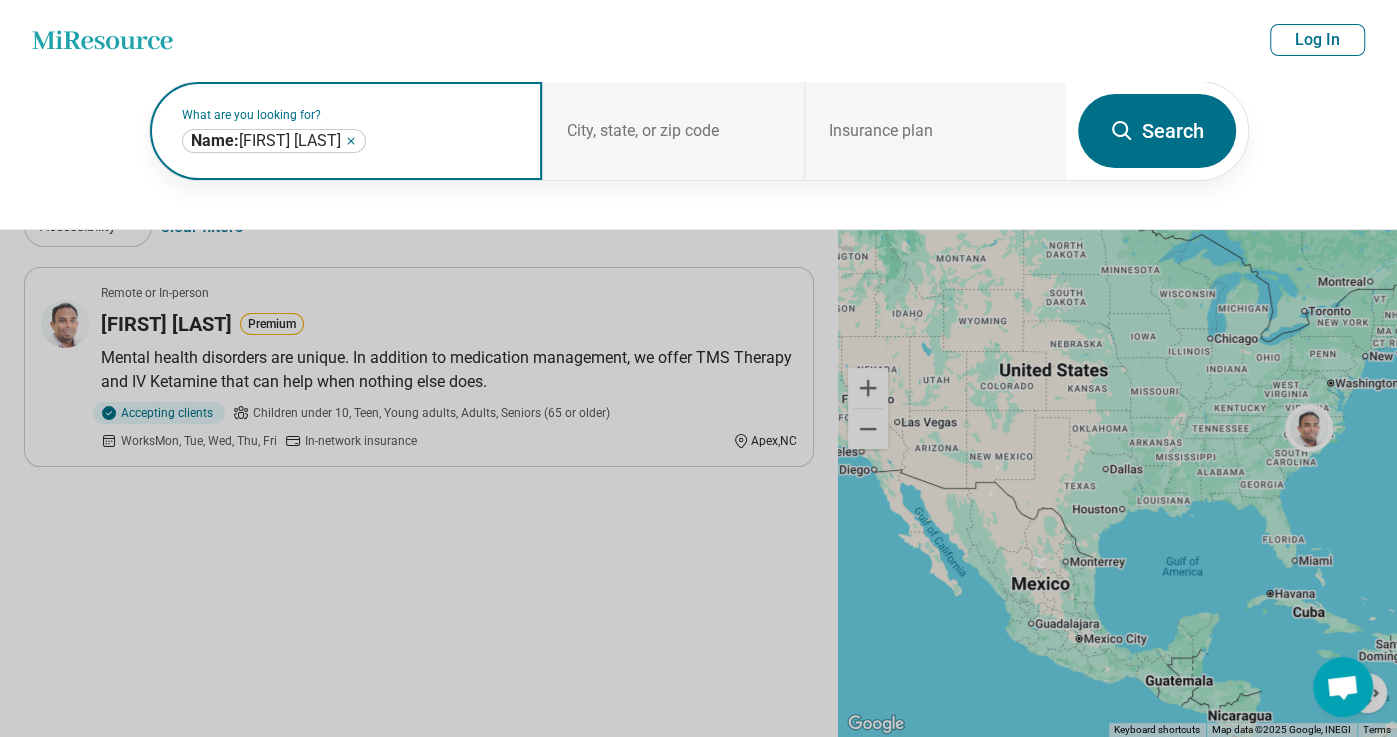 click 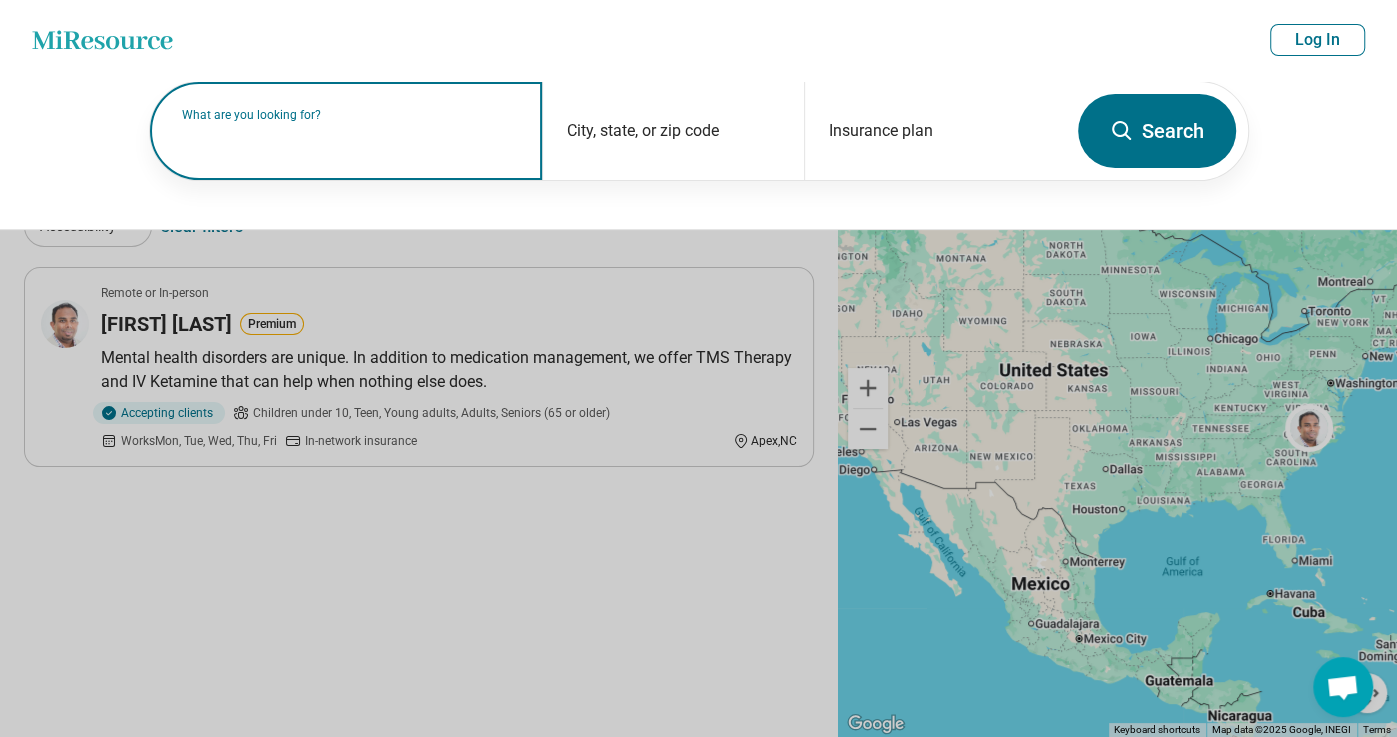 click on "What are you looking for?" at bounding box center (350, 115) 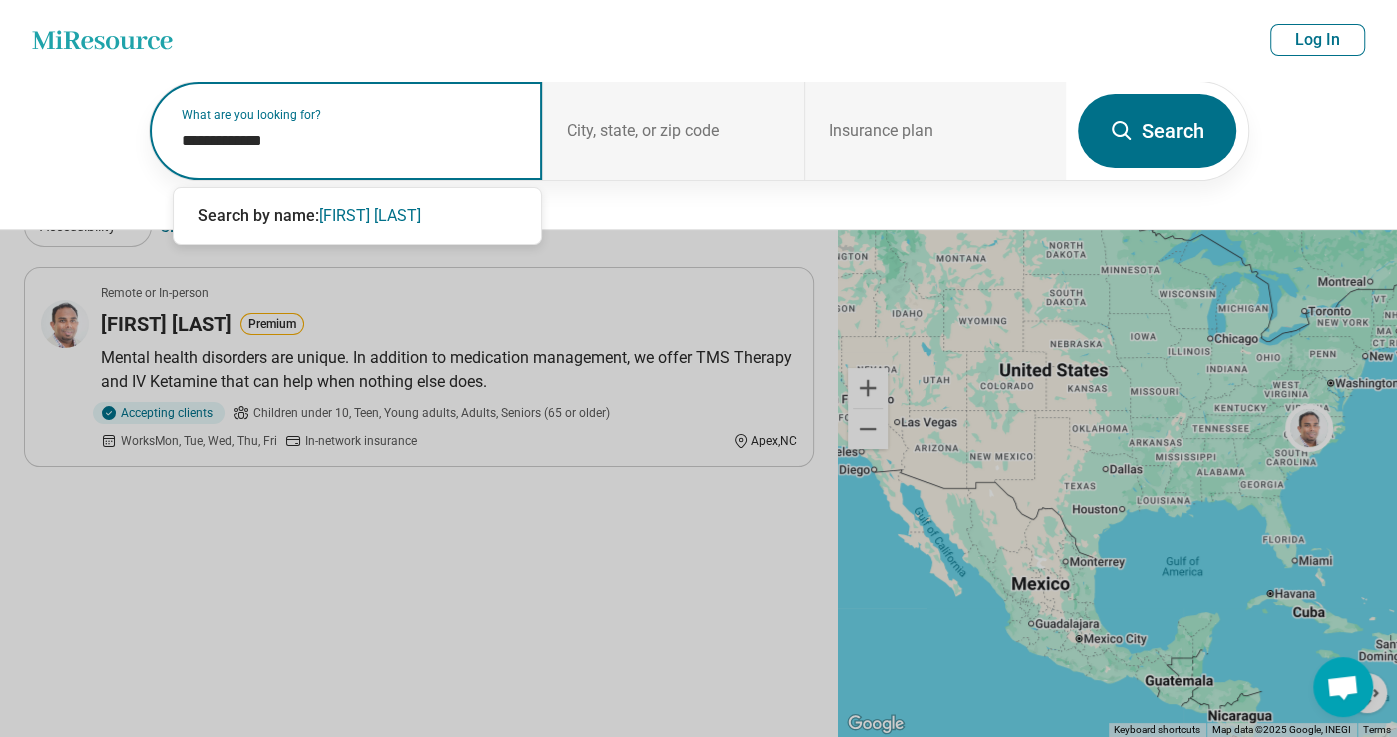 type on "**********" 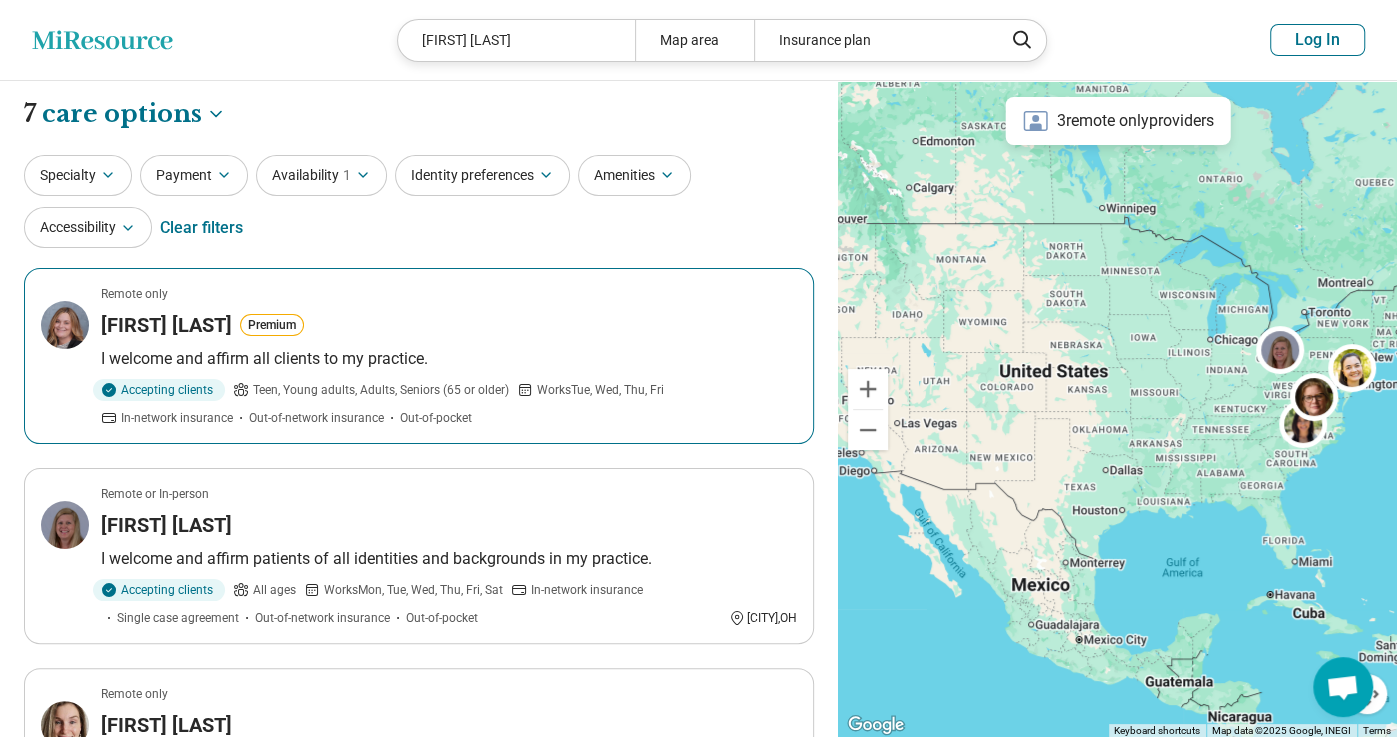 click on "Remote only Virginia Early Premium I welcome and affirm all clients to my practice. Accepting clients Teen, Young adults, Adults, Seniors (65 or older) Works  Tue, Wed, Thu, Fri In-network insurance Out-of-network insurance Out-of-pocket" at bounding box center [419, 356] 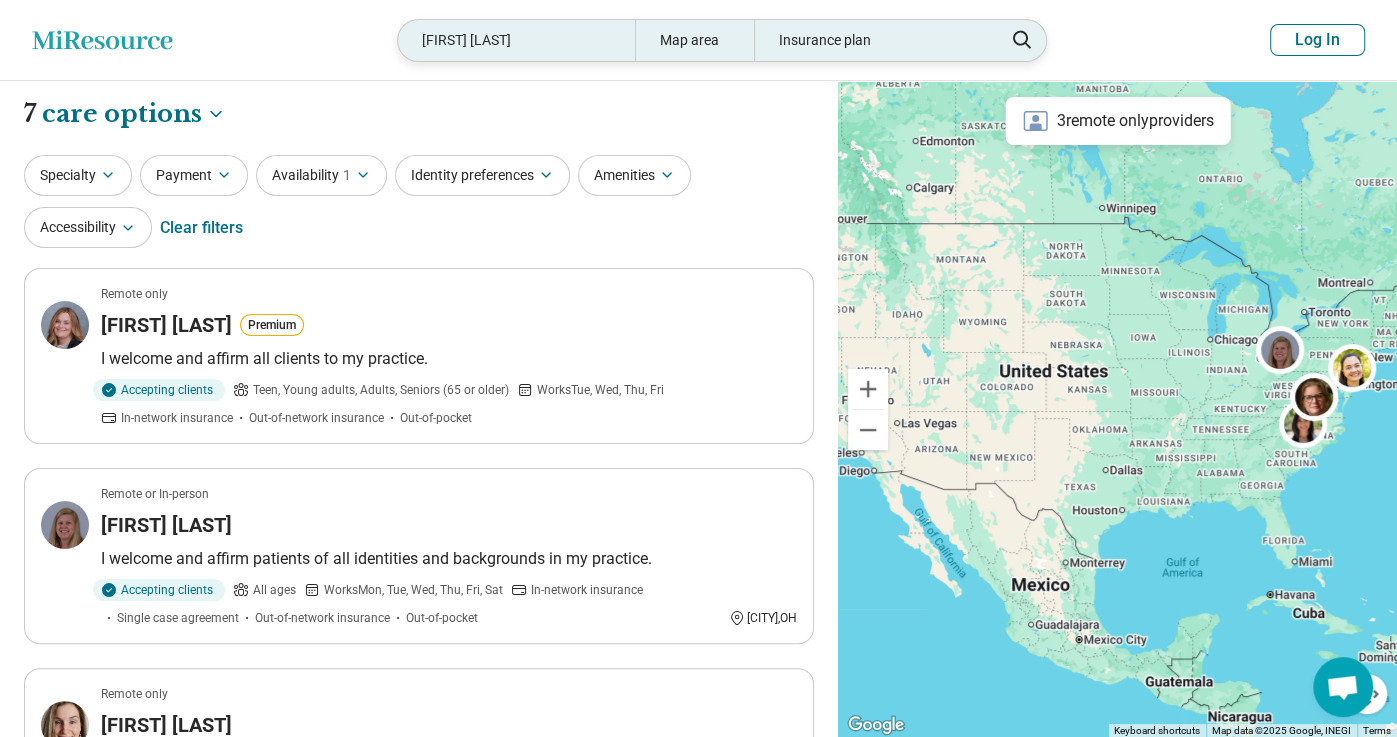 click on "virginia early" at bounding box center [516, 40] 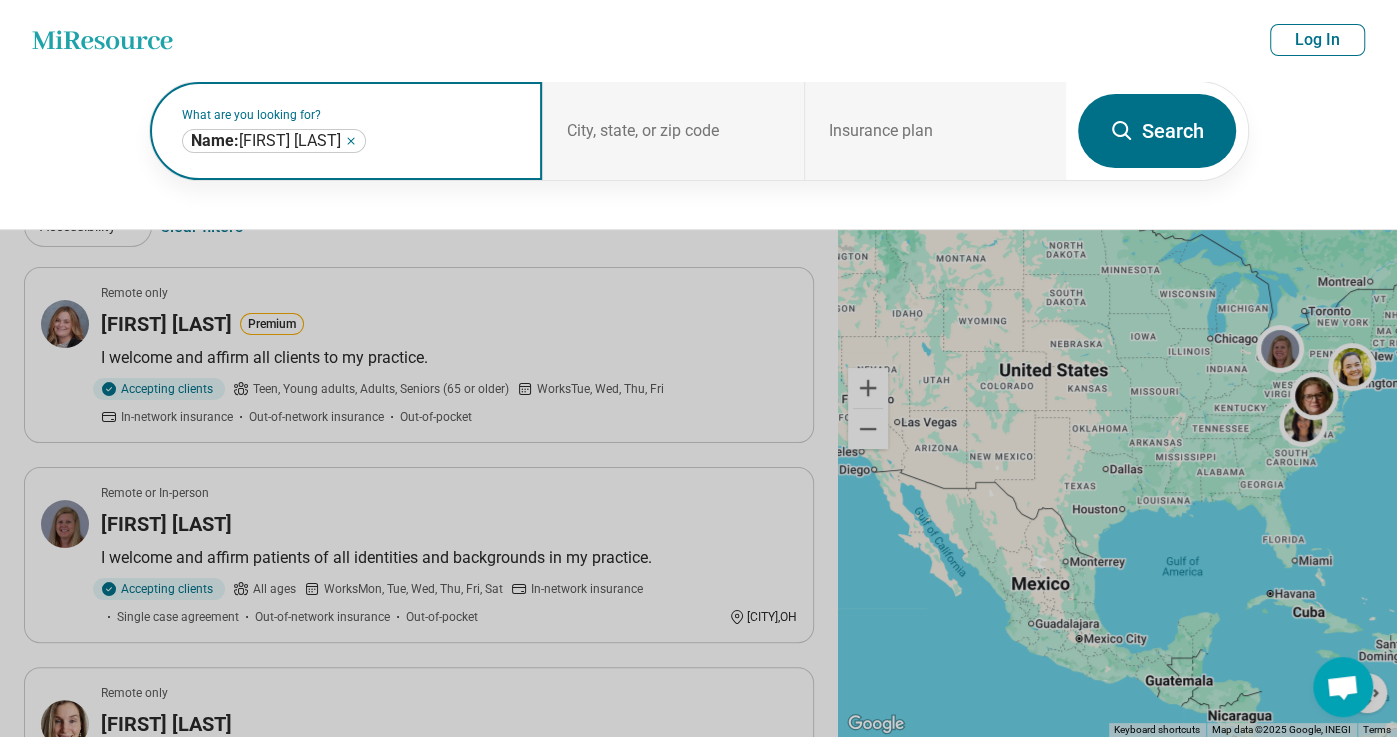 click 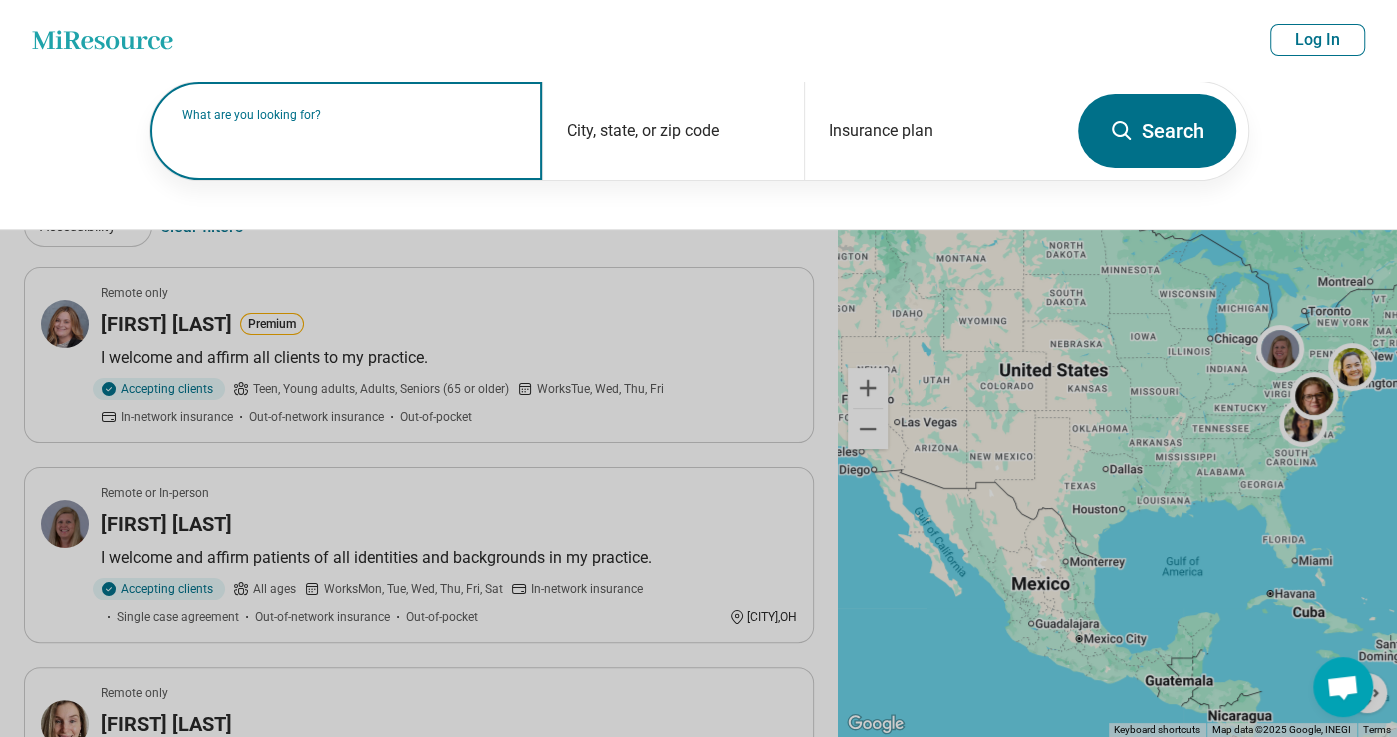click on "What are you looking for?" at bounding box center [350, 115] 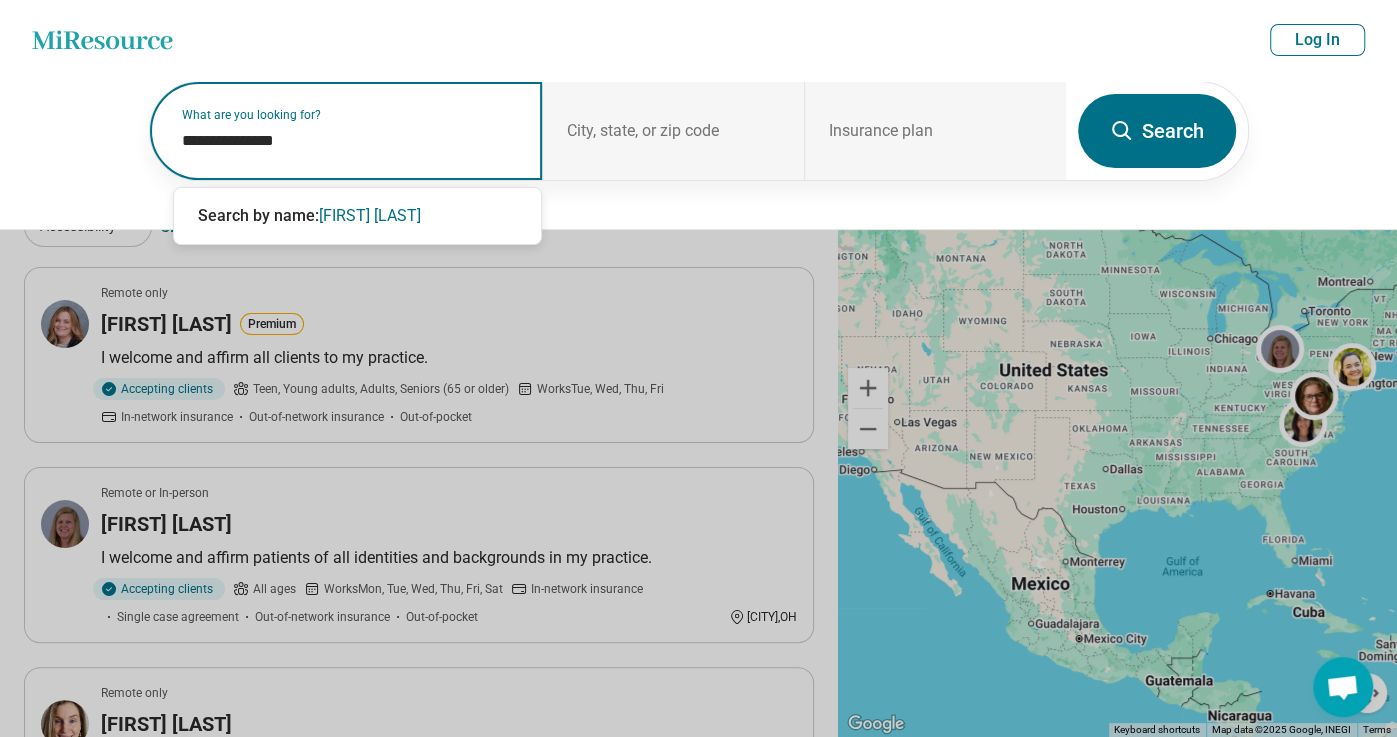 type on "**********" 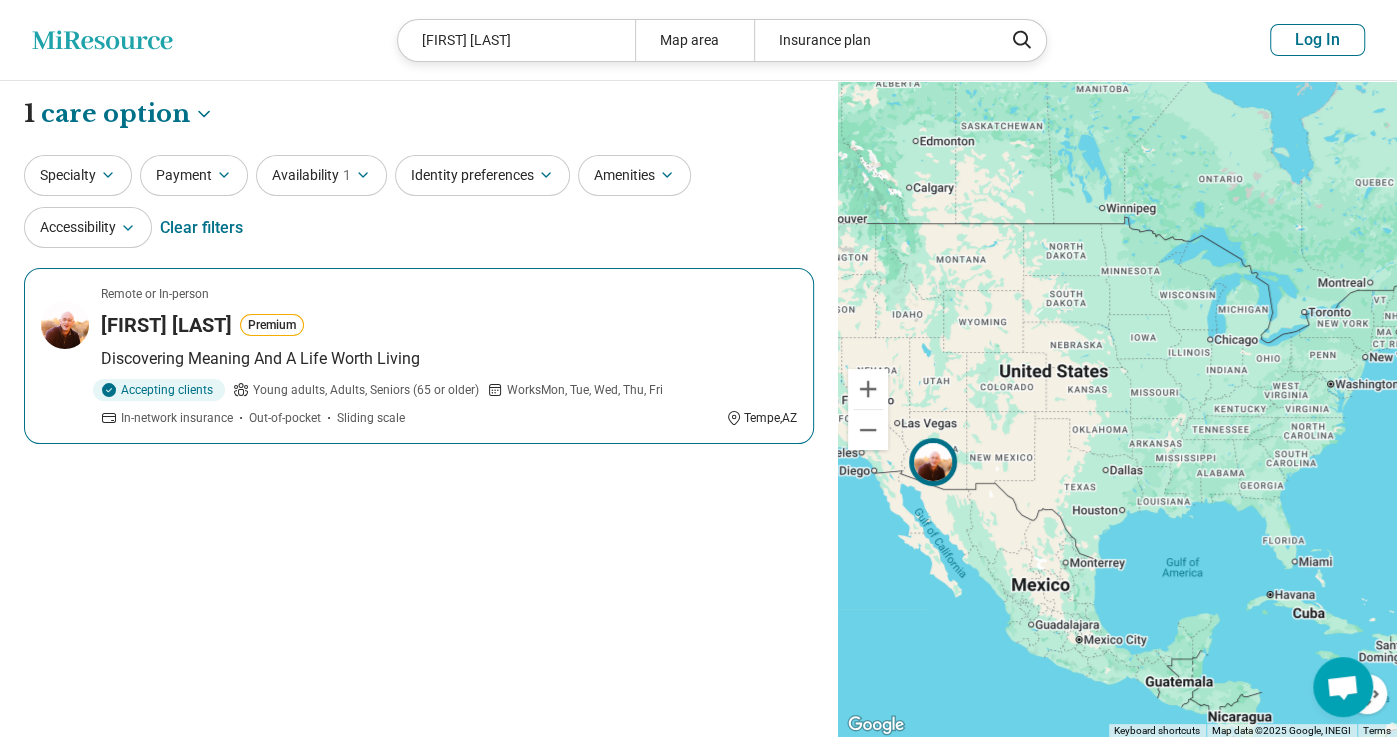 click on "William Alkhoury" at bounding box center (166, 325) 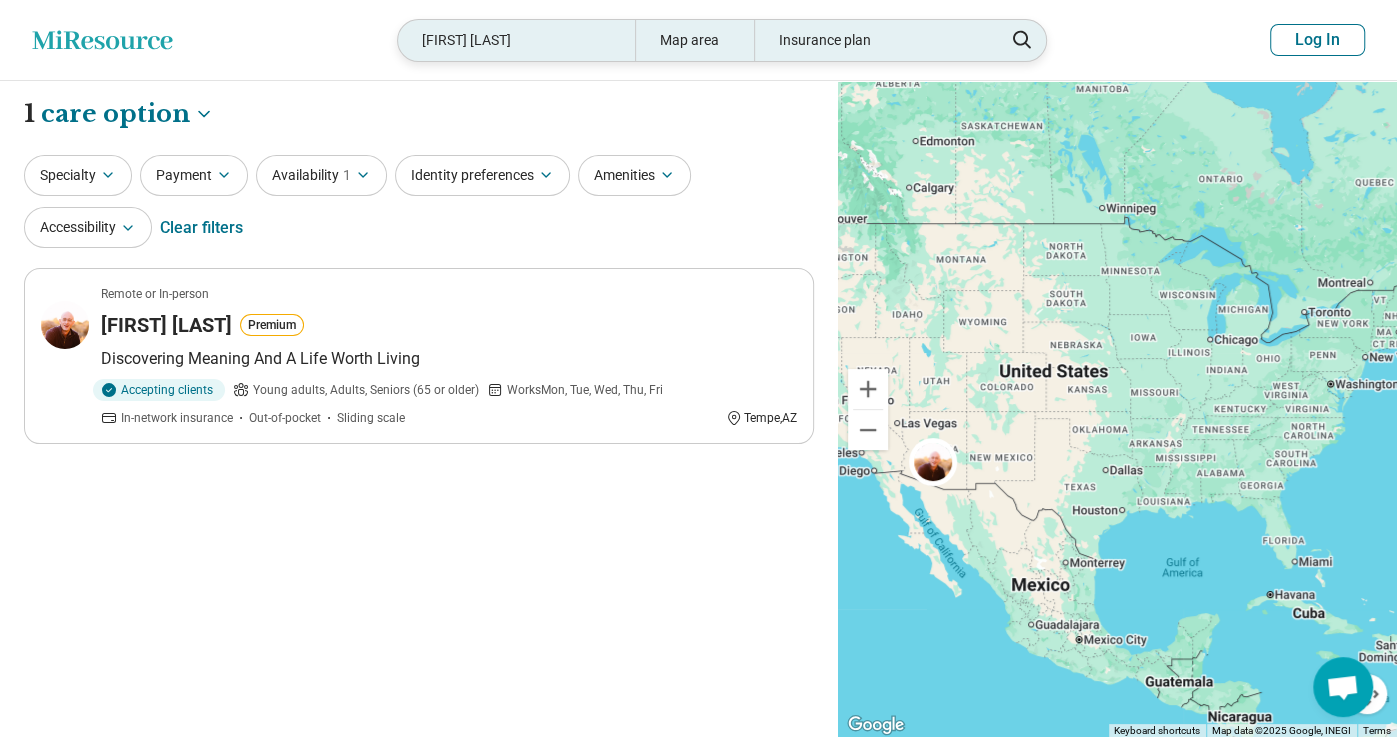 click on "william alkohury" at bounding box center [516, 40] 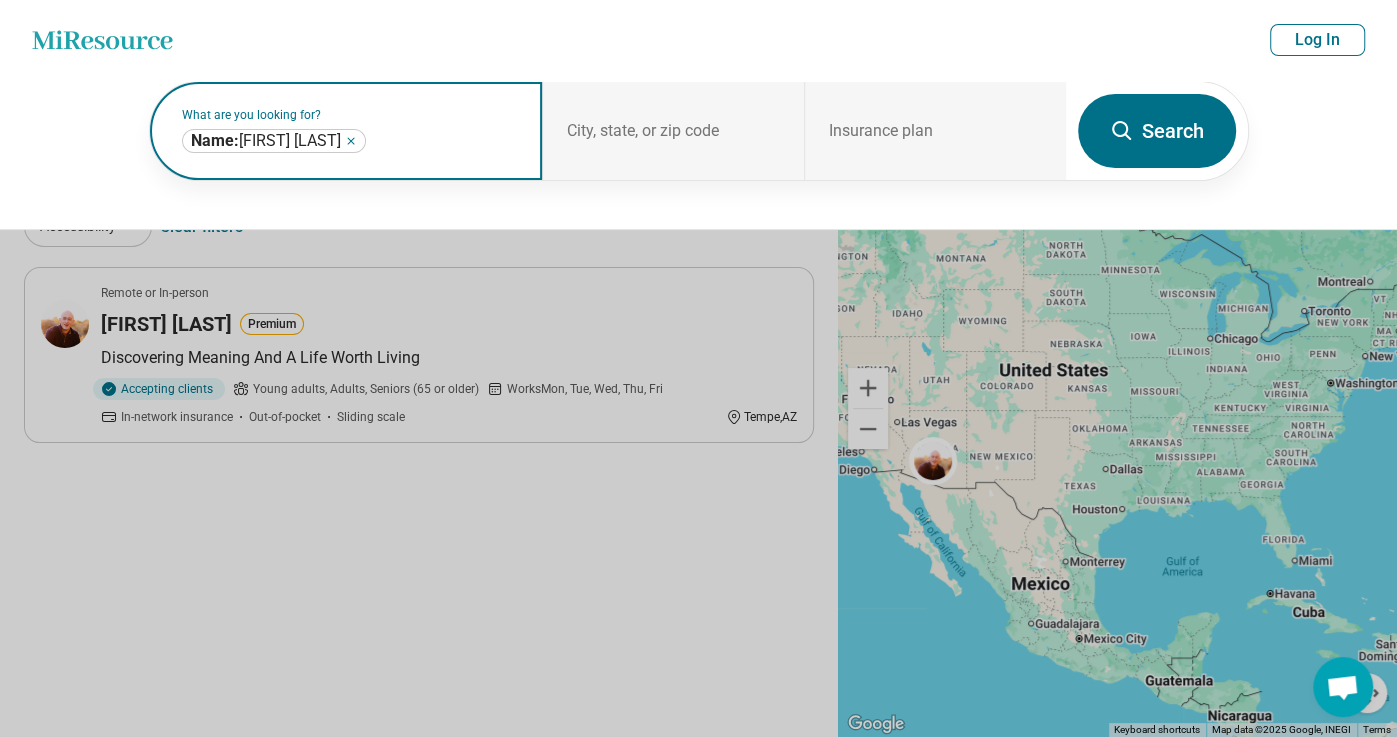 click 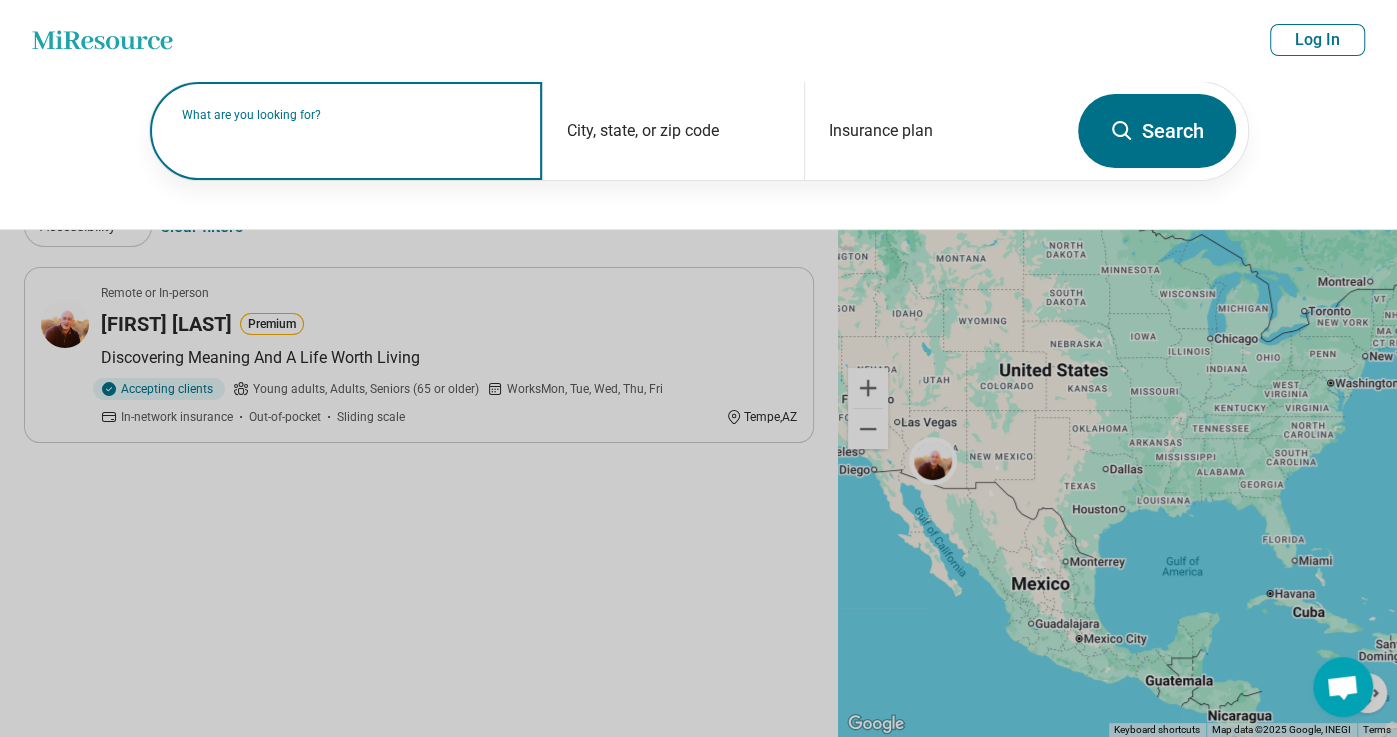 click on "What are you looking for?" at bounding box center [350, 115] 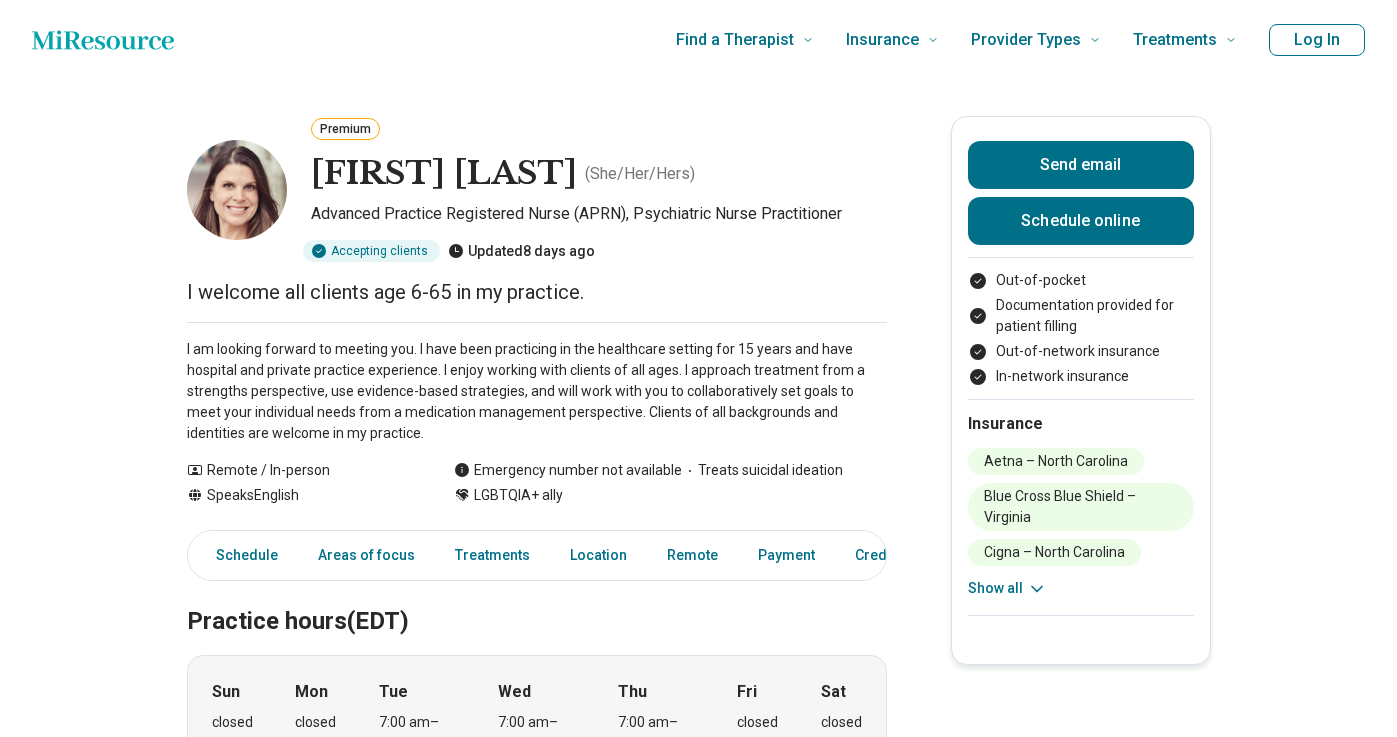 scroll, scrollTop: 0, scrollLeft: 0, axis: both 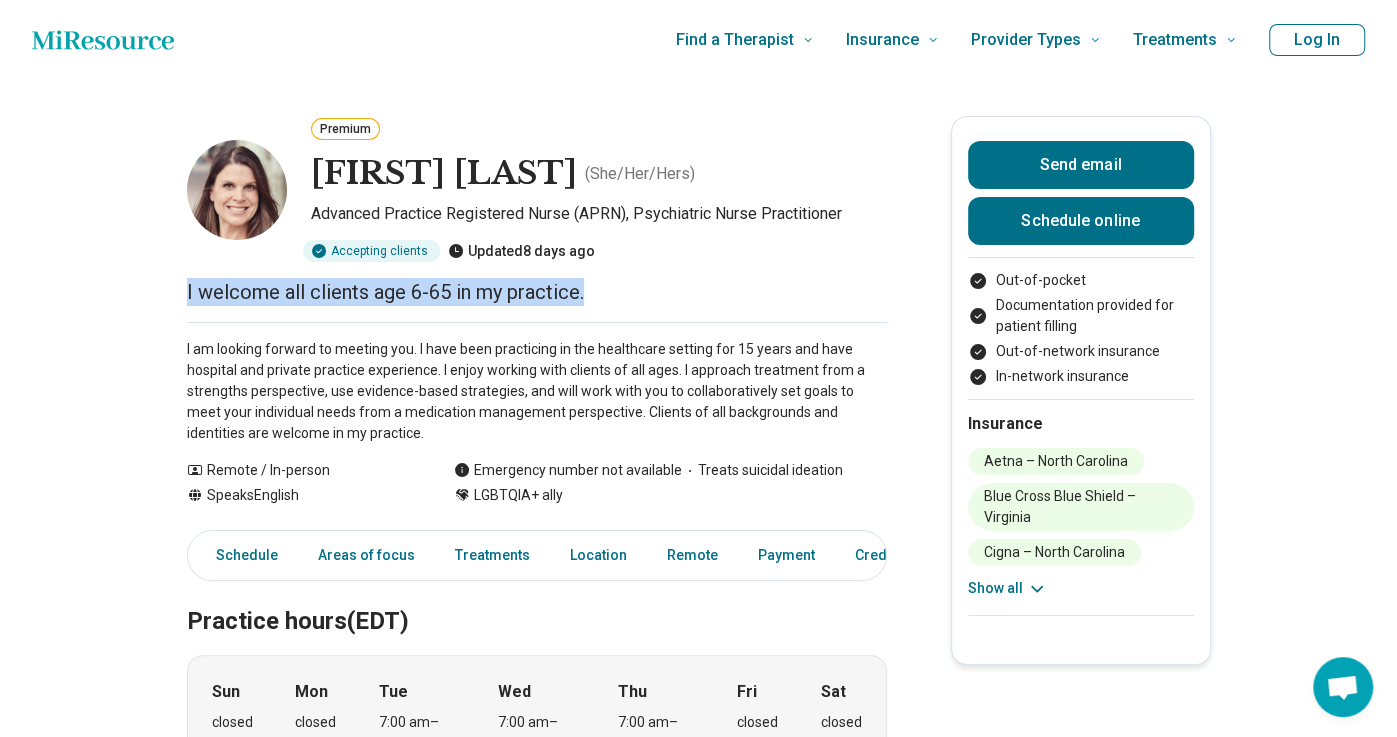 drag, startPoint x: 186, startPoint y: 292, endPoint x: 606, endPoint y: 282, distance: 420.11902 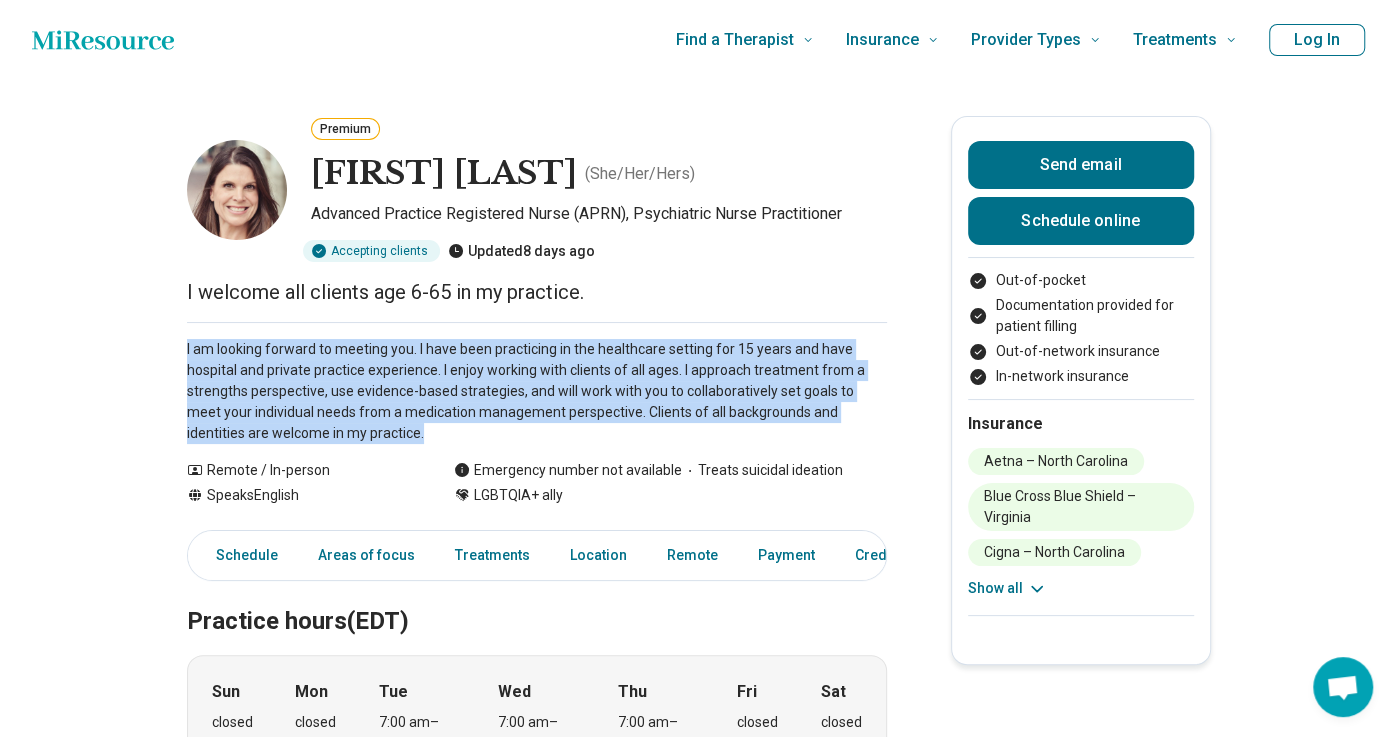 drag, startPoint x: 185, startPoint y: 347, endPoint x: 344, endPoint y: 441, distance: 184.70787 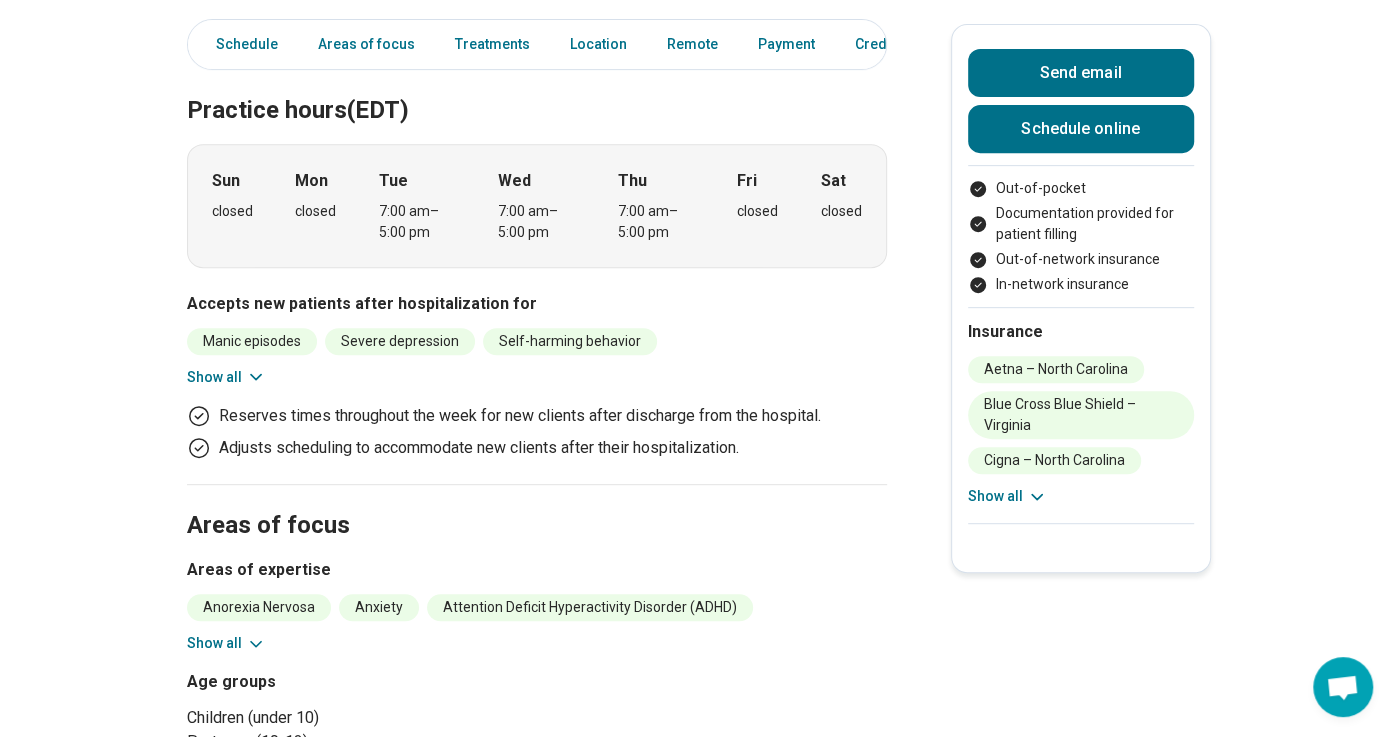 scroll, scrollTop: 0, scrollLeft: 0, axis: both 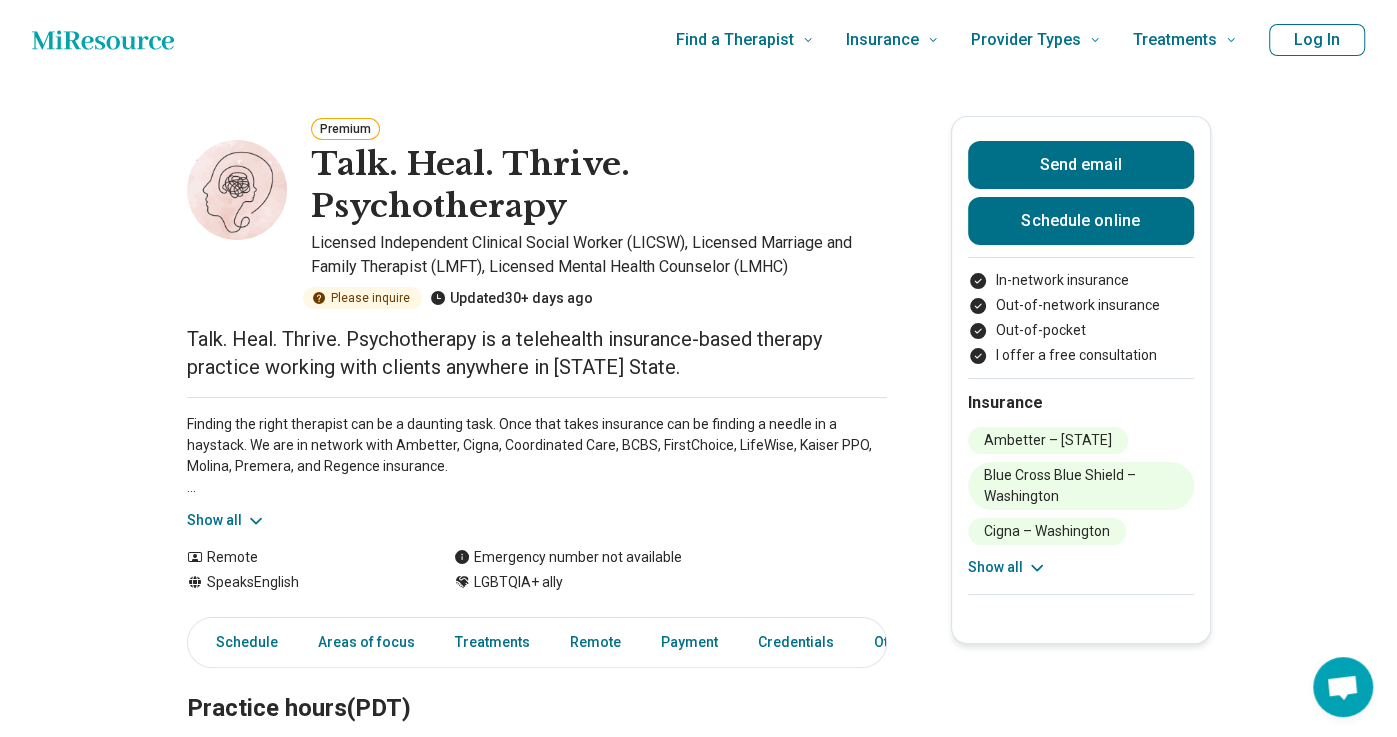 drag, startPoint x: 187, startPoint y: 298, endPoint x: 720, endPoint y: 322, distance: 533.54004 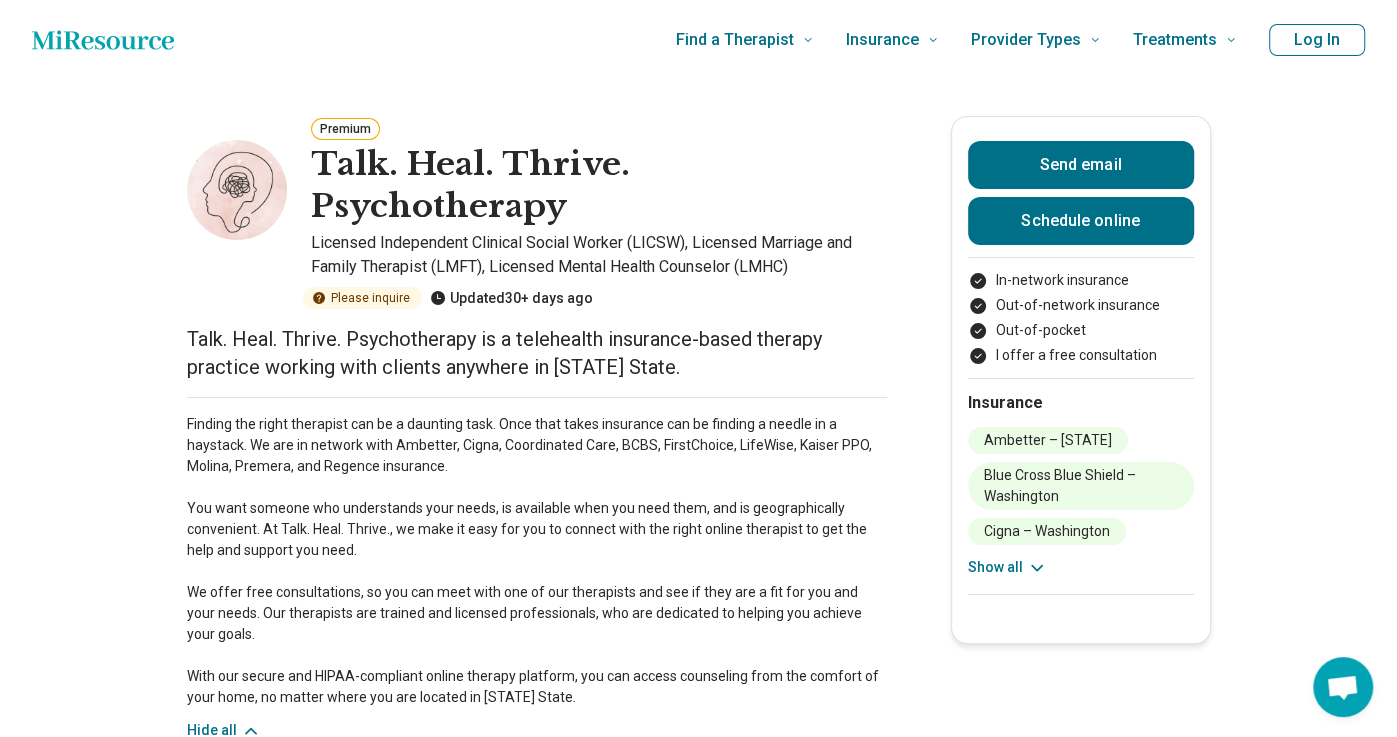 drag, startPoint x: 186, startPoint y: 377, endPoint x: 610, endPoint y: 653, distance: 505.917 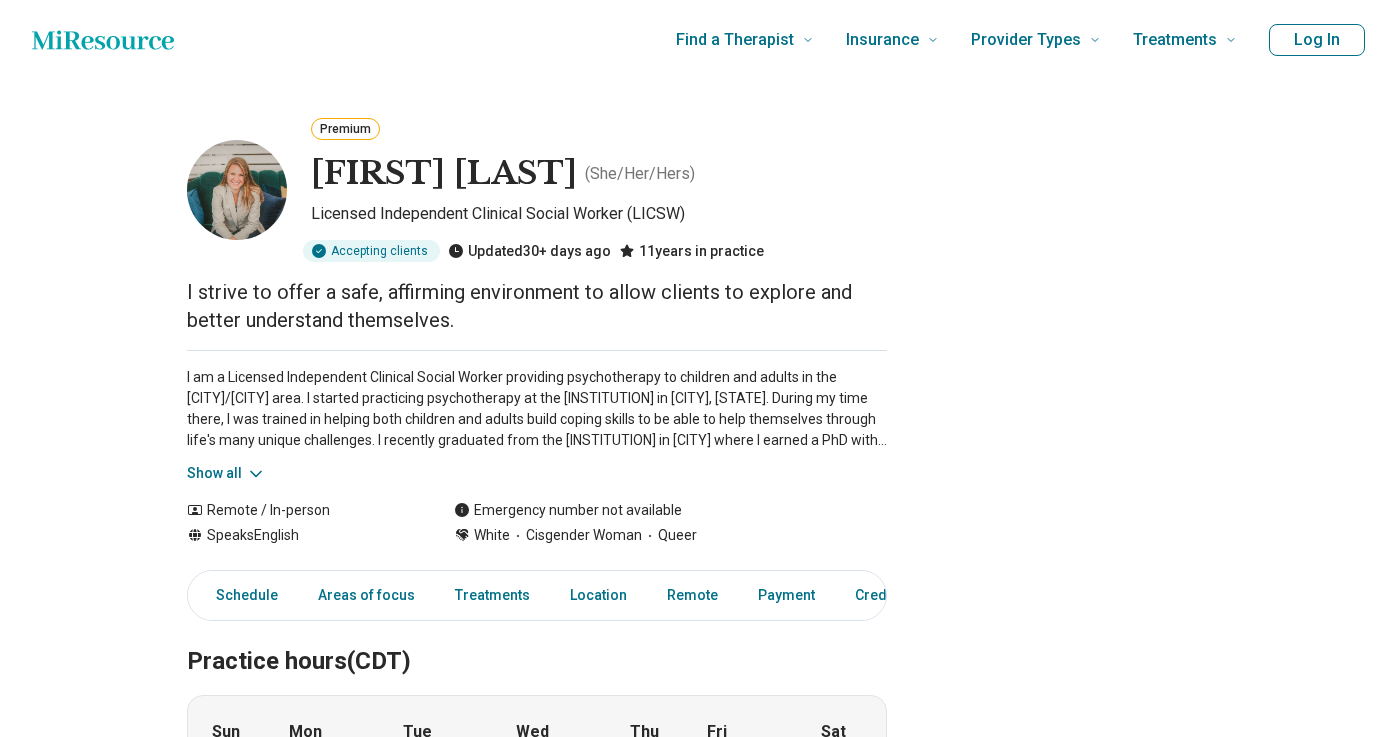 scroll, scrollTop: 0, scrollLeft: 0, axis: both 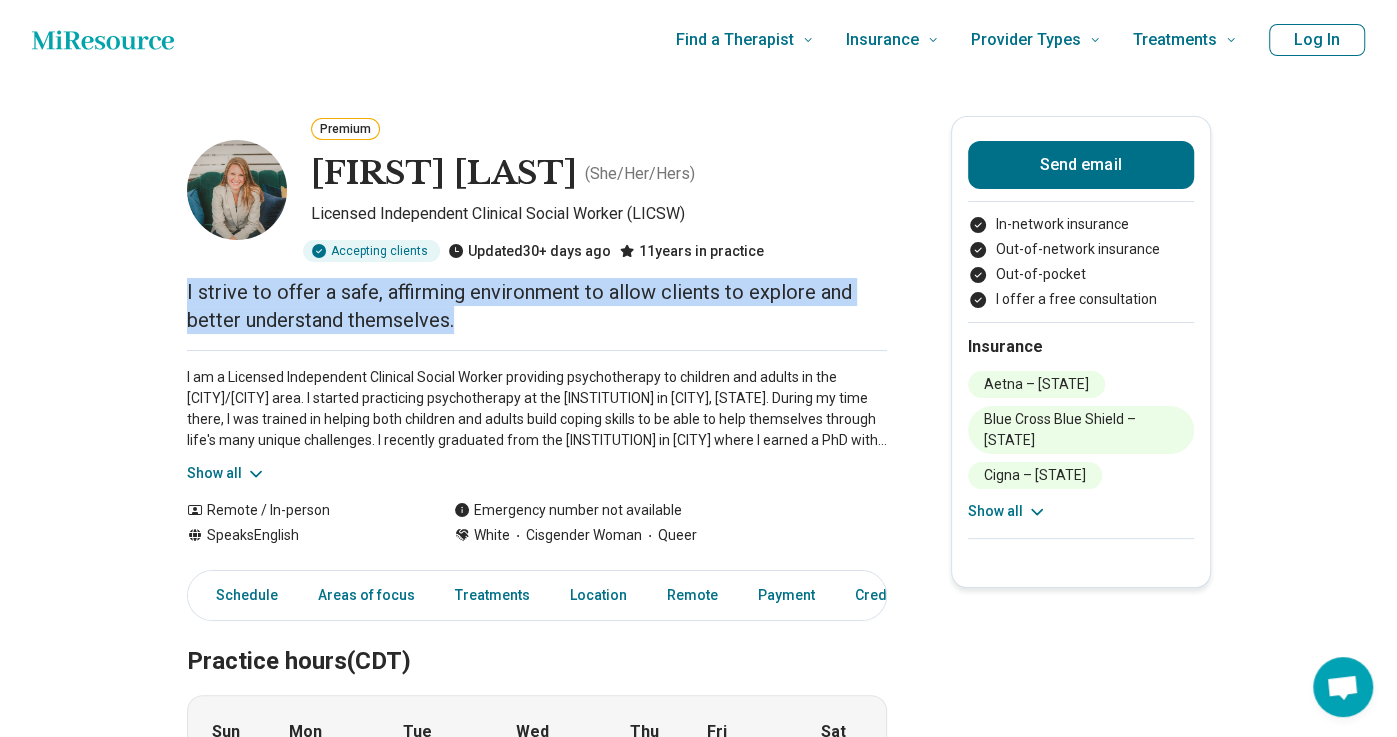 drag, startPoint x: 185, startPoint y: 295, endPoint x: 596, endPoint y: 321, distance: 411.82156 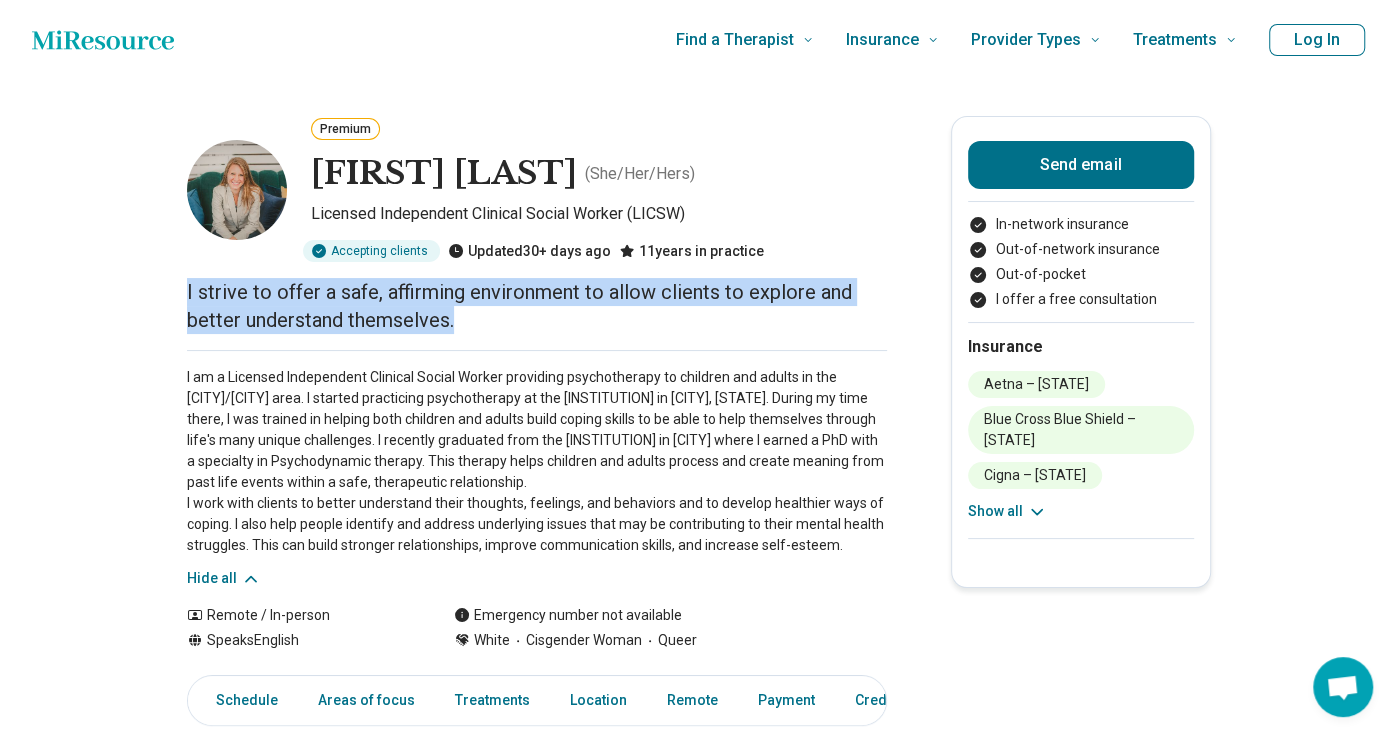 drag, startPoint x: 185, startPoint y: 375, endPoint x: 836, endPoint y: 544, distance: 672.5786 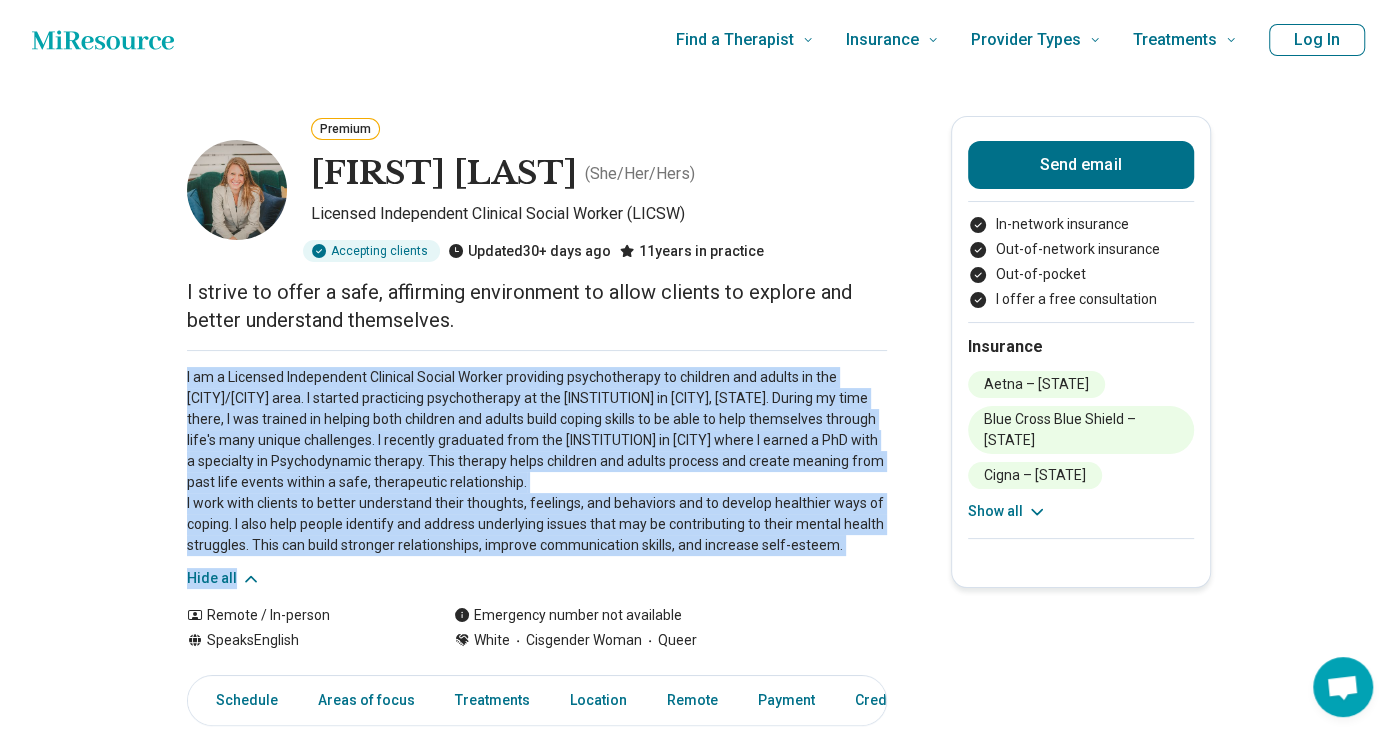 drag, startPoint x: 186, startPoint y: 376, endPoint x: 854, endPoint y: 563, distance: 693.6808 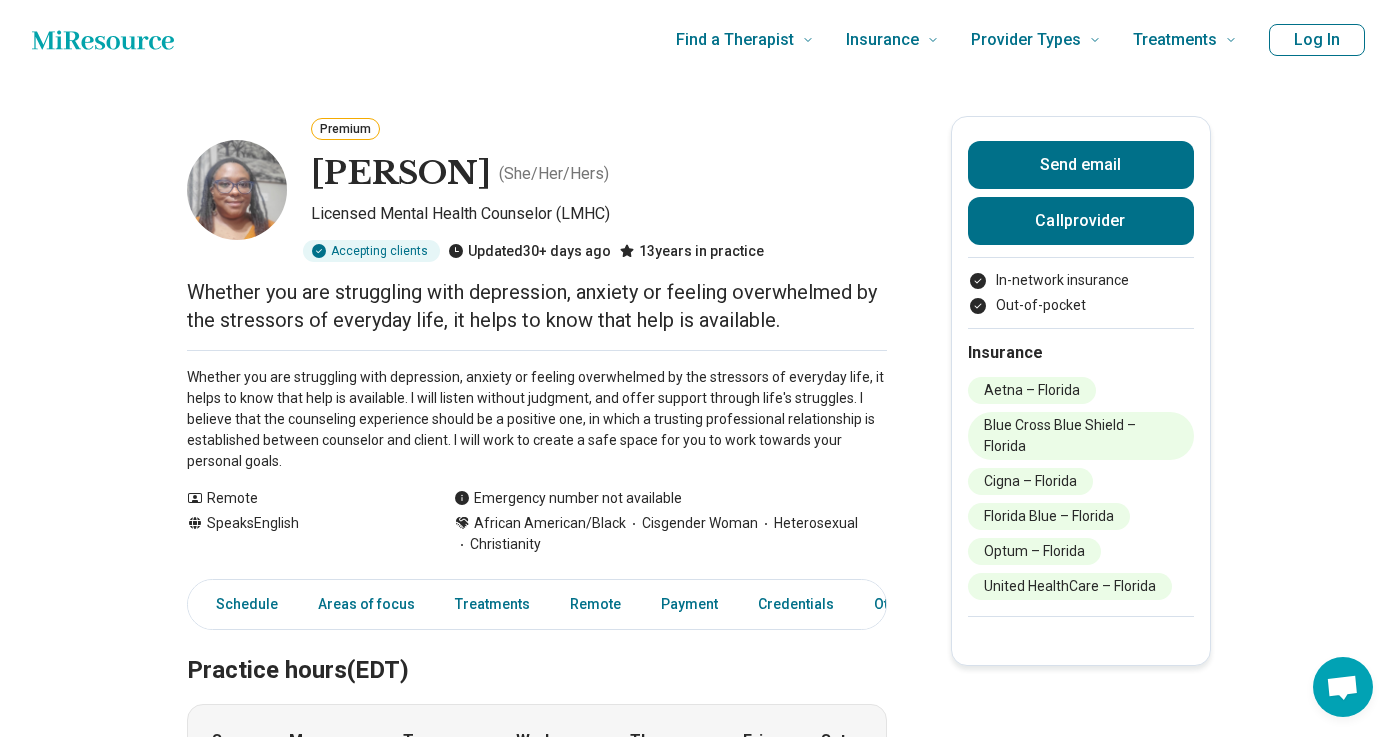 scroll, scrollTop: 0, scrollLeft: 0, axis: both 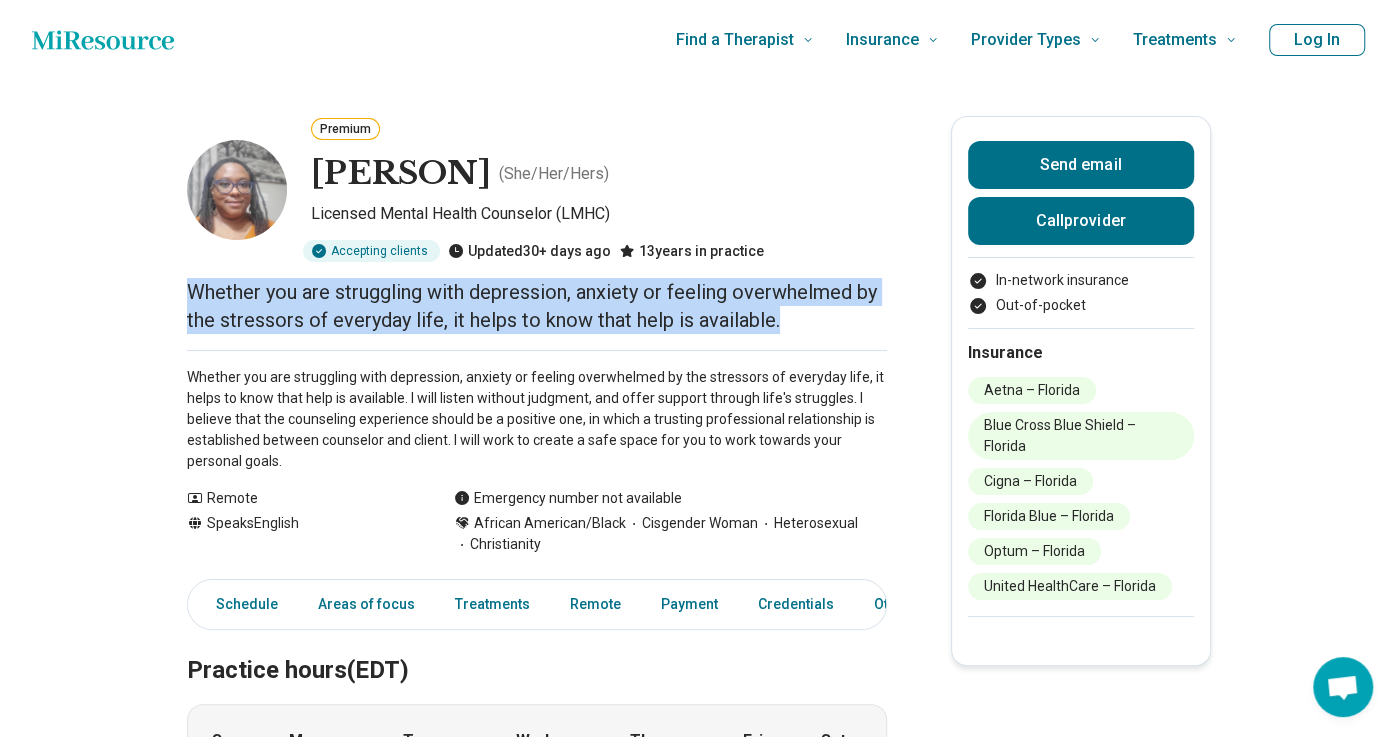 drag, startPoint x: 189, startPoint y: 289, endPoint x: 849, endPoint y: 308, distance: 660.27344 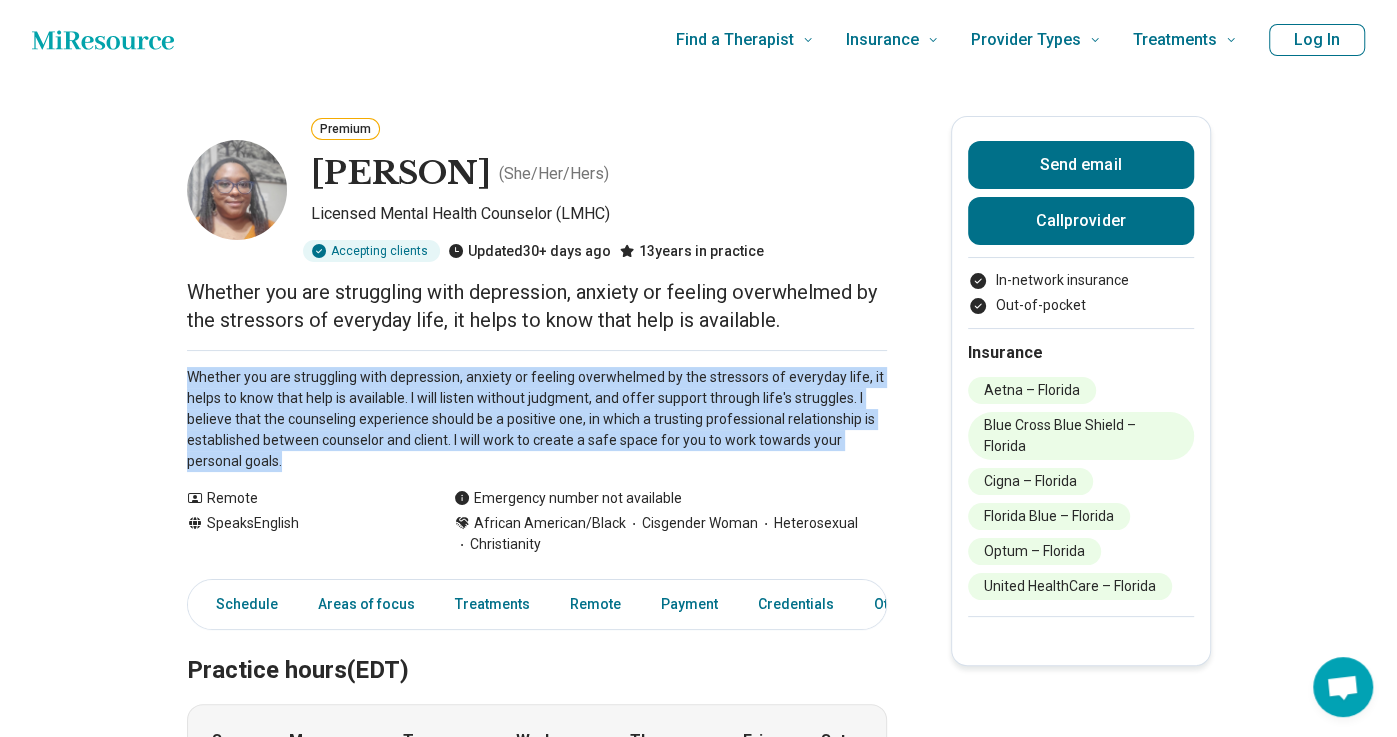 drag, startPoint x: 187, startPoint y: 376, endPoint x: 284, endPoint y: 467, distance: 133.00375 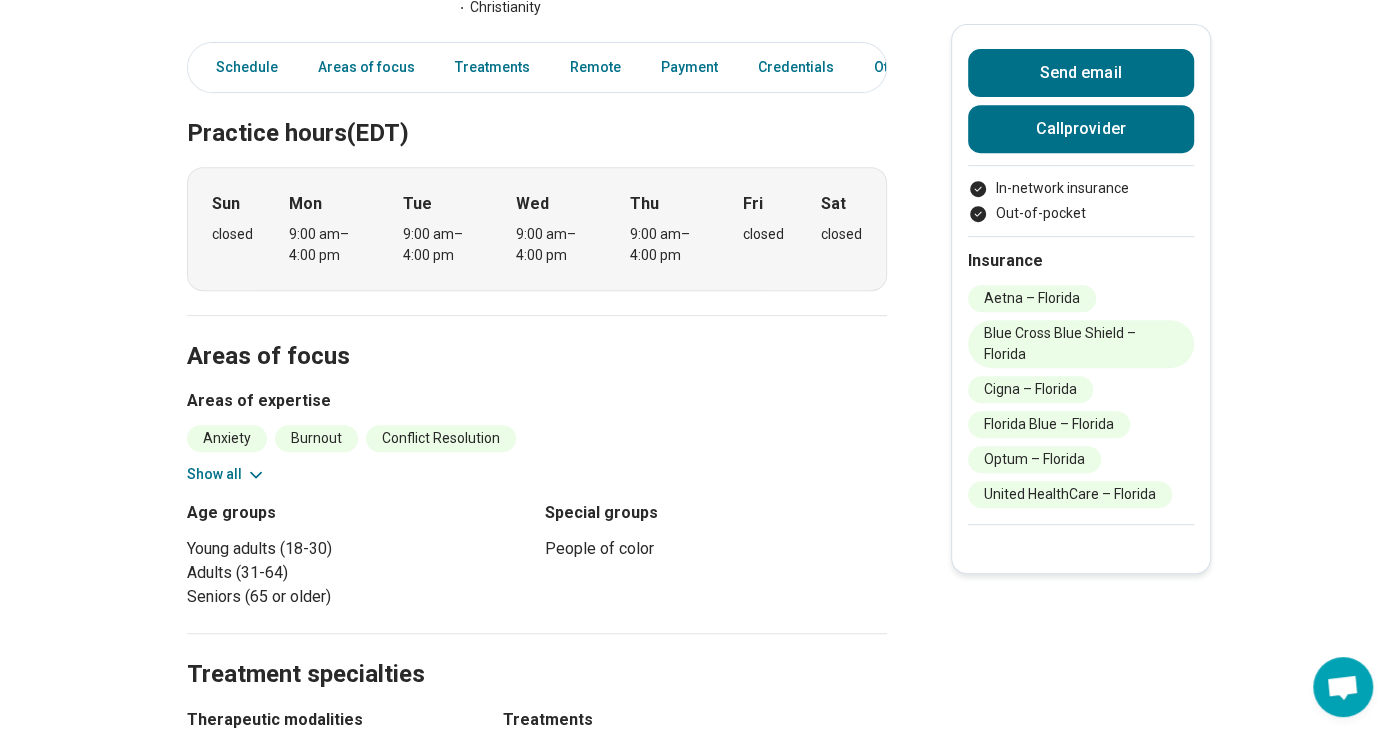 scroll, scrollTop: 0, scrollLeft: 0, axis: both 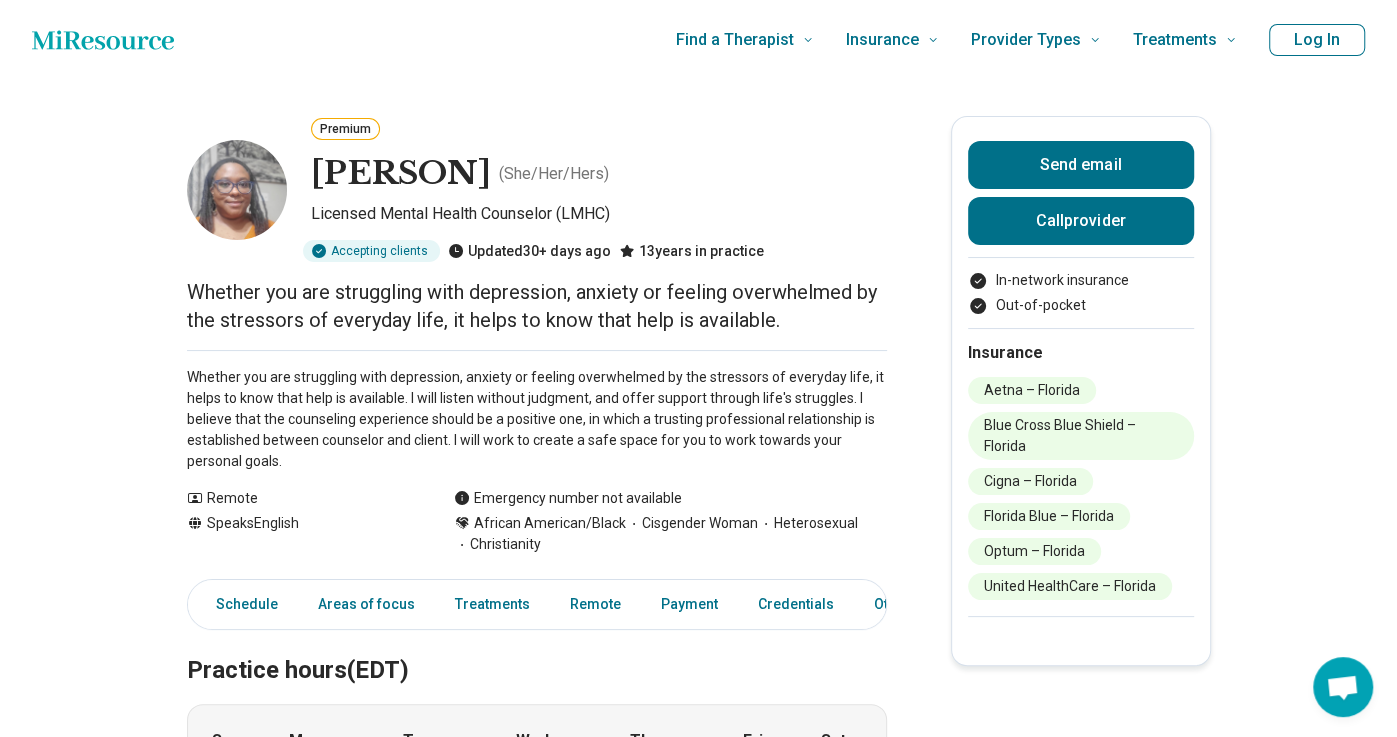 click on "Premium Terese Herring ( She/Her/Hers ) Licensed Mental Health Counselor (LMHC) Accepting clients Updated  30+ days ago 13  years in practice Whether you are struggling with depression, anxiety or feeling overwhelmed by the stressors of everyday life, it helps to know that help is available. Whether you are struggling with depression, anxiety or feeling overwhelmed by the stressors of everyday life, it helps to know that help is available. I will listen without judgment, and offer support through life's struggles. I believe that the counseling experience should be a positive one, in which a trusting professional relationship is established between counselor and client. I will work to create a safe space for you to work towards your personal goals. Show all Remote Speaks  English Emergency number not available African American/Black Cisgender Woman Heterosexual Christianity Send email Call  provider In-network insurance Out-of-pocket Insurance Aetna – Florida Blue Cross Blue Shield – Florida Schedule Other" at bounding box center [698, 1252] 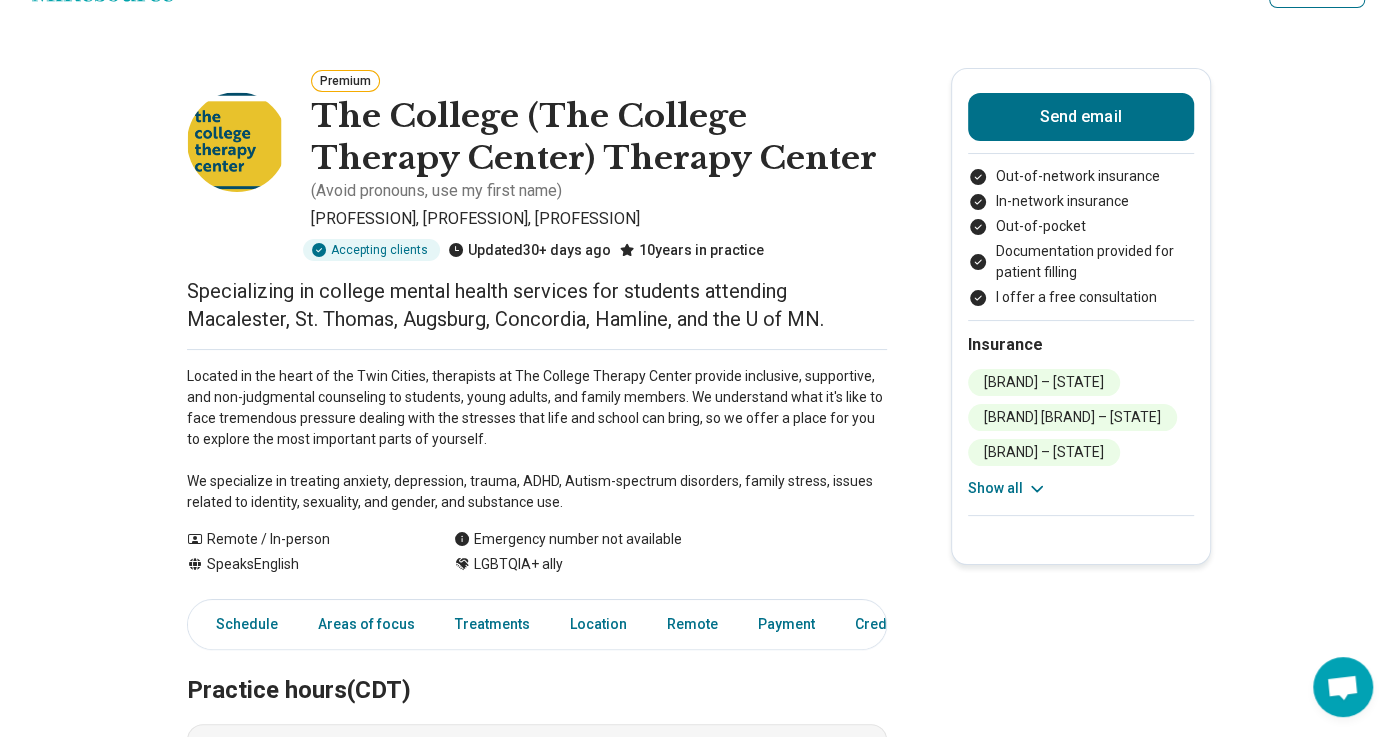 scroll, scrollTop: 42, scrollLeft: 0, axis: vertical 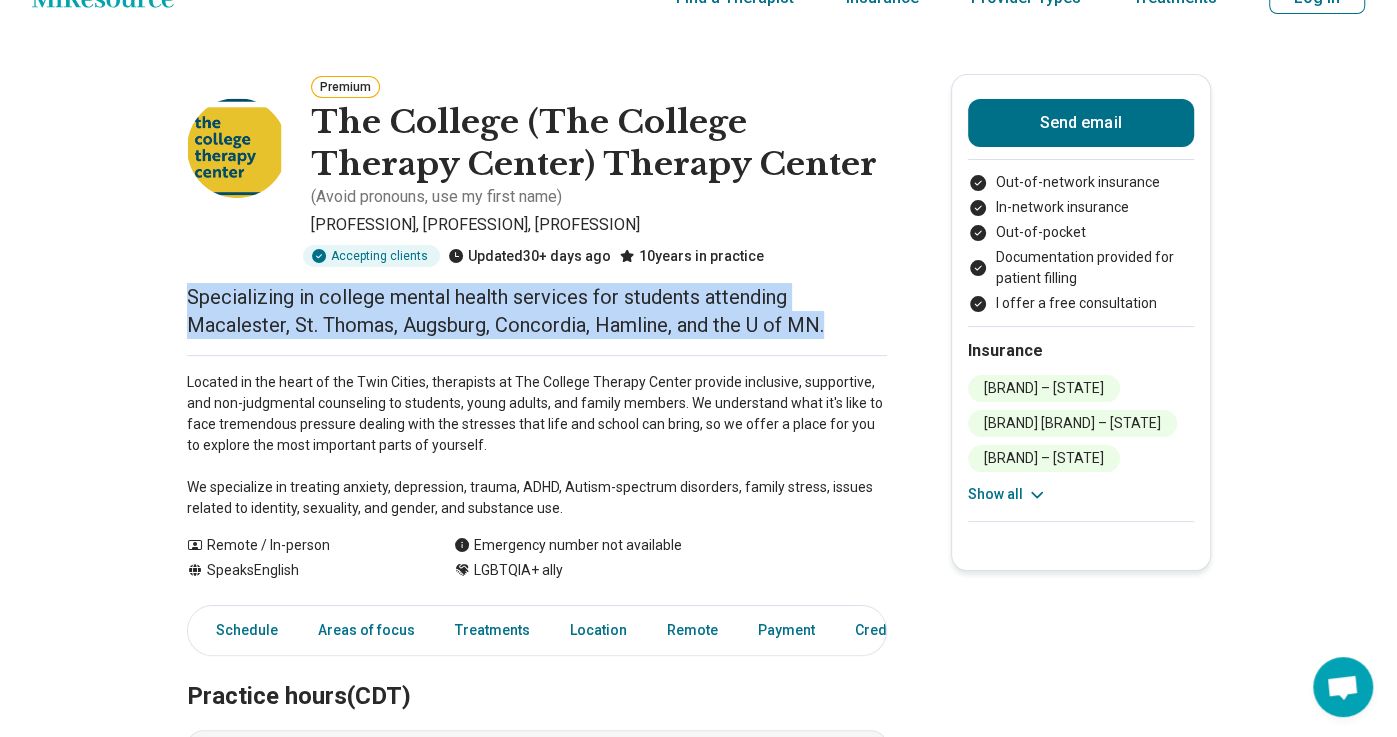drag, startPoint x: 187, startPoint y: 326, endPoint x: 830, endPoint y: 349, distance: 643.4112 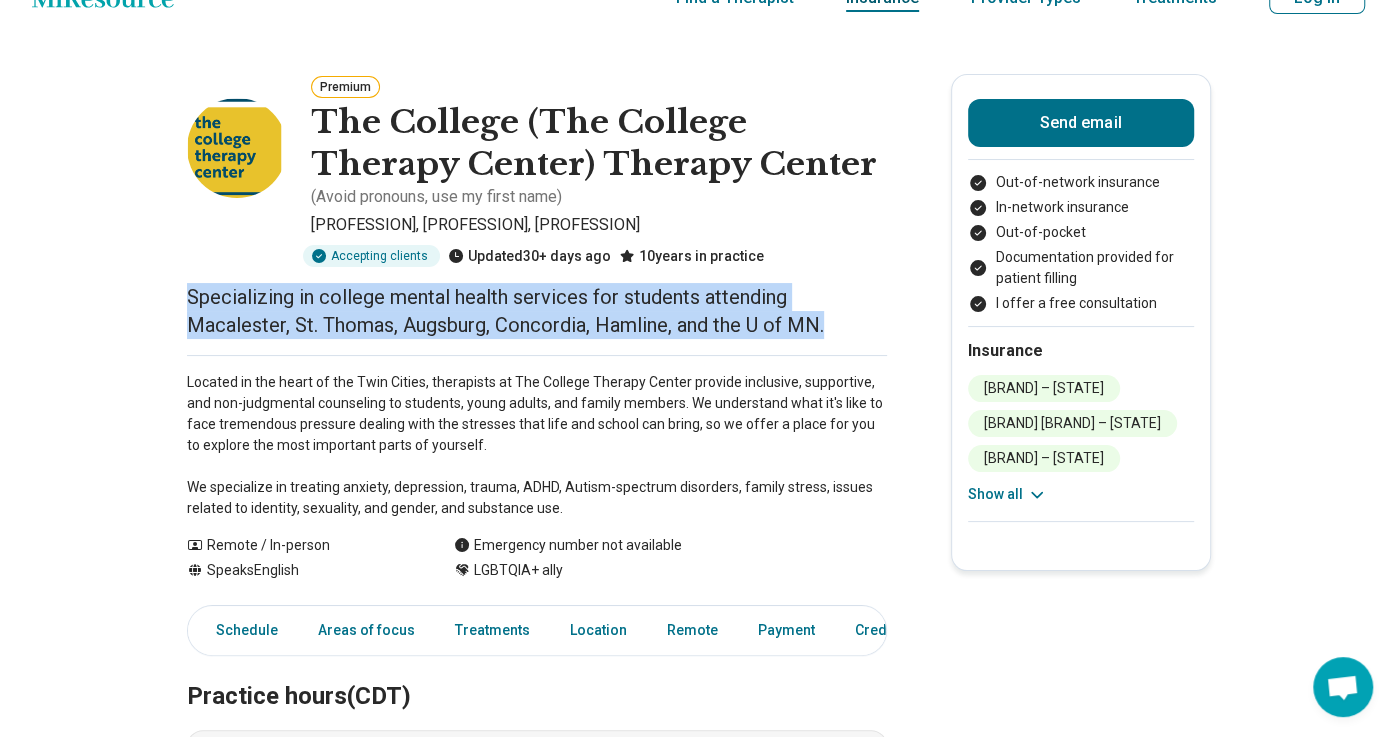 copy on "Specializing in college mental health services for students attending Macalester, St. Thomas, Augsburg, Concordia, Hamline, and the U of MN." 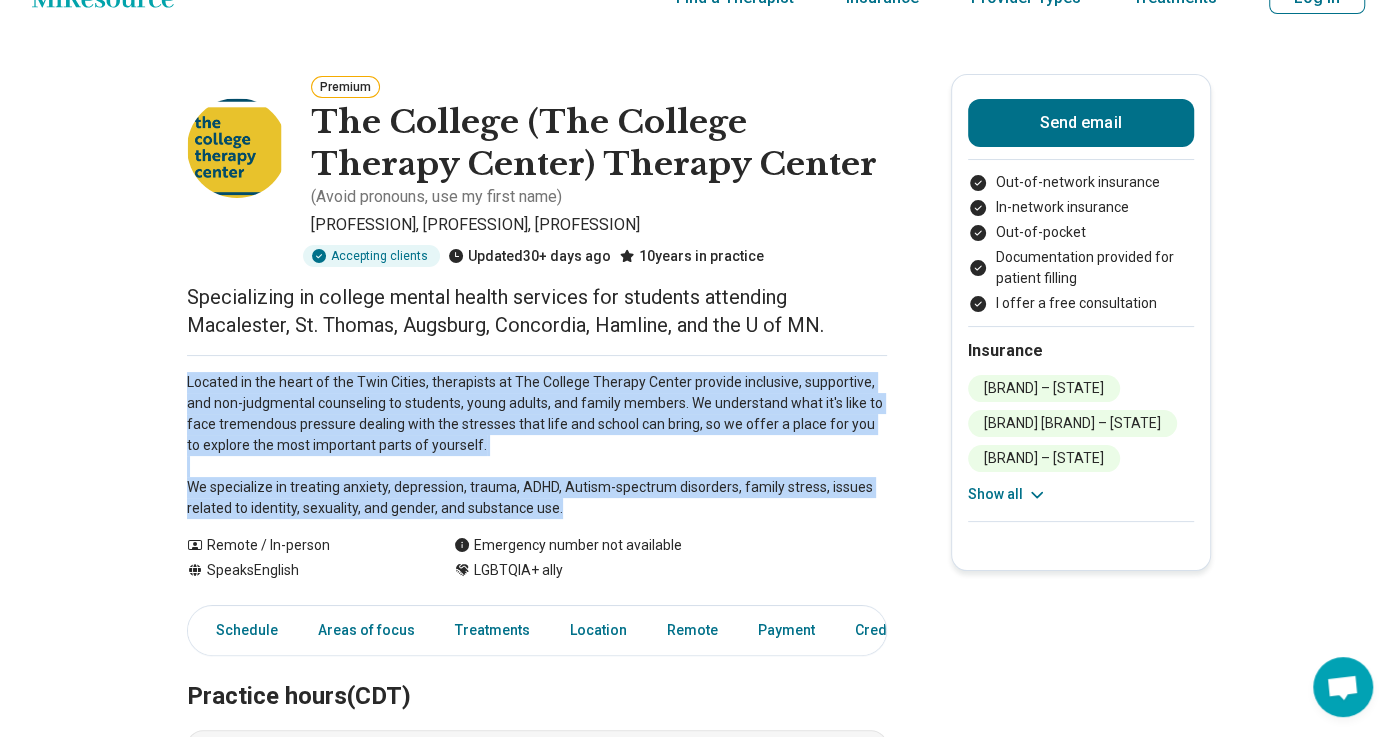 drag, startPoint x: 186, startPoint y: 409, endPoint x: 558, endPoint y: 546, distance: 396.42526 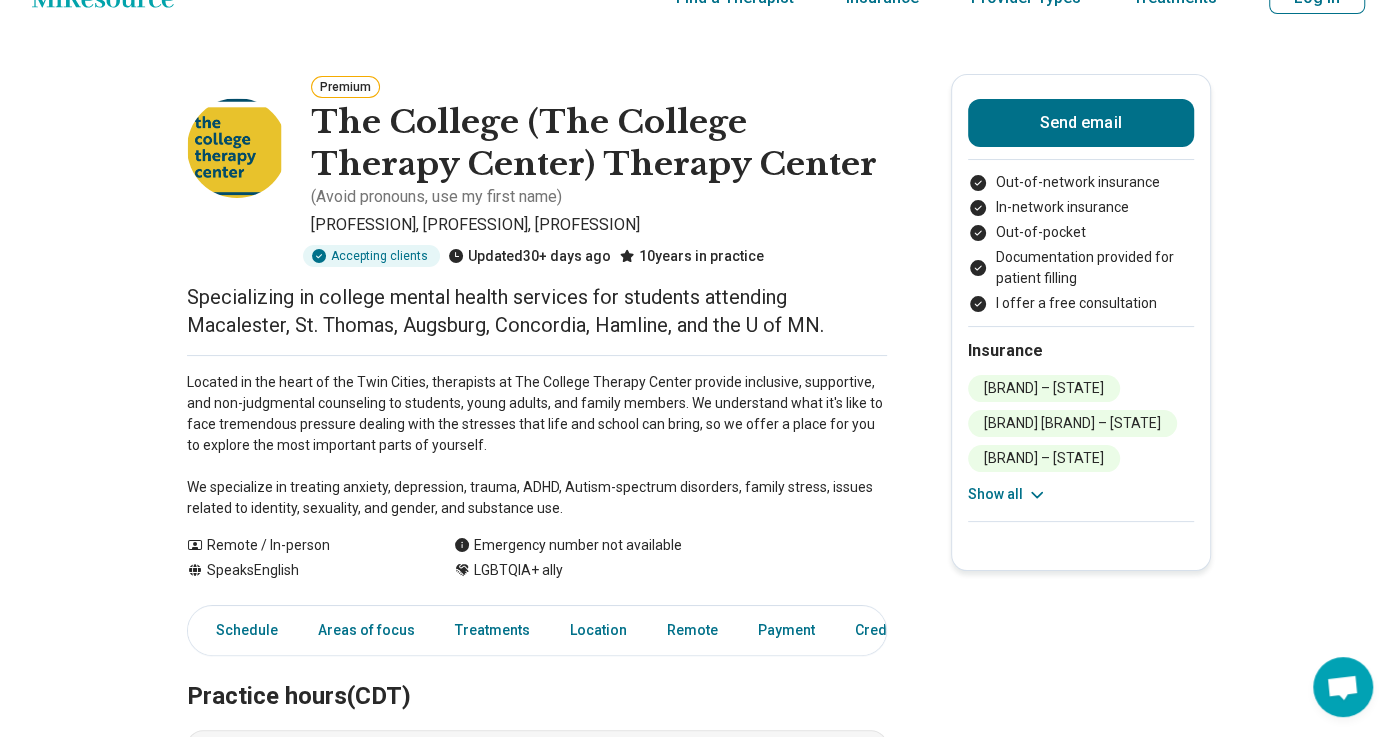 click on "Located in the heart of the Twin Cities, therapists at The College Therapy Center provide inclusive, supportive, and non-judgmental counseling to students, young adults, and family members. We understand what it's like to face tremendous pressure dealing with the stresses that life and school can bring, so we offer a place for you to explore the most important parts of yourself.
We specialize in treating anxiety, depression, trauma, ADHD, Autism-spectrum disorders, family stress, issues related to identity, sexuality, and gender, and substance use." at bounding box center [537, 445] 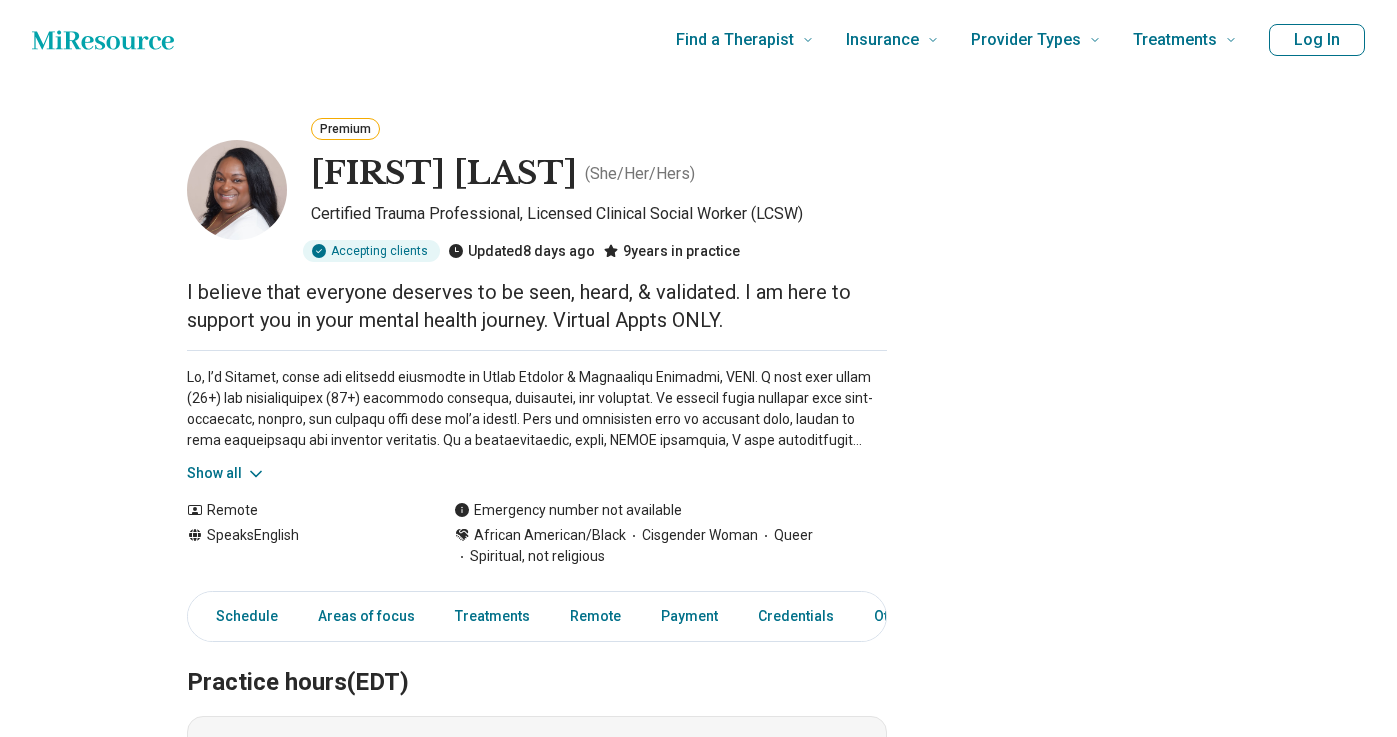 scroll, scrollTop: 0, scrollLeft: 0, axis: both 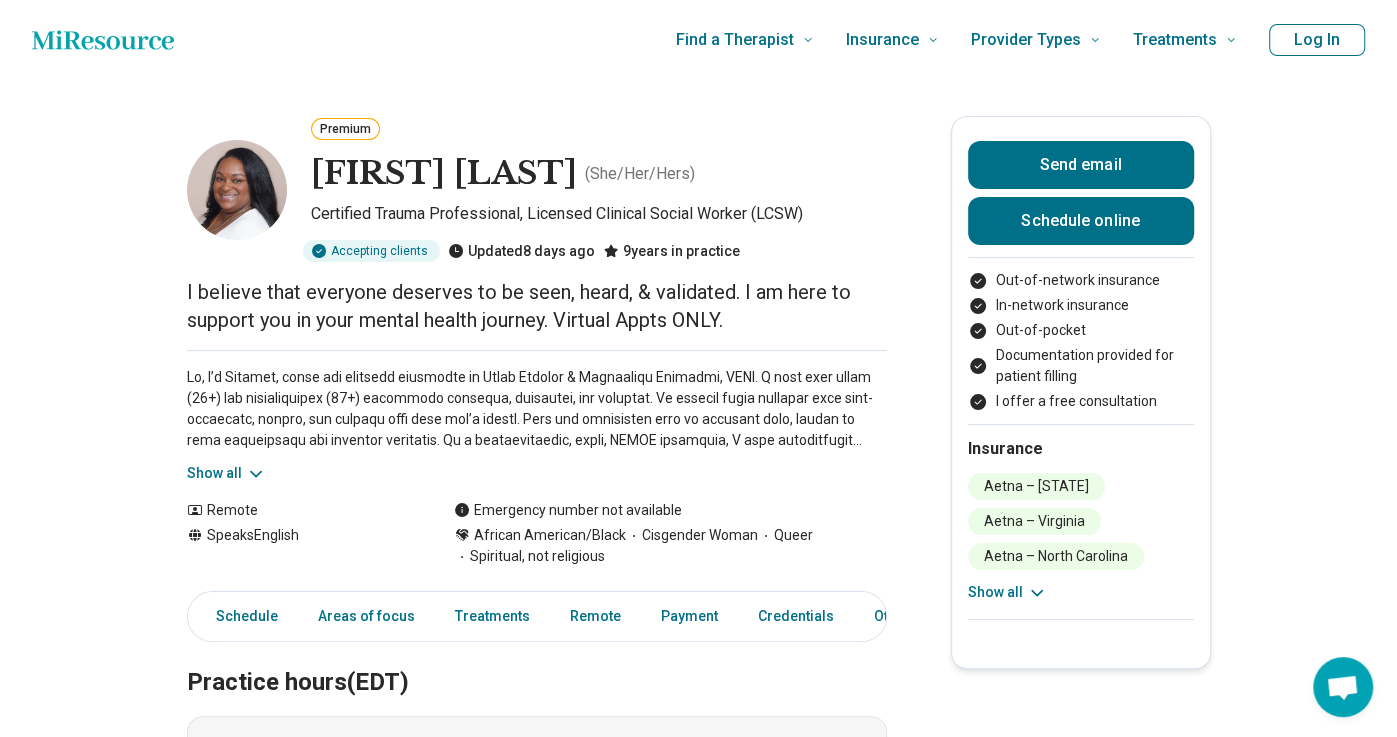 click on "Show all" at bounding box center (226, 473) 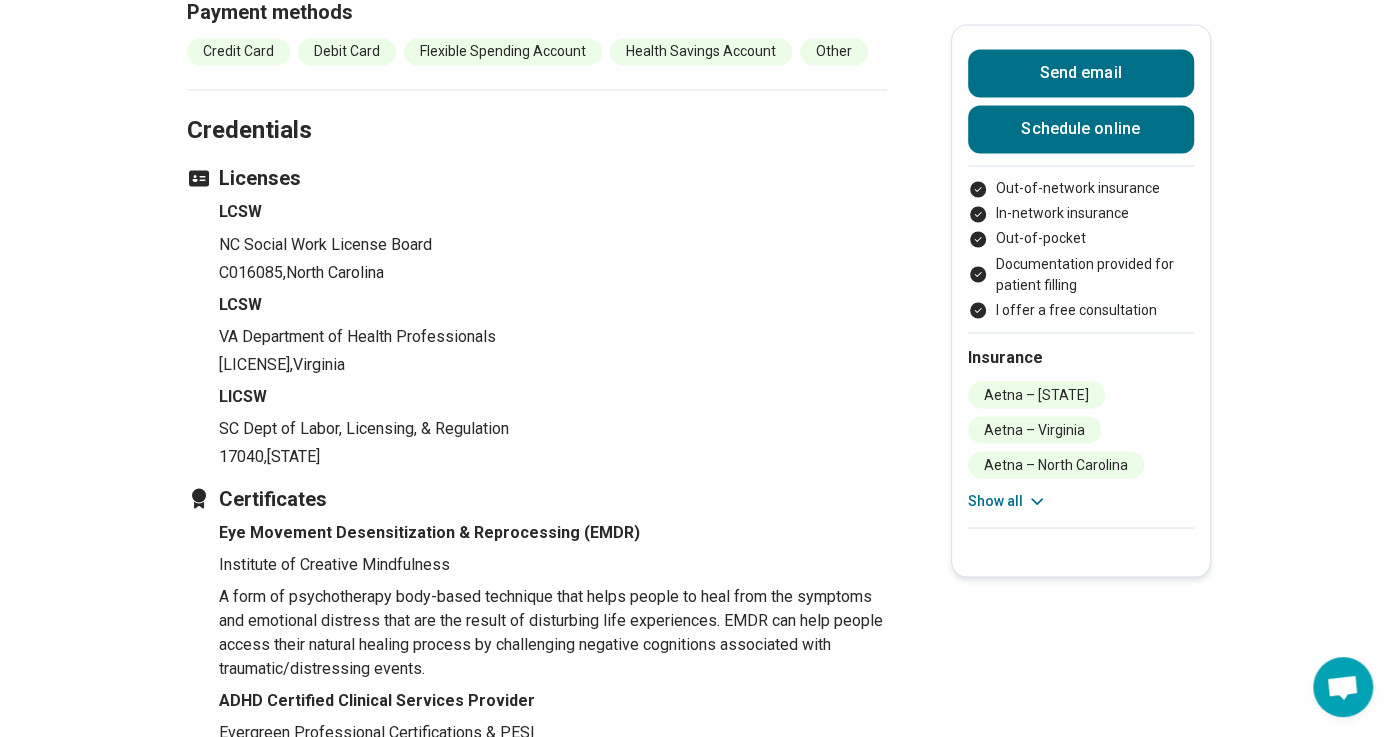 scroll, scrollTop: 0, scrollLeft: 0, axis: both 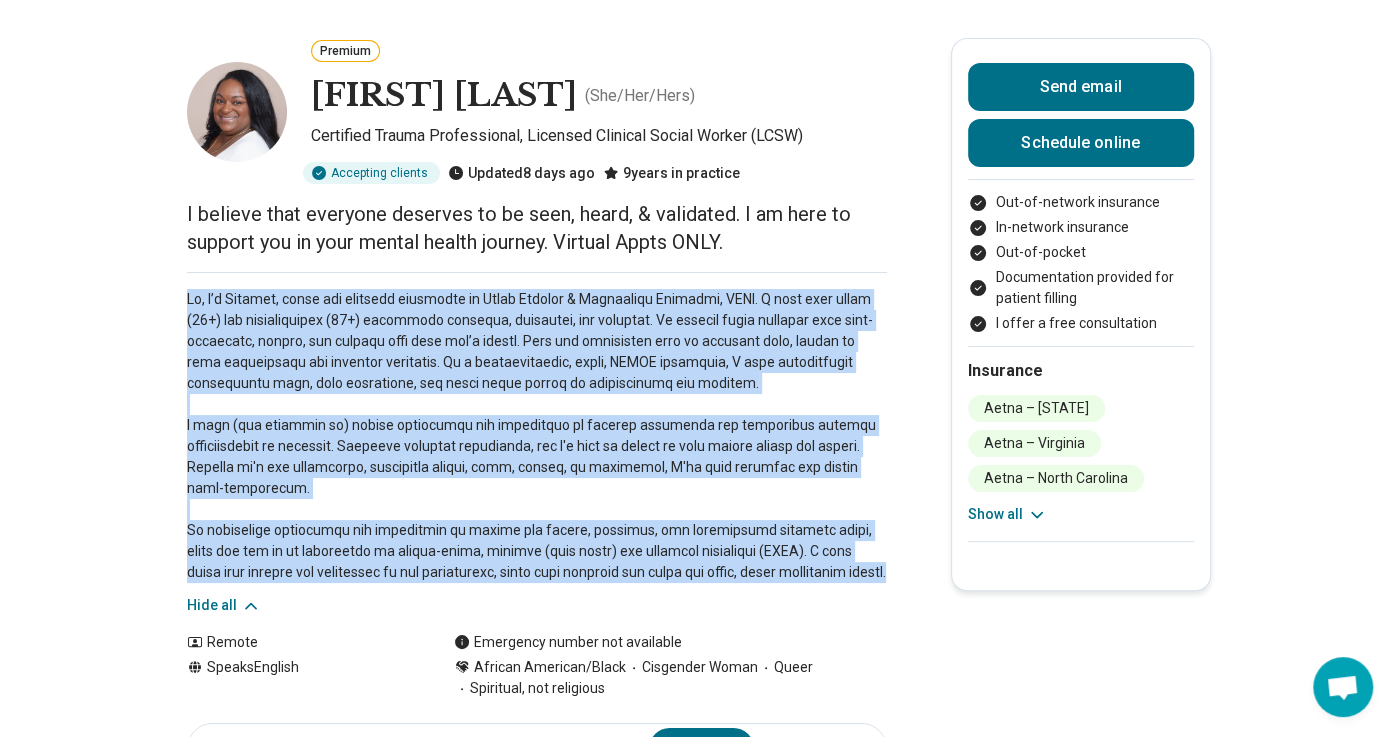 drag, startPoint x: 186, startPoint y: 295, endPoint x: 881, endPoint y: 564, distance: 745.24225 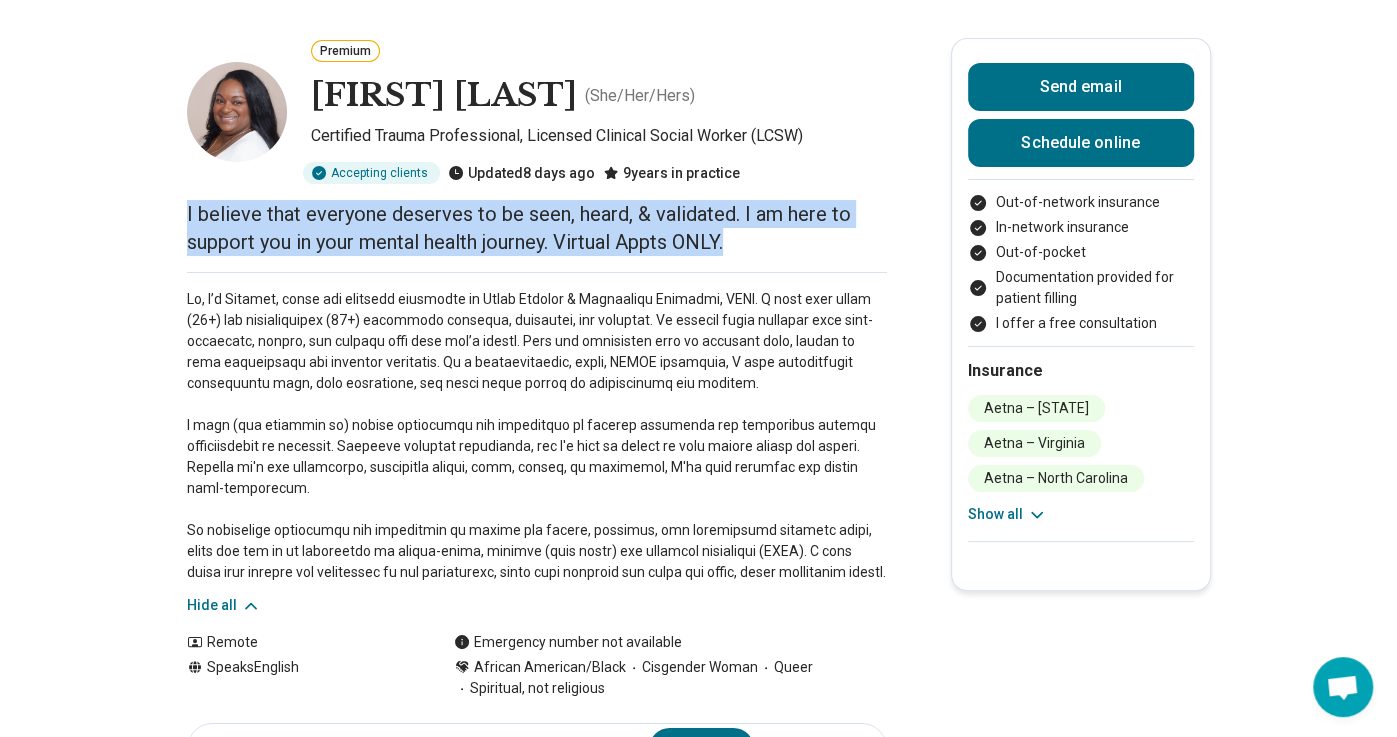 drag, startPoint x: 186, startPoint y: 213, endPoint x: 732, endPoint y: 238, distance: 546.572 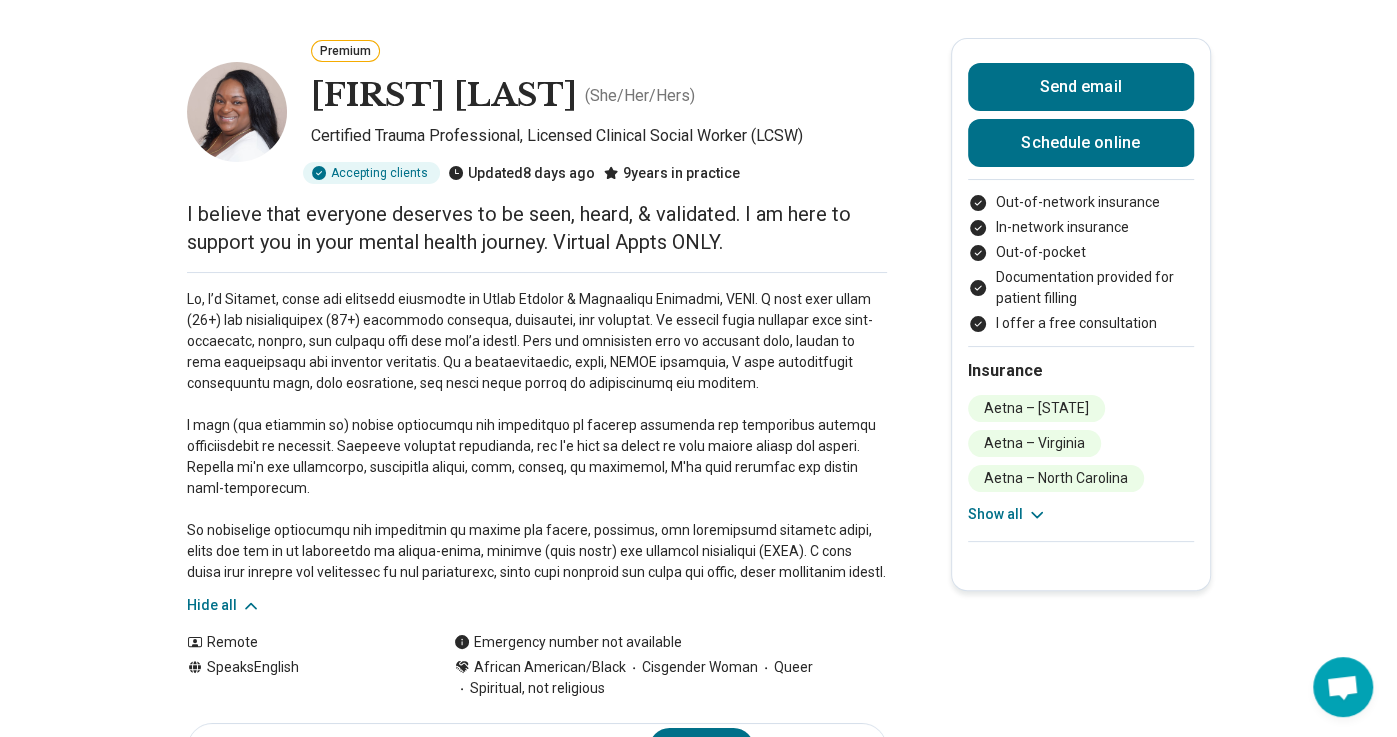 click on "Show all" at bounding box center (1007, 514) 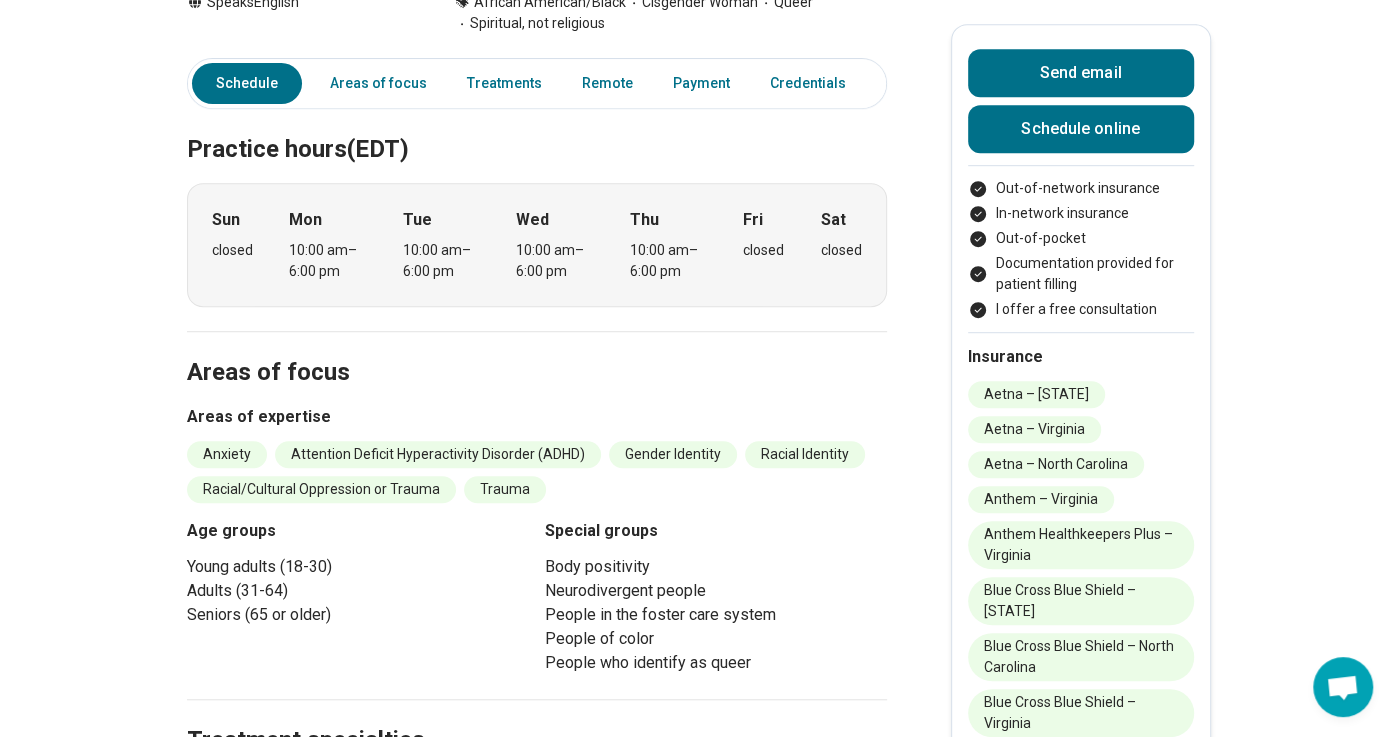 scroll, scrollTop: 0, scrollLeft: 0, axis: both 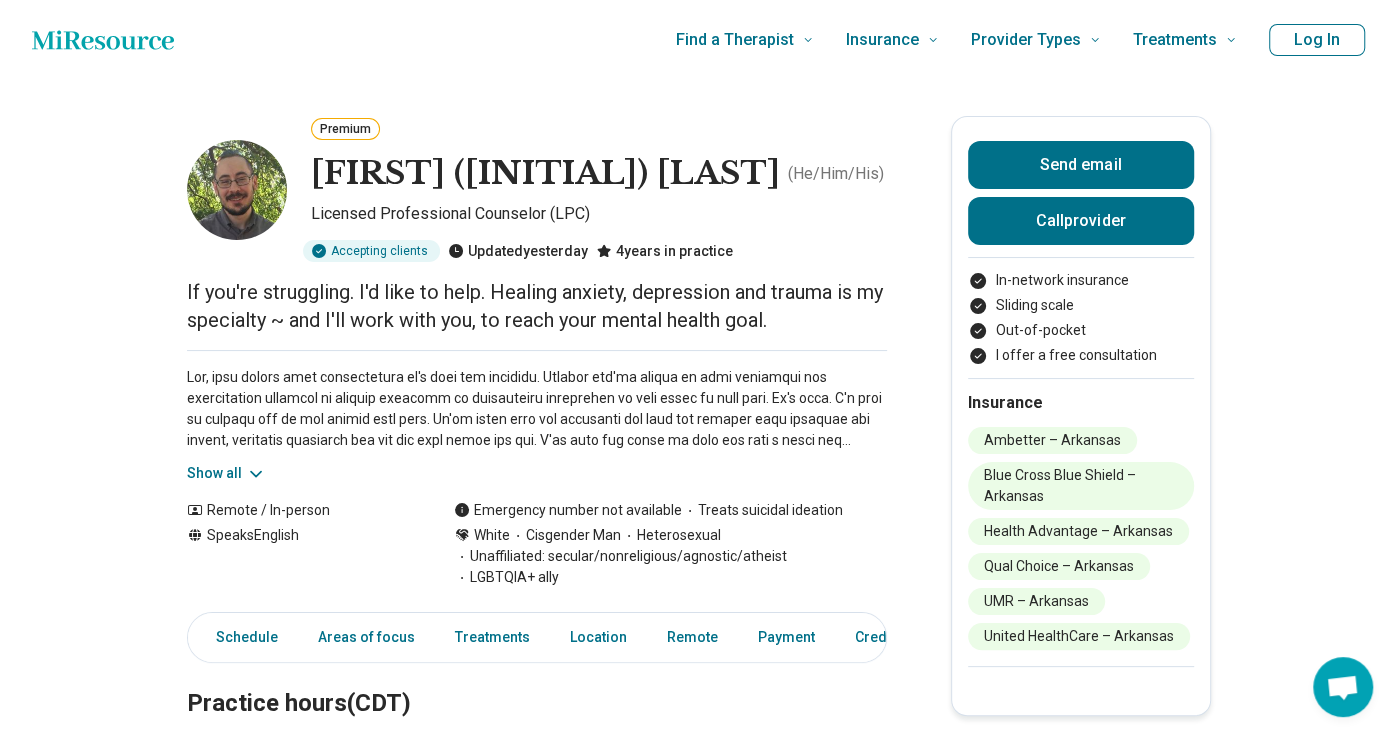 click on "Show all" at bounding box center [226, 473] 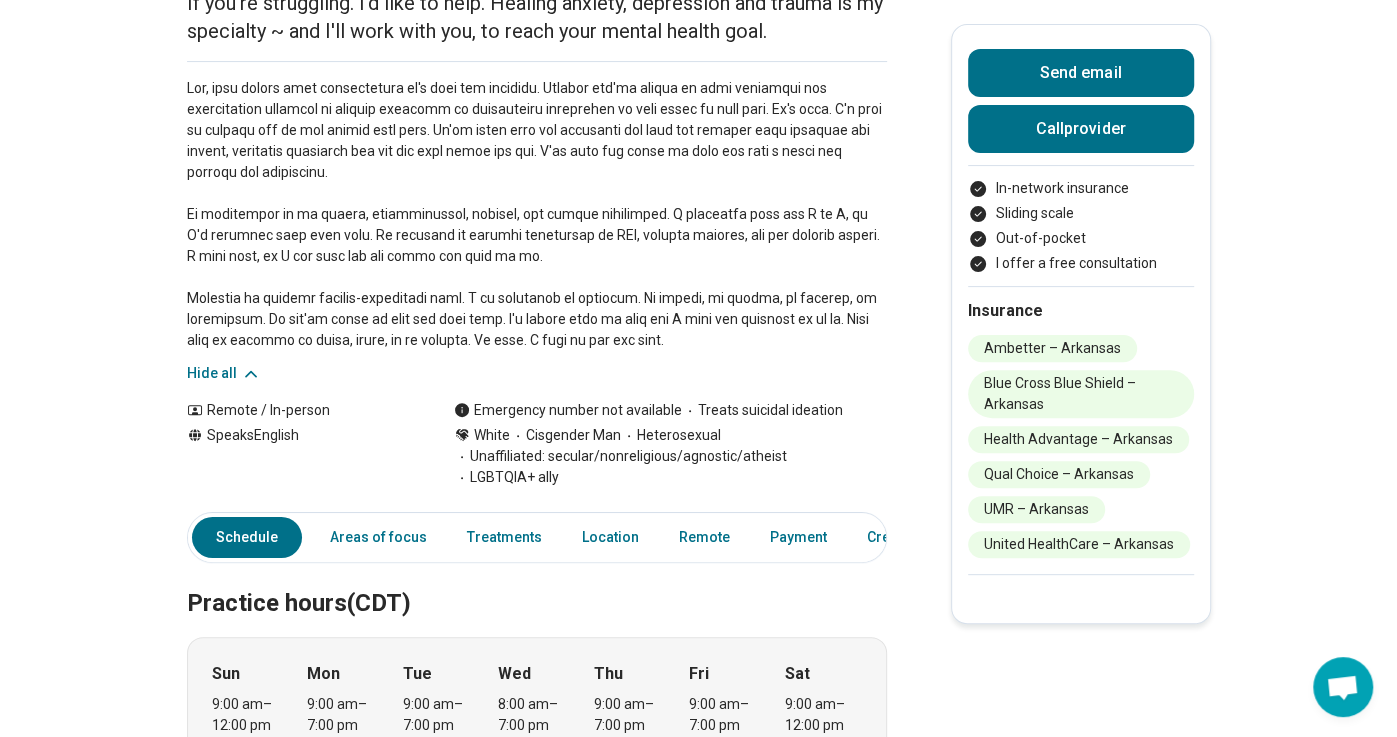 scroll, scrollTop: 0, scrollLeft: 0, axis: both 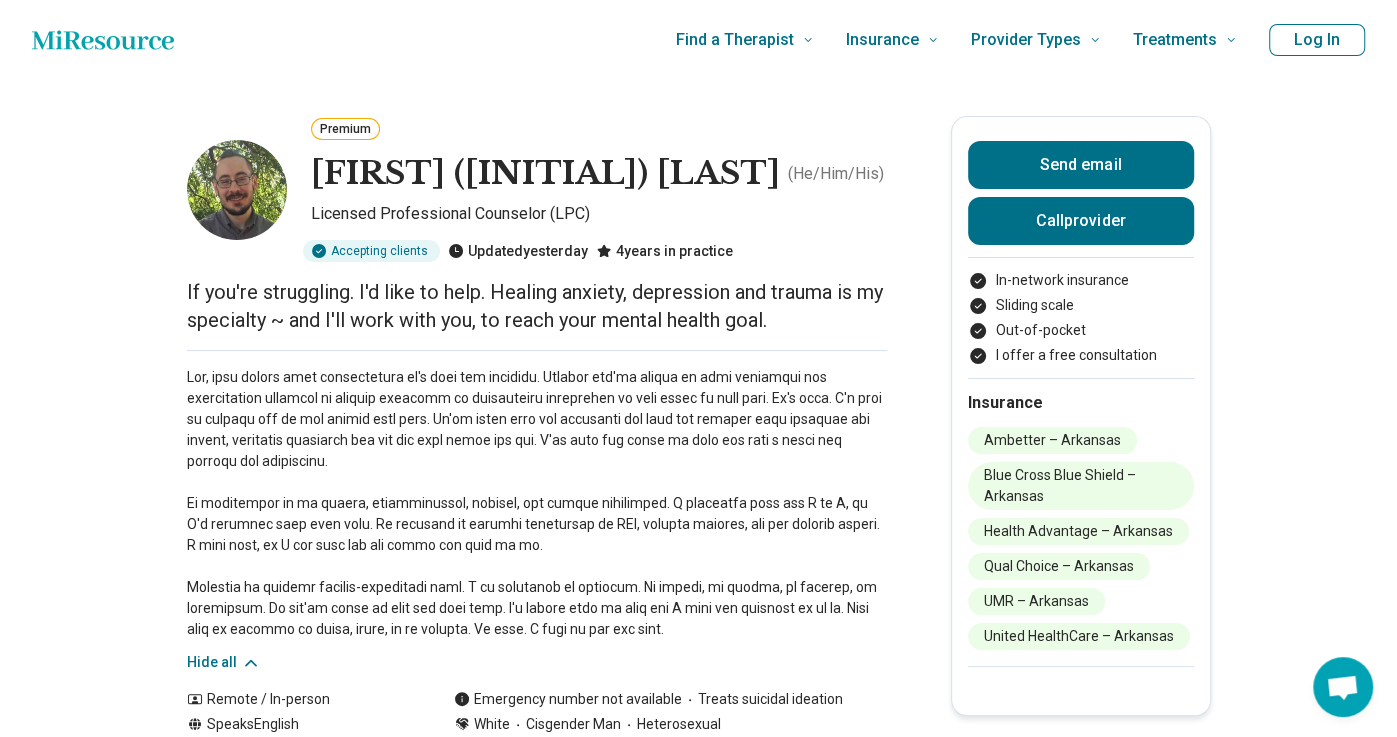 click on "Premium" at bounding box center [599, 131] 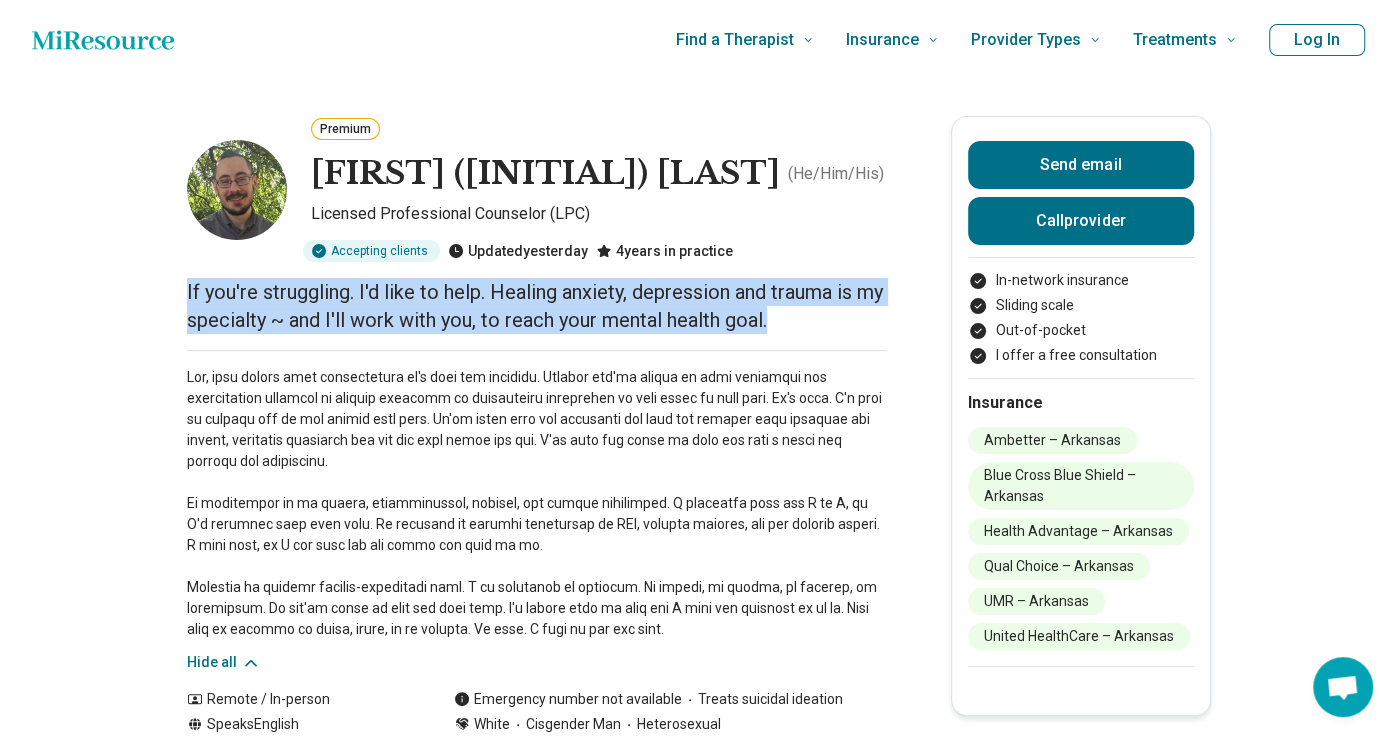 drag, startPoint x: 186, startPoint y: 293, endPoint x: 804, endPoint y: 321, distance: 618.634 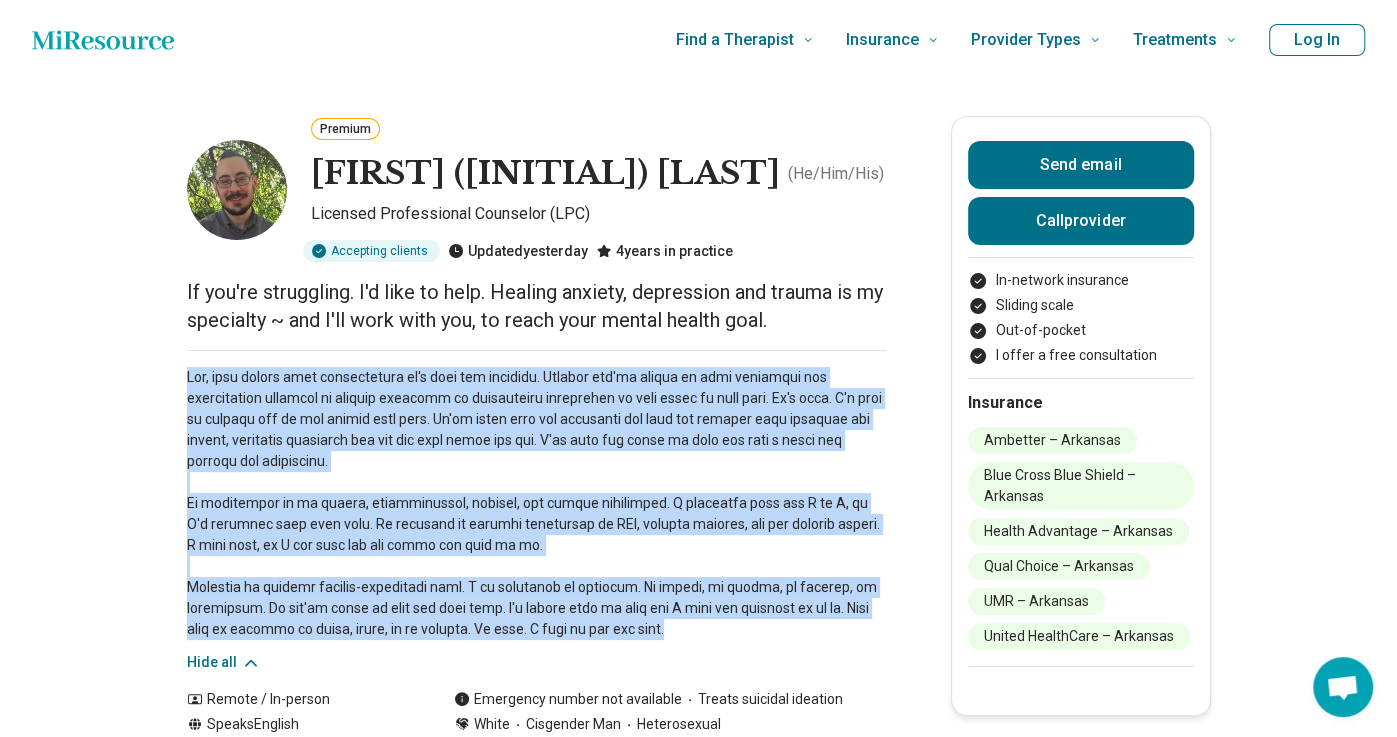 drag, startPoint x: 188, startPoint y: 380, endPoint x: 650, endPoint y: 625, distance: 522.9426 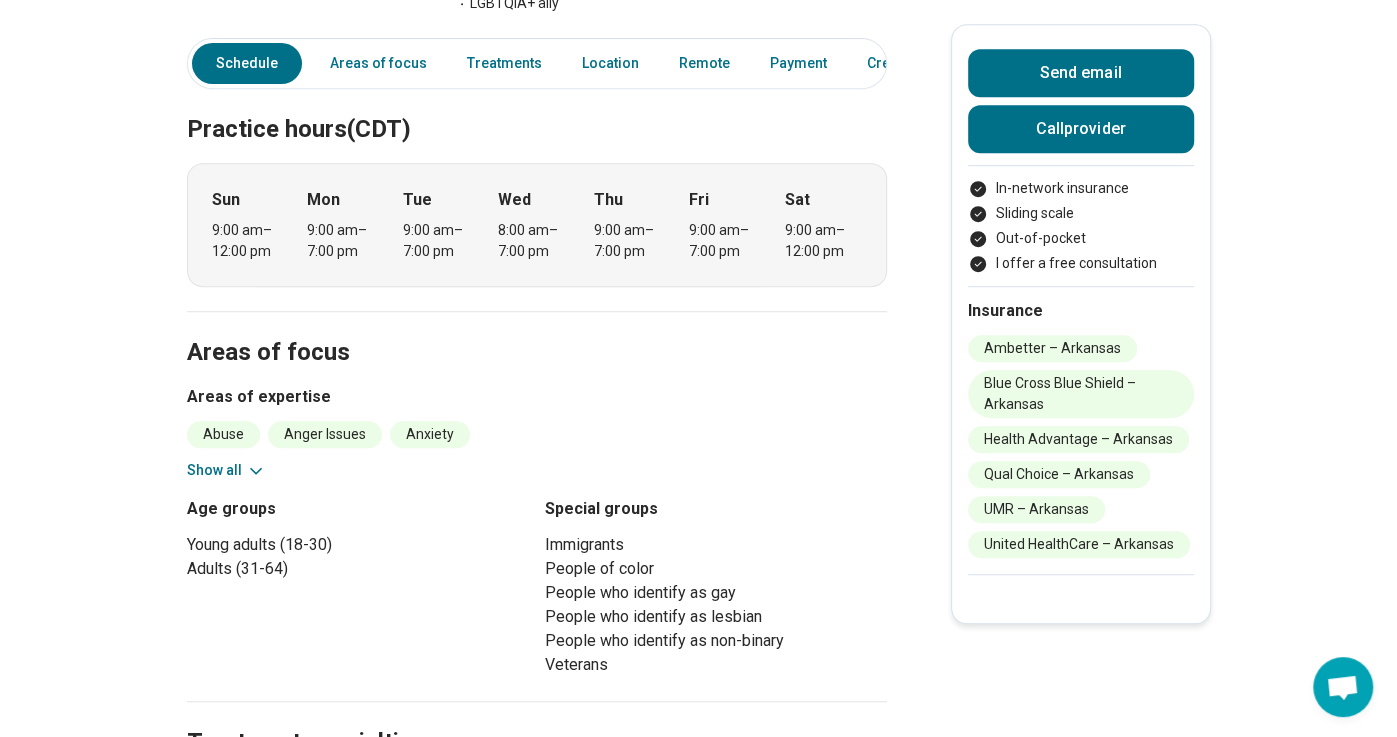 scroll, scrollTop: 762, scrollLeft: 0, axis: vertical 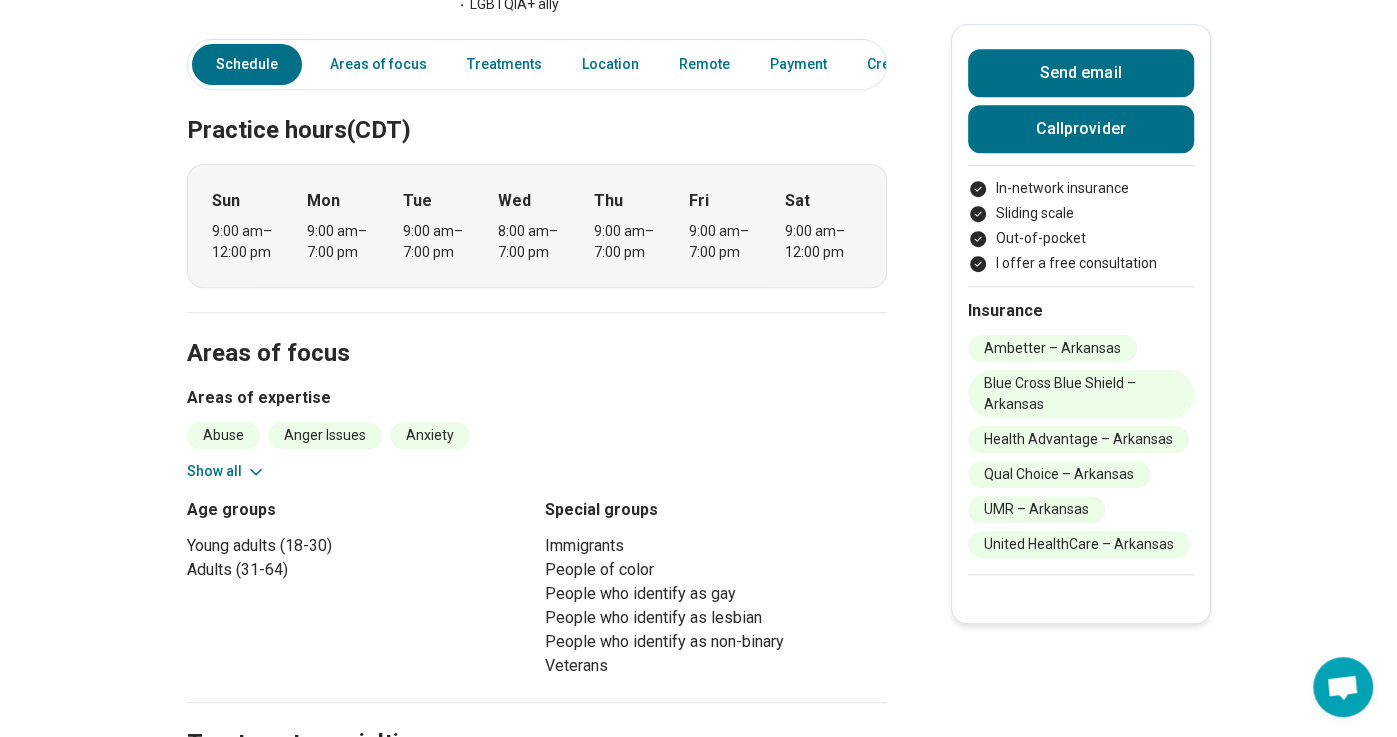 click on "Sun [TIME]  –   [TIME] Mon [TIME]  –   [TIME] Tue [TIME]  –   [TIME] Wed [TIME]  –   [TIME] Thu [TIME]  –   [TIME] Fri [TIME]  –   [TIME] Sat [TIME]  –   [TIME]" at bounding box center [537, 226] 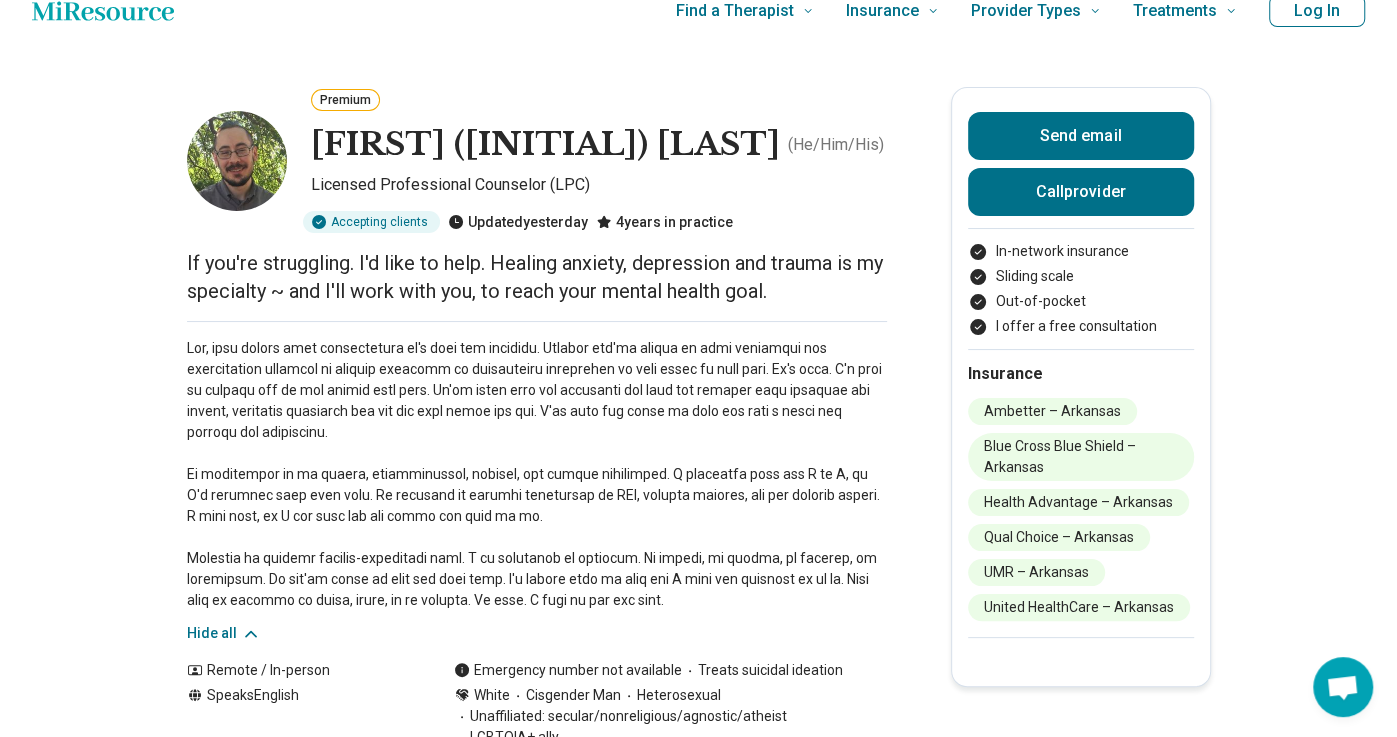 scroll, scrollTop: 0, scrollLeft: 0, axis: both 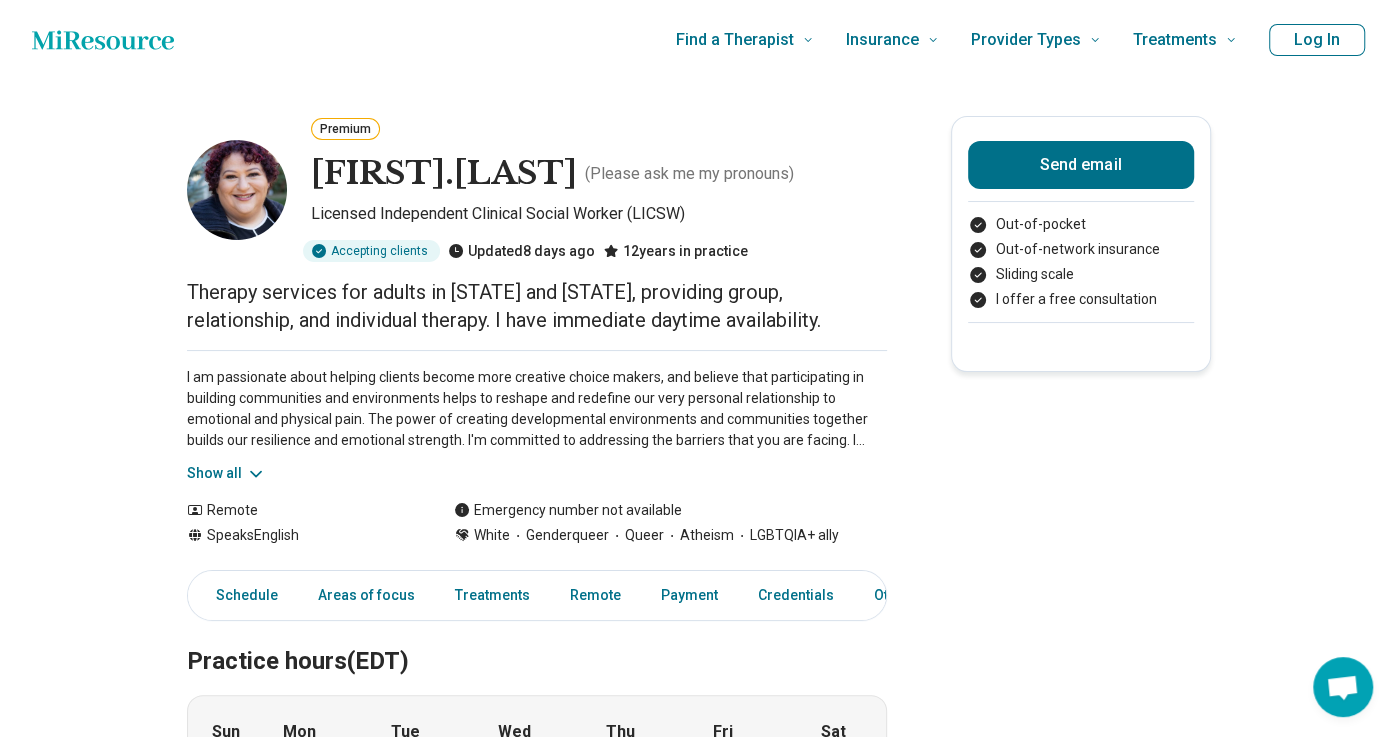 drag, startPoint x: 187, startPoint y: 284, endPoint x: 833, endPoint y: 328, distance: 647.4967 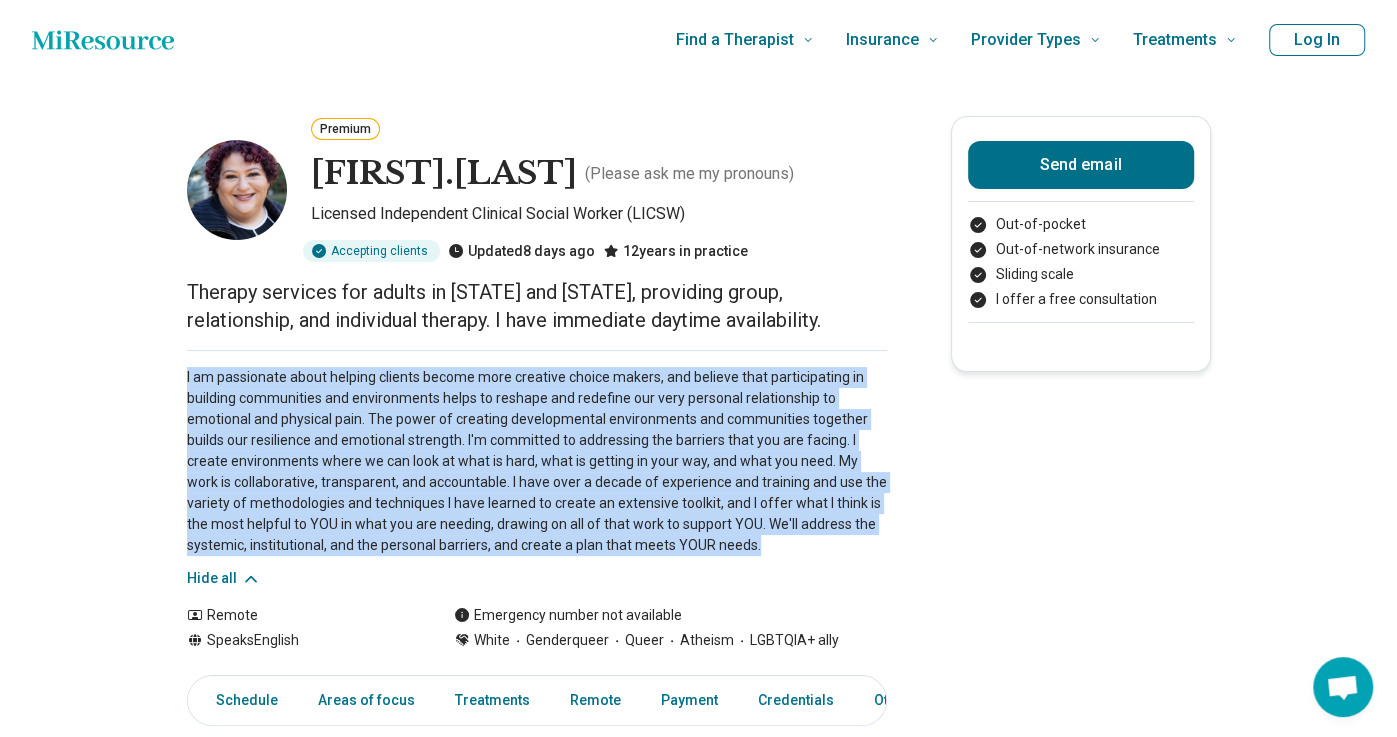 drag, startPoint x: 186, startPoint y: 377, endPoint x: 700, endPoint y: 541, distance: 539.5294 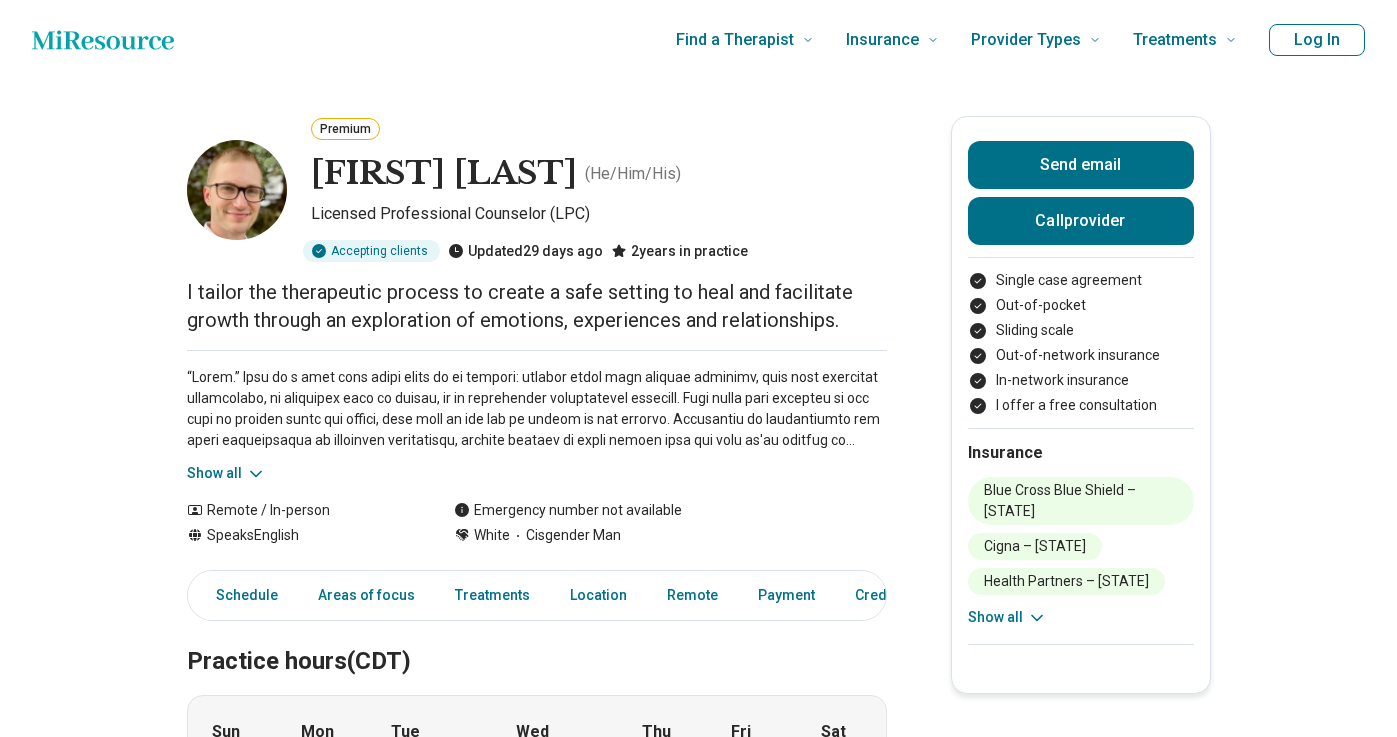 scroll, scrollTop: 0, scrollLeft: 0, axis: both 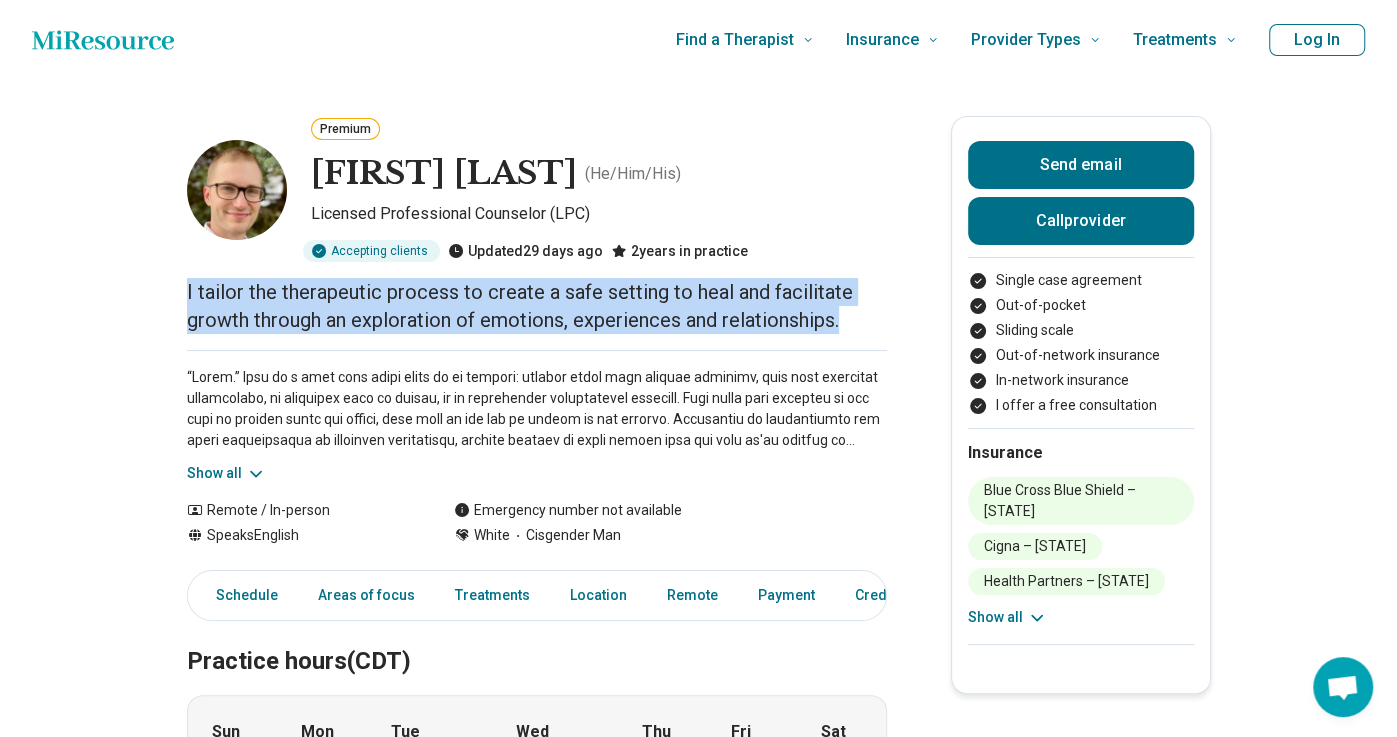 drag, startPoint x: 186, startPoint y: 289, endPoint x: 844, endPoint y: 320, distance: 658.72986 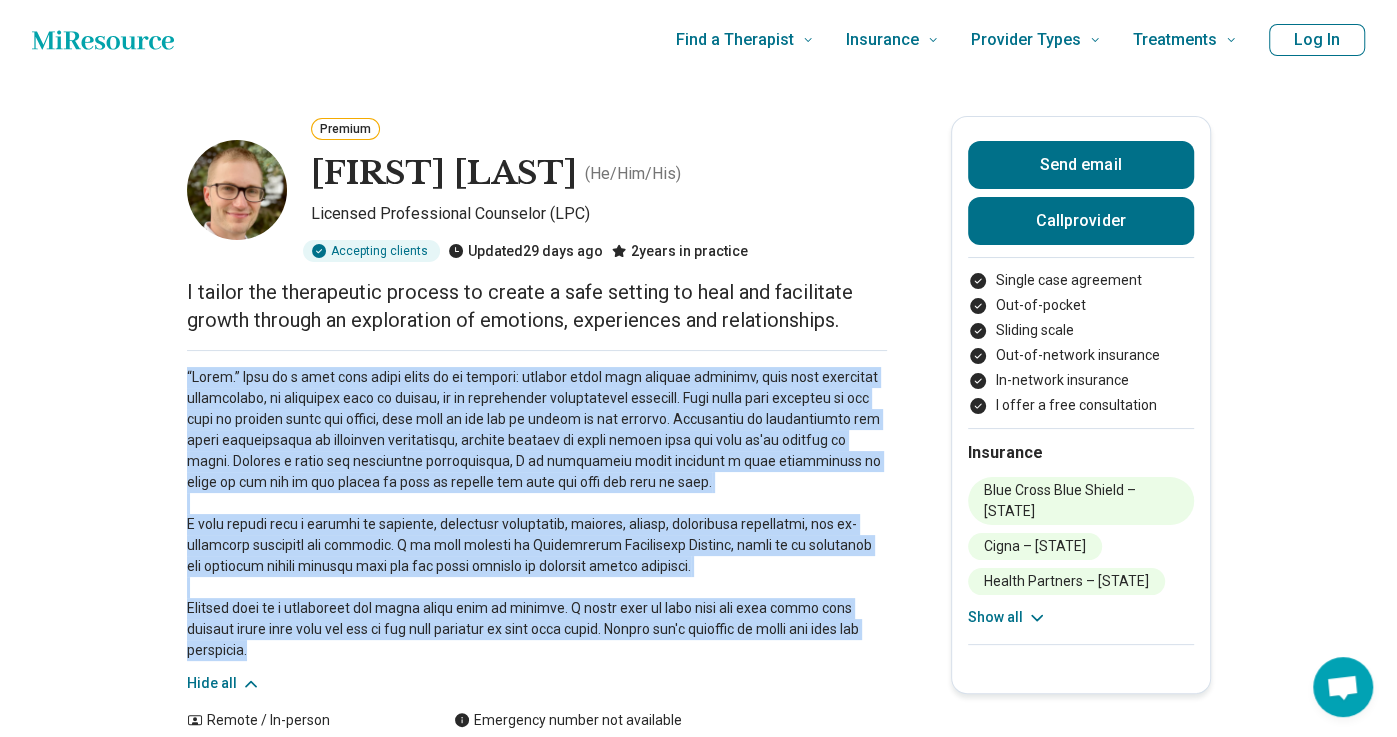 drag, startPoint x: 186, startPoint y: 375, endPoint x: 251, endPoint y: 646, distance: 278.68622 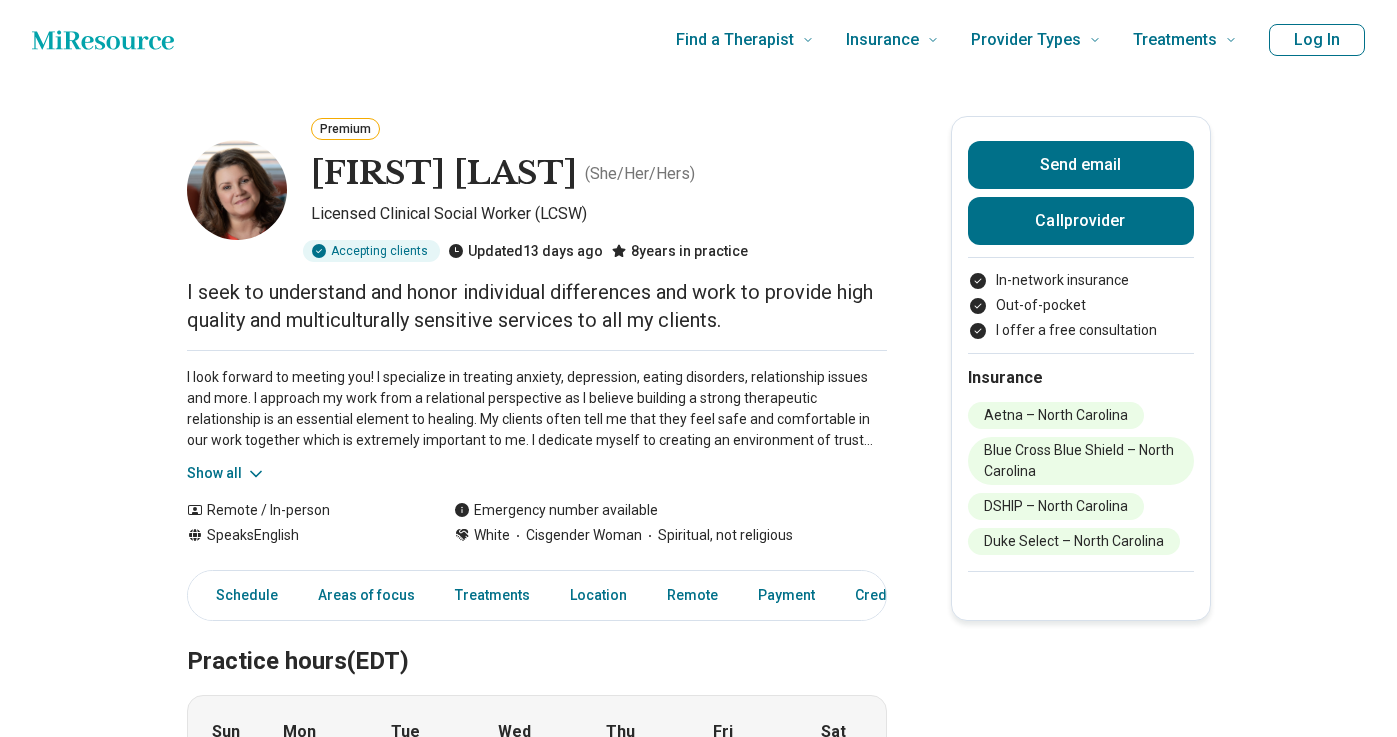 scroll, scrollTop: 0, scrollLeft: 0, axis: both 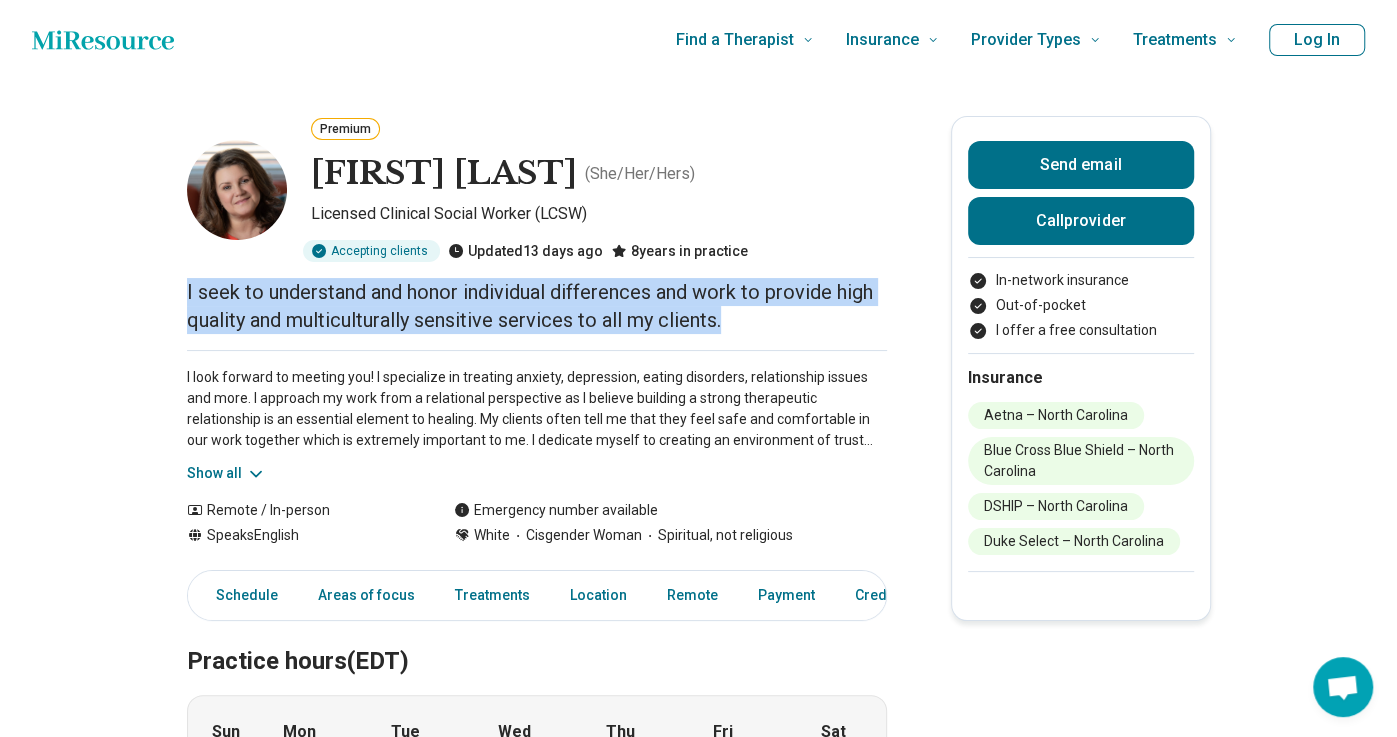 drag, startPoint x: 187, startPoint y: 289, endPoint x: 724, endPoint y: 313, distance: 537.5361 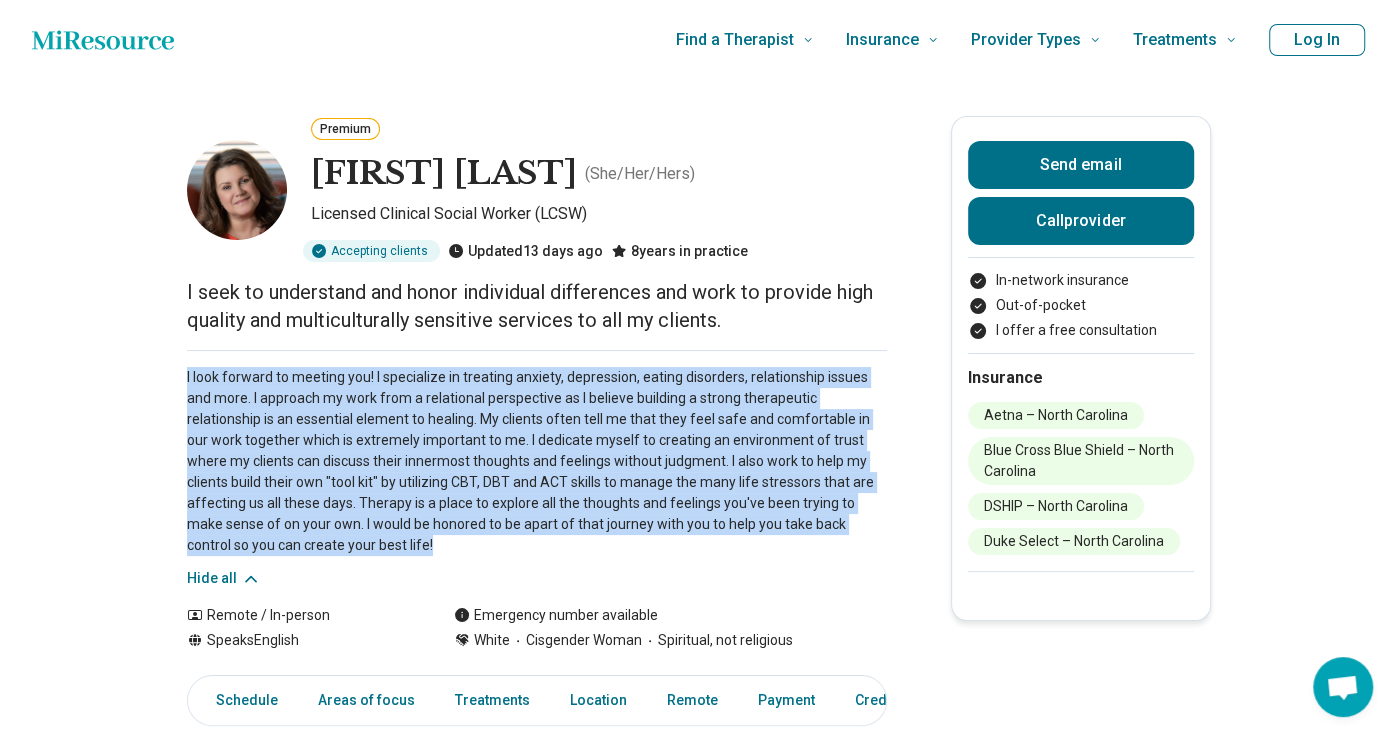 drag, startPoint x: 186, startPoint y: 376, endPoint x: 269, endPoint y: 536, distance: 180.24706 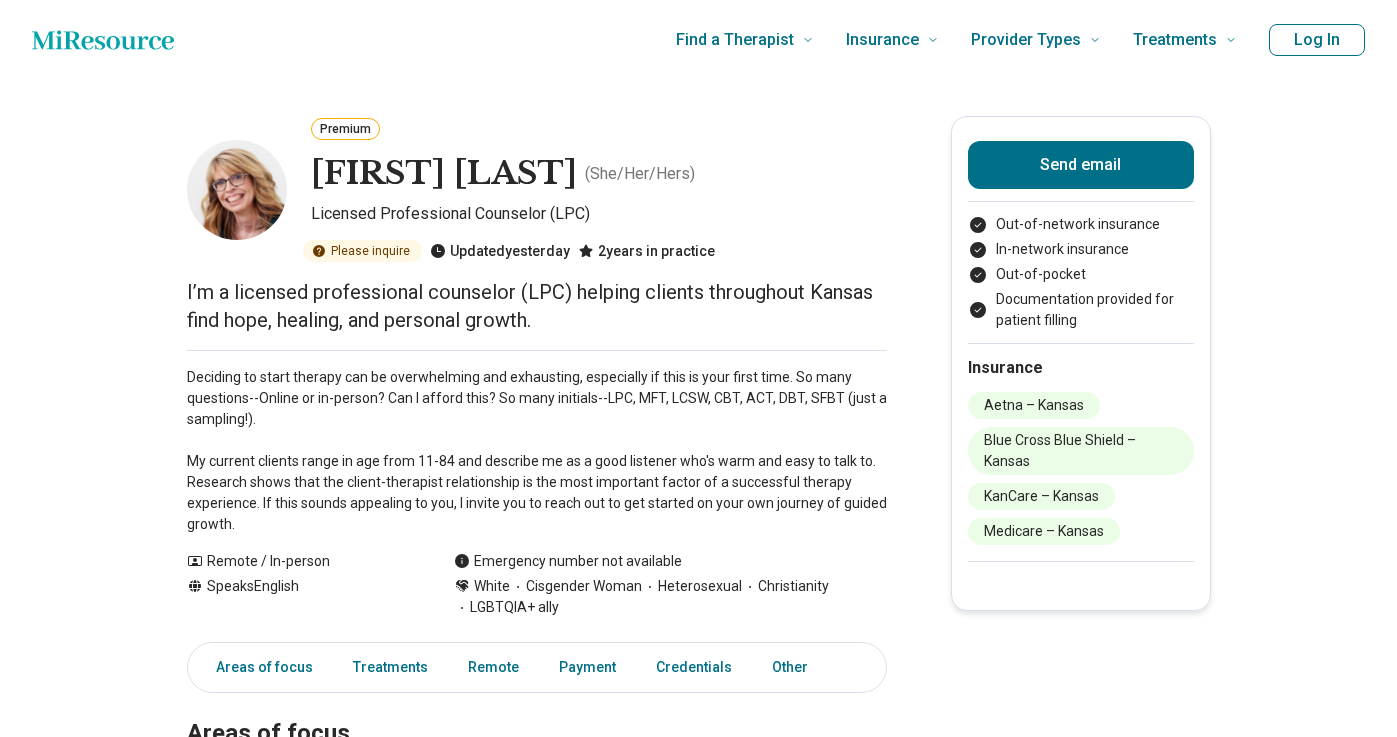 scroll, scrollTop: 0, scrollLeft: 0, axis: both 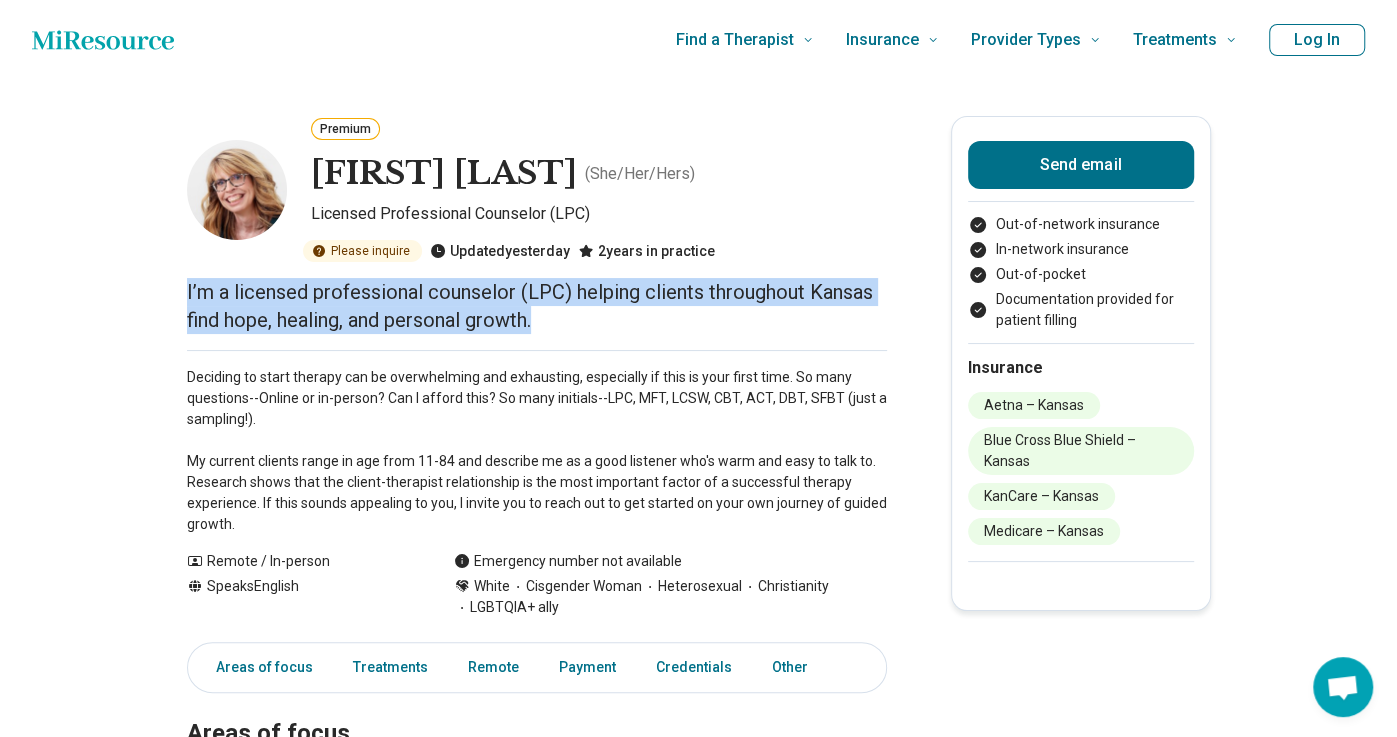drag, startPoint x: 187, startPoint y: 286, endPoint x: 547, endPoint y: 316, distance: 361.24783 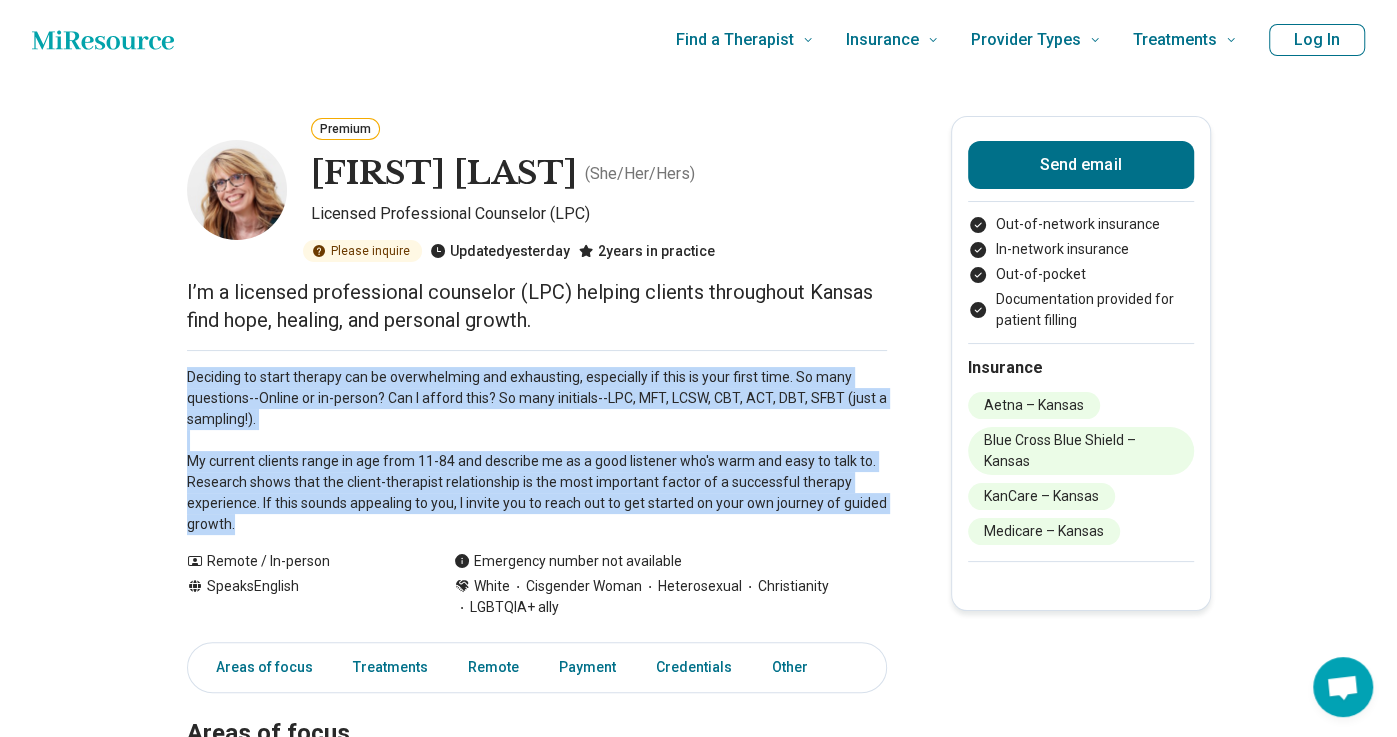 drag, startPoint x: 187, startPoint y: 374, endPoint x: 263, endPoint y: 524, distance: 168.1547 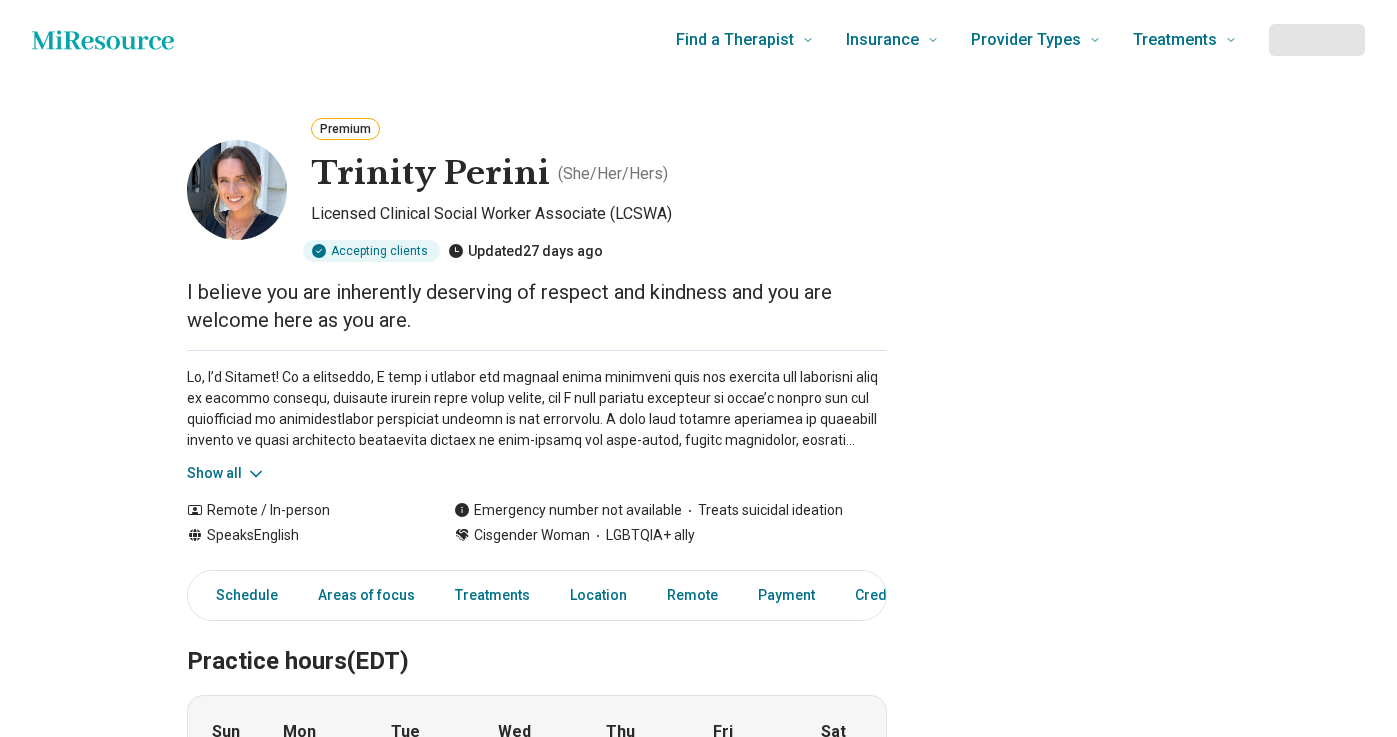 scroll, scrollTop: 0, scrollLeft: 0, axis: both 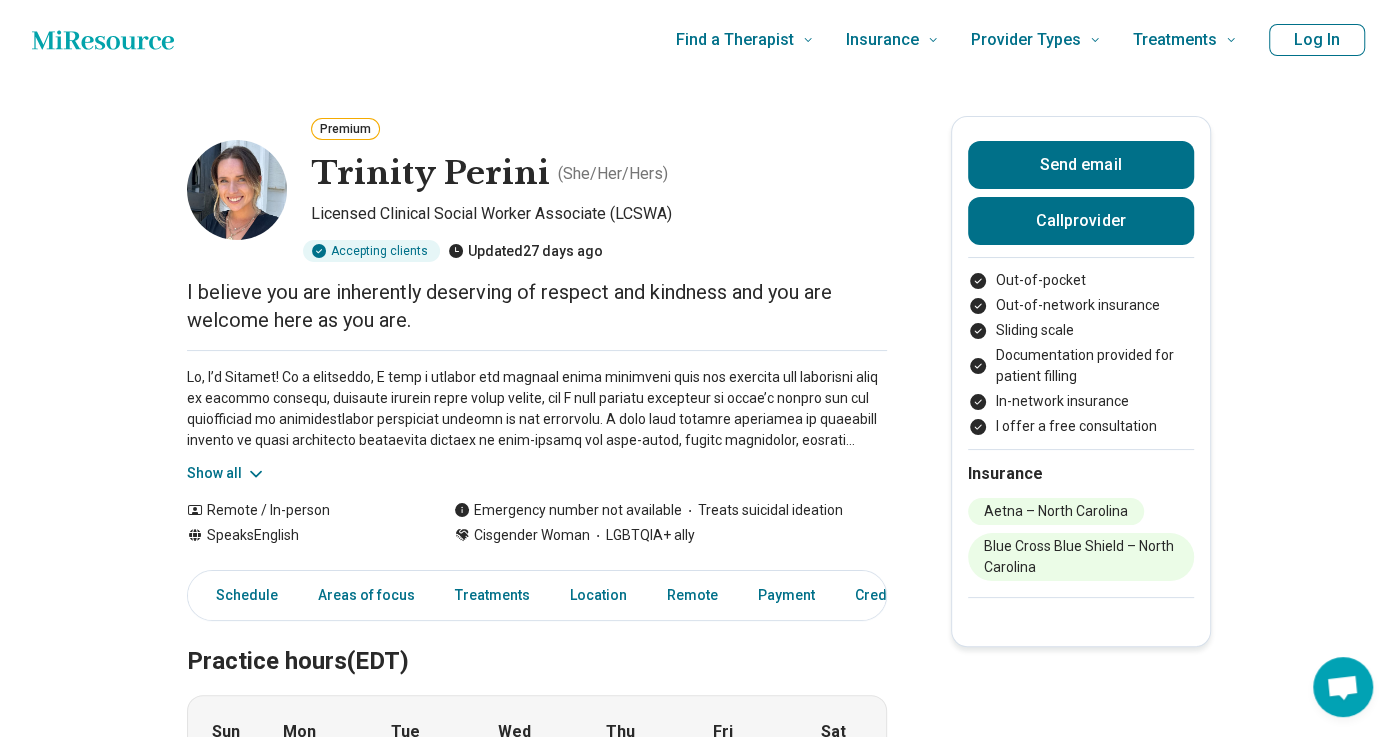 click 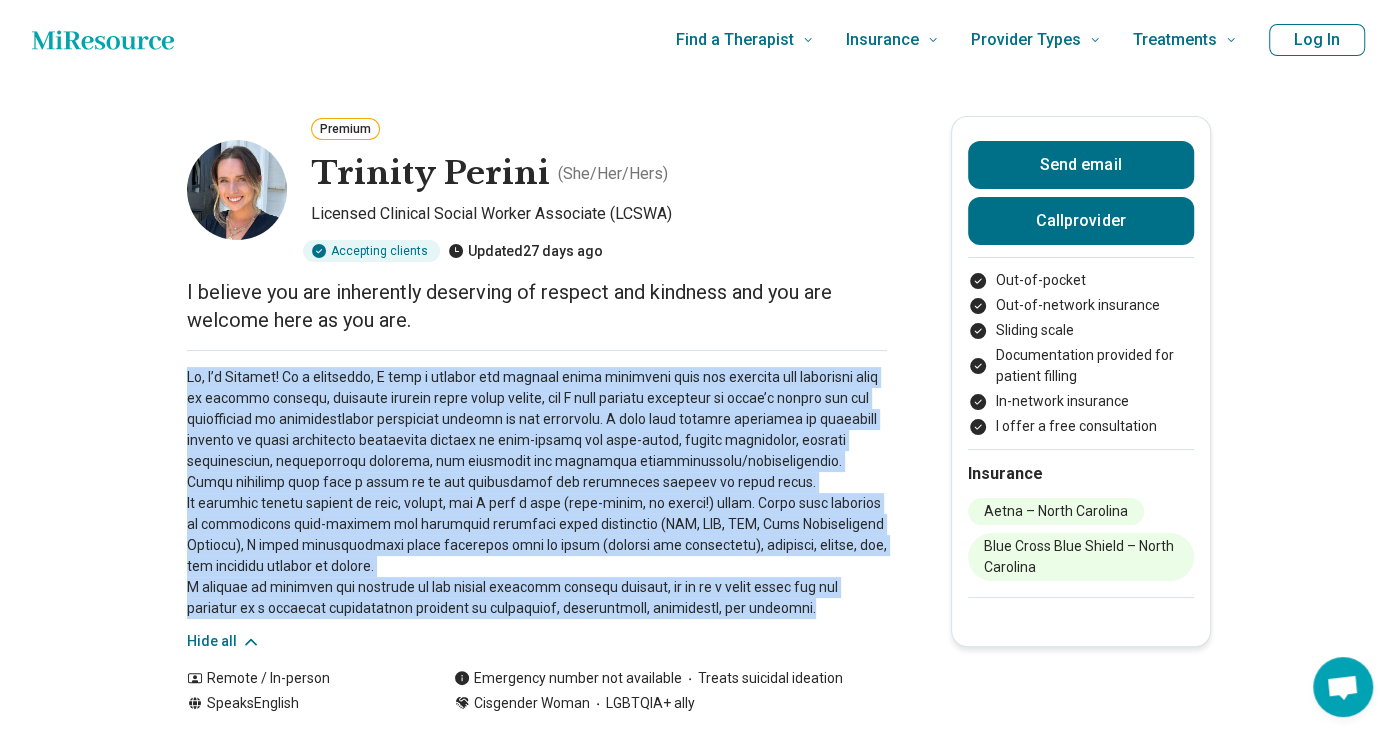 drag, startPoint x: 186, startPoint y: 381, endPoint x: 718, endPoint y: 610, distance: 579.1934 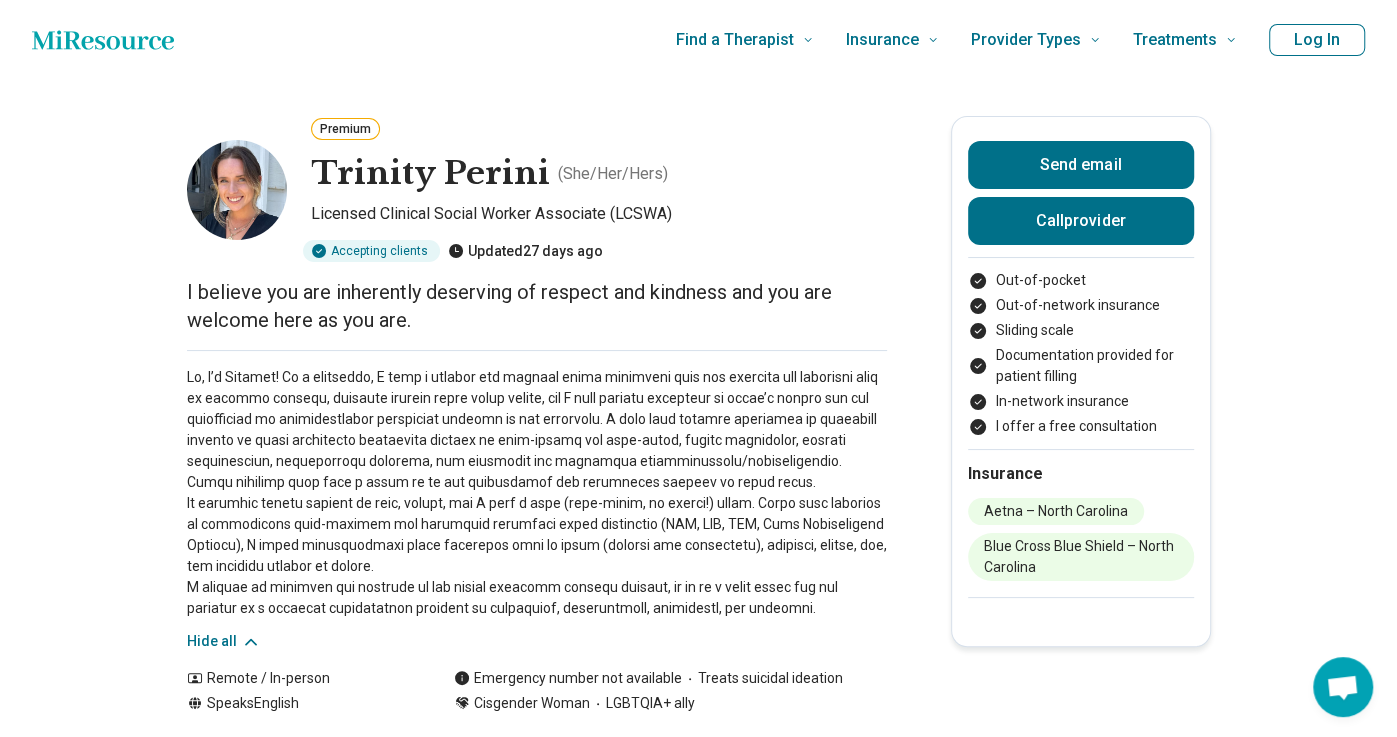 drag, startPoint x: 189, startPoint y: 284, endPoint x: 386, endPoint y: 310, distance: 198.70833 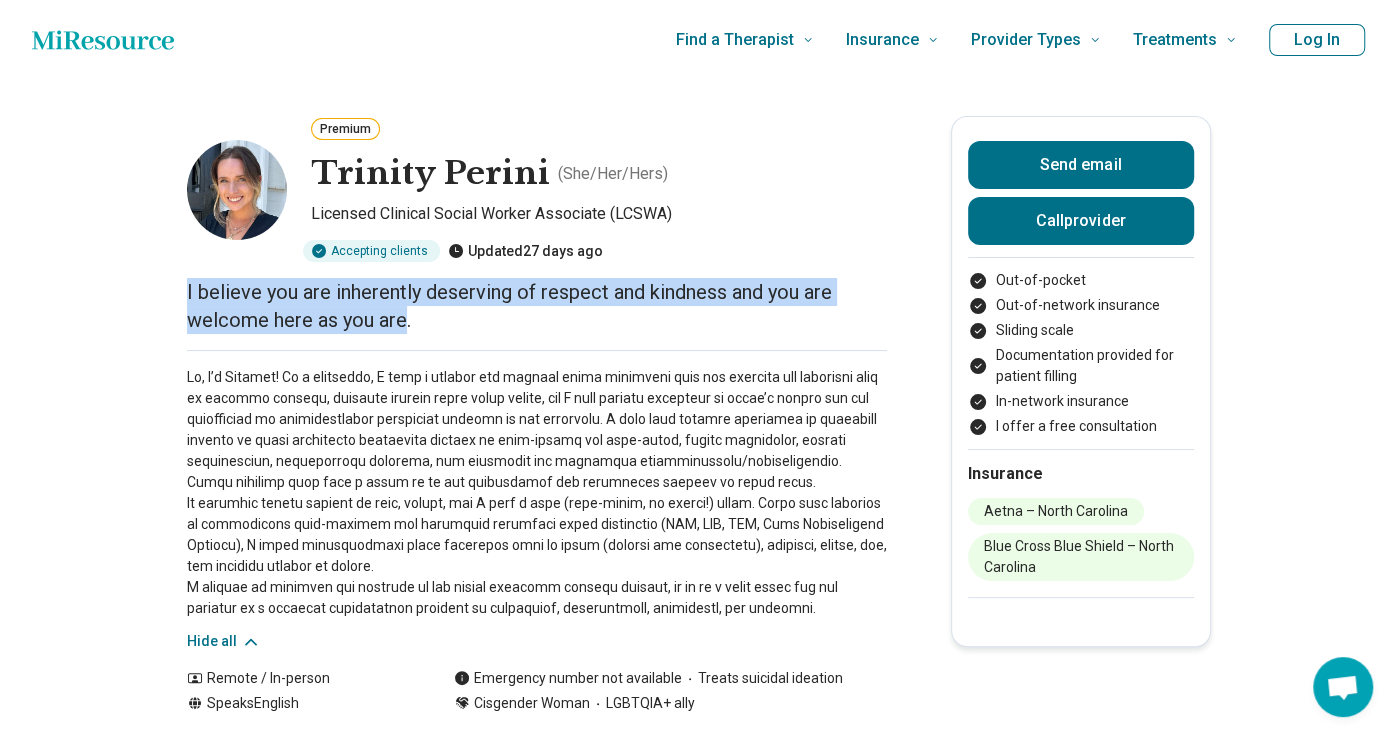 drag, startPoint x: 186, startPoint y: 289, endPoint x: 408, endPoint y: 322, distance: 224.4393 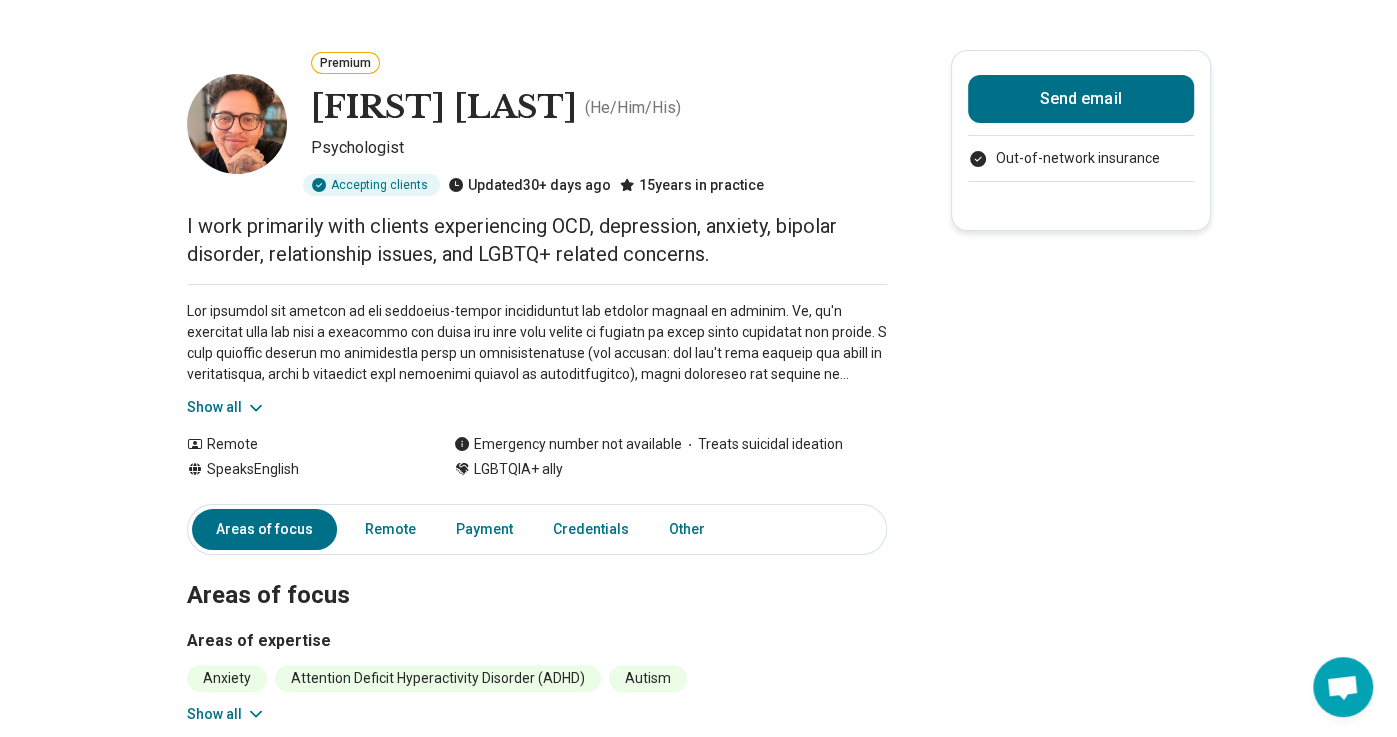 scroll, scrollTop: 0, scrollLeft: 0, axis: both 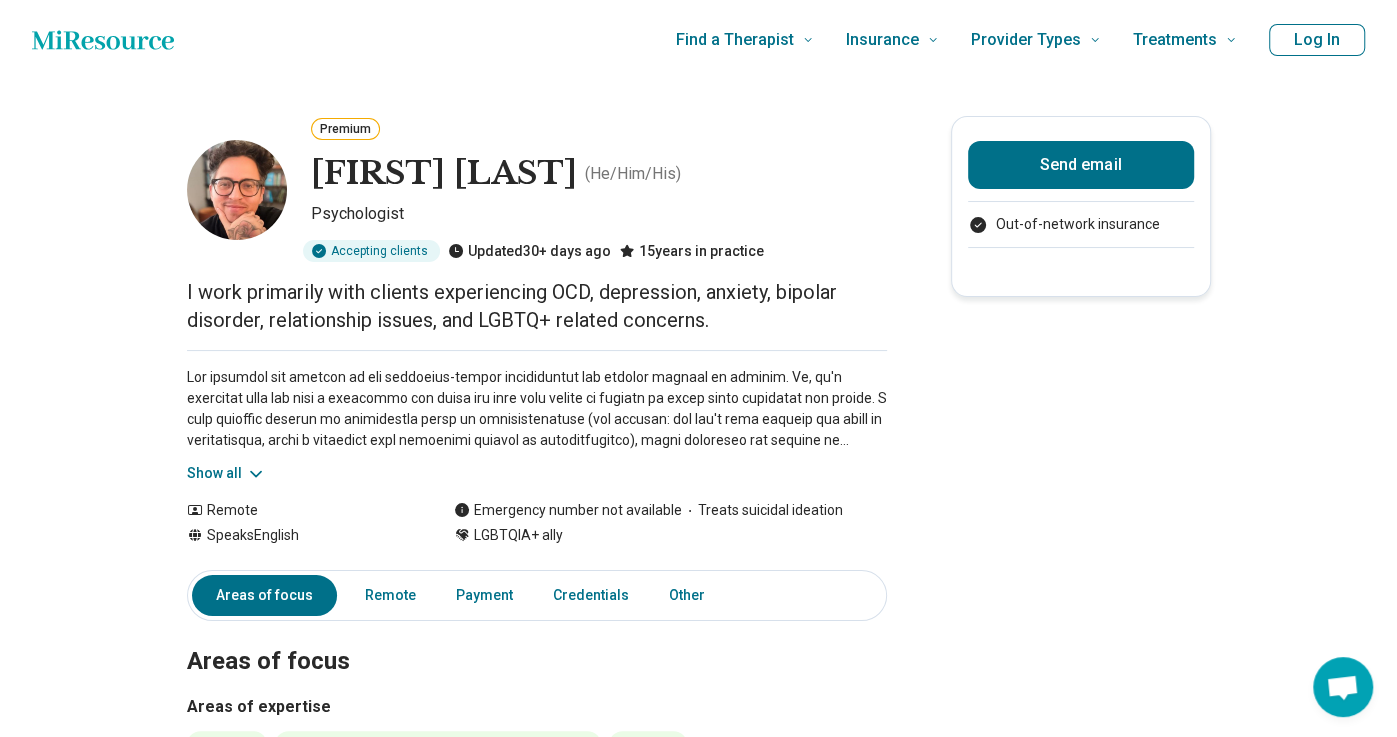 click on "[FIRST] [LAST] ( He/Him/His )" at bounding box center (599, 174) 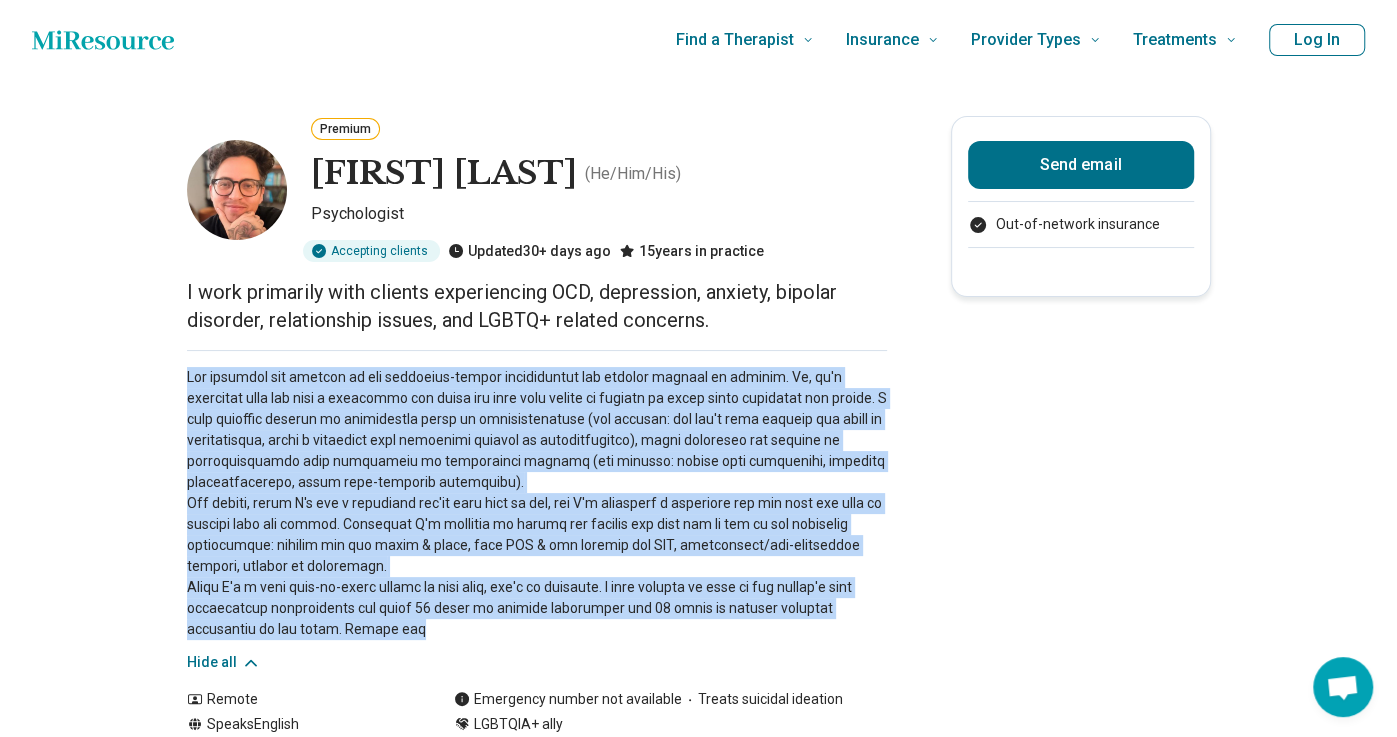 drag, startPoint x: 188, startPoint y: 374, endPoint x: 330, endPoint y: 631, distance: 293.6205 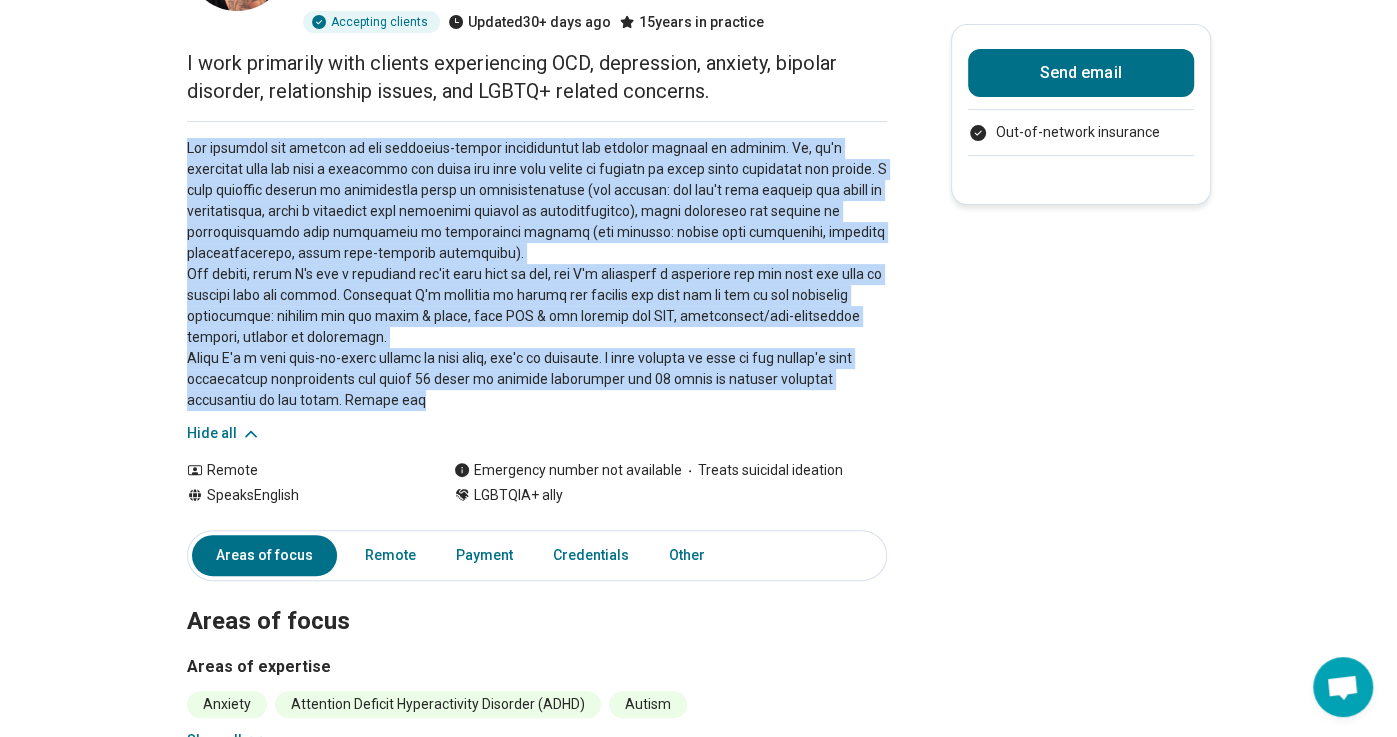 scroll, scrollTop: 233, scrollLeft: 0, axis: vertical 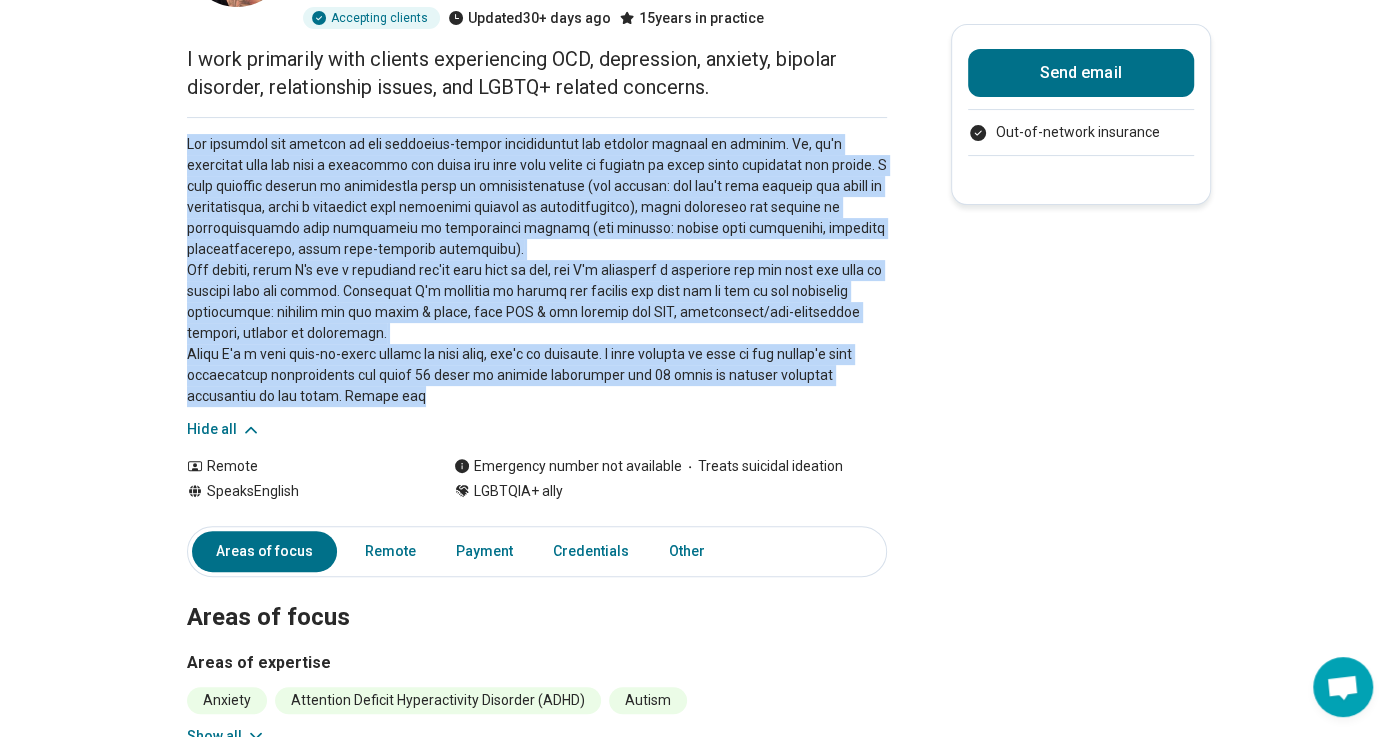 copy on "The strength and quality of the therapist-client relationship can predict success in therapy. So, it's important that you find a therapist who makes you feel like coming to therapy is equal parts challenge and safety. I have rejected aspects of traditional ideas of professionalism (for example: you can't have tattoos and still be professional, being a therapist with political beliefs in unprofessional), while retaining the aspects of professionalism that contribute to therapeutic success (for example: having good boundaries, ensuring confidentiality, using well-informed techniques).
Put simply, maybe I'm not a therapist you'll take home to mom, but I'm certainly a therapist who can help you work on healing your mom trauma. Currently I'm focusing on taking new clients who meet any or all of the following descriptors: clients who are queer & trans, have OCD & are looking for ERP, polyamorous/non-monogamous clients, working on attachment.
While I'm a very down-to-earth person to work with, don't be mistaken. ..." 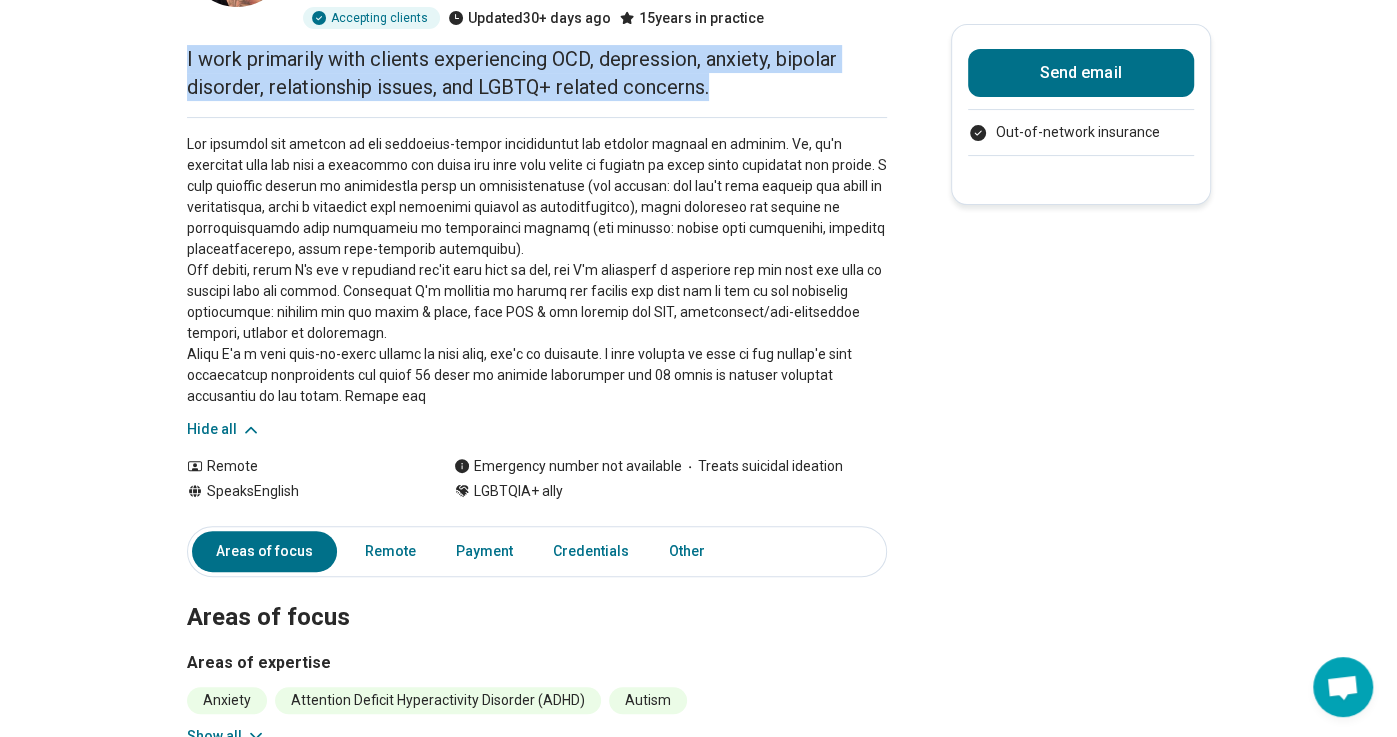 drag, startPoint x: 186, startPoint y: 55, endPoint x: 710, endPoint y: 85, distance: 524.8581 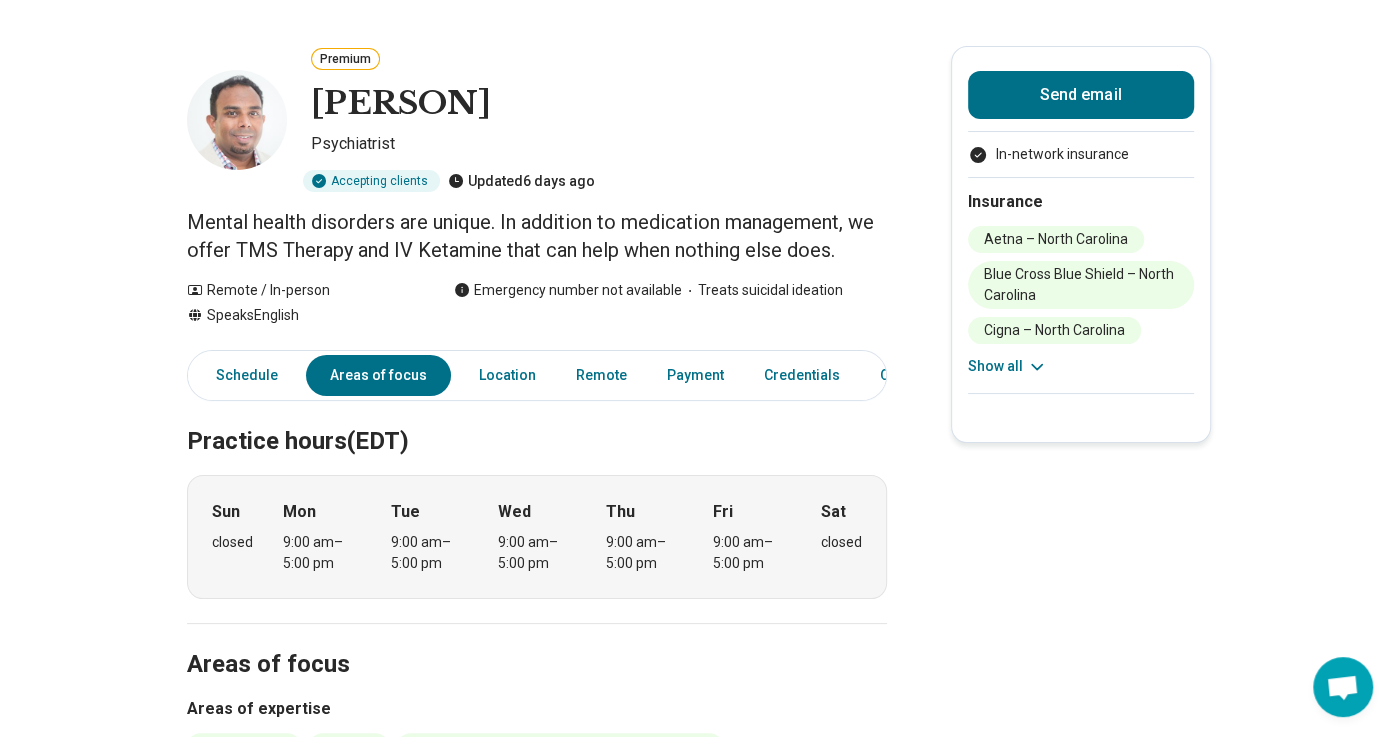 scroll, scrollTop: 0, scrollLeft: 0, axis: both 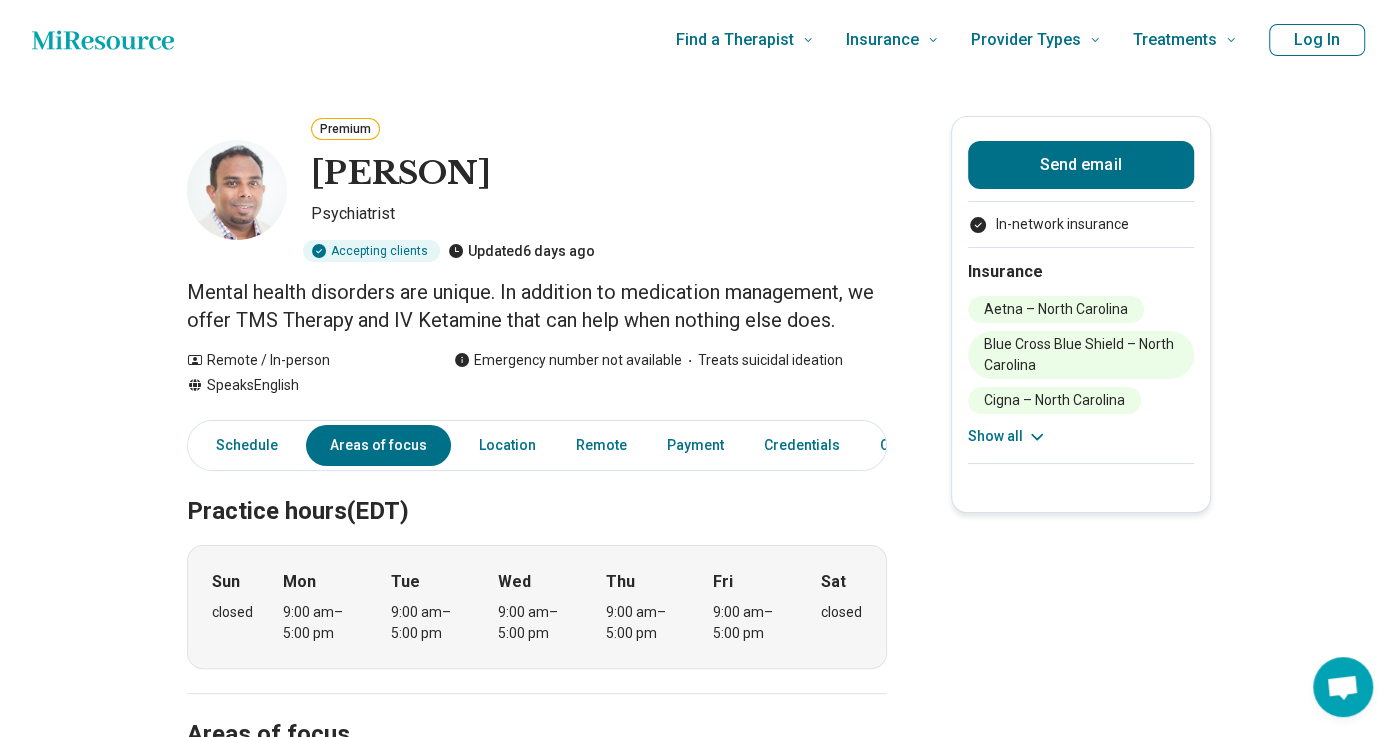 click on "Premium [PERSON] Psychiatrist Accepting clients Updated 6 days ago Mental health disorders are unique. In addition to medication management, we offer TMS Therapy and IV Ketamine that can help when nothing else does. Remote / In-person Speaks English Emergency number not available Treats suicidal ideation Send email In-network insurance Insurance Aetna – [STATE] Blue Cross Blue Shield – [STATE] Cigna – [STATE] Humana – [STATE] Medcost – [STATE] Medicare – [STATE] Military insurance (e.g. TRICARE) – [STATE] Optum – [STATE] Oscar – [STATE] Tricare – [STATE] UMR – [STATE] United HealthCare – [STATE] Show all Schedule Areas of focus Location Remote Payment Credentials Other Practice hours (EDT) Sun closed Mon 9:00 am – 5:00 pm Tue 9:00 am – 5:00 pm Wed 9:00 am – 5:00 pm Thu 9:00 am – 5:00 pm Fri 9:00 am – 5:00 pm Sat closed Areas of focus Areas of expertise Anger Issues [CITY]" at bounding box center (698, 1207) 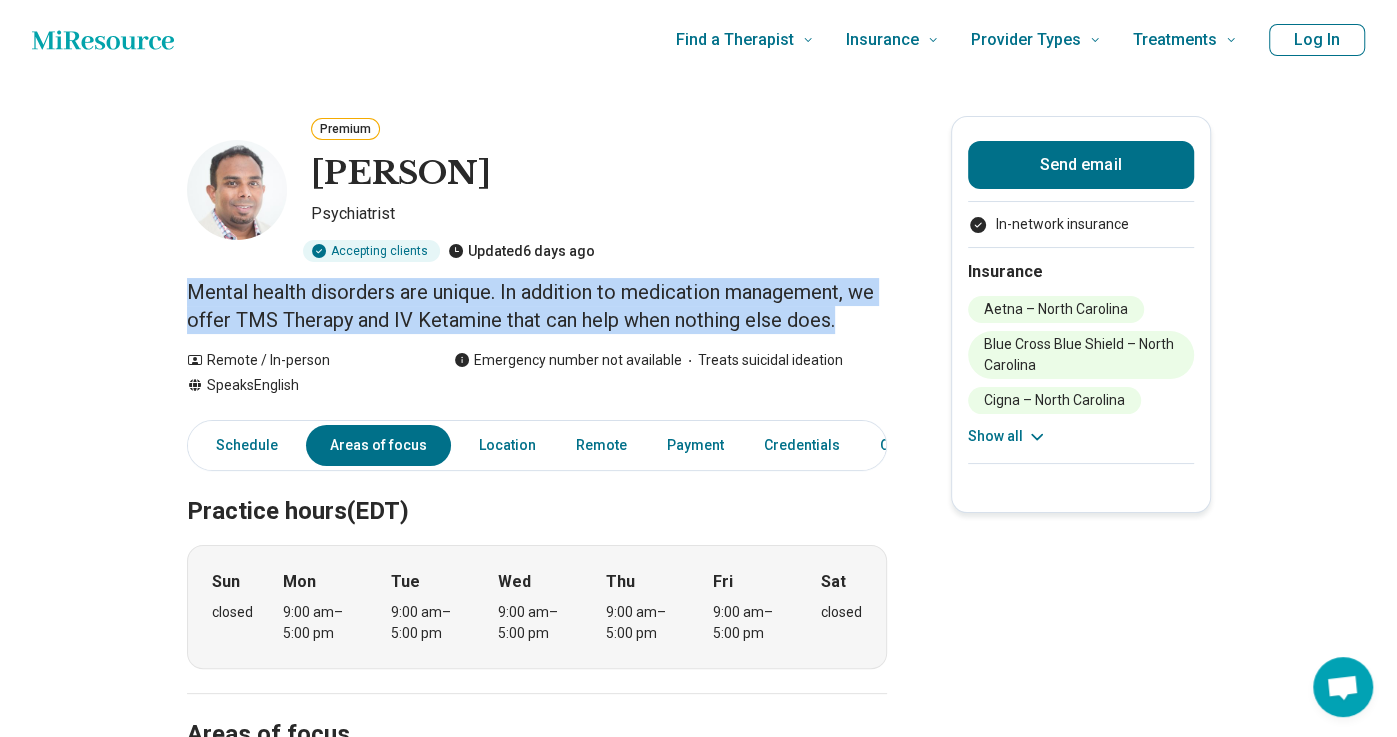 drag, startPoint x: 187, startPoint y: 288, endPoint x: 842, endPoint y: 313, distance: 655.4769 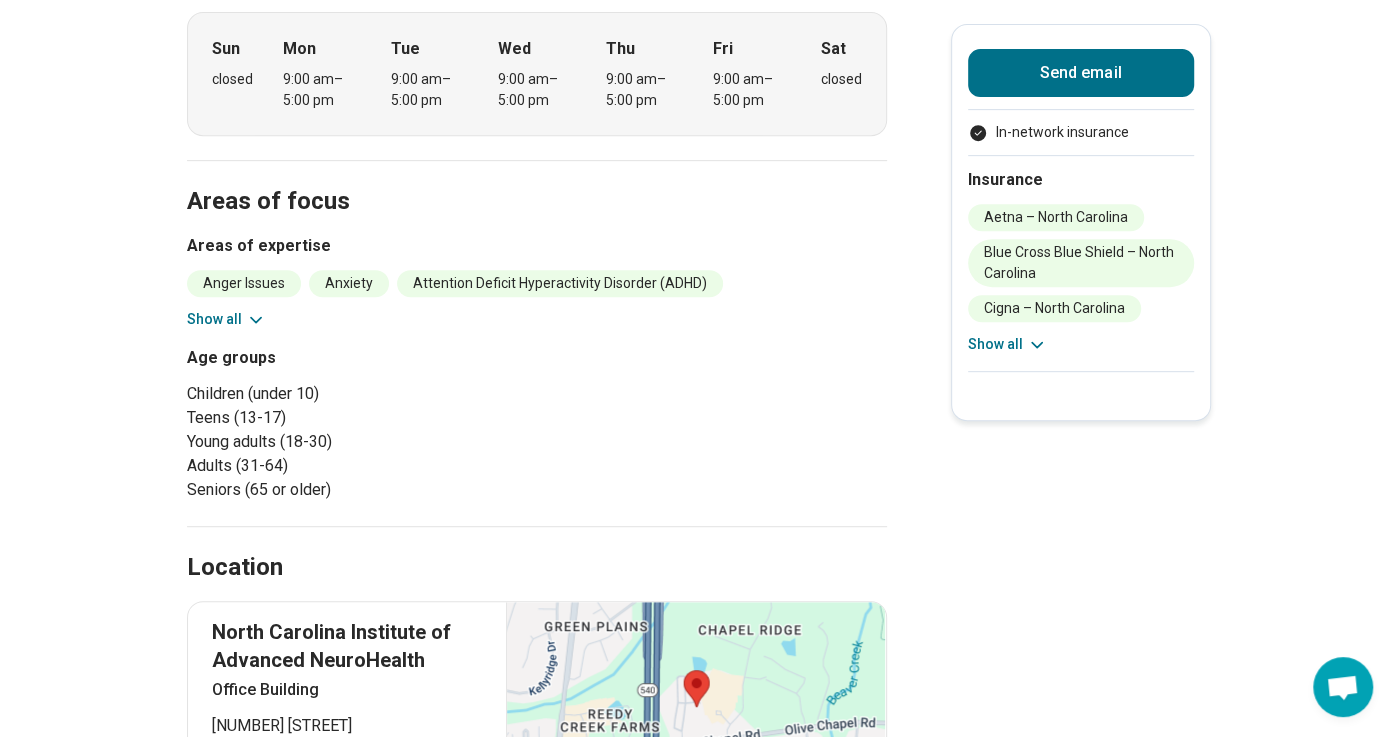 scroll, scrollTop: 534, scrollLeft: 0, axis: vertical 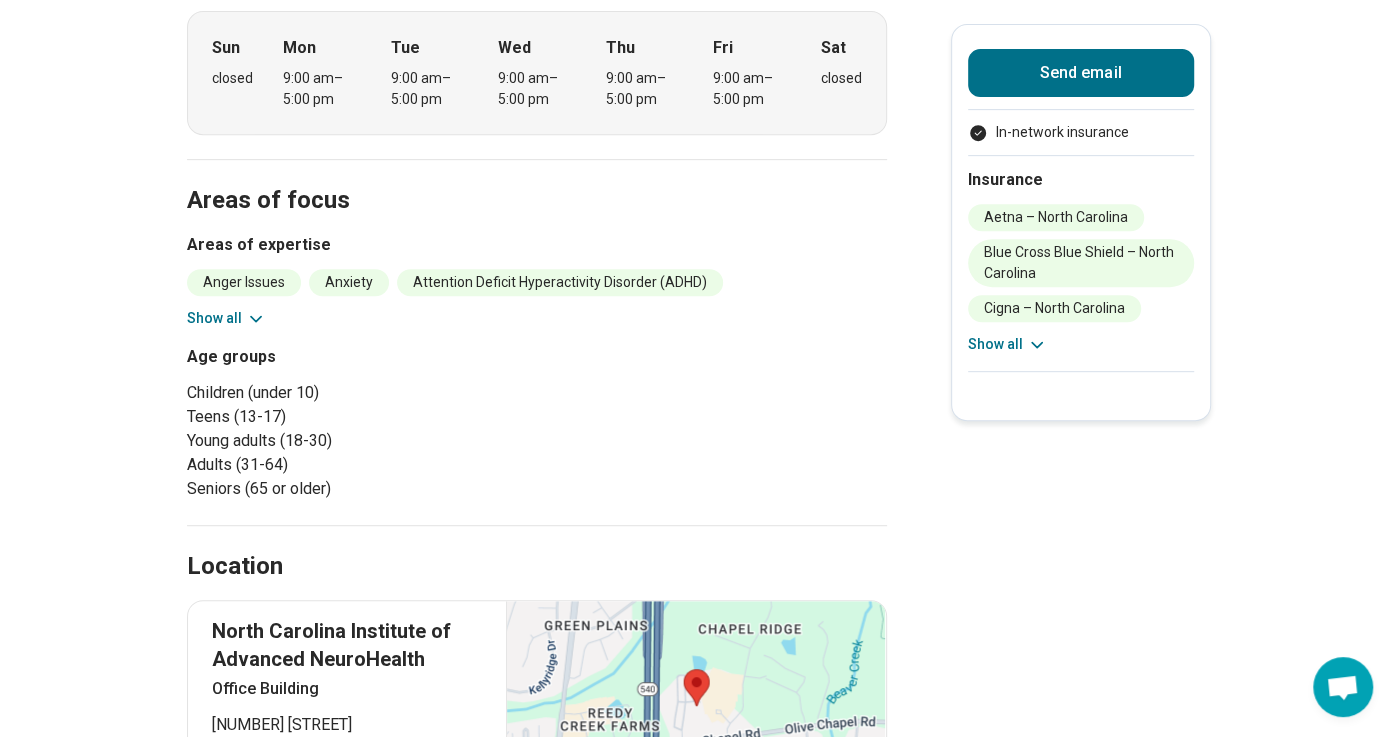 click on "Age groups Children (under 10) Teens (13-17) Young adults (18-30) Adults (31-64) Seniors (65 or older)" at bounding box center [537, 423] 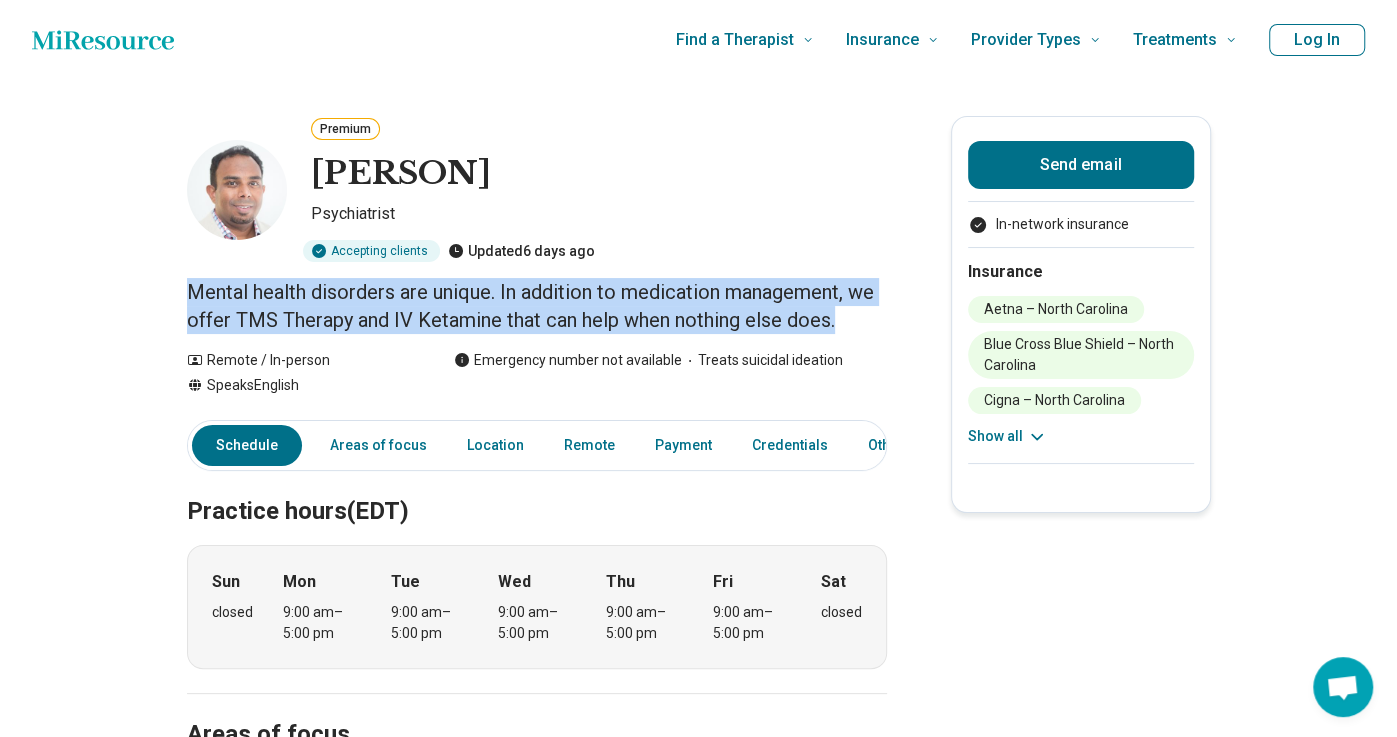 drag, startPoint x: 186, startPoint y: 289, endPoint x: 854, endPoint y: 307, distance: 668.2425 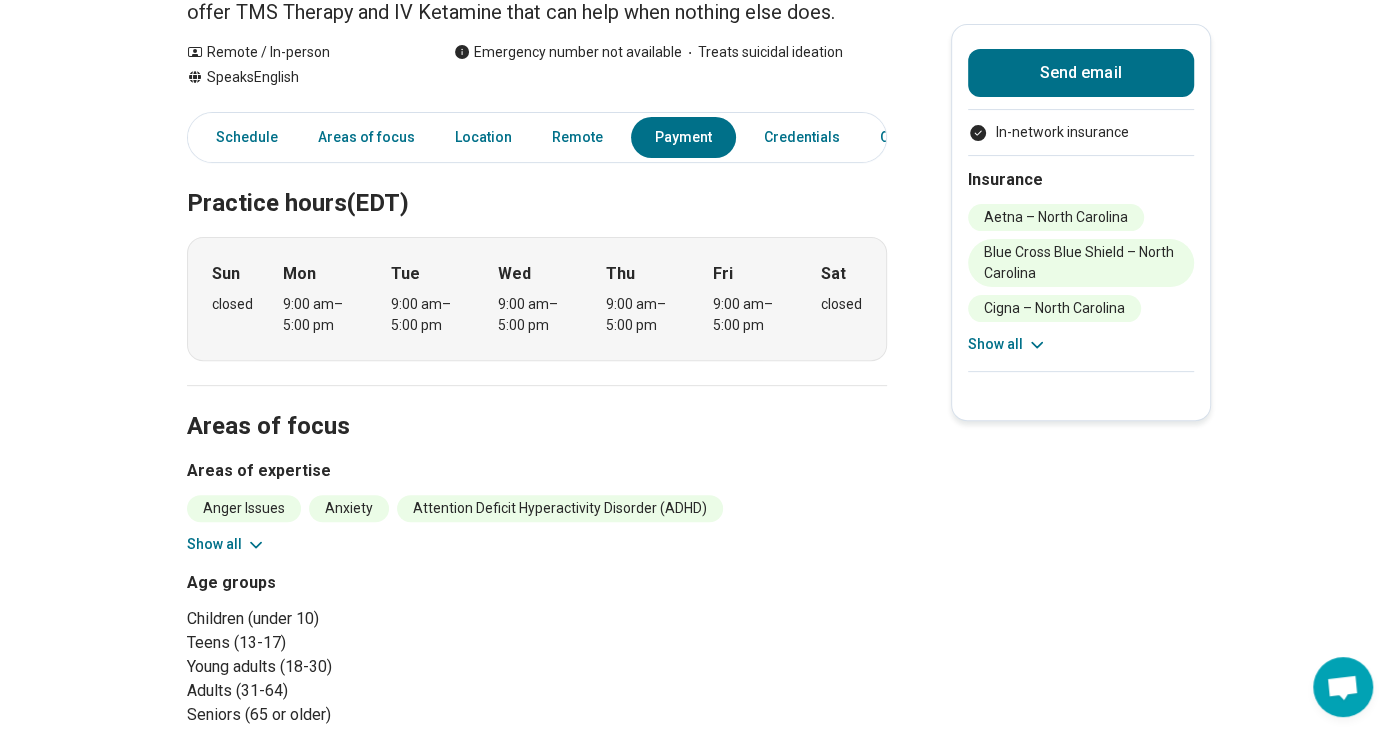 scroll, scrollTop: 0, scrollLeft: 0, axis: both 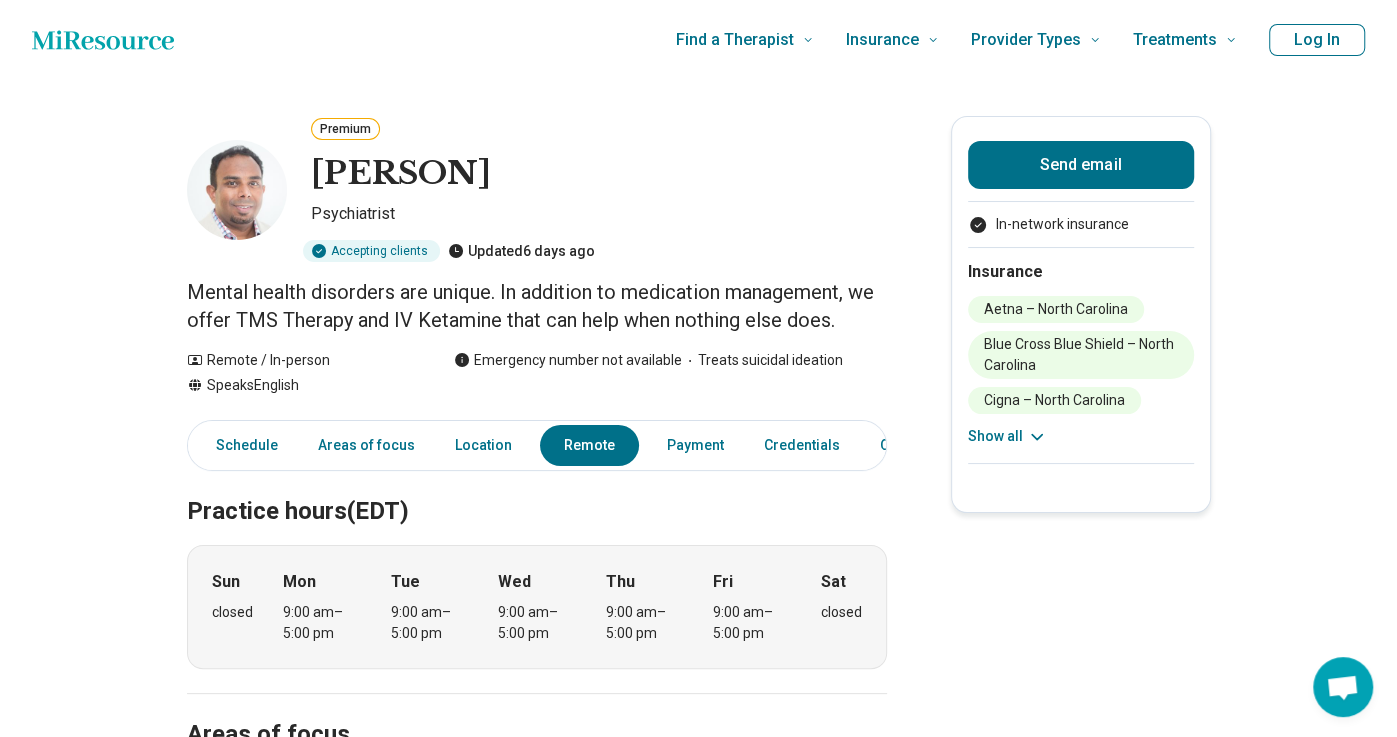 click on "Show all" at bounding box center [1007, 436] 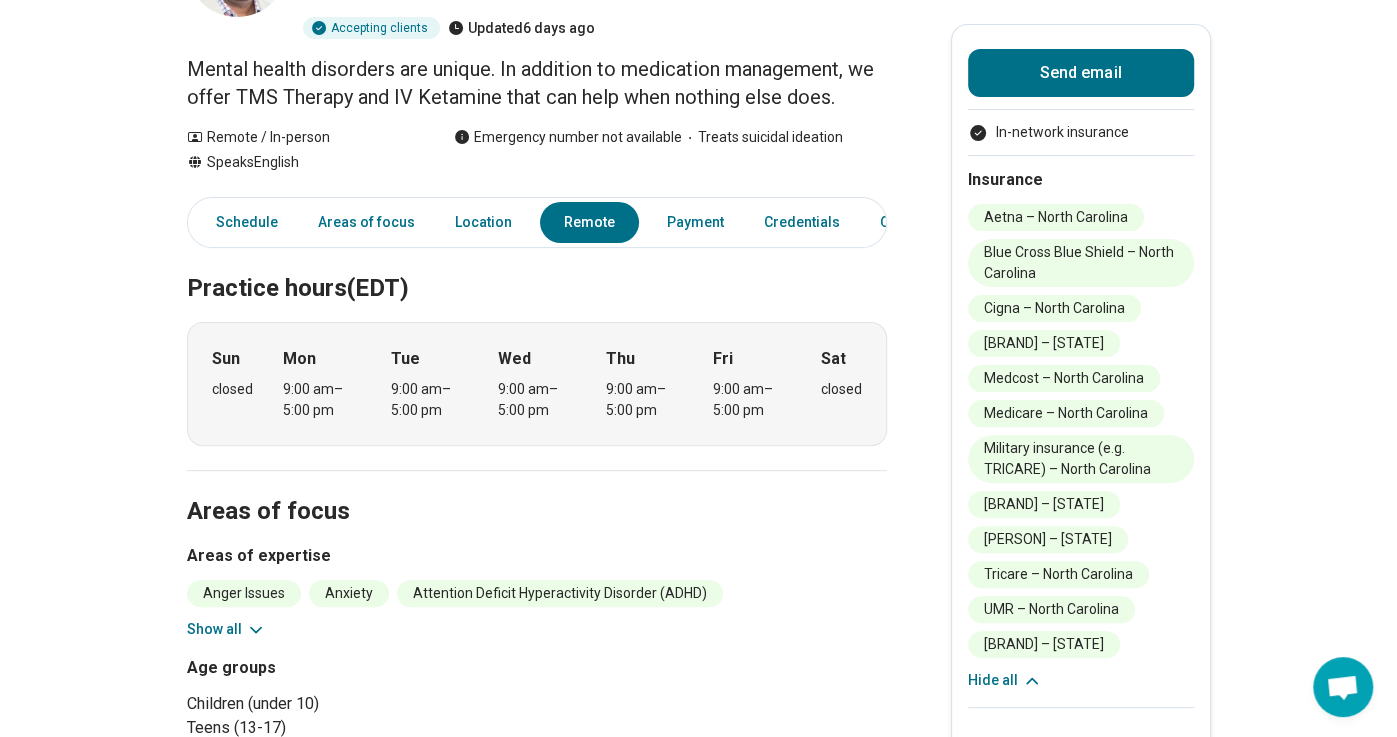 scroll, scrollTop: 221, scrollLeft: 0, axis: vertical 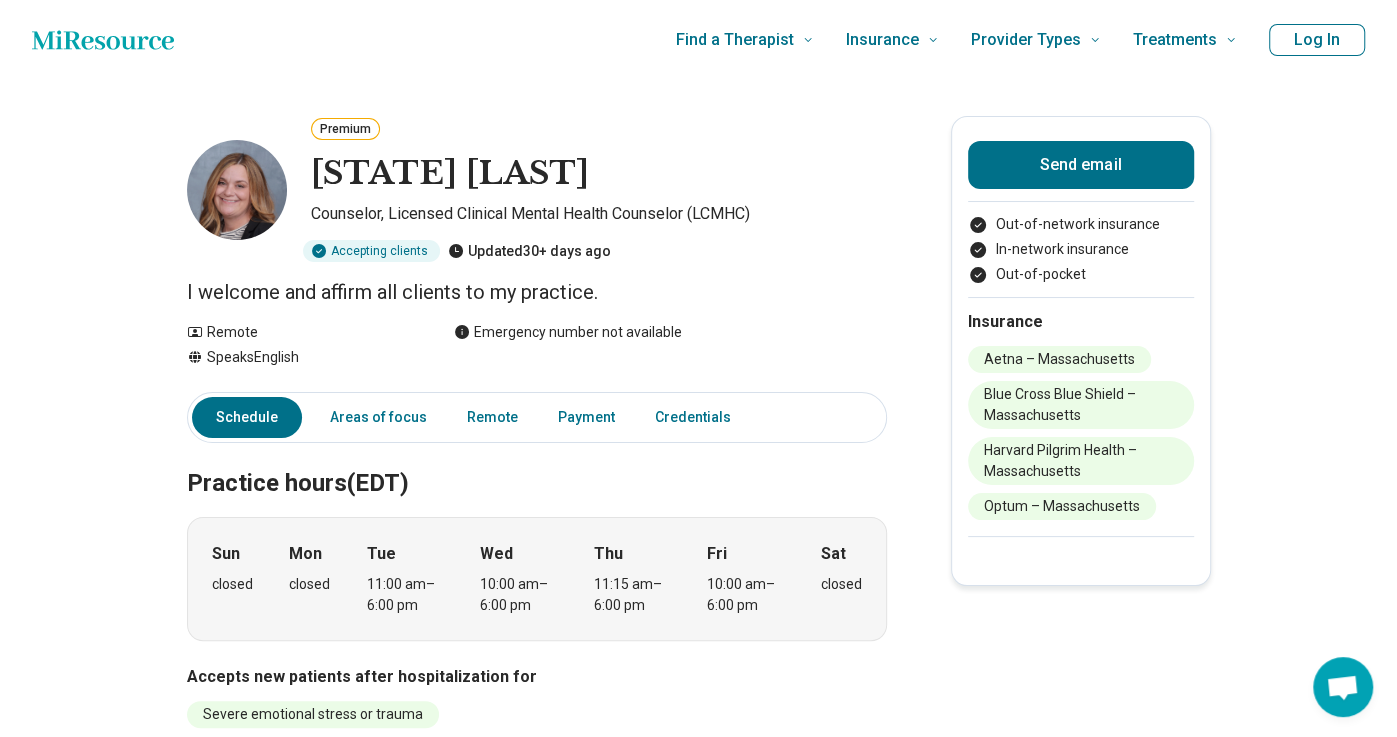 click on "Speaks  English" at bounding box center (300, 357) 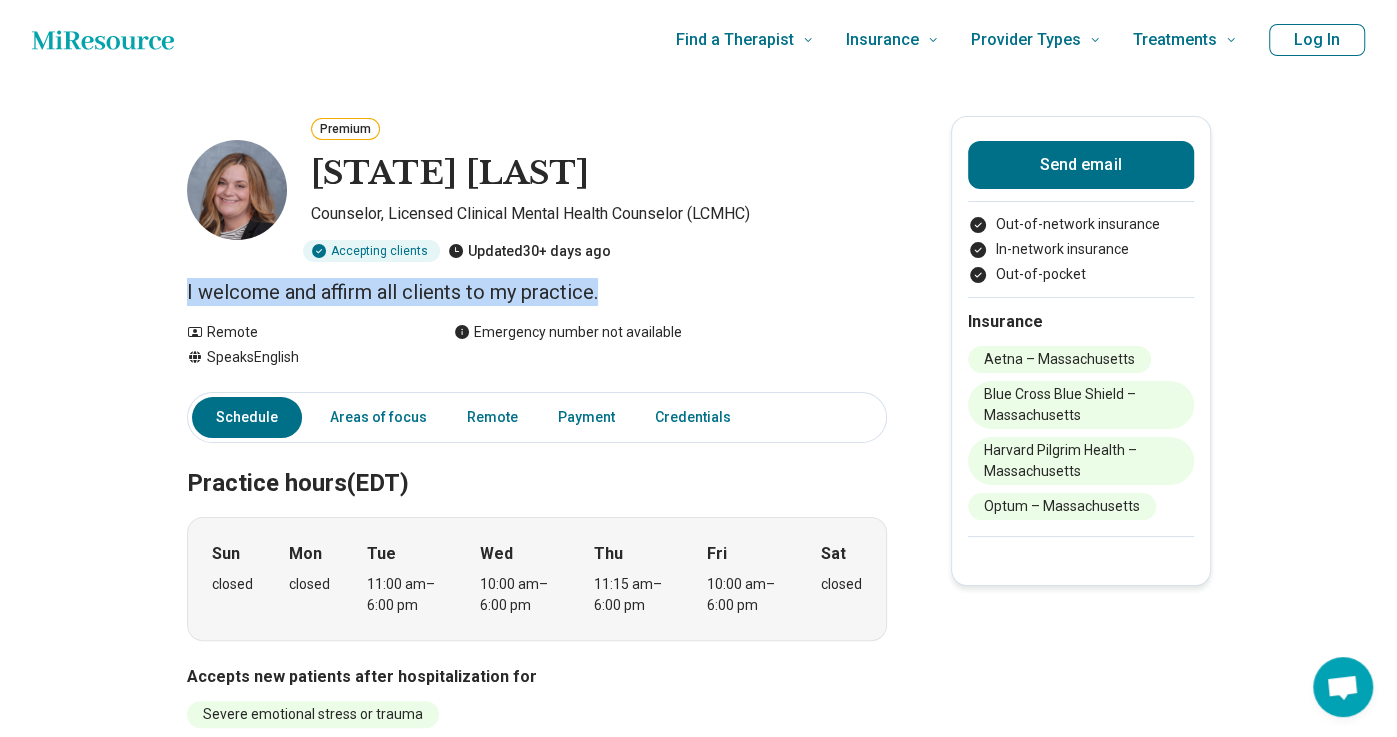 drag, startPoint x: 186, startPoint y: 294, endPoint x: 597, endPoint y: 285, distance: 411.09854 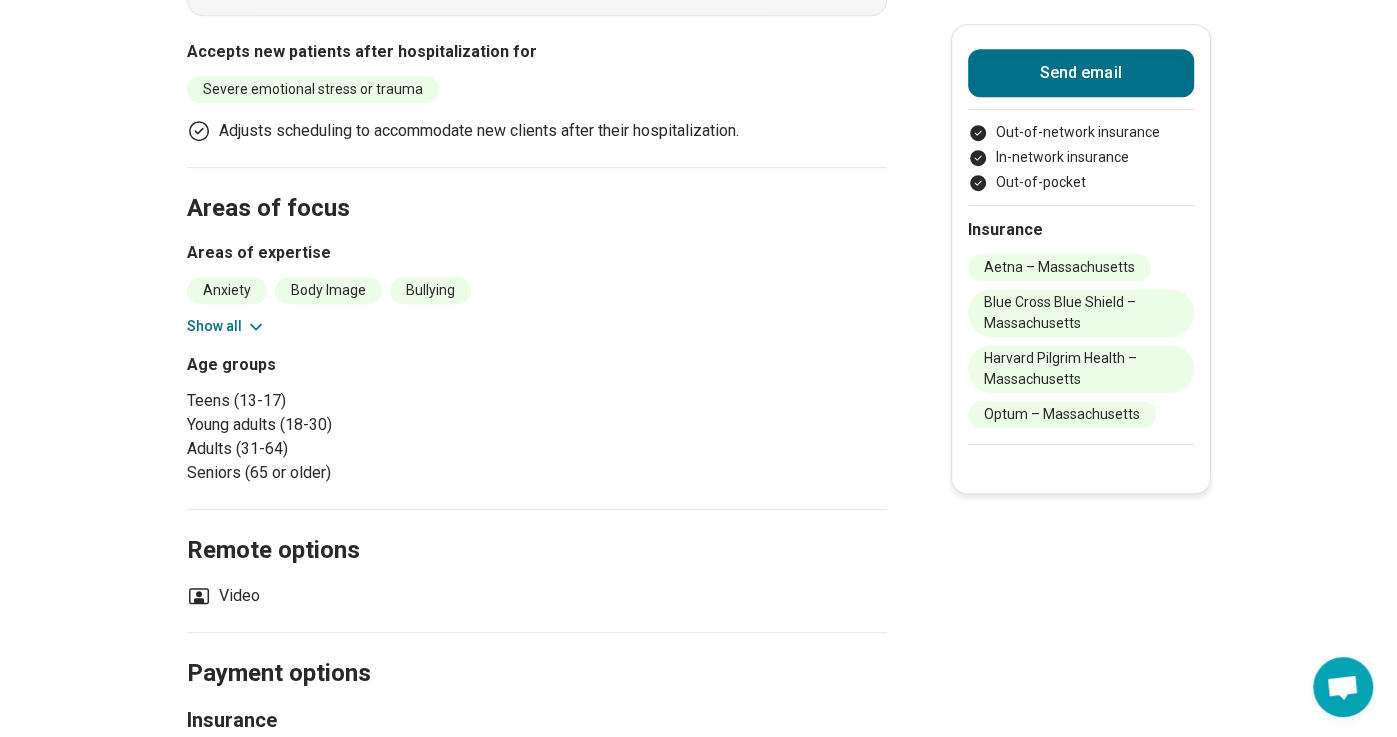 scroll, scrollTop: 624, scrollLeft: 0, axis: vertical 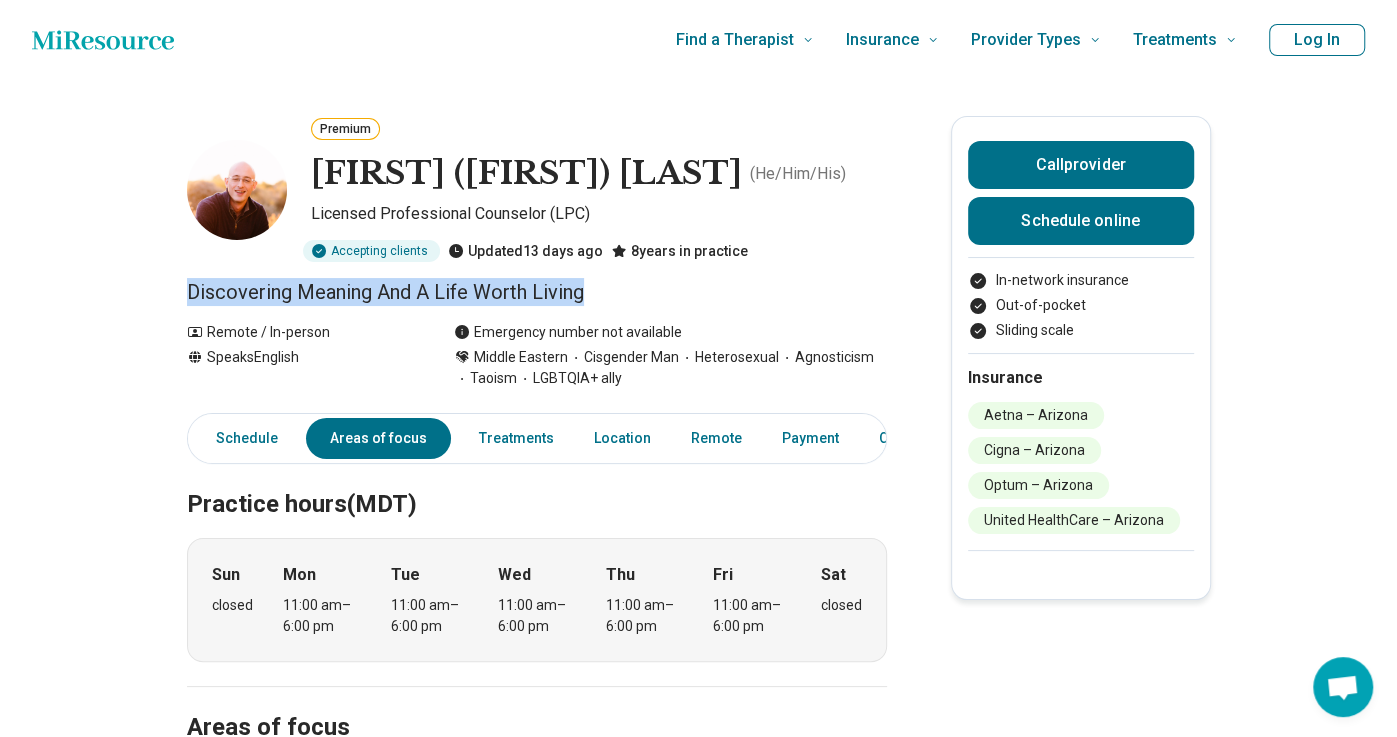 drag, startPoint x: 187, startPoint y: 296, endPoint x: 581, endPoint y: 300, distance: 394.0203 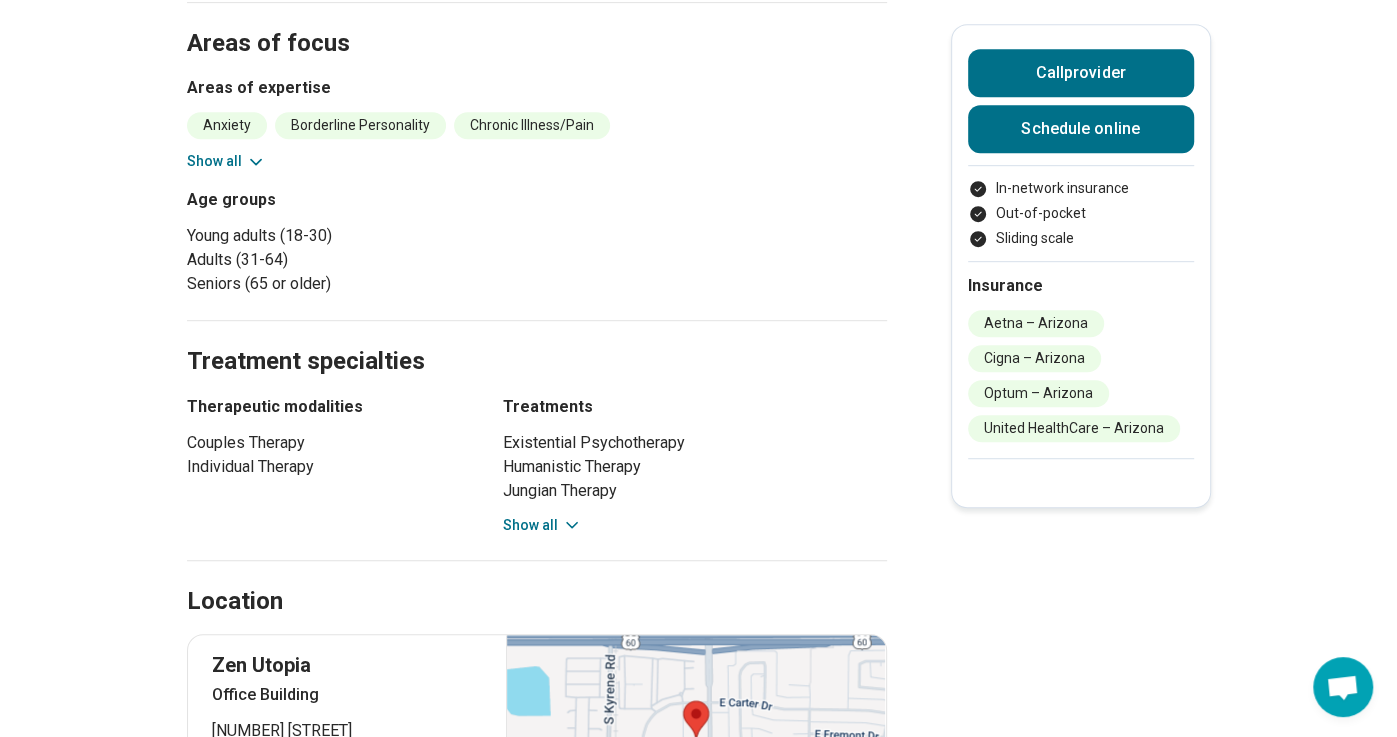 scroll, scrollTop: 687, scrollLeft: 0, axis: vertical 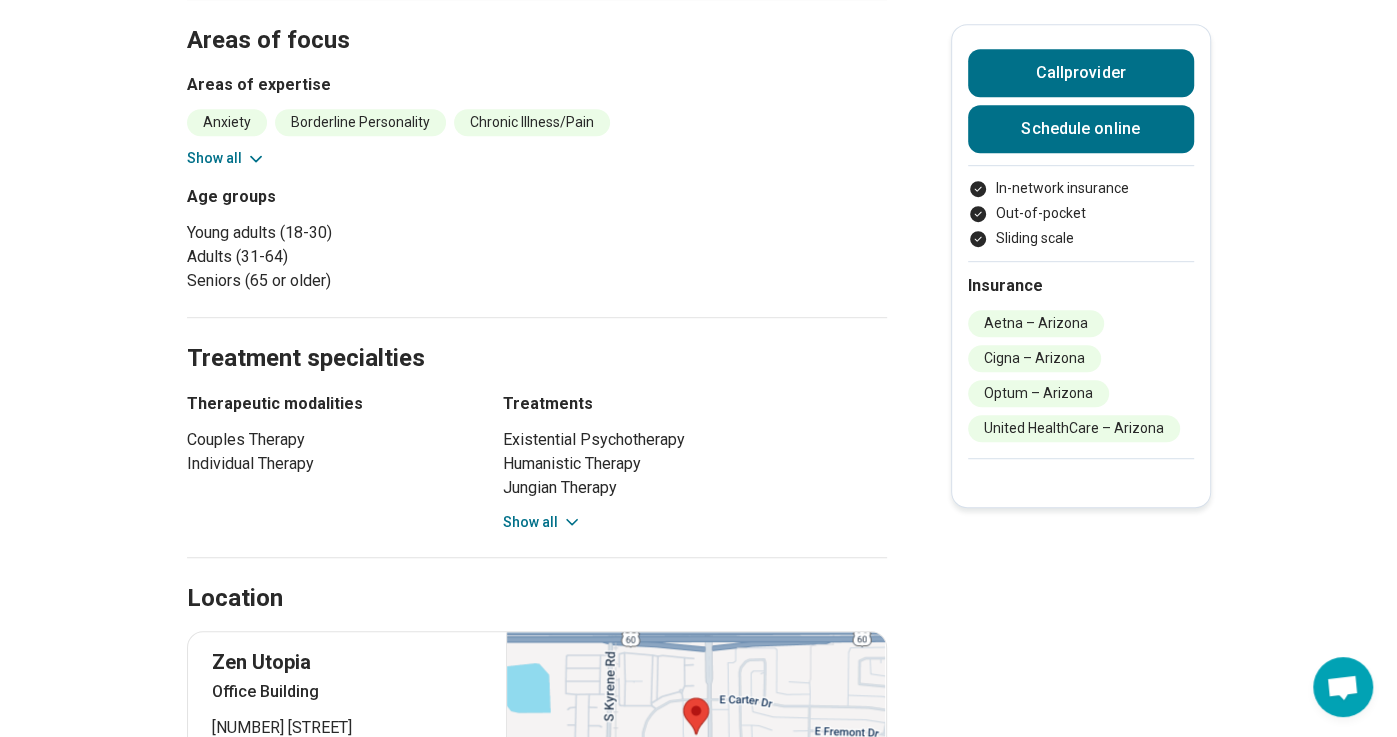 click on "Treatment specialties" at bounding box center [537, 335] 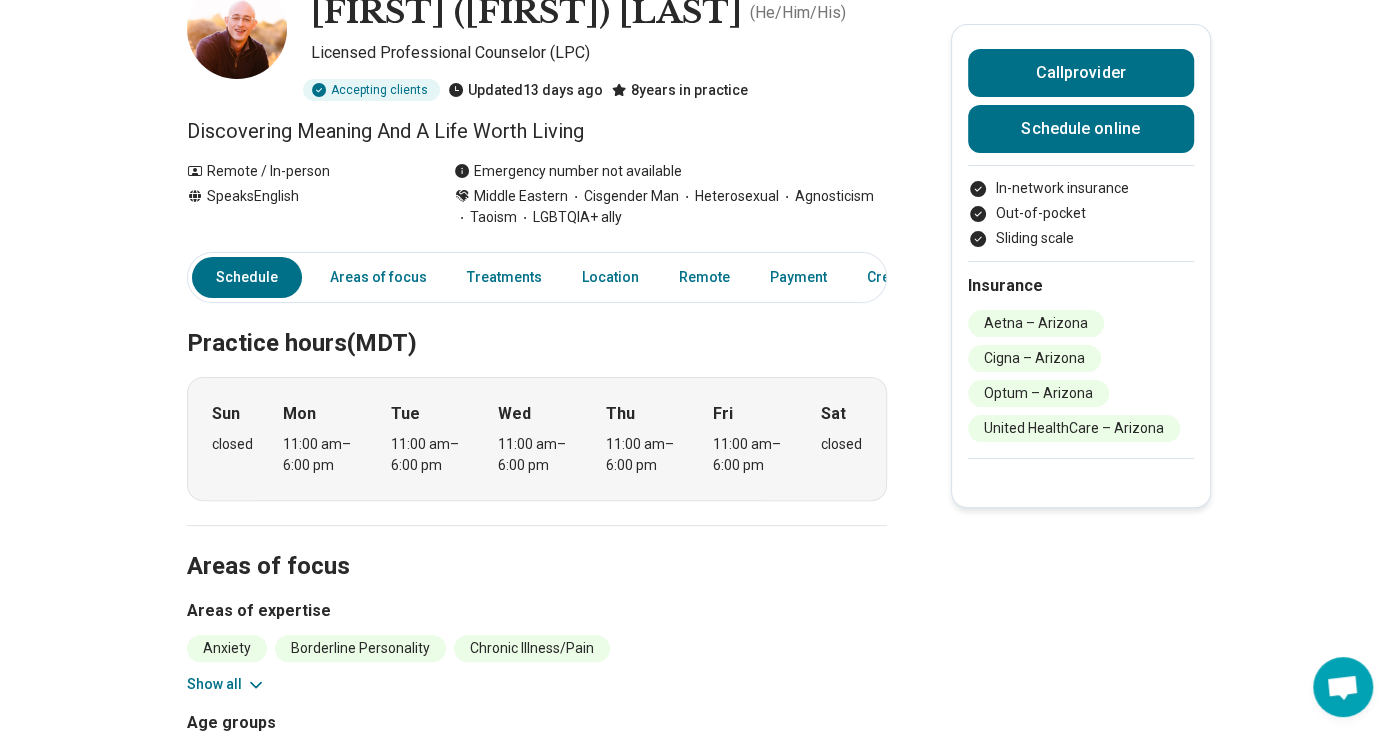 scroll, scrollTop: 162, scrollLeft: 0, axis: vertical 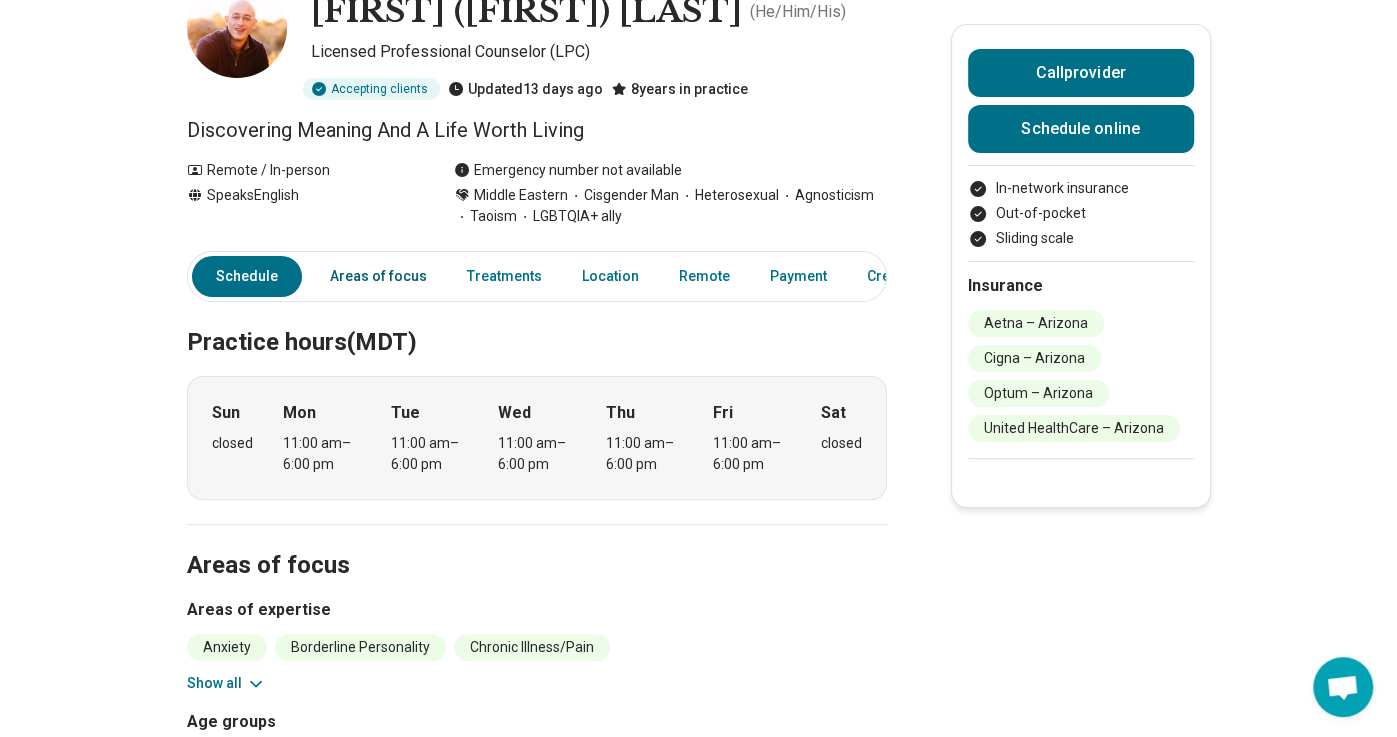 click on "Areas of focus" at bounding box center [378, 276] 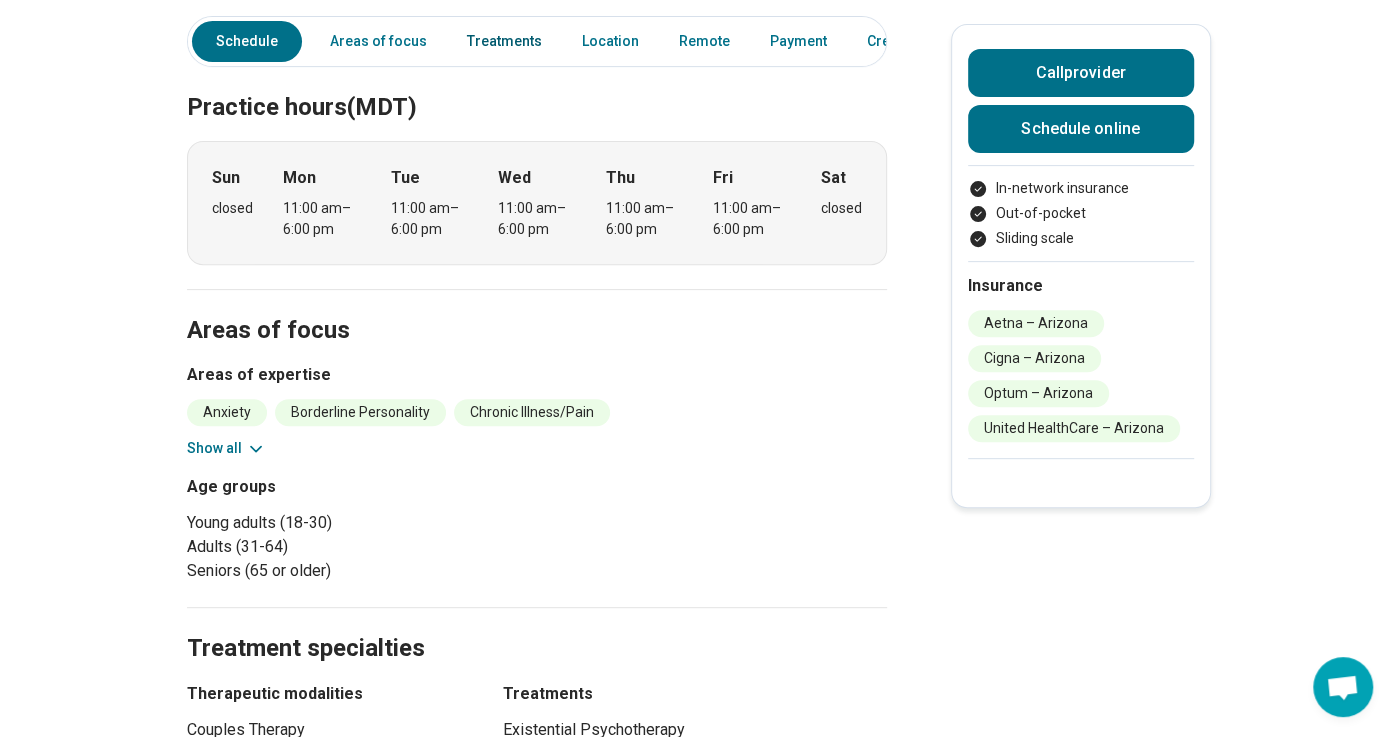 click on "Treatments" at bounding box center (504, 41) 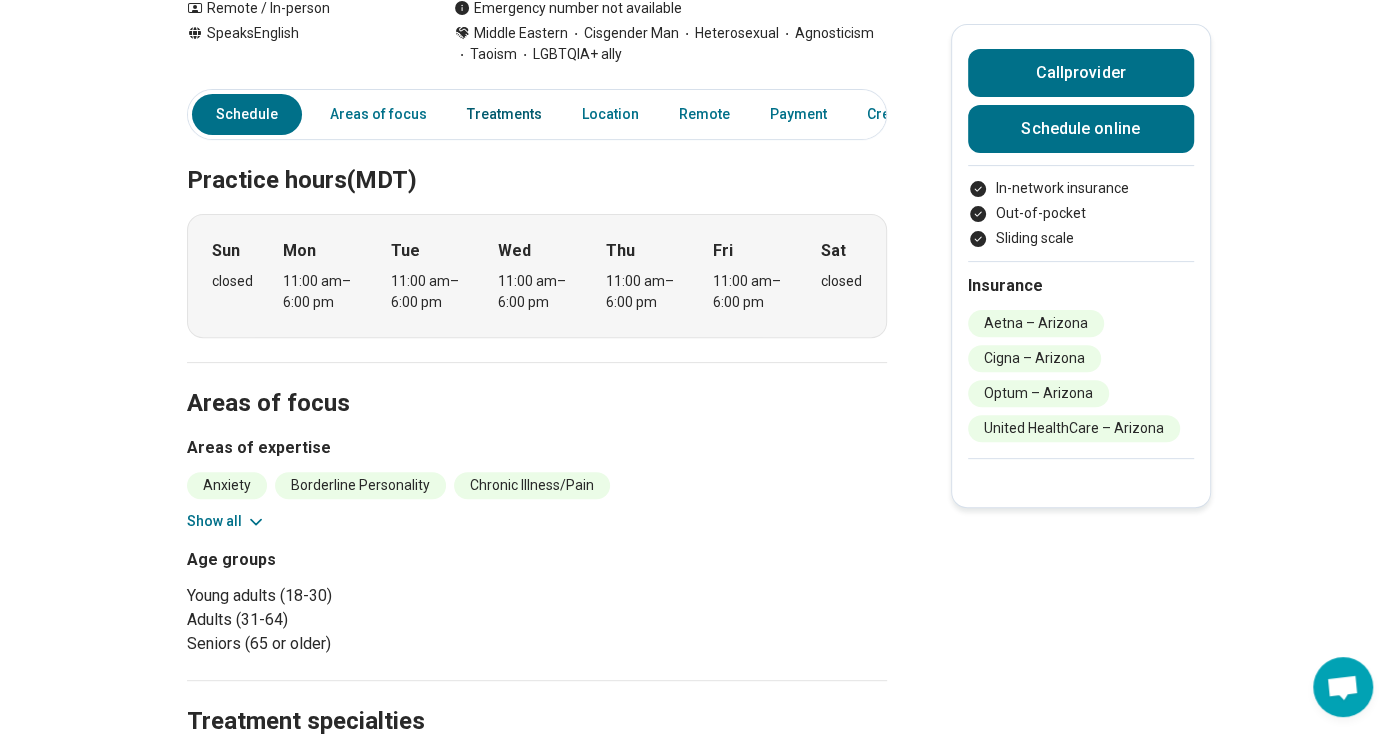 scroll, scrollTop: 314, scrollLeft: 0, axis: vertical 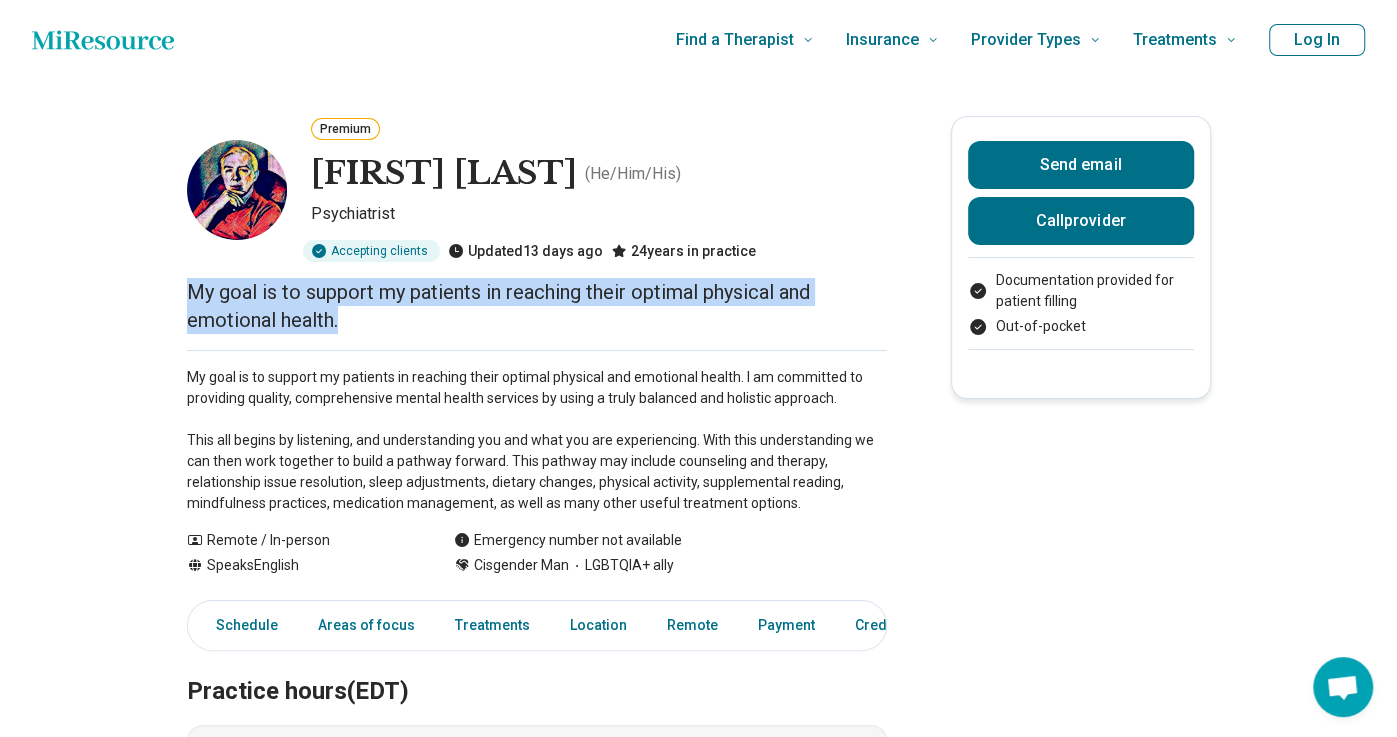 drag, startPoint x: 187, startPoint y: 291, endPoint x: 339, endPoint y: 318, distance: 154.37941 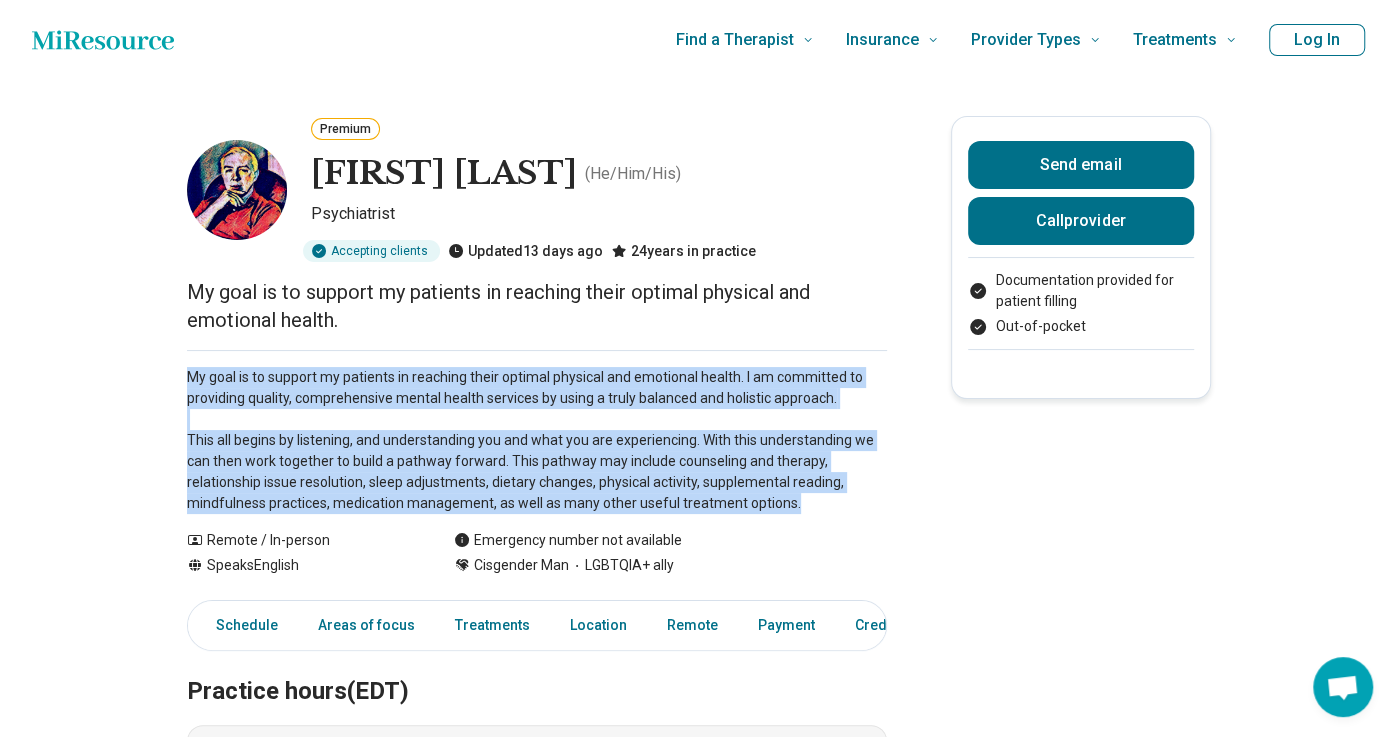 drag, startPoint x: 187, startPoint y: 376, endPoint x: 787, endPoint y: 496, distance: 611.8823 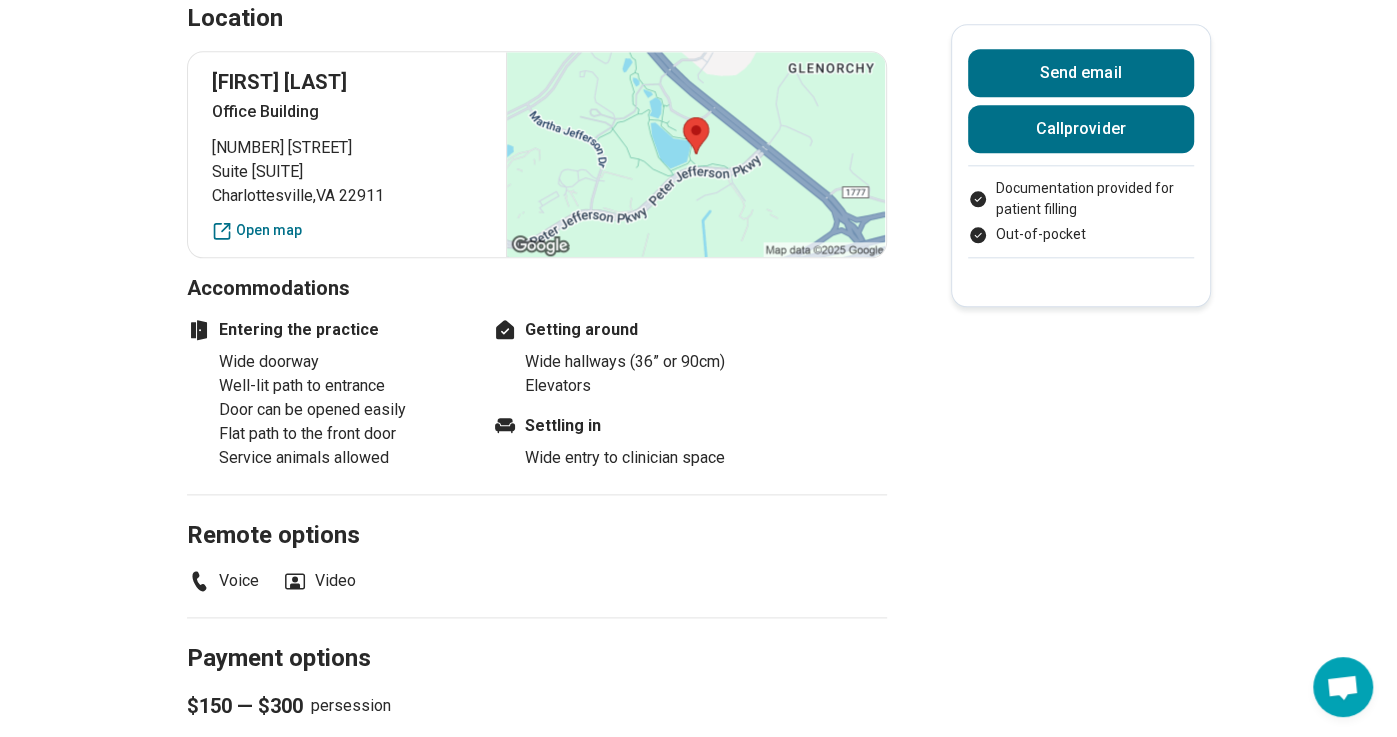 scroll, scrollTop: 0, scrollLeft: 0, axis: both 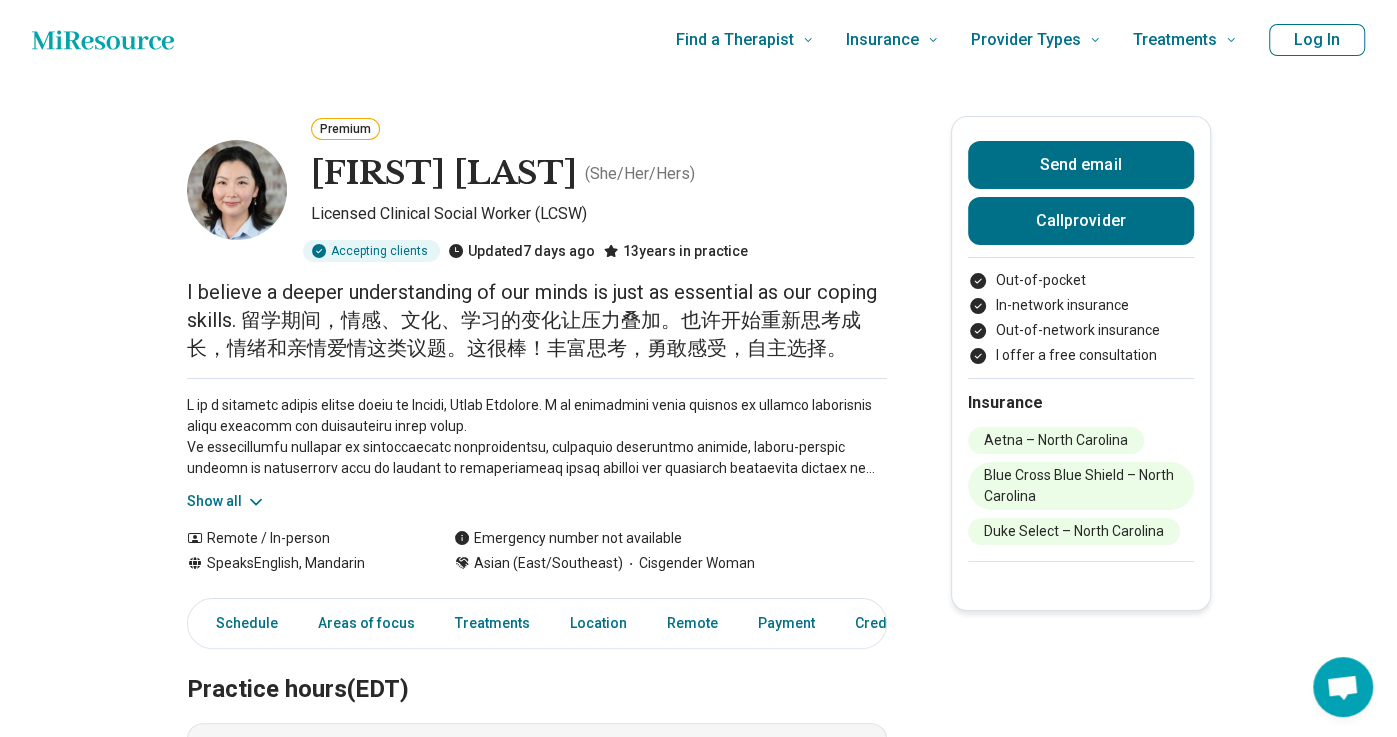 click on "Show all" at bounding box center (226, 501) 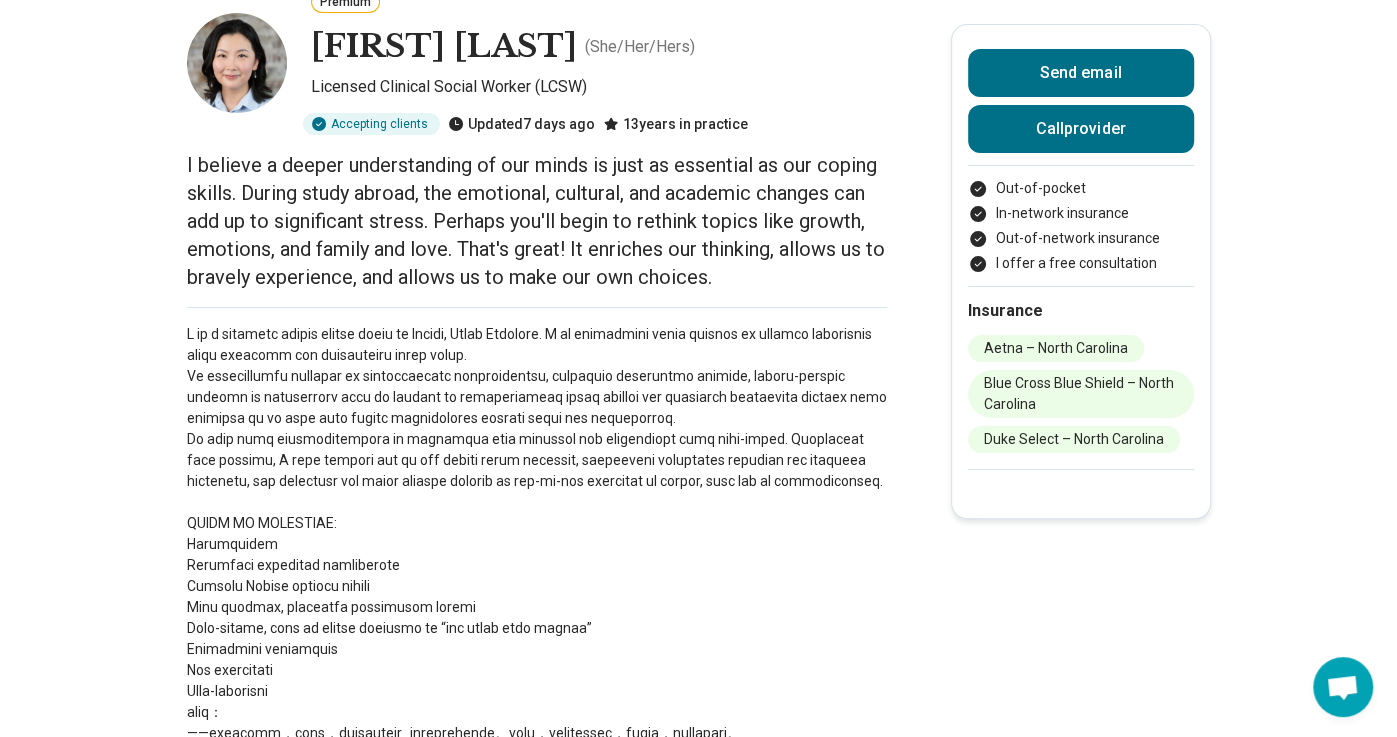 scroll, scrollTop: 127, scrollLeft: 0, axis: vertical 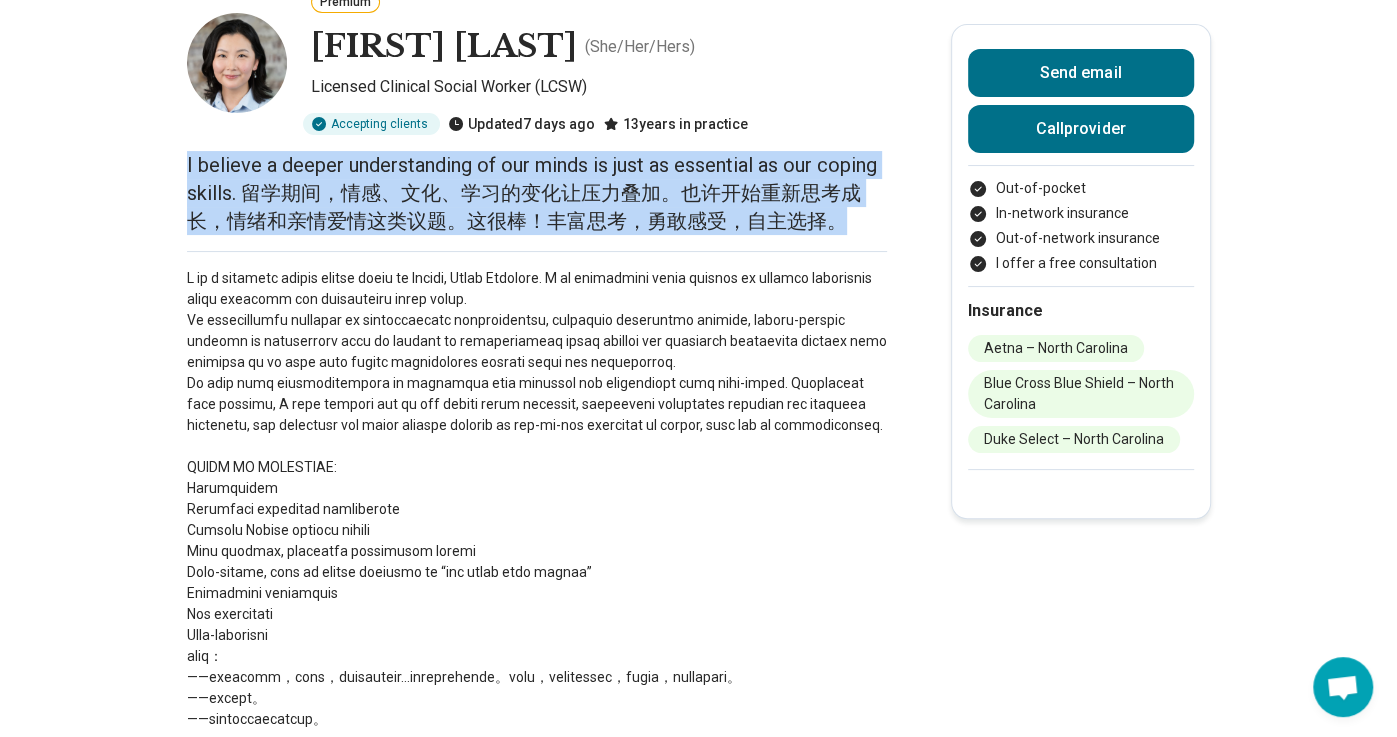 drag, startPoint x: 186, startPoint y: 168, endPoint x: 843, endPoint y: 214, distance: 658.6084 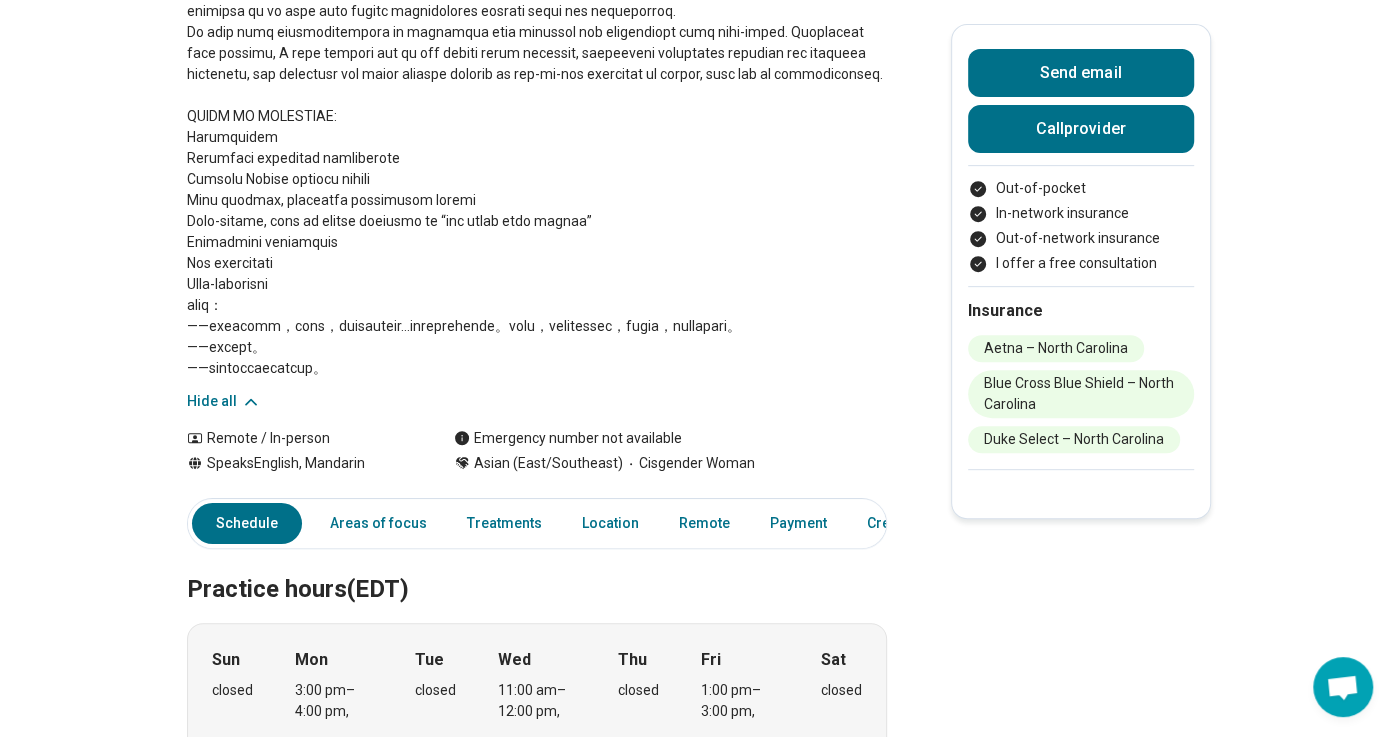 scroll, scrollTop: 391, scrollLeft: 0, axis: vertical 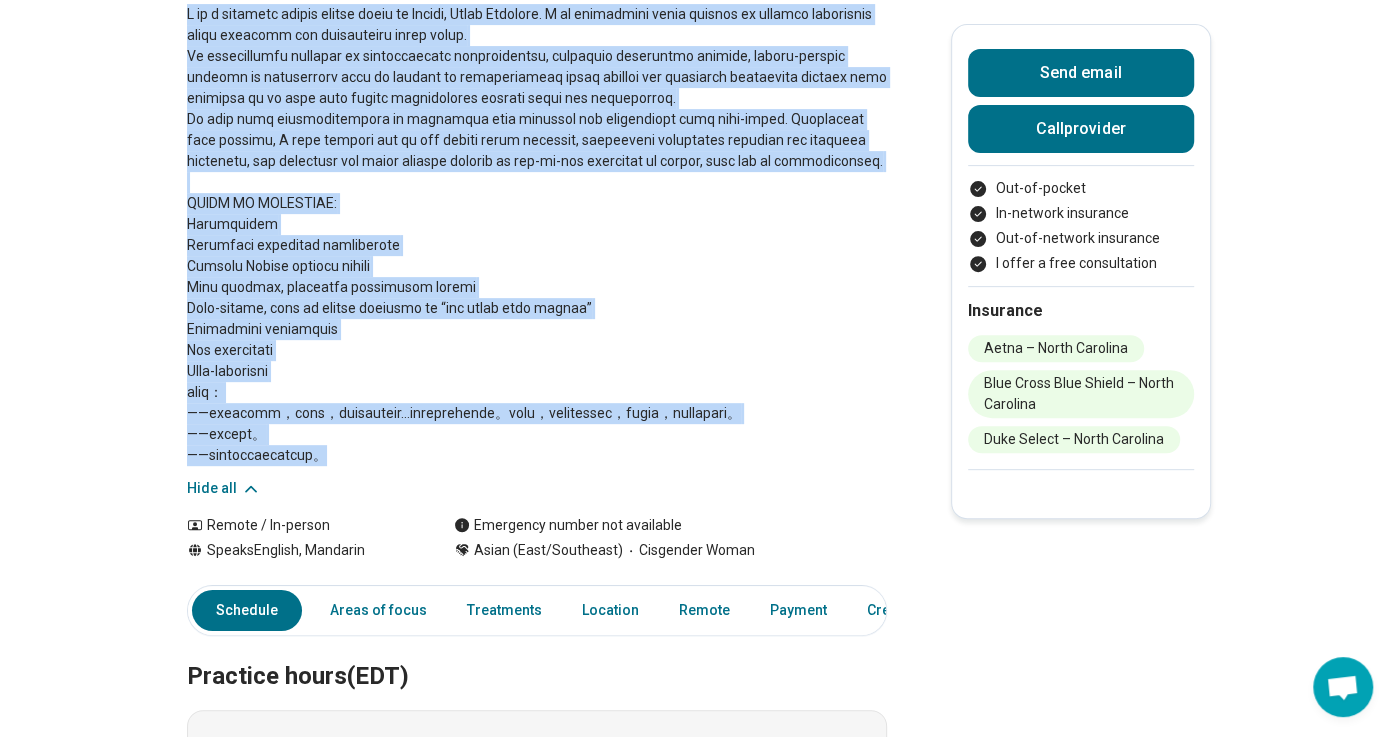 drag, startPoint x: 186, startPoint y: 277, endPoint x: 426, endPoint y: 470, distance: 307.97565 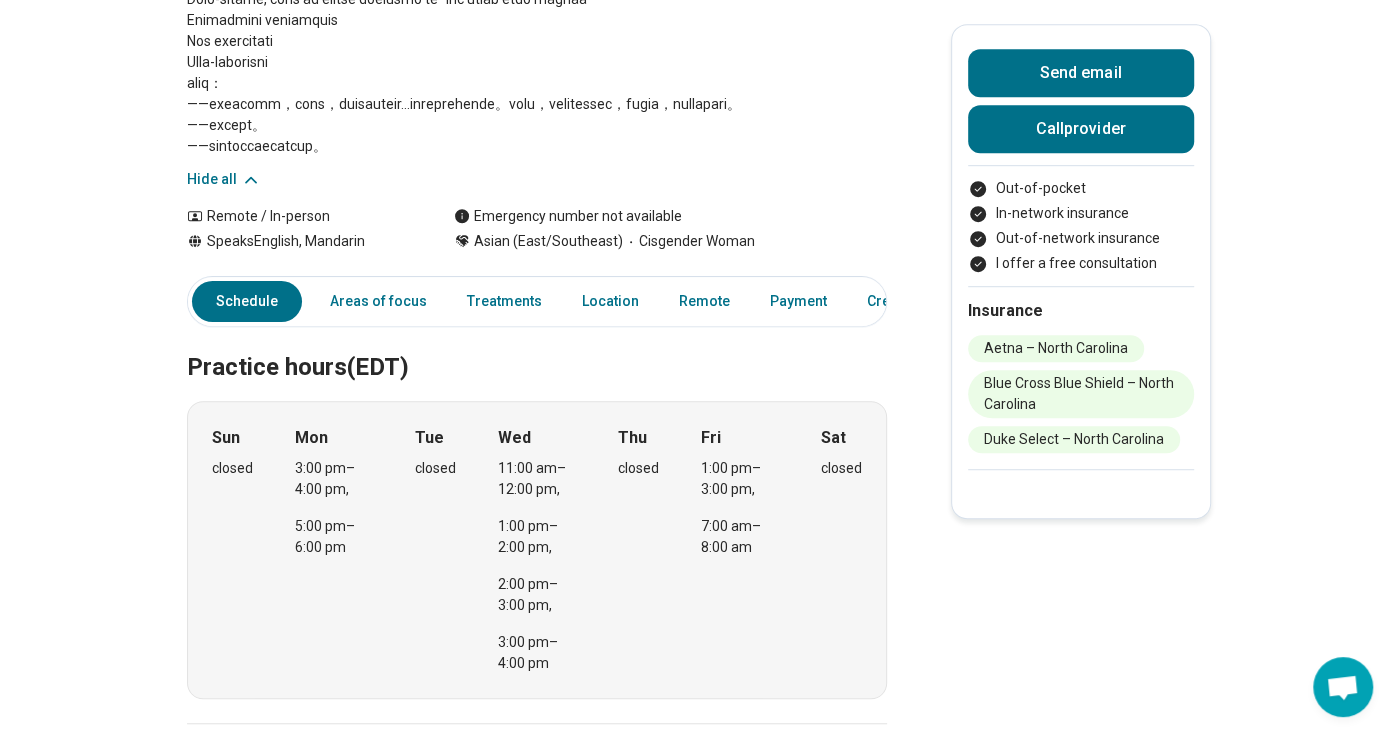 scroll, scrollTop: 701, scrollLeft: 0, axis: vertical 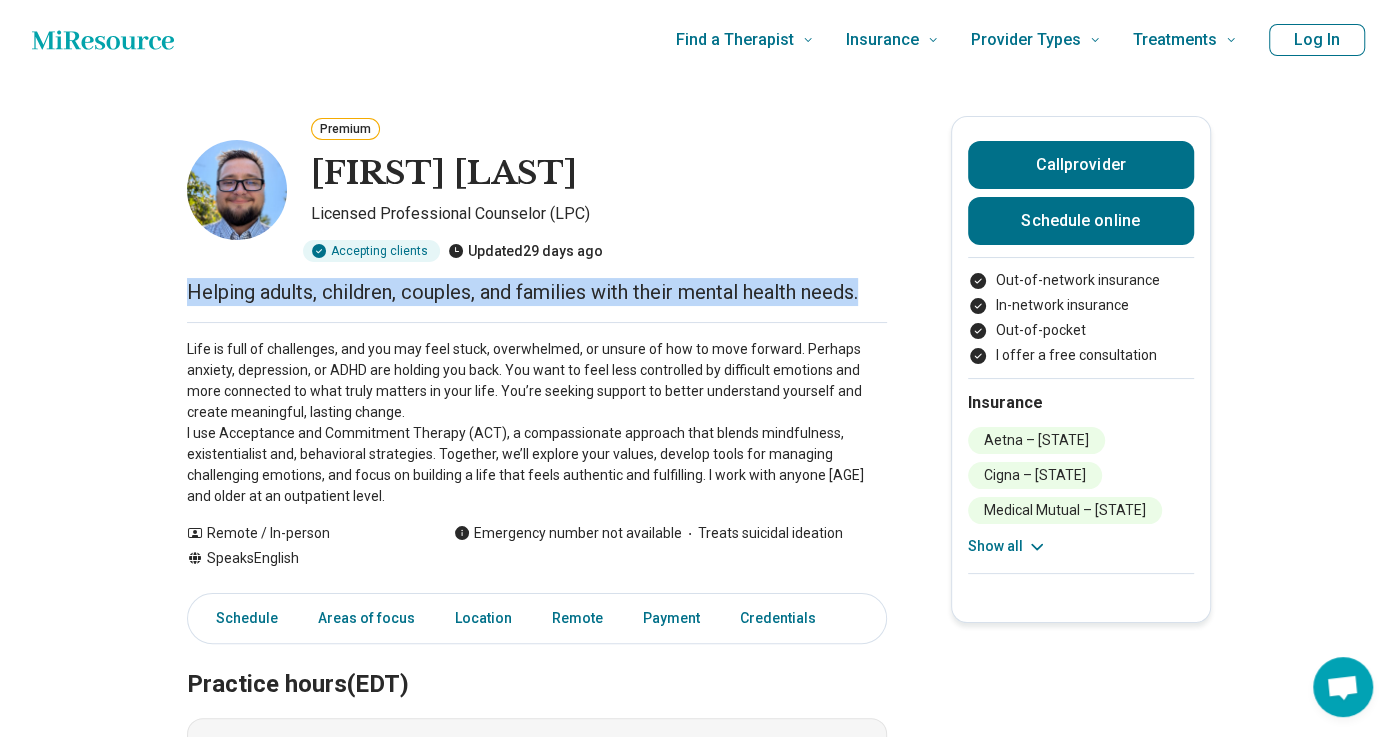 drag, startPoint x: 186, startPoint y: 287, endPoint x: 867, endPoint y: 296, distance: 681.05945 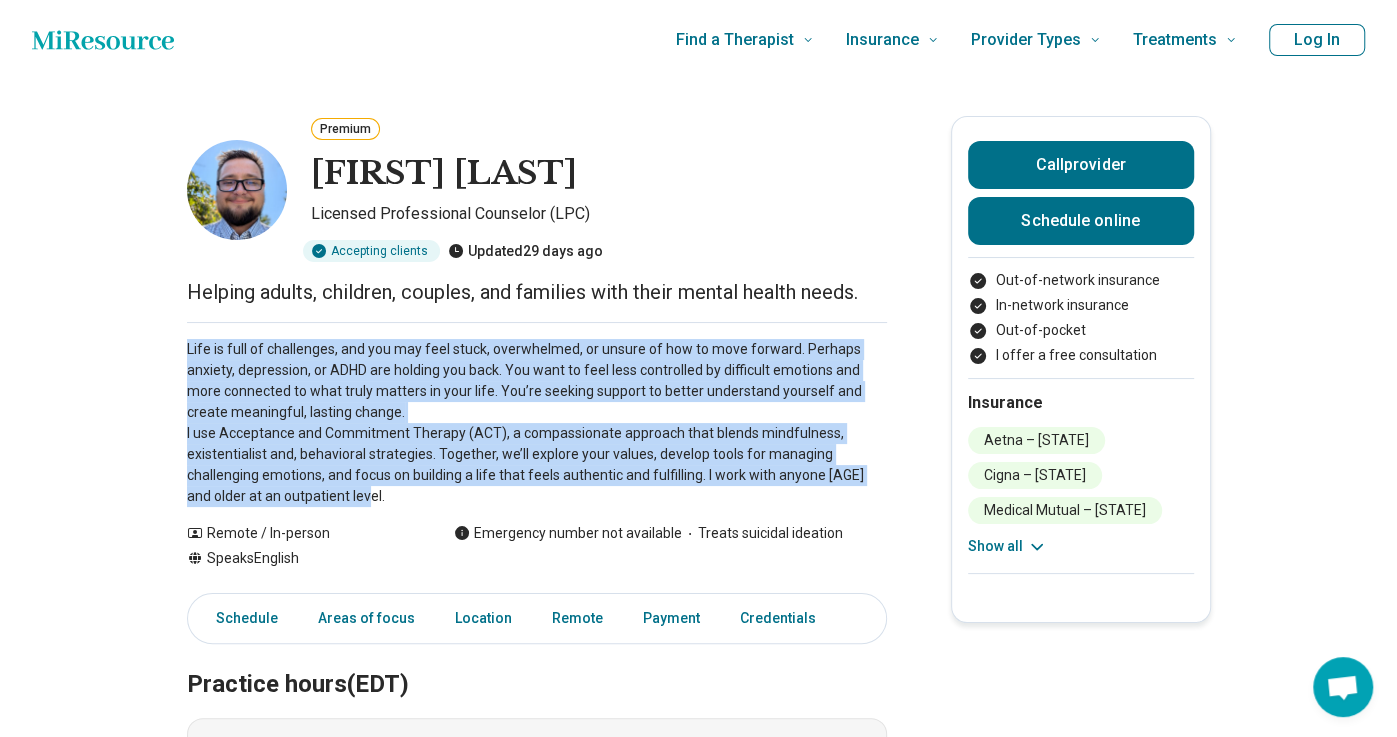 drag, startPoint x: 187, startPoint y: 350, endPoint x: 377, endPoint y: 498, distance: 240.8402 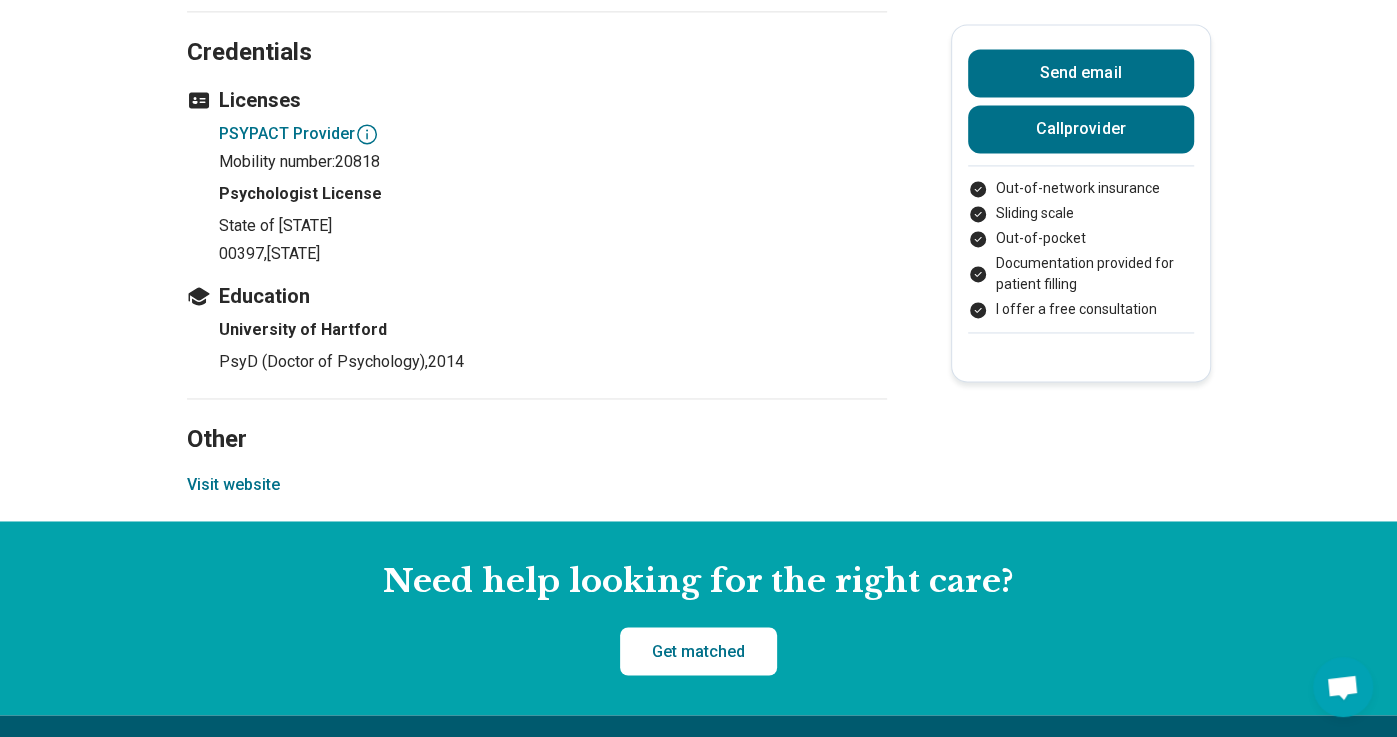 scroll, scrollTop: 0, scrollLeft: 0, axis: both 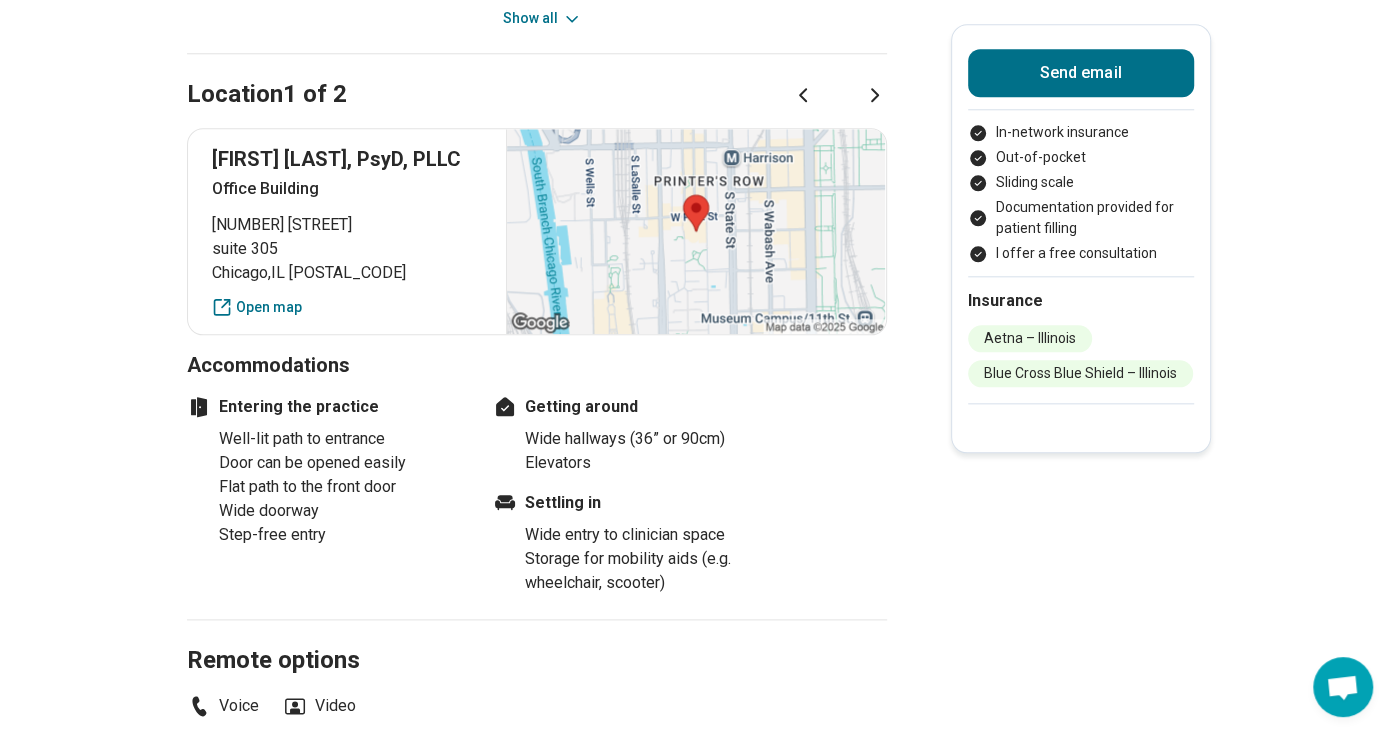 click on "Premium [FIRST] ([NICKNAME]) [LAST] ( He/Him/His ) Psychologist, Psychotherapist Accepting clients Updated  8 days ago 10  years in practice With an appreciation for the many facets of identity that shape each person’s worldview, I offer an engaging and culturally-informed approach to therapy. Show all Remote / In-person Speaks  English Emergency number not available White Cisgender Man Send email In-network insurance Out-of-pocket Sliding scale Documentation provided for patient filling I offer a free consultation Insurance Aetna – [STATE] Blue Cross Blue Shield – [STATE] Schedule Areas of focus Treatments Location Remote Payment Credentials Other Practice hours  (CDT) Sun closed Mon 9:00 am  –   6:00 pm Tue 9:00 am  –   6:00 pm Wed 9:00 am  –   6:00 pm Thu 9:00 am  –   6:00 pm Fri 9:00 am  –   6:00 pm Sat closed Areas of focus Areas of expertise Anxiety Depression Grief and Loss Infidelity Insomnia Intimacy Concerns Life Transitions Loneliness/Isolation Men's Issues Panic Parenting Concerns Trauma" at bounding box center (698, 227) 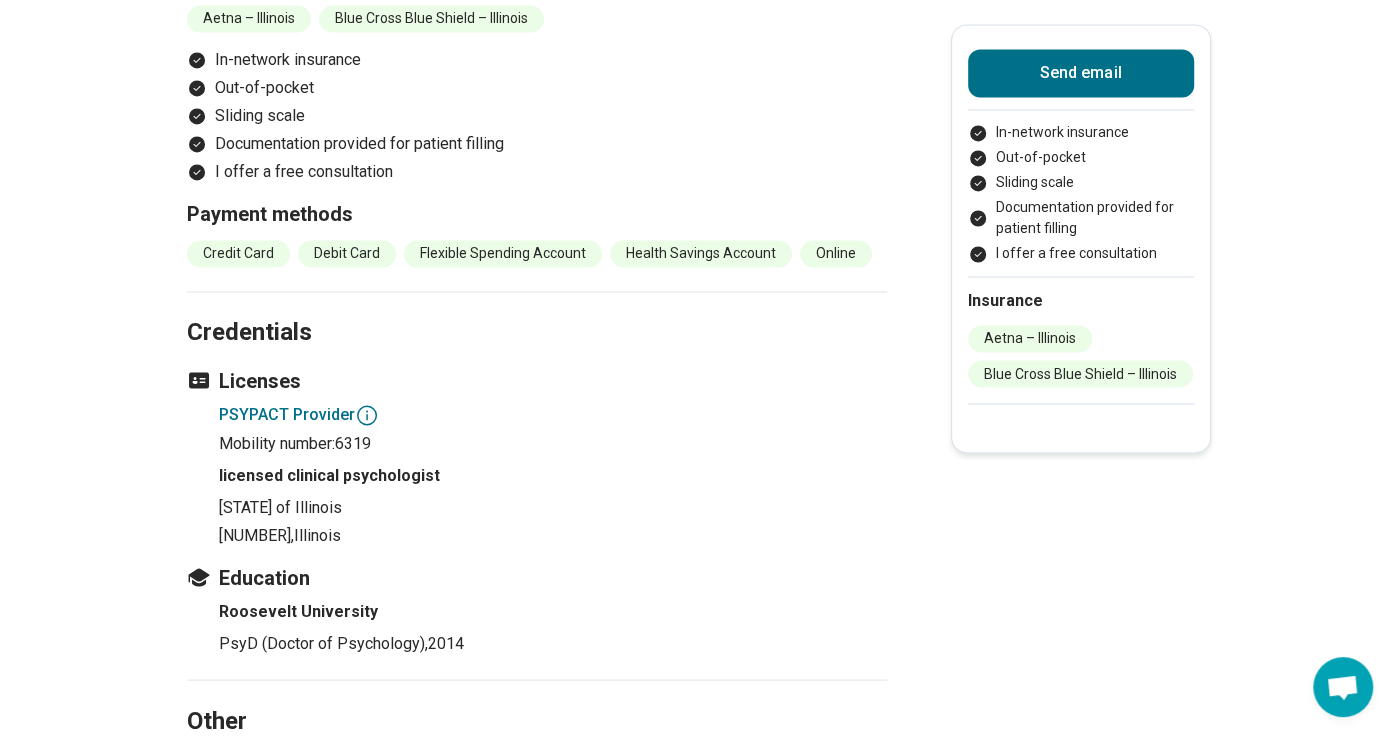 scroll, scrollTop: 2195, scrollLeft: 0, axis: vertical 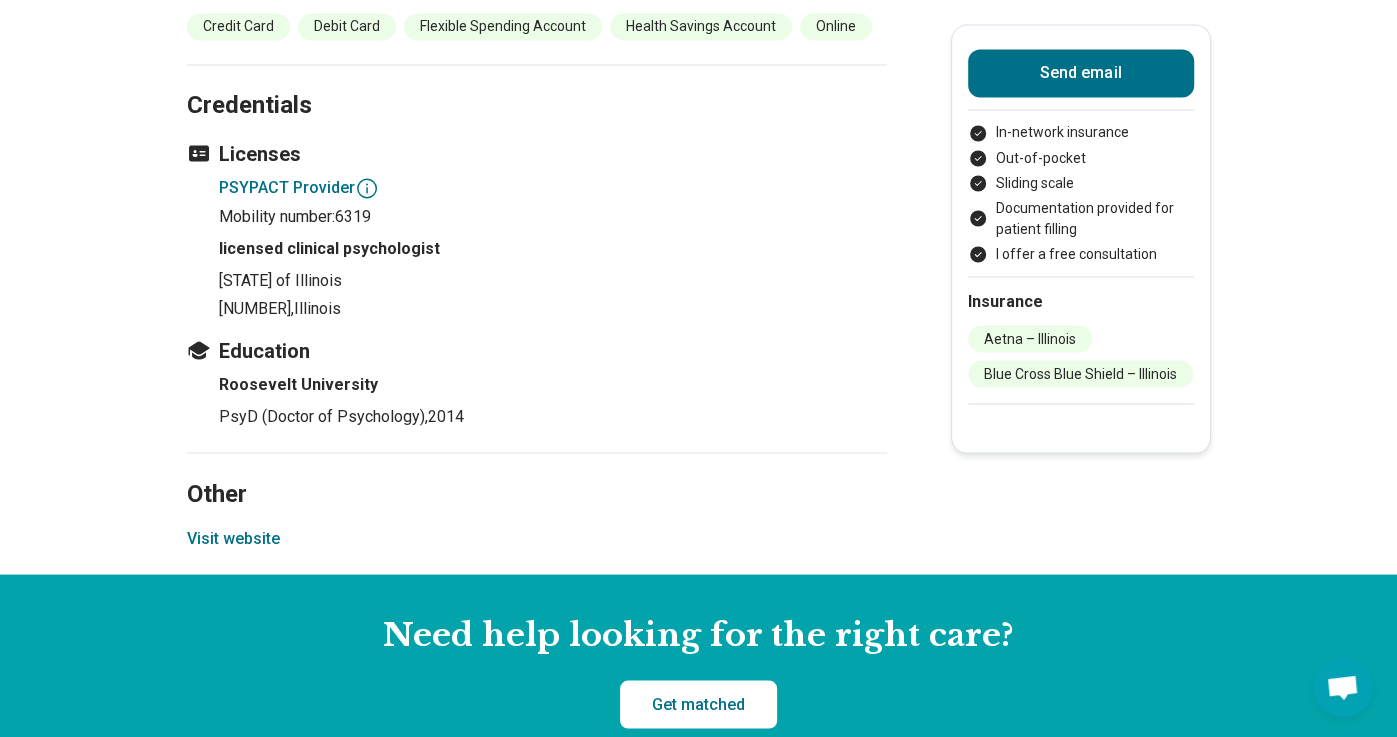 click on "071009275 ,  Illinois" at bounding box center [553, 308] 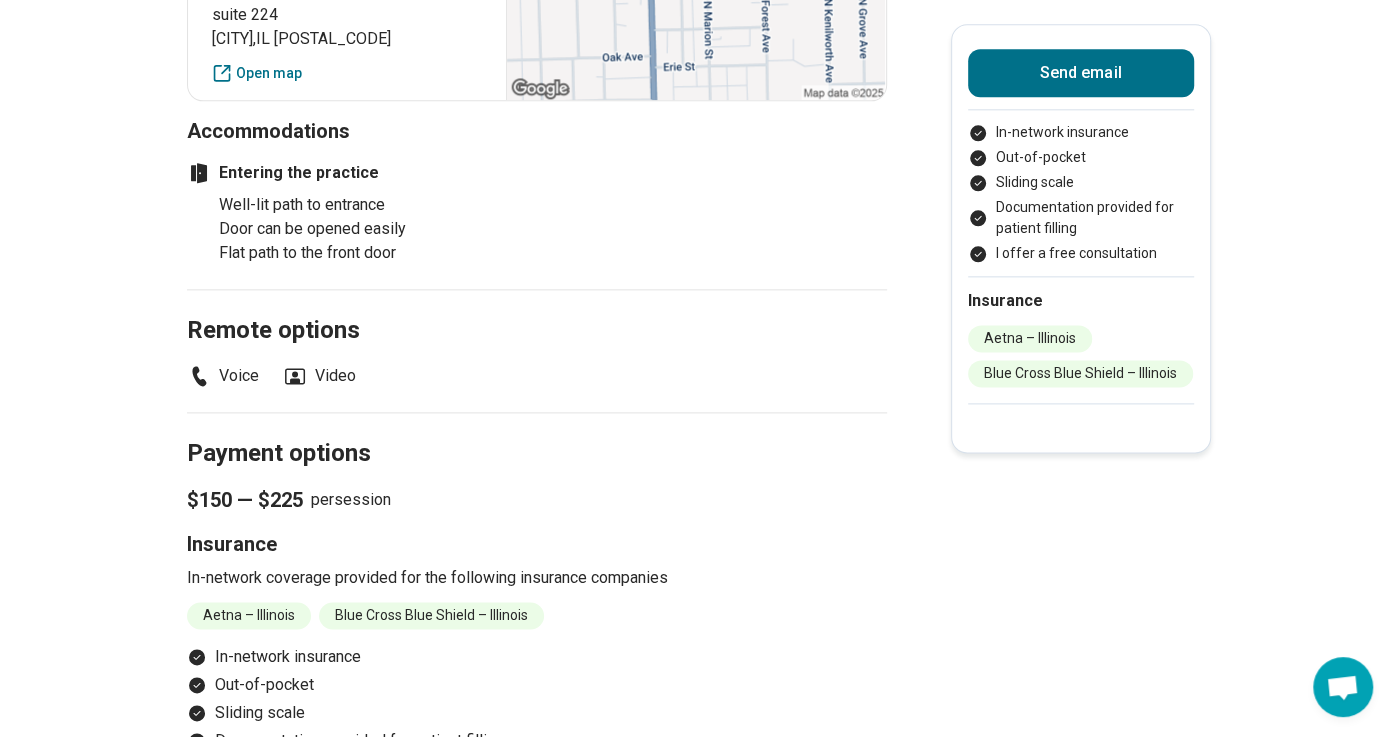 scroll, scrollTop: 0, scrollLeft: 0, axis: both 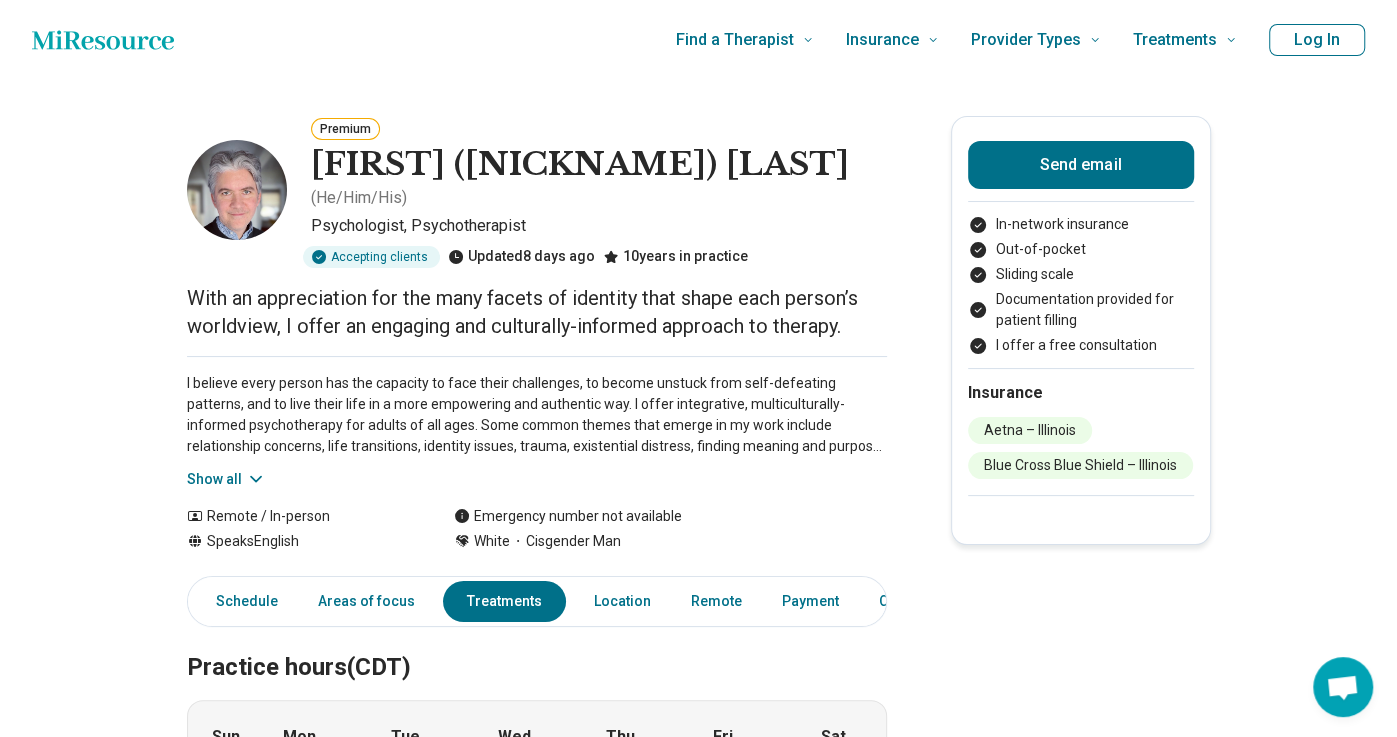 click on "I believe every person has the capacity to face their challenges, to become unstuck from self-defeating patterns, and to live their life in a more empowering and authentic way. I offer integrative, multiculturally-informed psychotherapy for adults of all ages. Some common themes that emerge in my work include relationship concerns, life transitions, identity issues, trauma, existential distress, finding meaning and purpose, and anxiety and depression. I am committed to helping my clients develop self-compassion, interpersonal awareness, intentionality, and balance in their lives.
Prior to private practice, my professional life included experience in university counseling centers and community mental health. As a former professional musician, I continue to maintain a passion for creative endeavors, which I integrate in my therapy work, especially with professional and emerging artists." at bounding box center [537, 415] 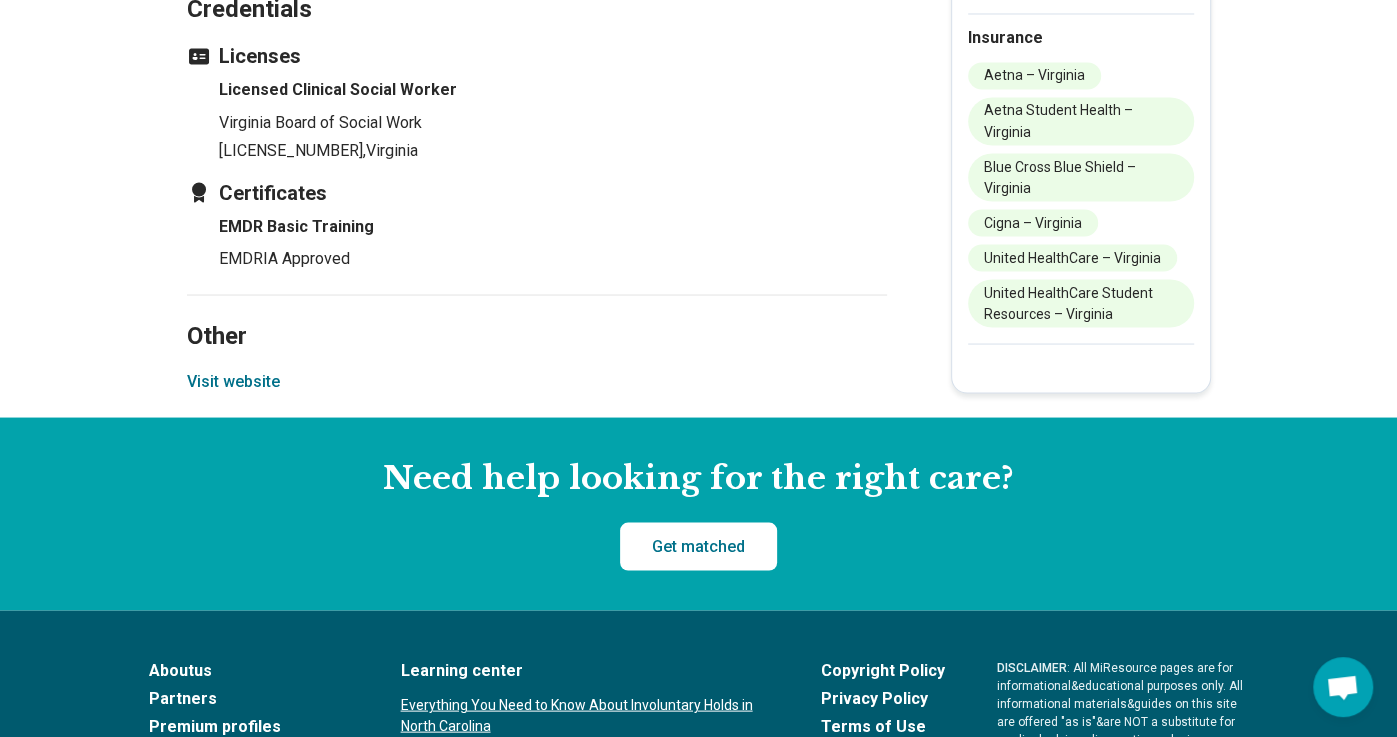 scroll, scrollTop: 2450, scrollLeft: 0, axis: vertical 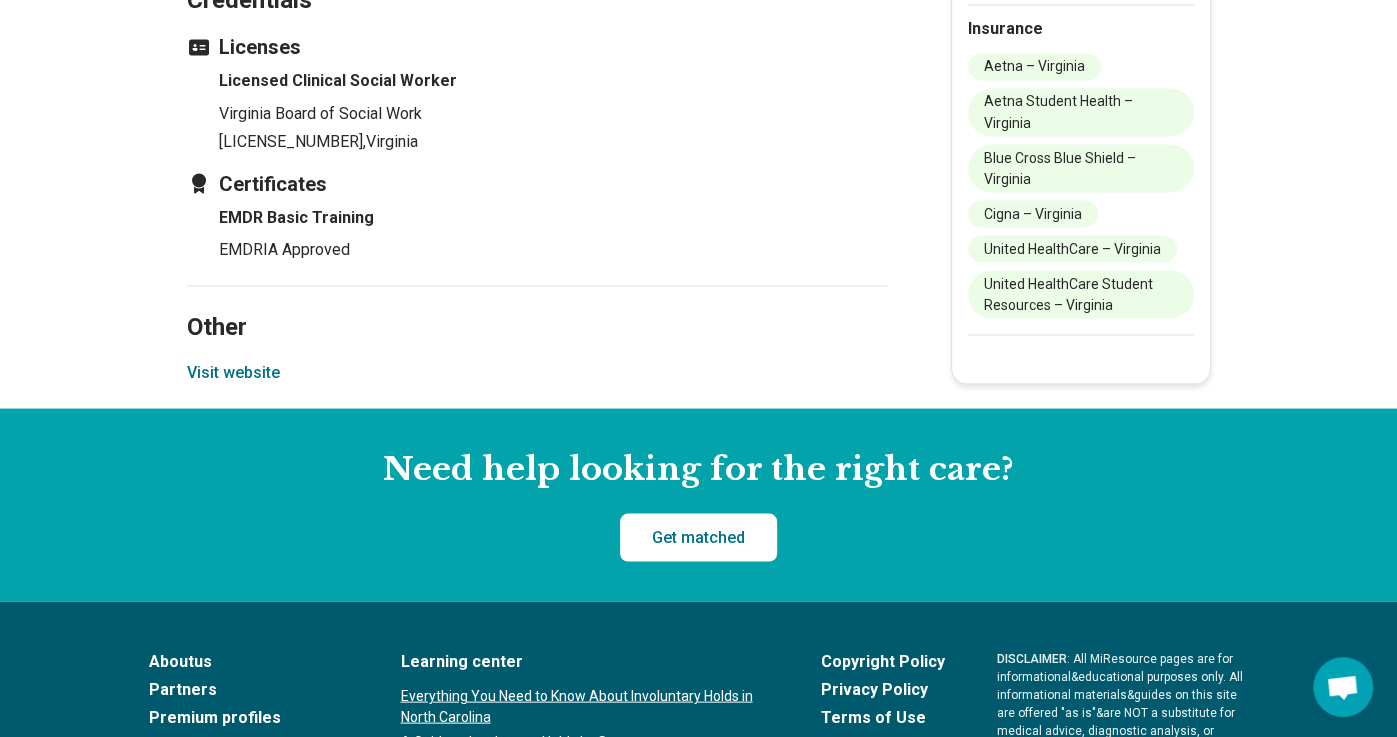 click on "[LICENSE_NUMBER] ,  [STATE]" at bounding box center [553, 141] 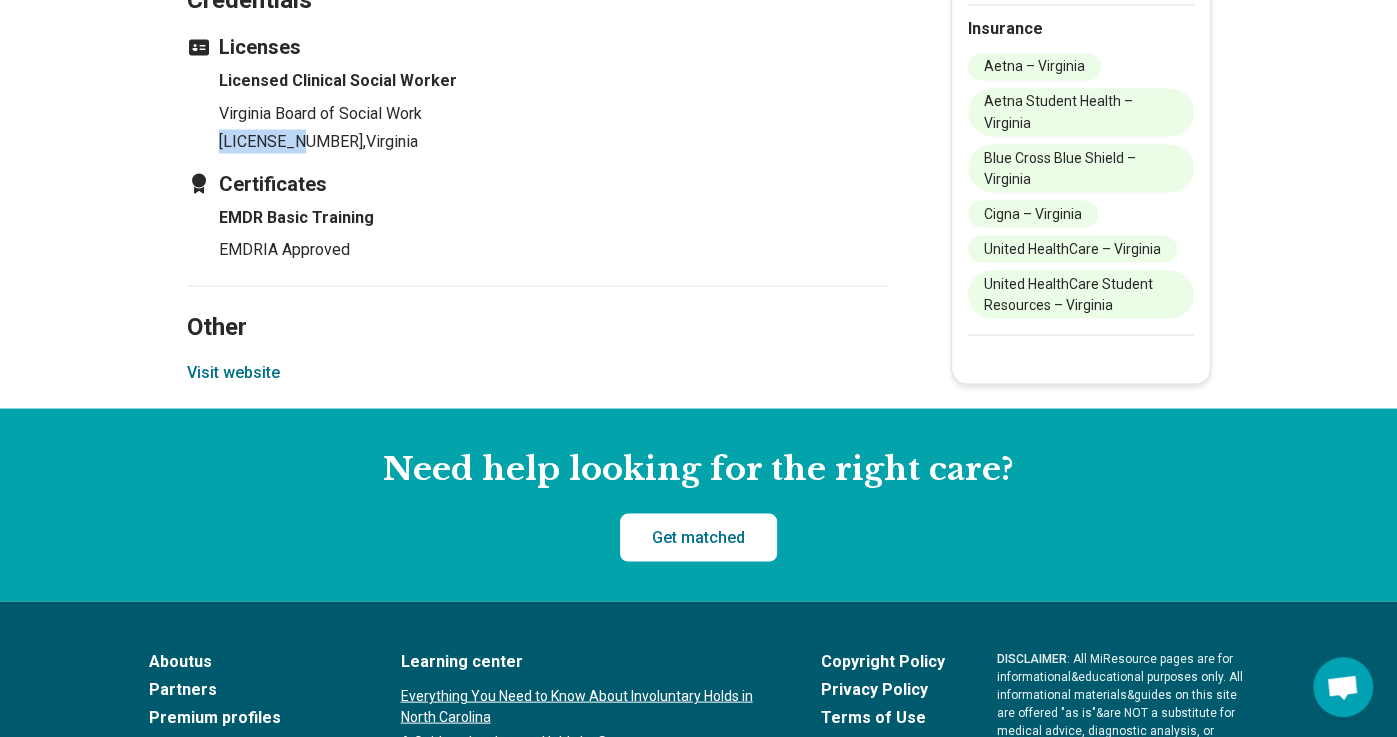 copy on "[LICENSE_NUMBER]" 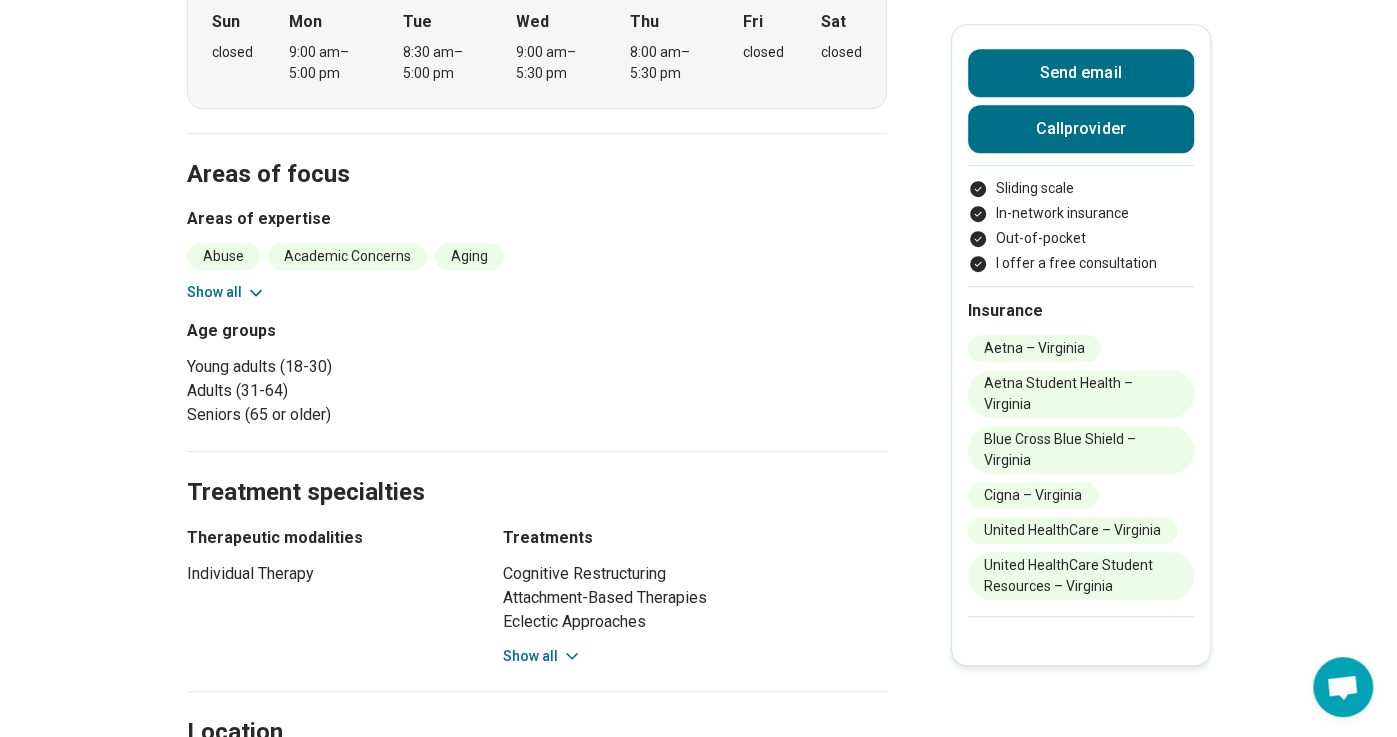 scroll, scrollTop: 712, scrollLeft: 0, axis: vertical 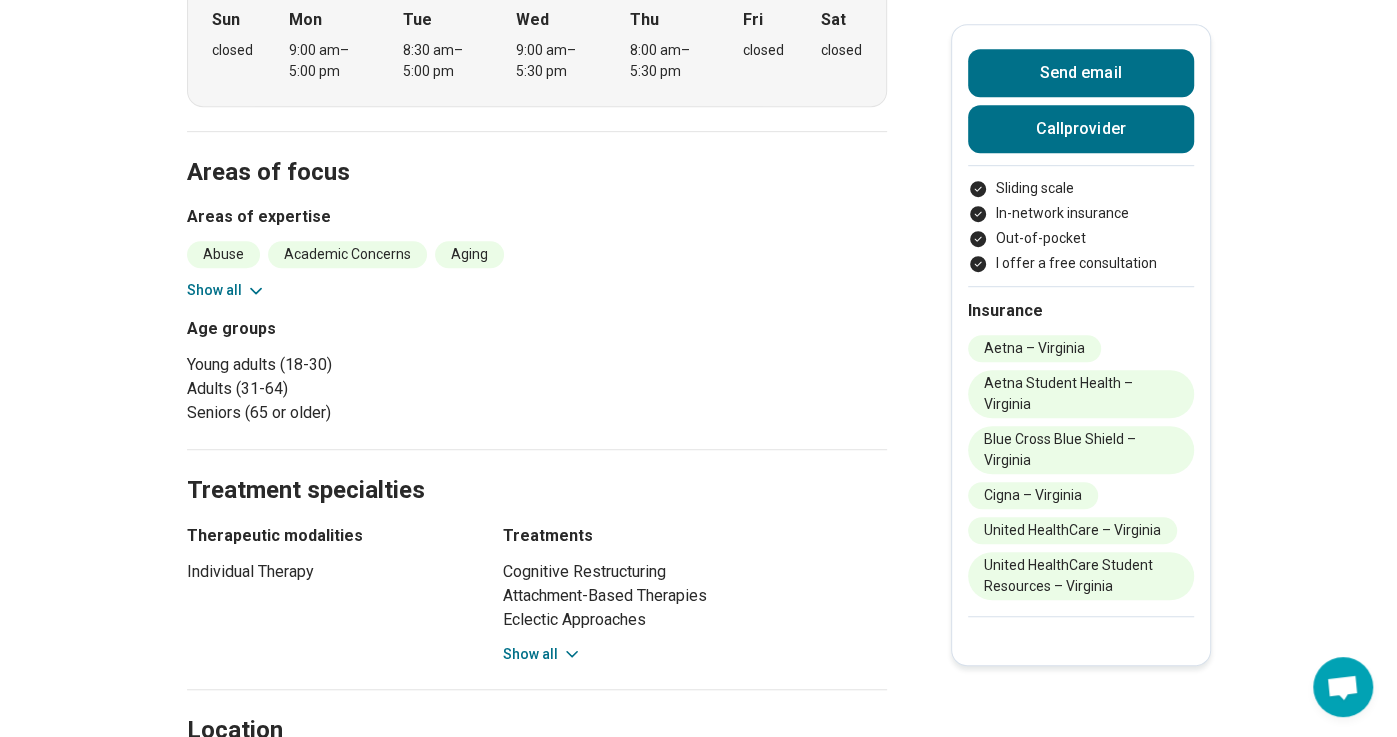 click on "Cognitive Restructuring Attachment-Based Therapies Eclectic Approaches Humanistic Therapy Person-Centered Therapy ADHD Evaluation Motivational Interviewing Behavior Therapy Acceptance and Commitment Therapy (ACT) Anger Management Brief Psychotherapy Eye Movement Desensitization and Reprocessing (EMDR) Solution-Focused Therapy Cognitive Behavioral Therapy (CBT) Mindfulness Training Dialectical Behavior Therapy (DBT) Show all" at bounding box center [695, 612] 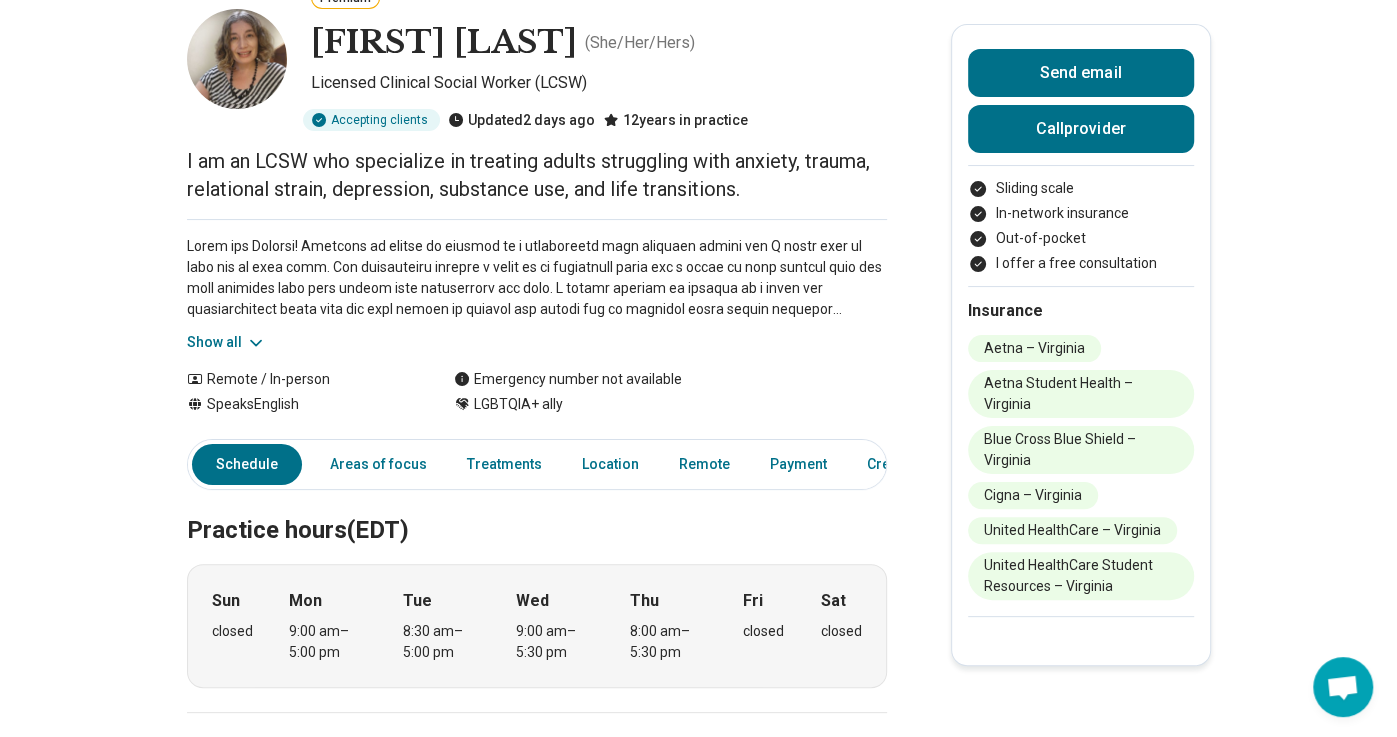 scroll, scrollTop: 133, scrollLeft: 0, axis: vertical 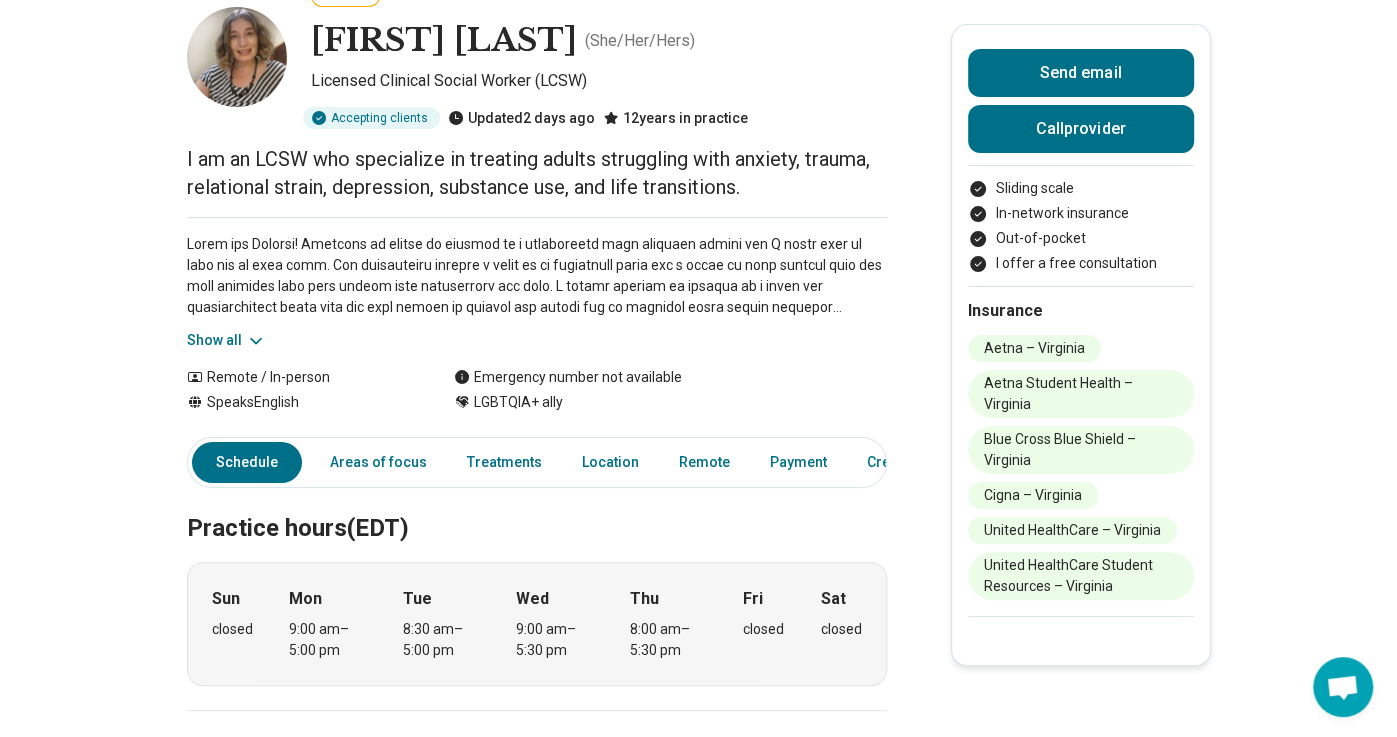 click 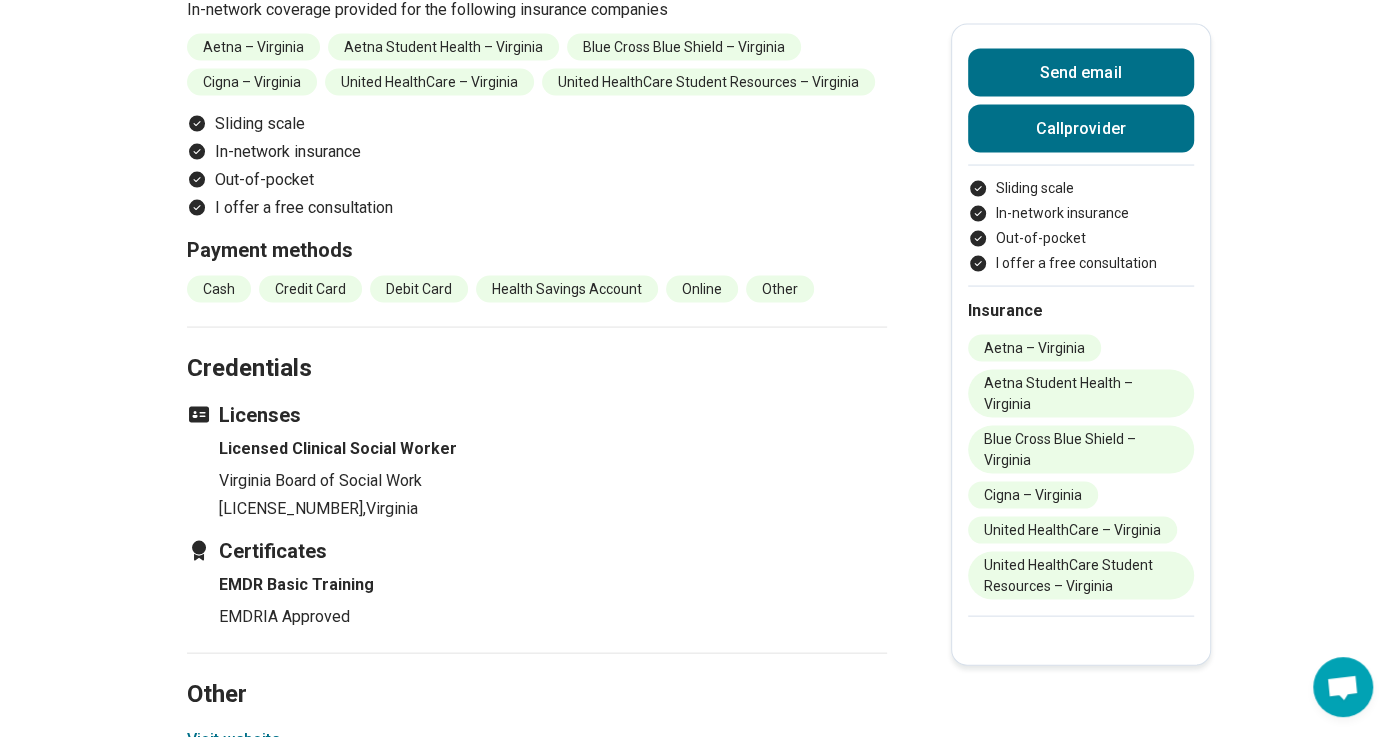 scroll, scrollTop: 2592, scrollLeft: 0, axis: vertical 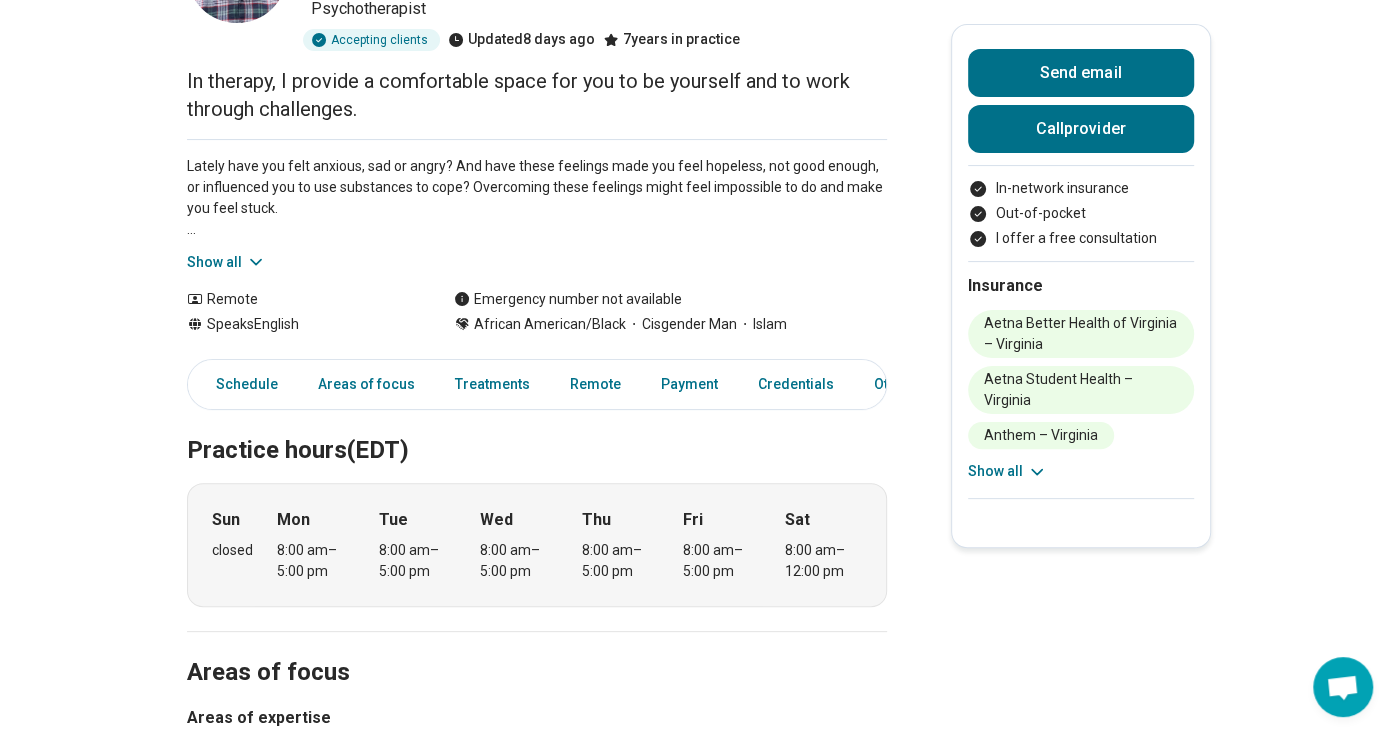 click on "Remote" at bounding box center [595, 384] 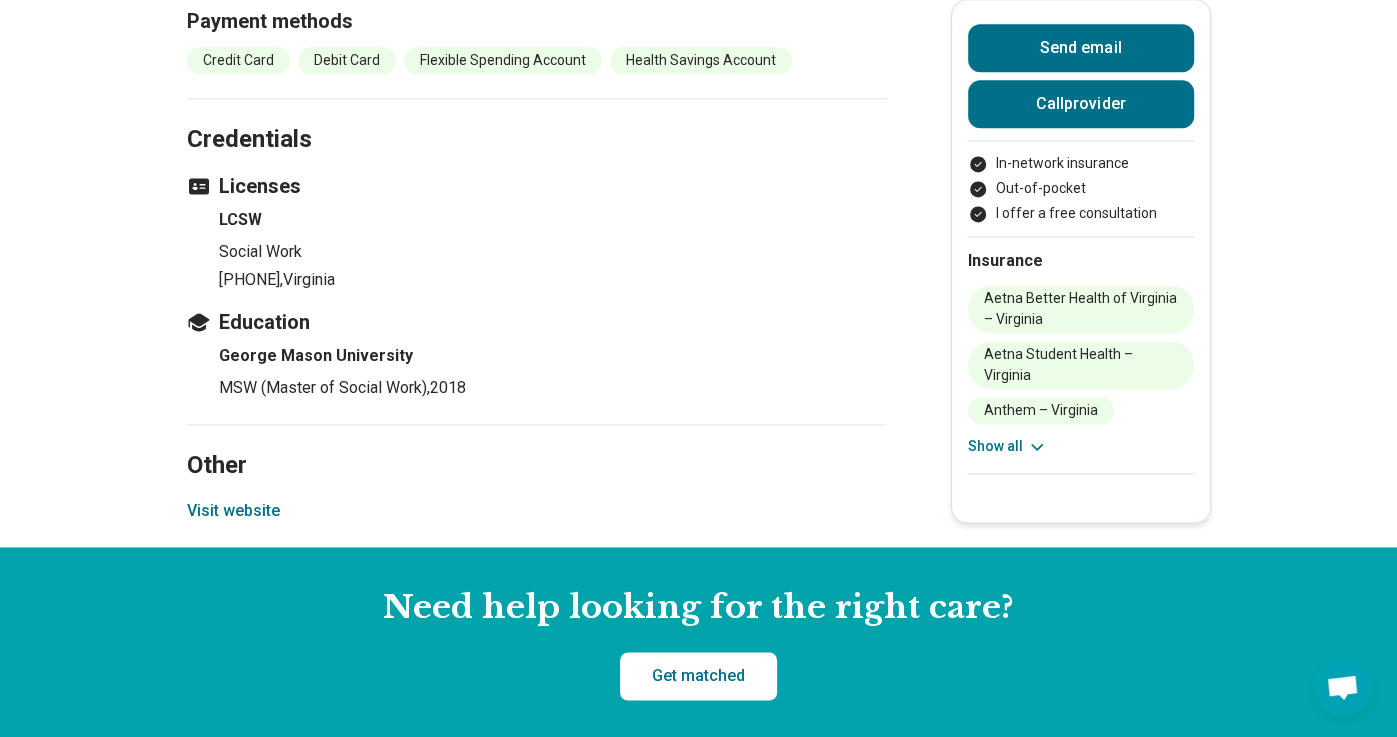 scroll, scrollTop: 1789, scrollLeft: 0, axis: vertical 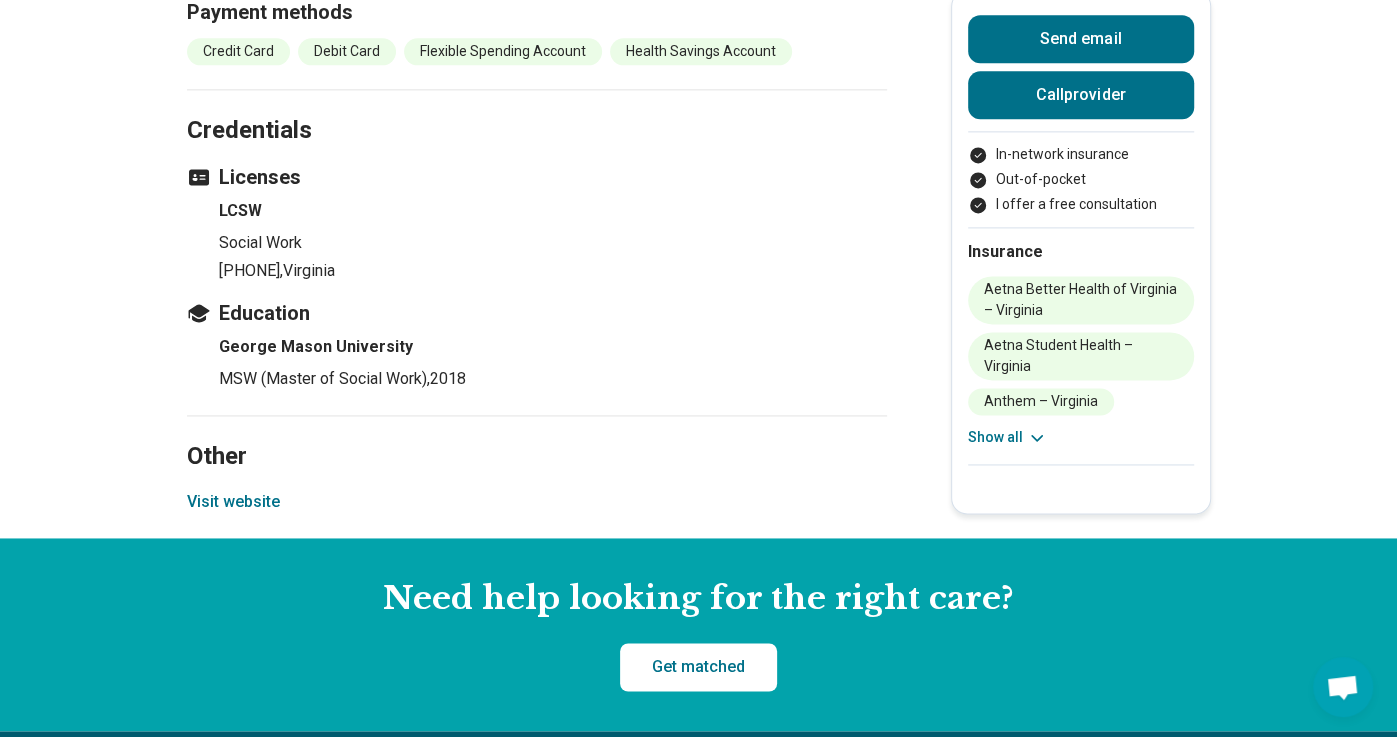 click on "[PHONE] ,  [STATE]" at bounding box center [553, 271] 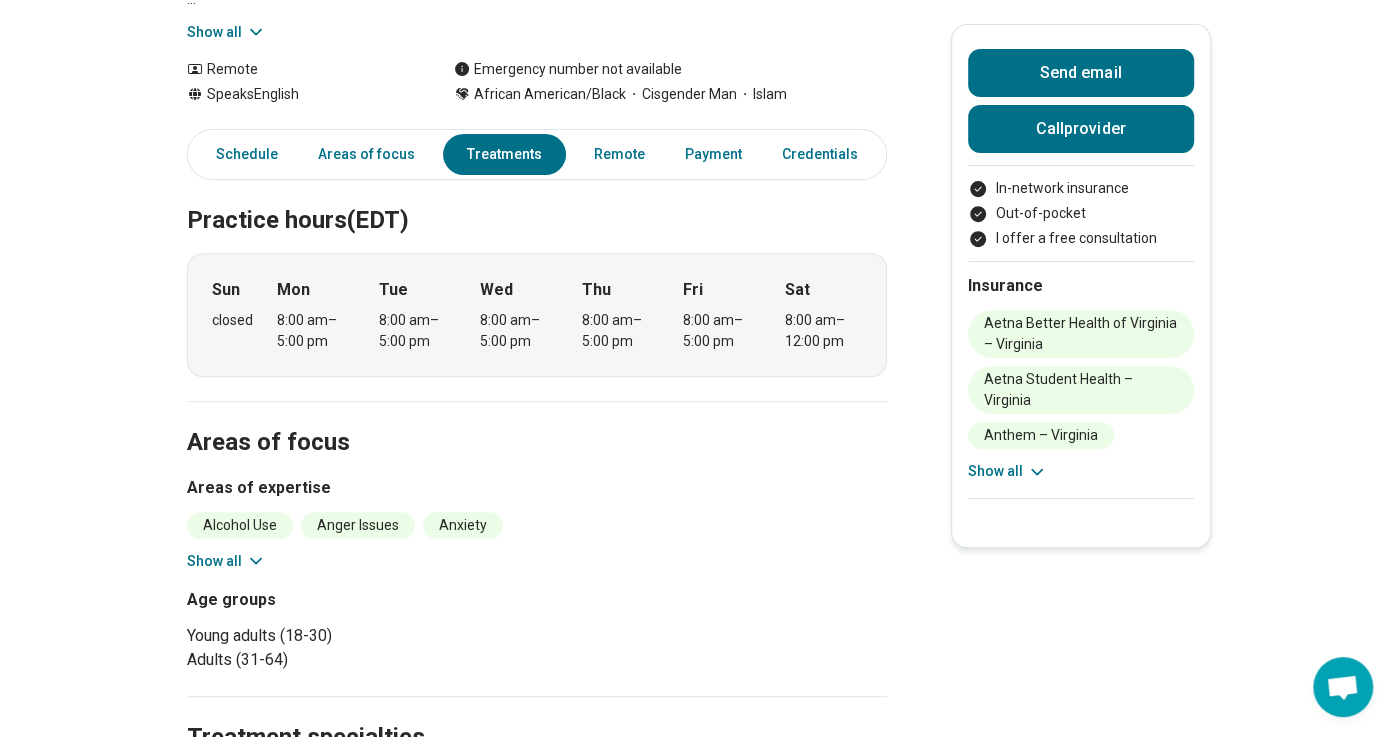 scroll, scrollTop: 448, scrollLeft: 0, axis: vertical 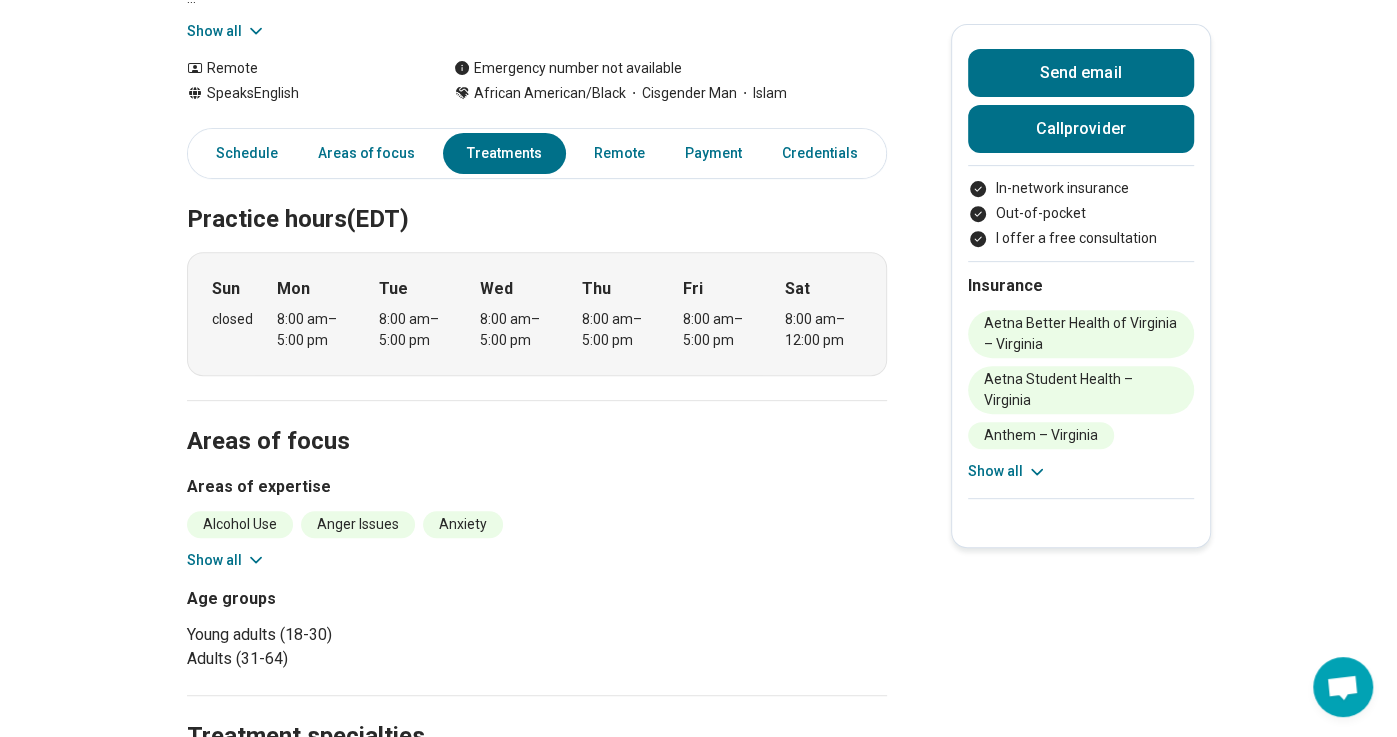 click on "Show all" at bounding box center [226, 560] 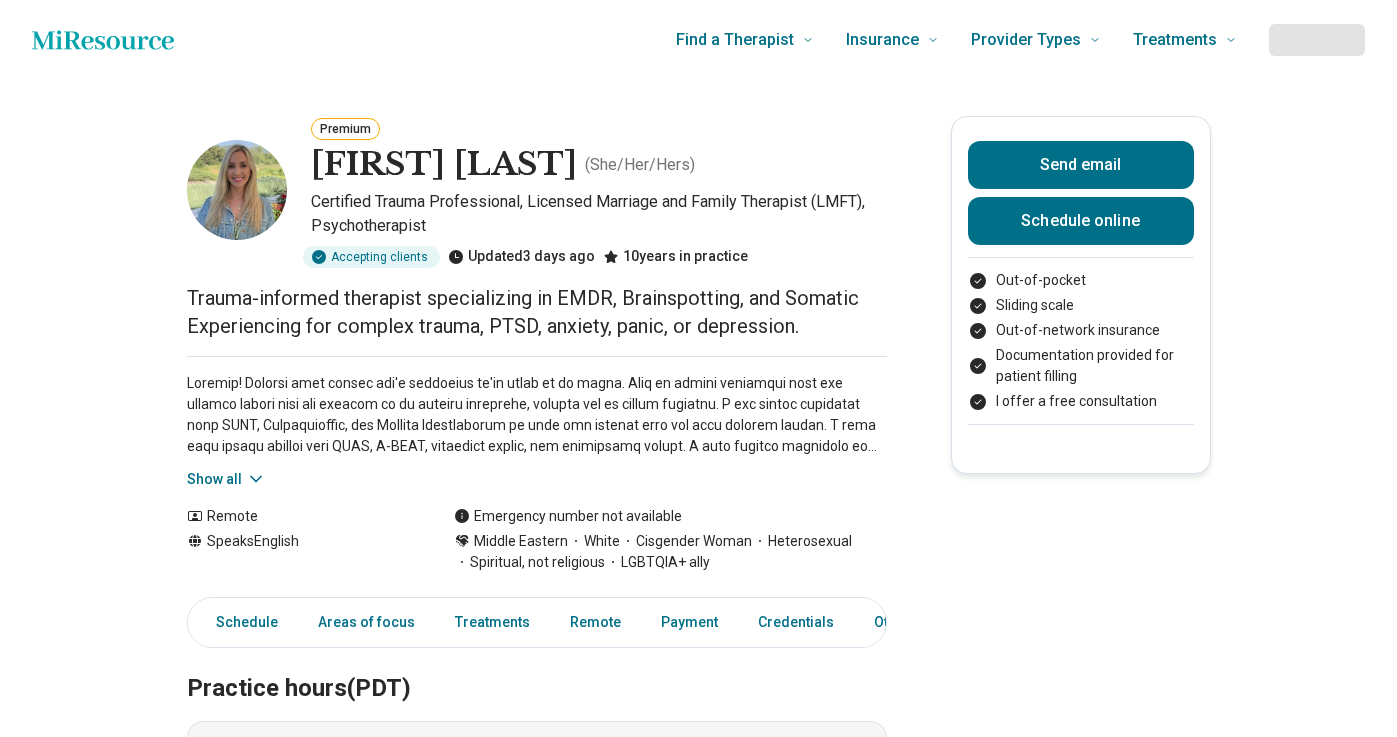 scroll, scrollTop: 0, scrollLeft: 0, axis: both 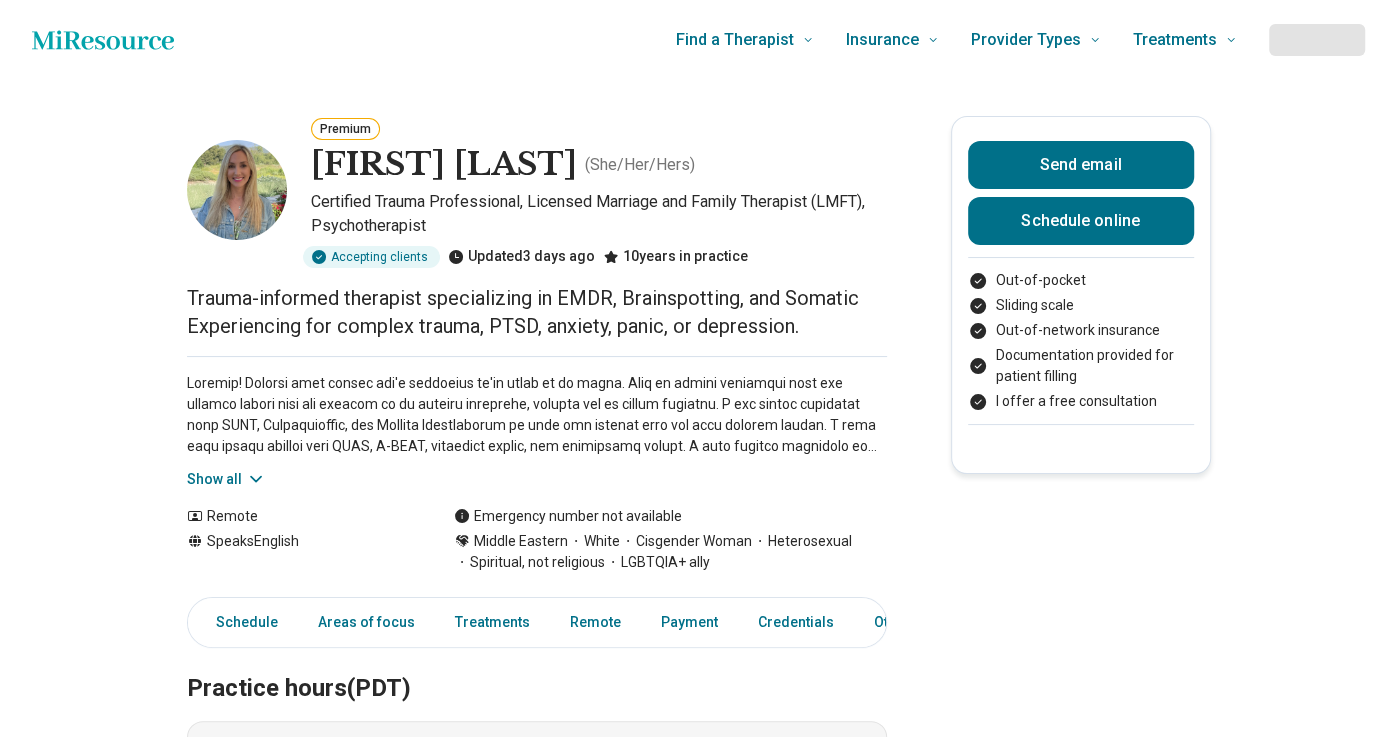 click on "Trauma-informed therapist specializing in EMDR, Brainspotting, and Somatic Experiencing for complex trauma, PTSD, anxiety, panic, or depression." at bounding box center (537, 312) 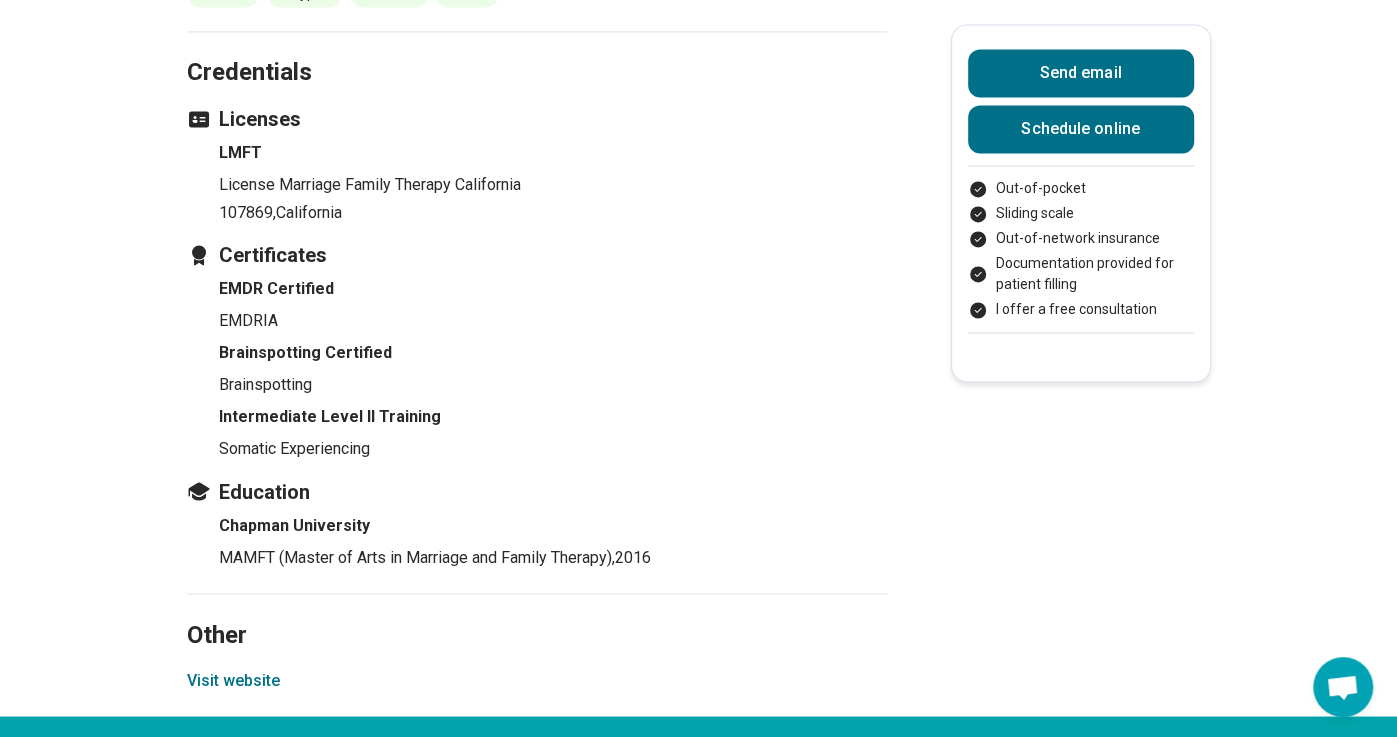 scroll, scrollTop: 2089, scrollLeft: 0, axis: vertical 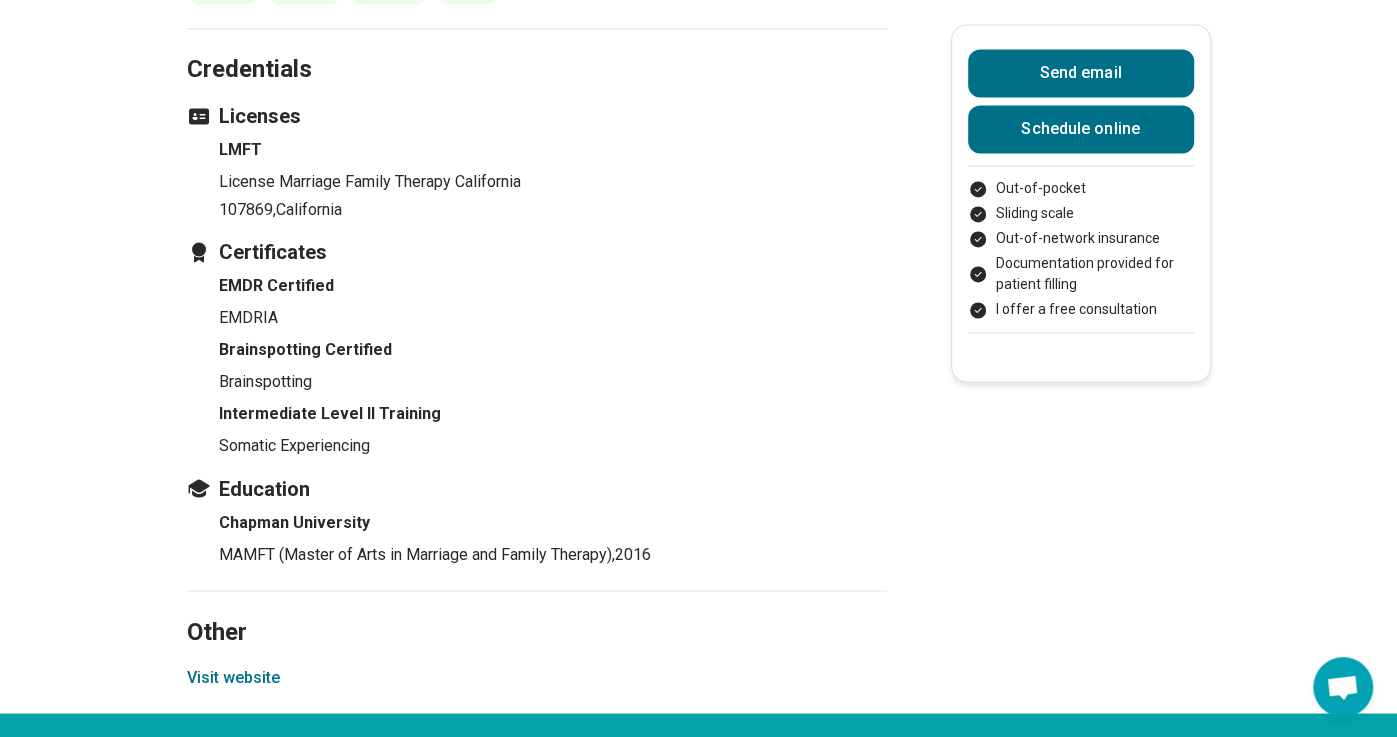 click on "107869 ,  California" at bounding box center (553, 210) 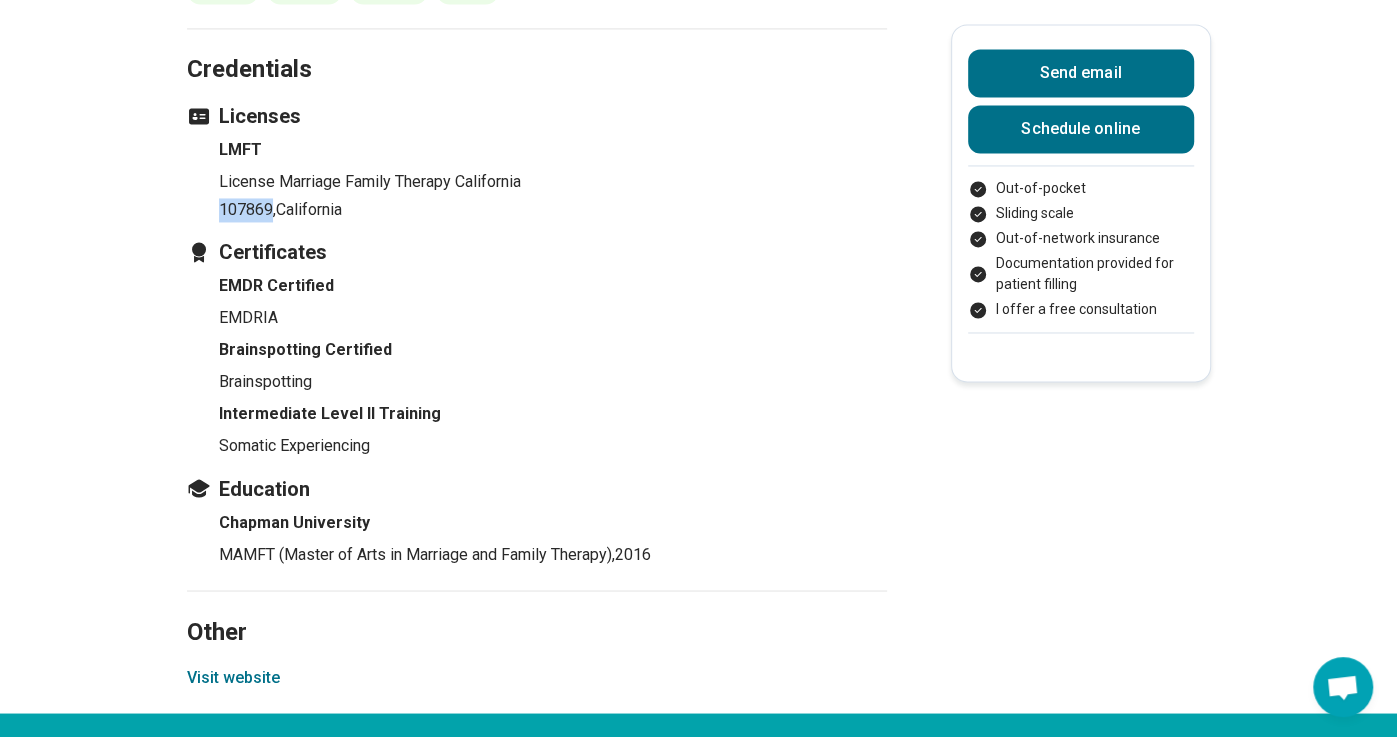 copy on "107869" 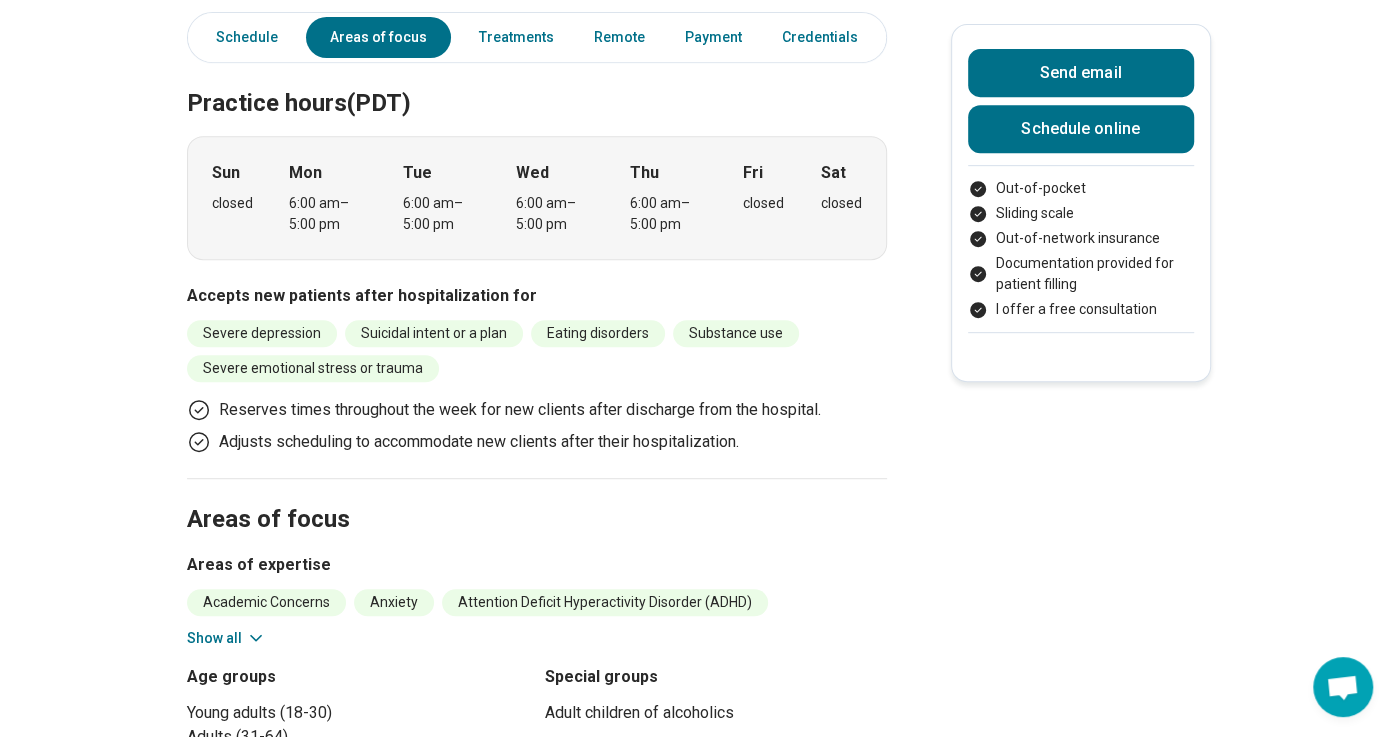 scroll, scrollTop: 0, scrollLeft: 0, axis: both 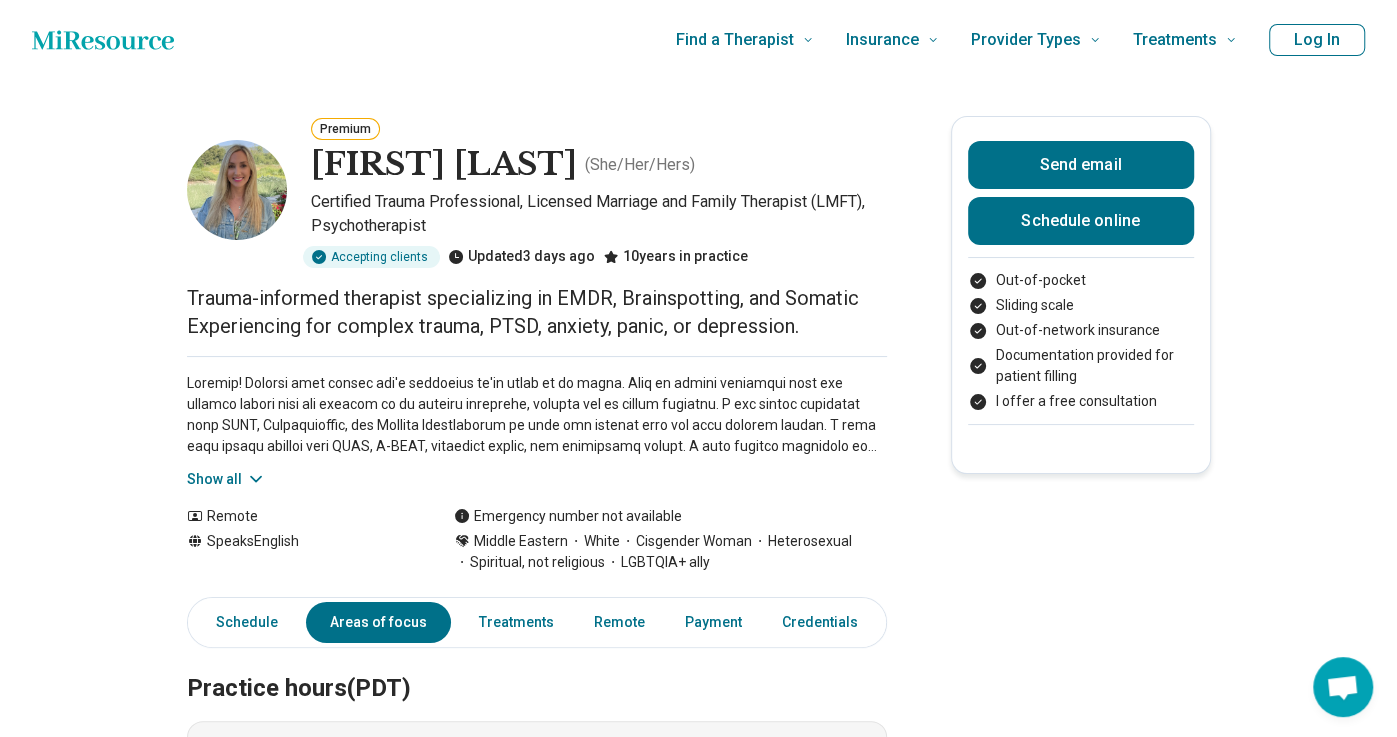 click 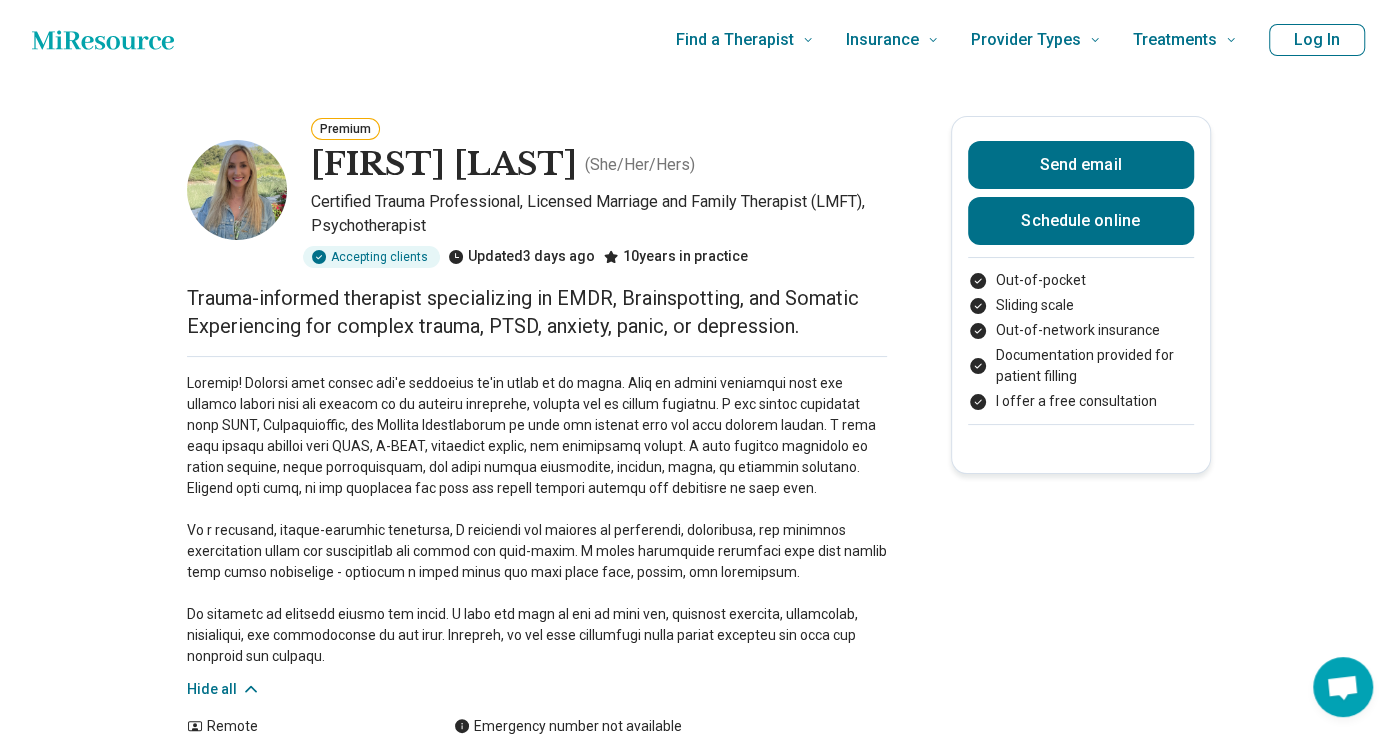 type 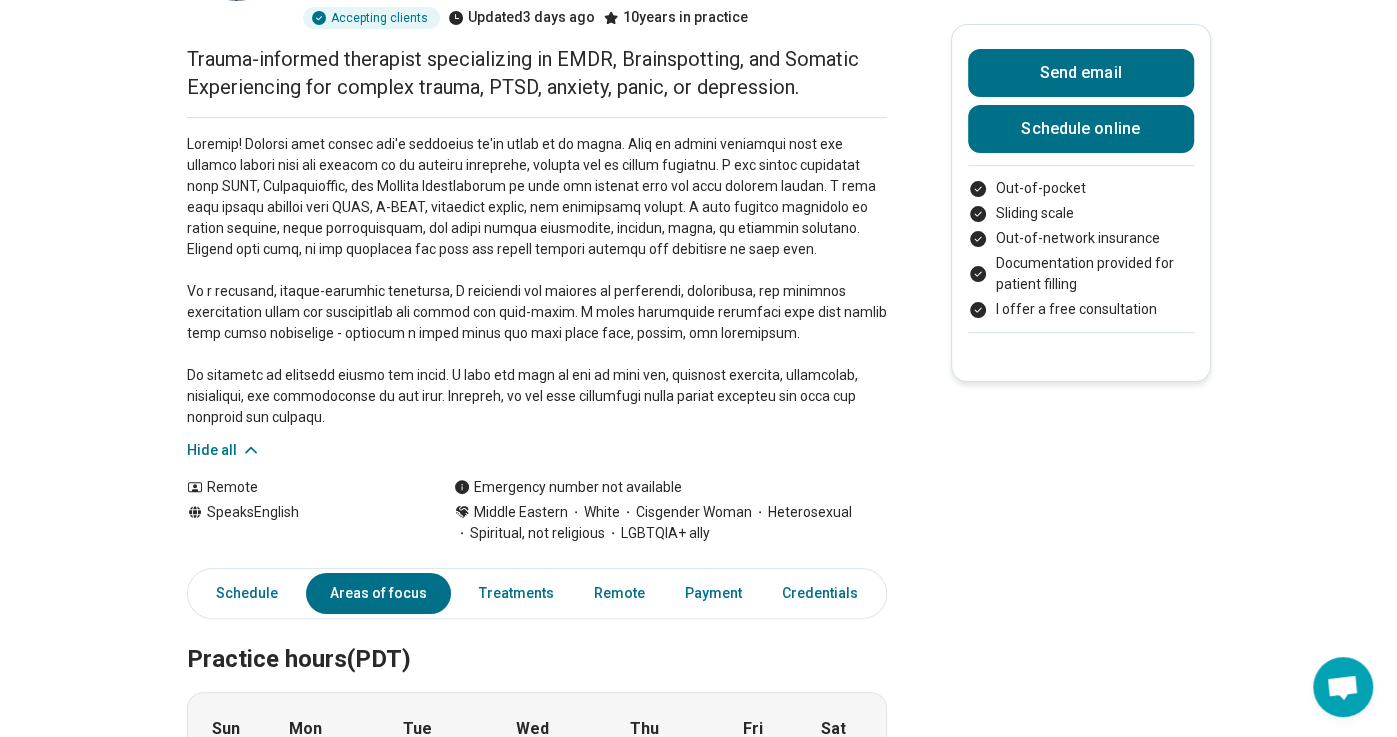 scroll, scrollTop: 242, scrollLeft: 0, axis: vertical 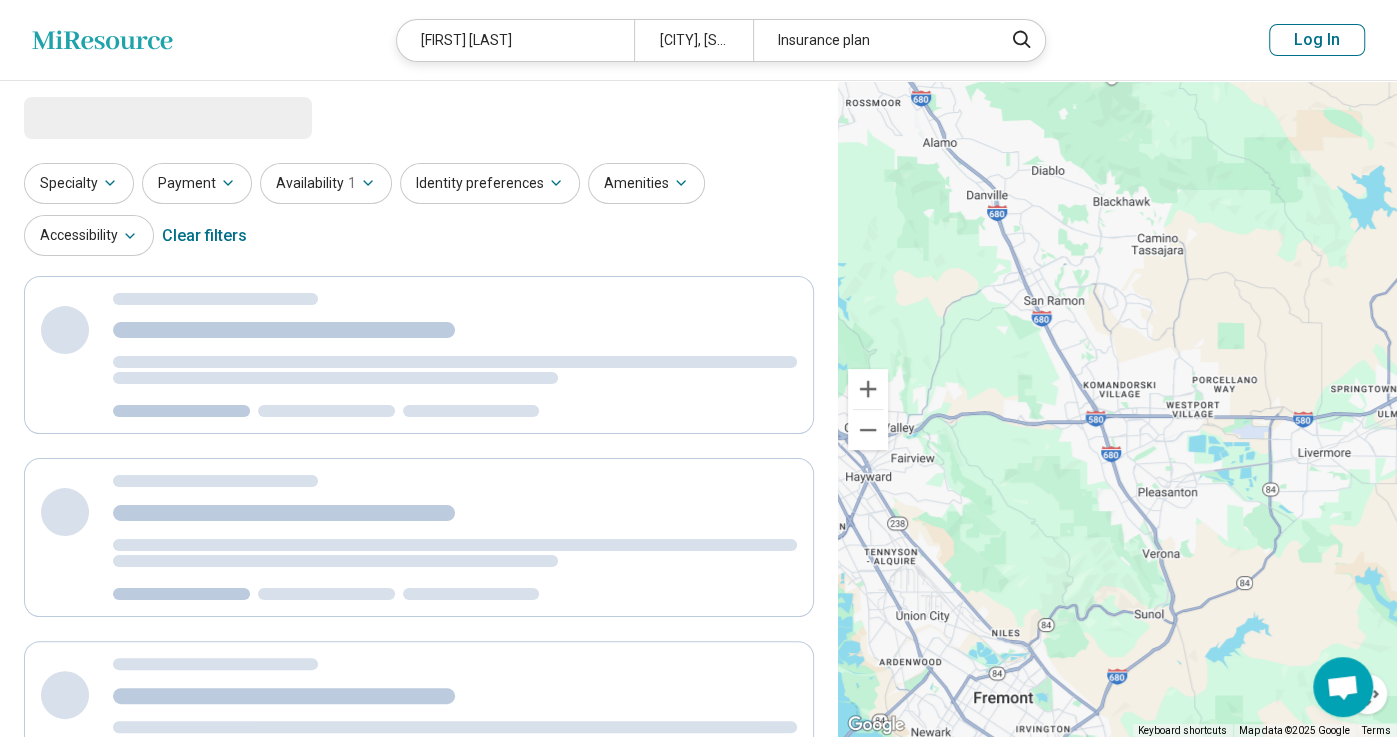select on "***" 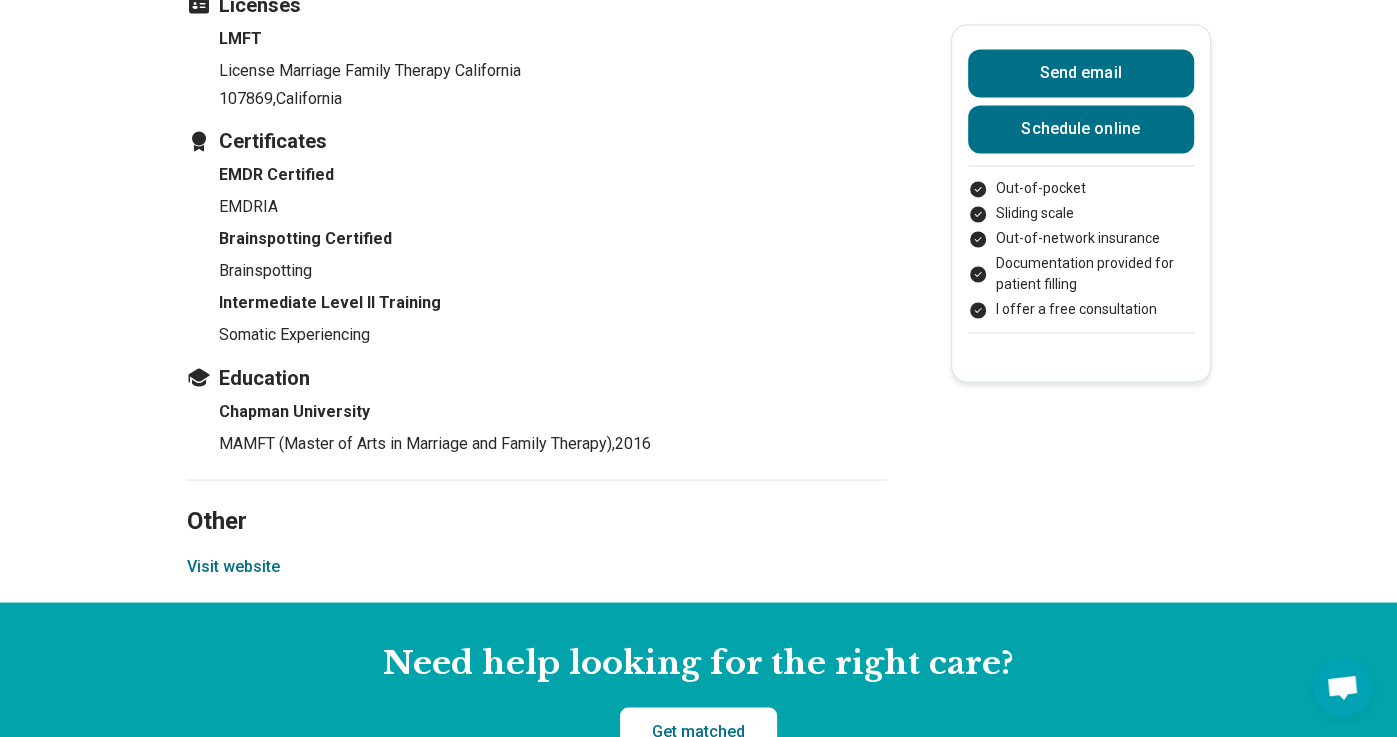 scroll, scrollTop: 2210, scrollLeft: 0, axis: vertical 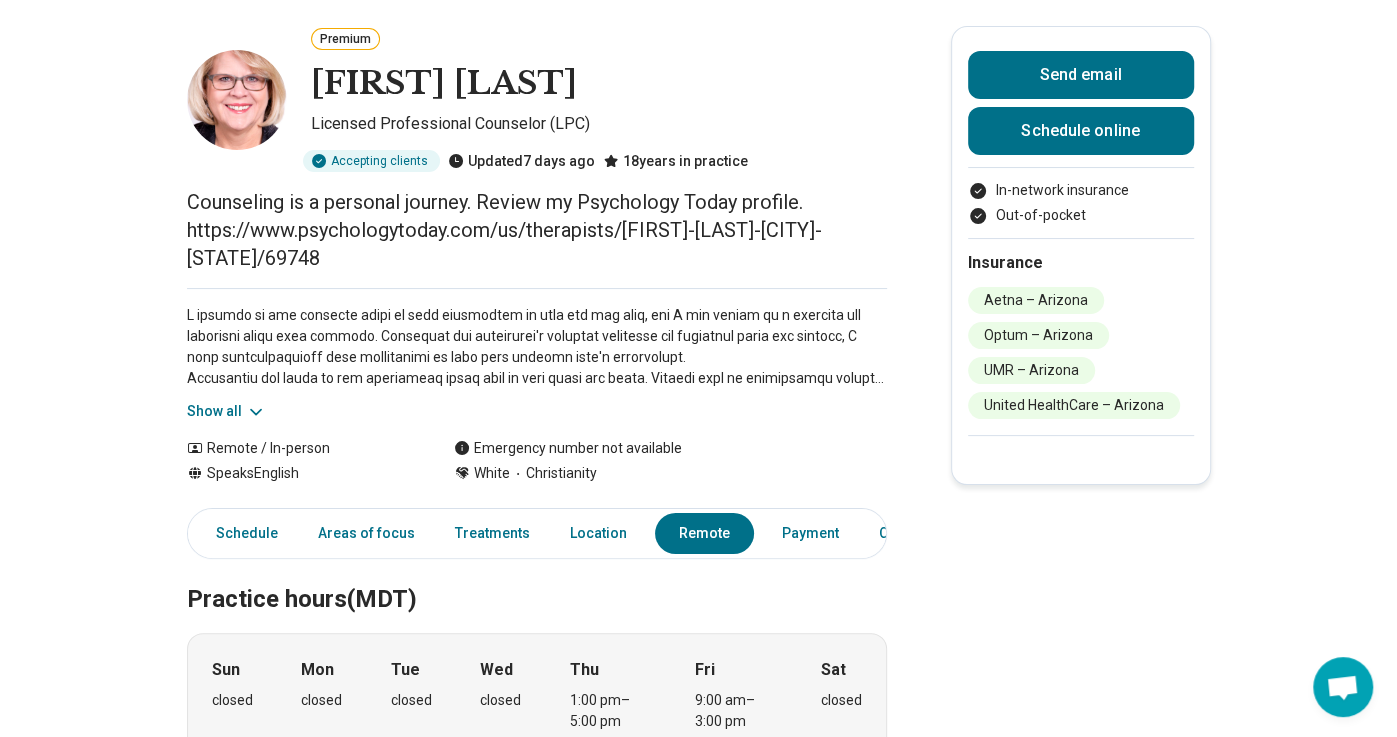 click 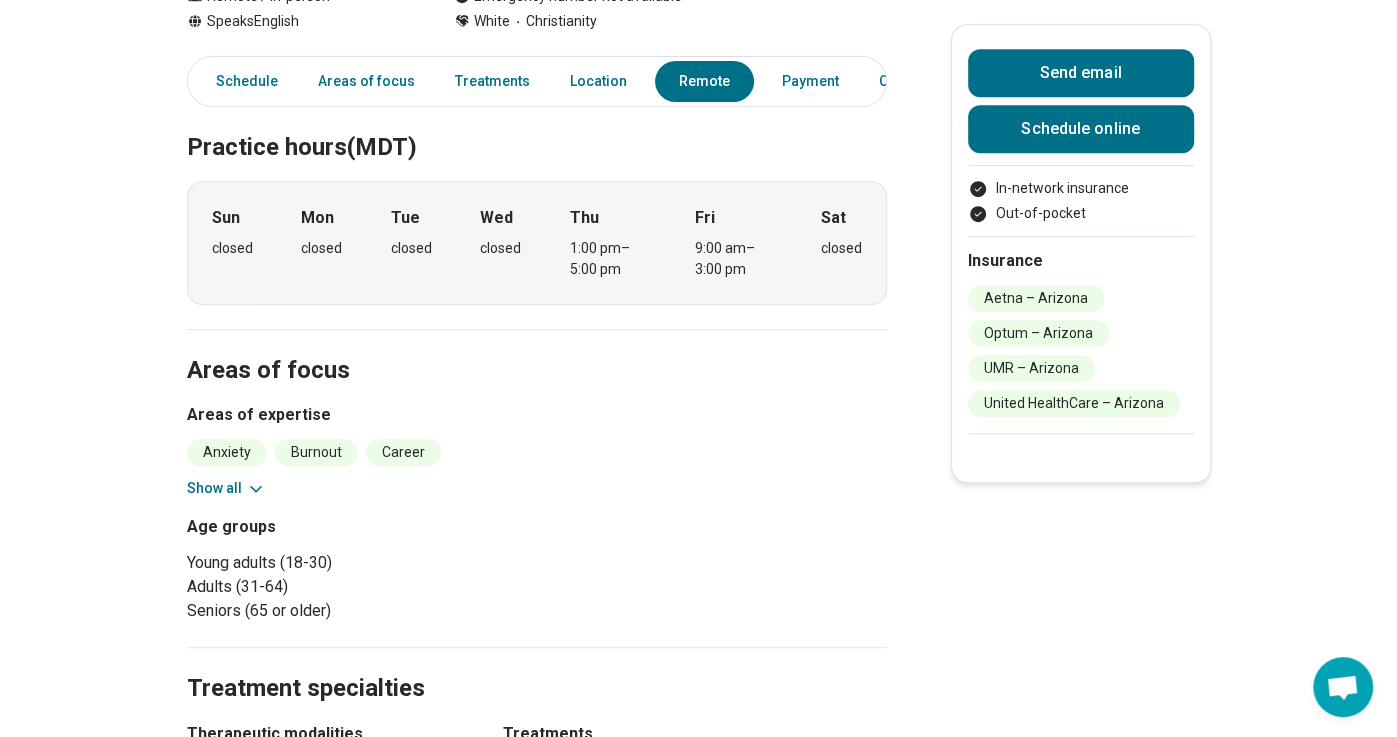 scroll, scrollTop: 732, scrollLeft: 0, axis: vertical 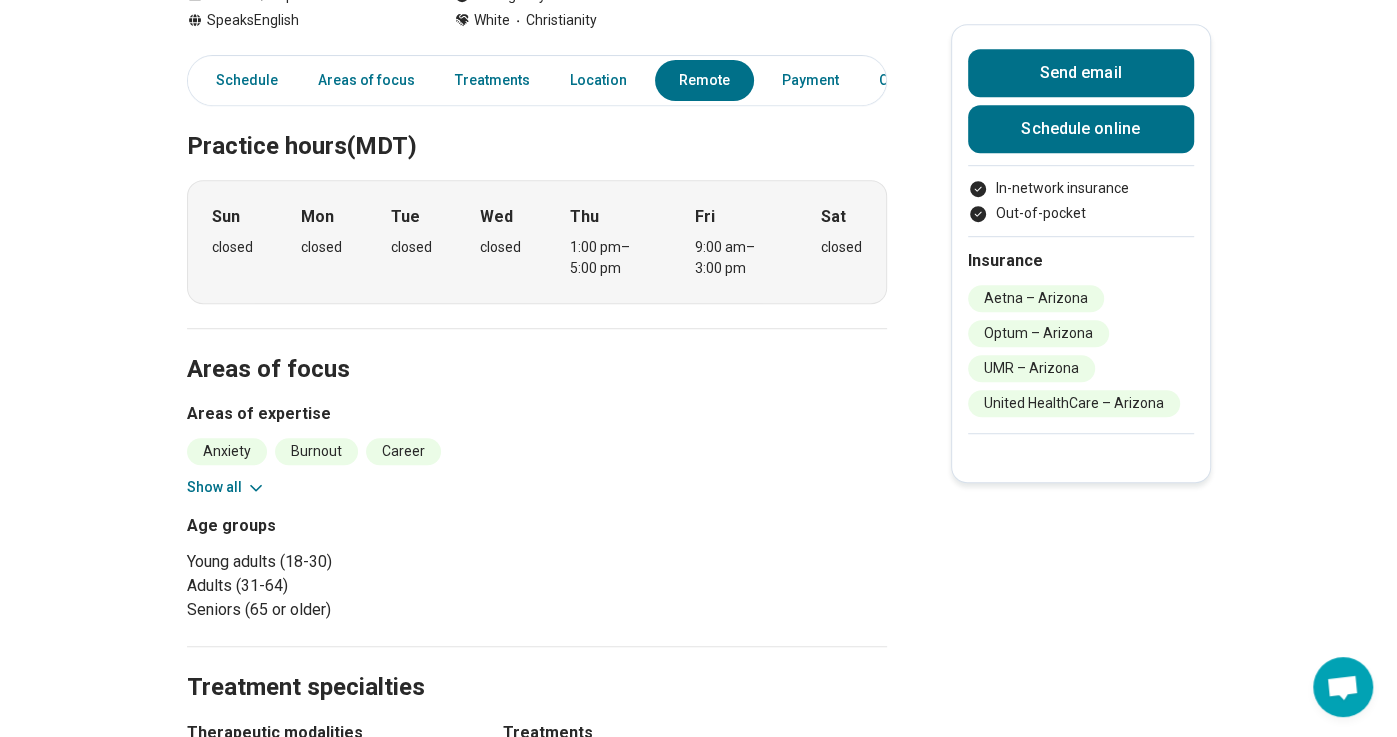 click 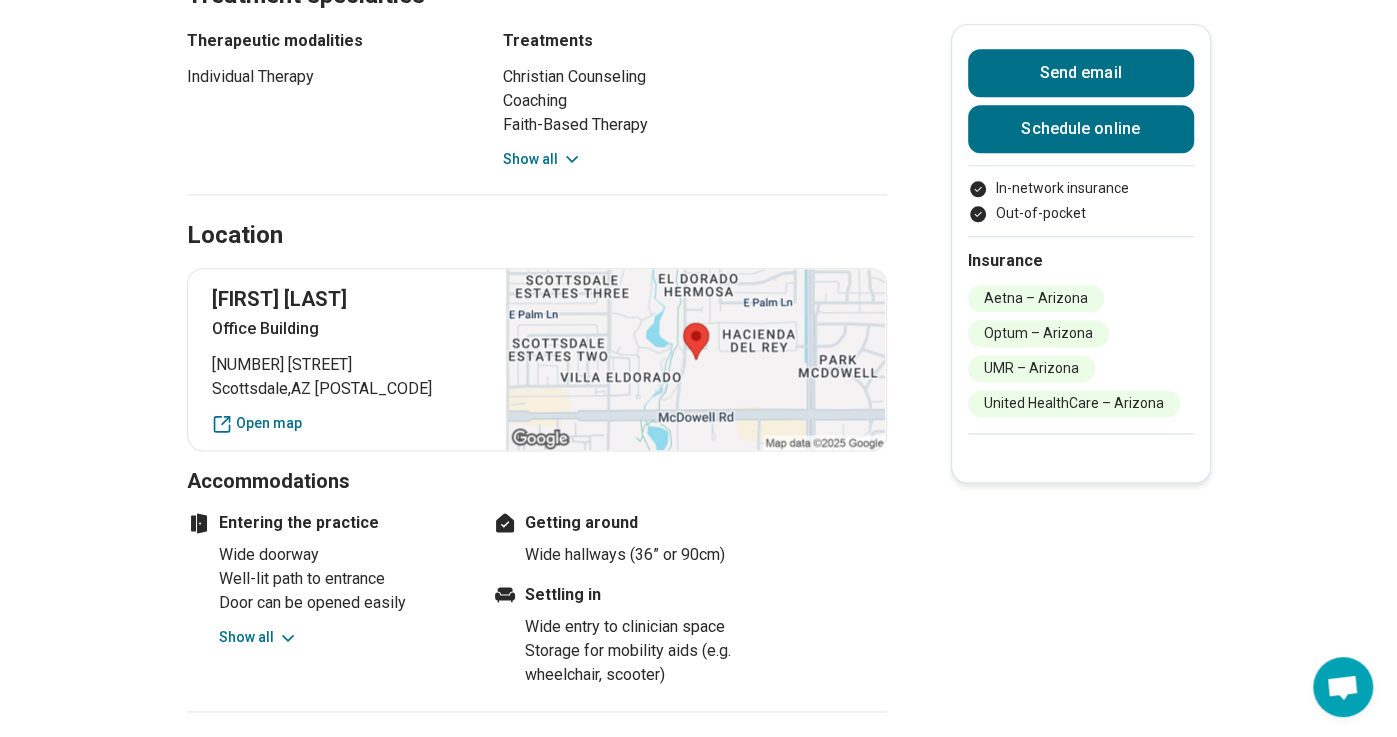 scroll, scrollTop: 1600, scrollLeft: 0, axis: vertical 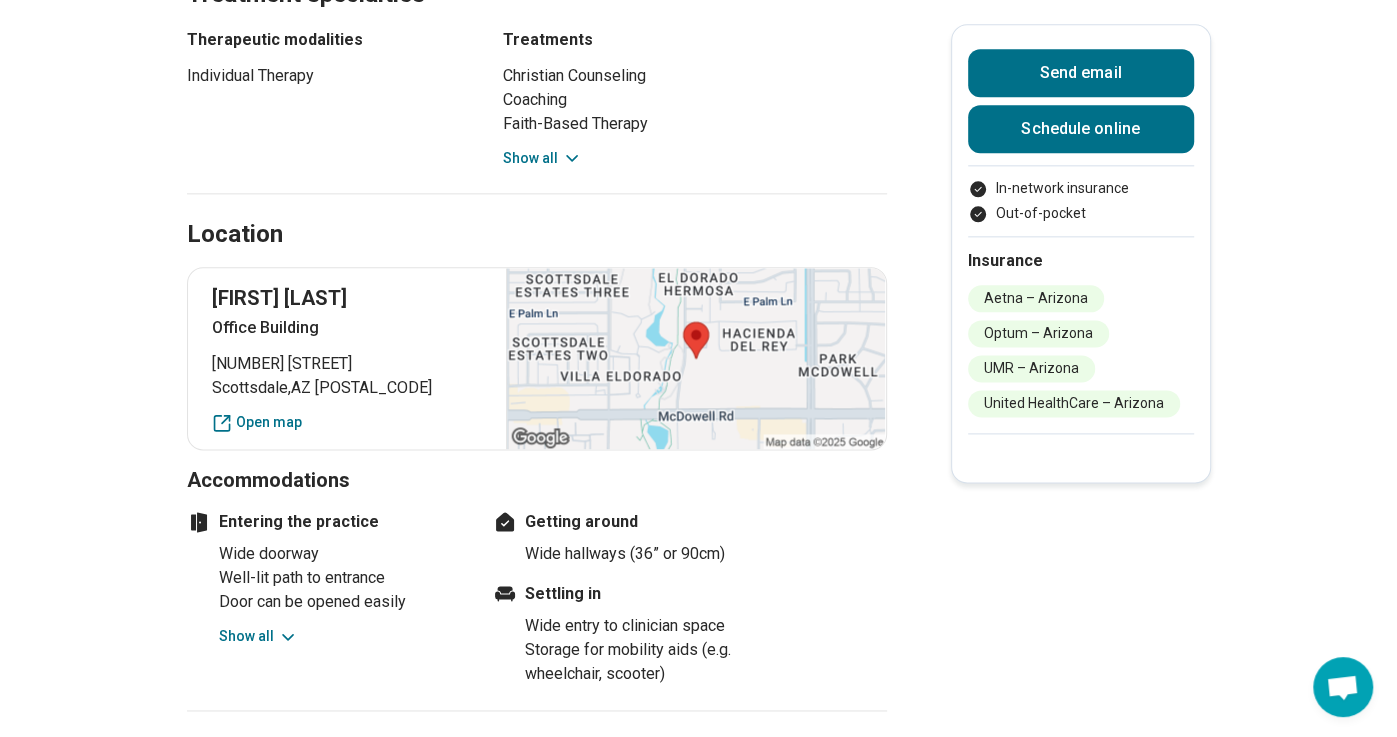 click on "Show all" at bounding box center [542, 158] 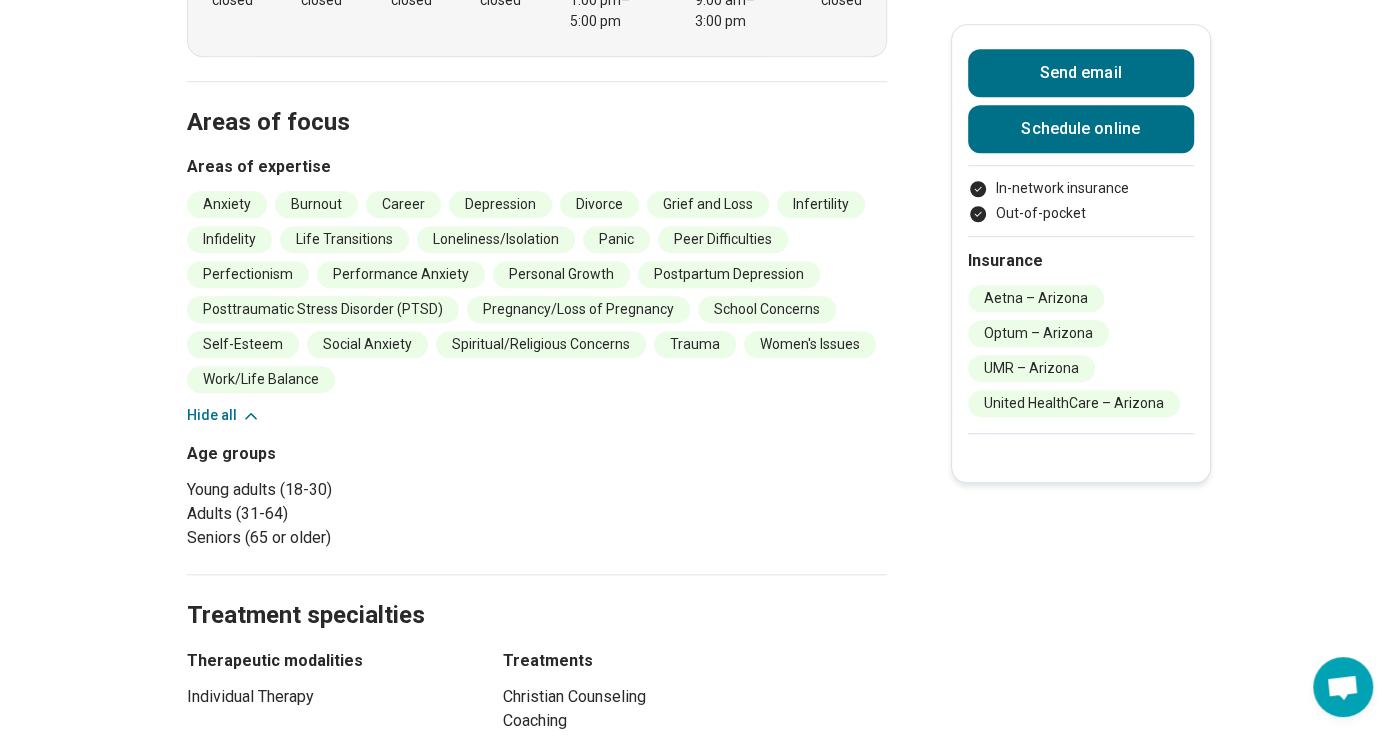 scroll, scrollTop: 973, scrollLeft: 0, axis: vertical 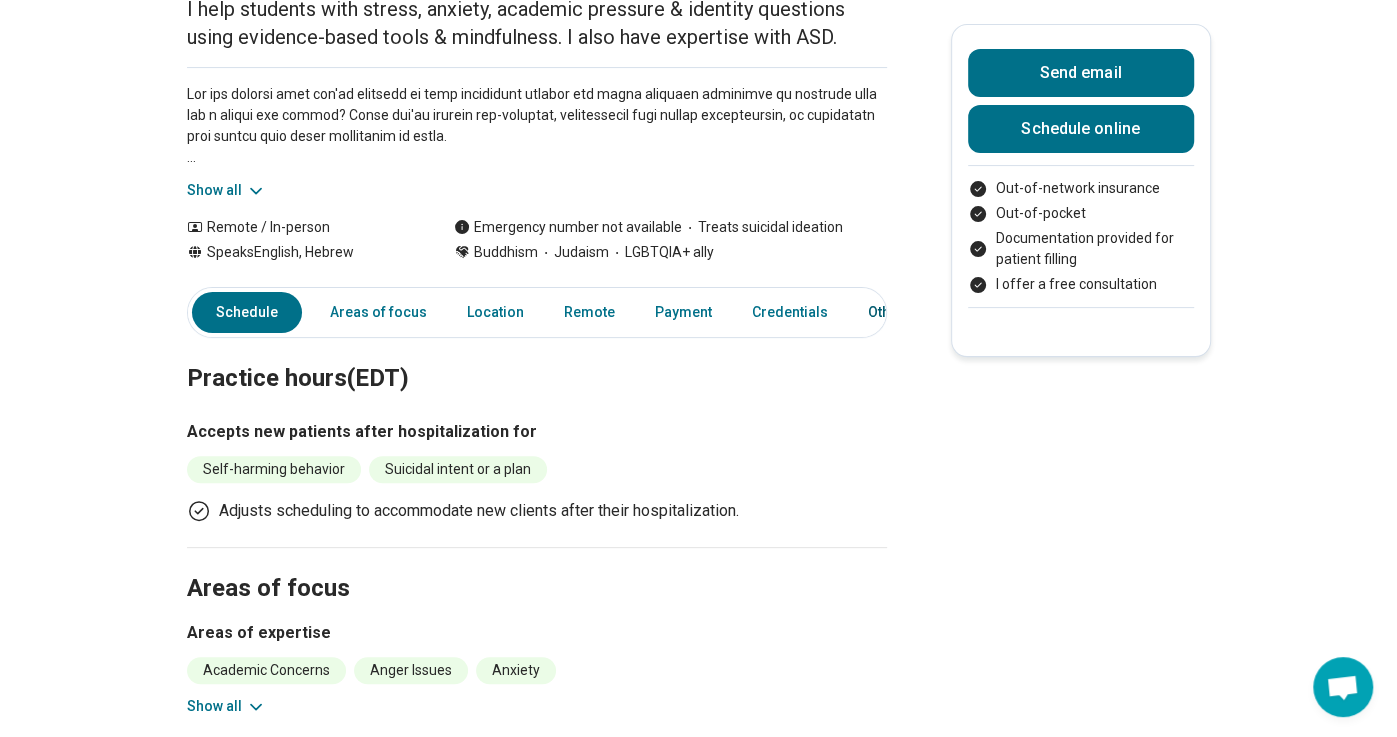 click on "Other" at bounding box center [892, 312] 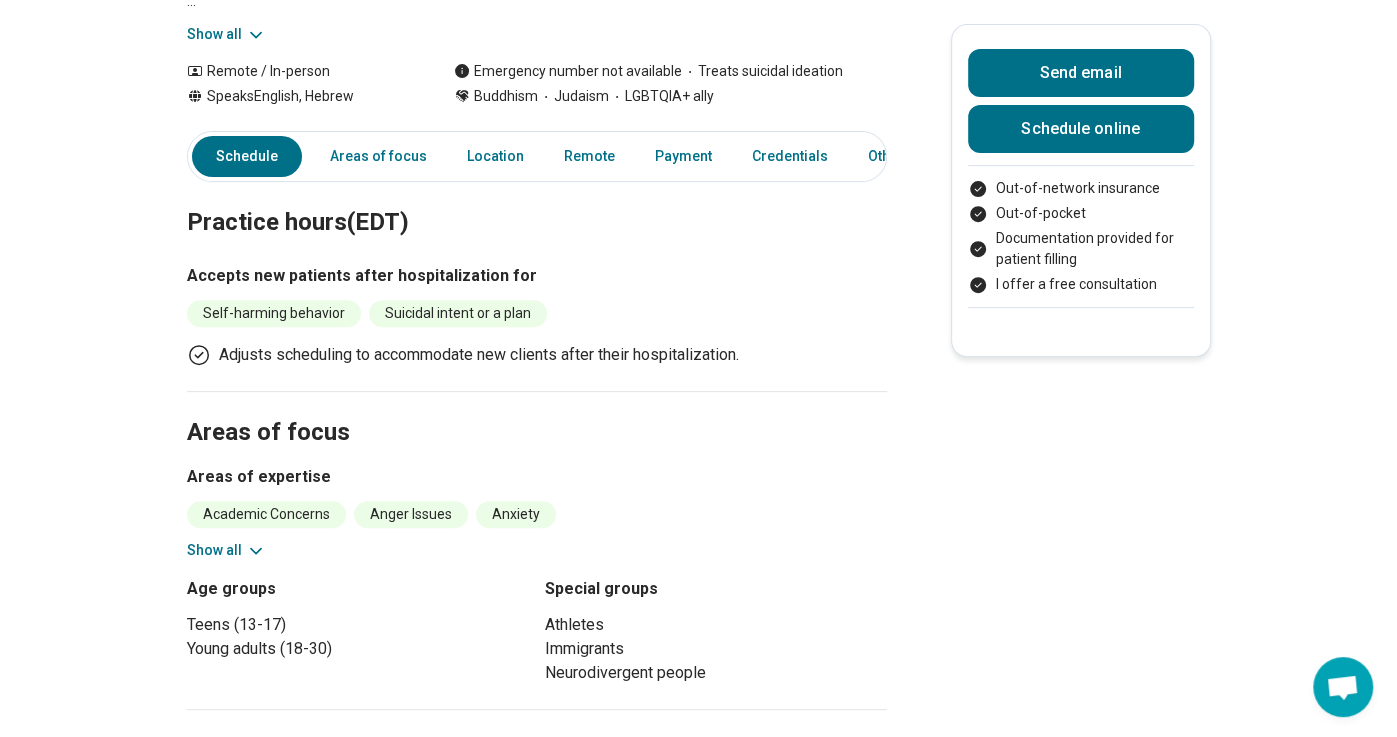 scroll, scrollTop: 443, scrollLeft: 0, axis: vertical 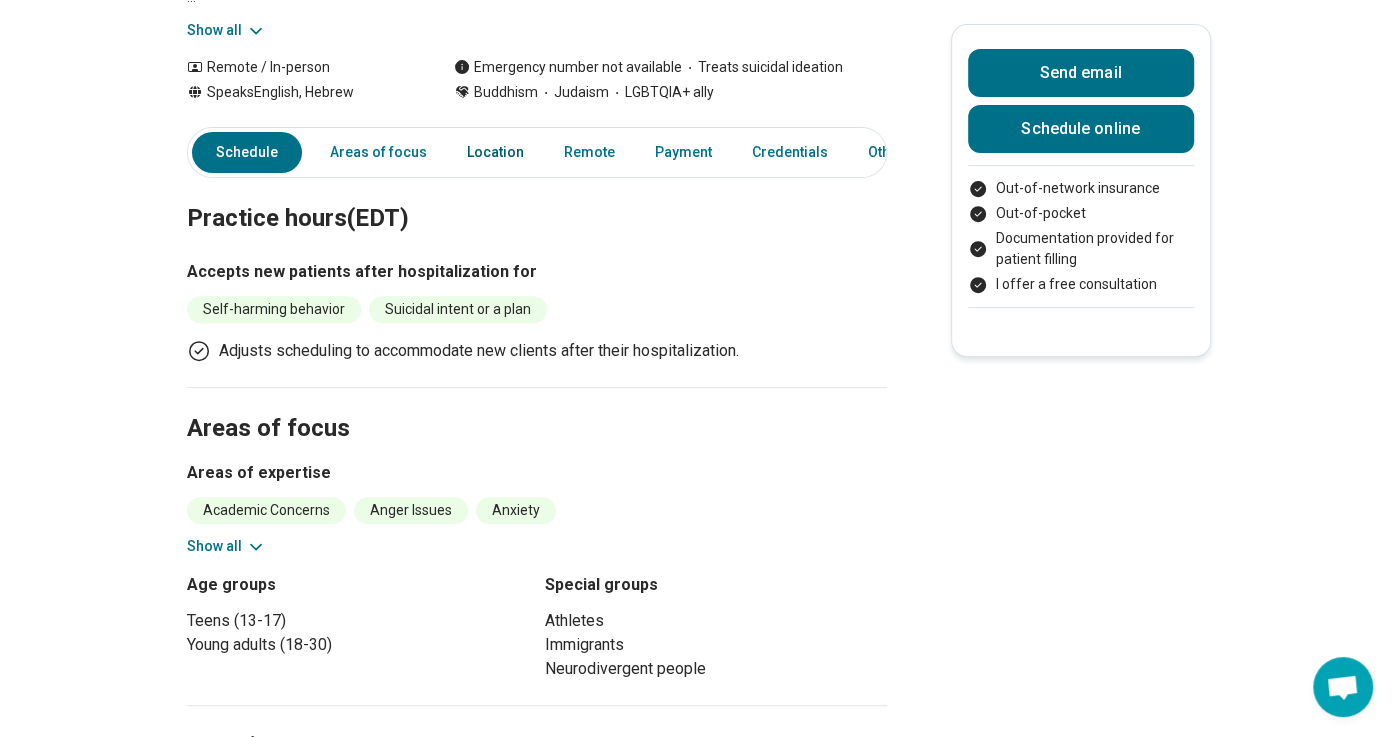 click on "Location" at bounding box center (495, 152) 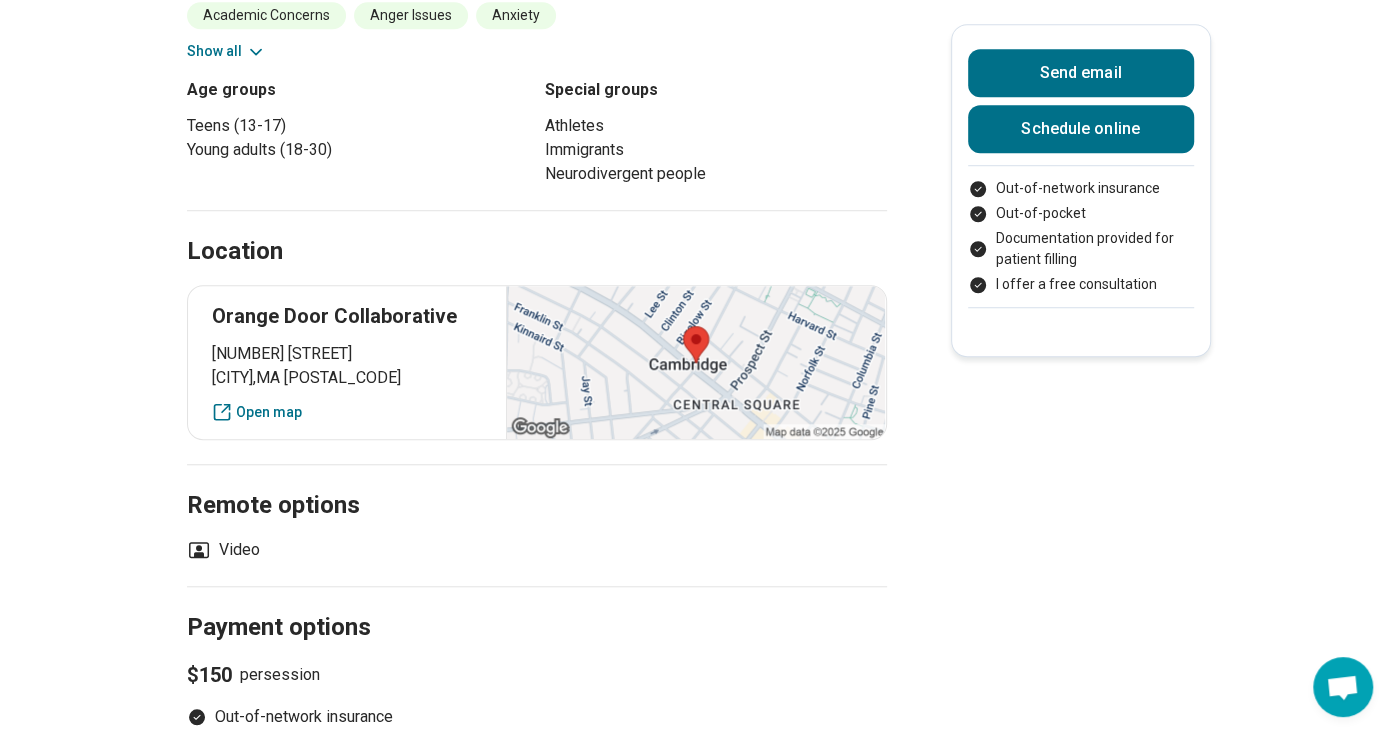 scroll, scrollTop: 949, scrollLeft: 0, axis: vertical 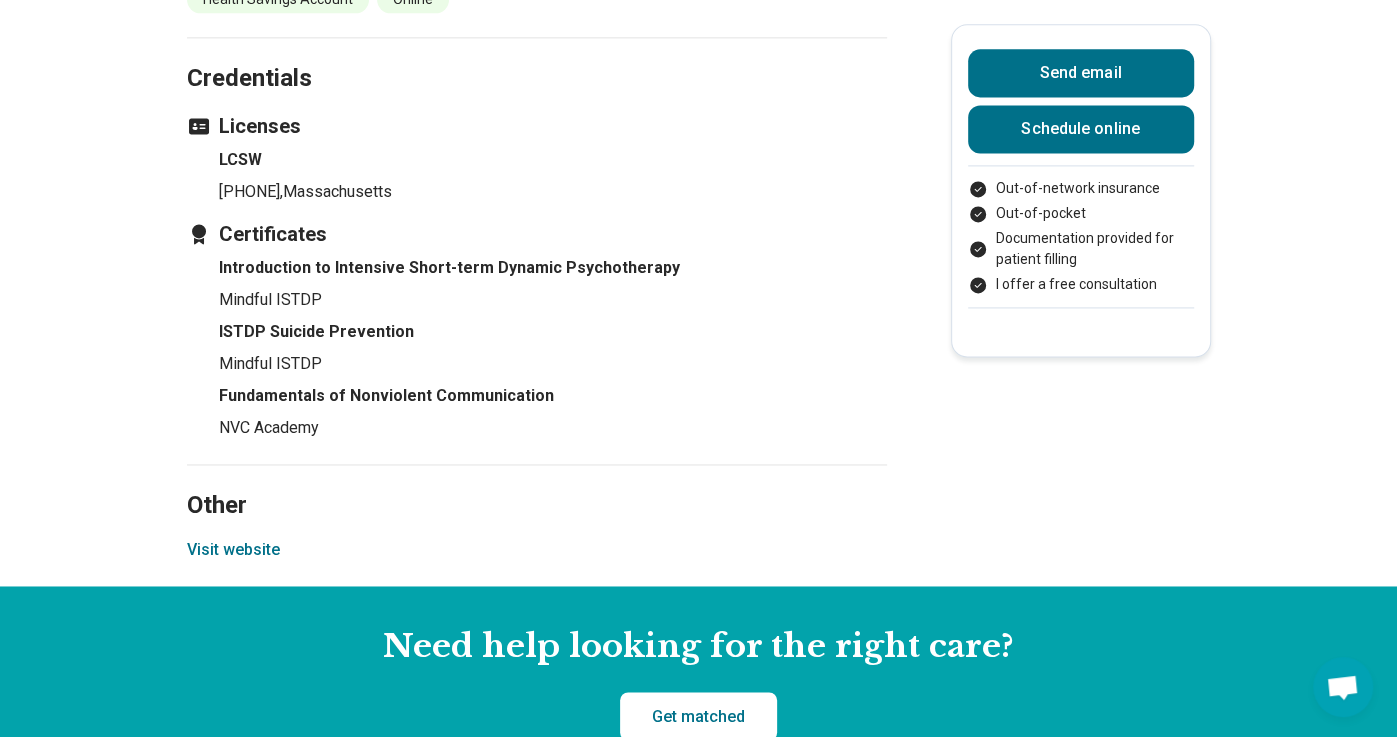 click on "Visit website" at bounding box center [233, 550] 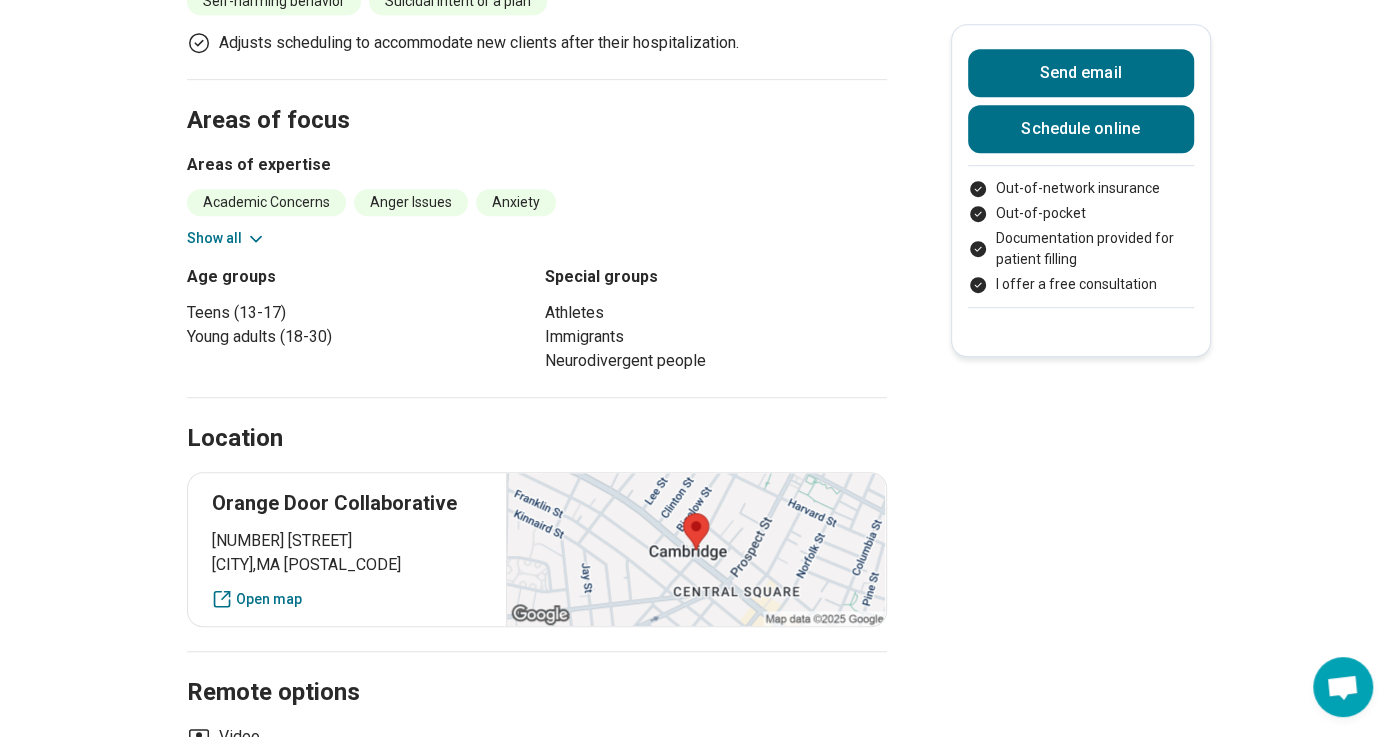 scroll, scrollTop: 0, scrollLeft: 0, axis: both 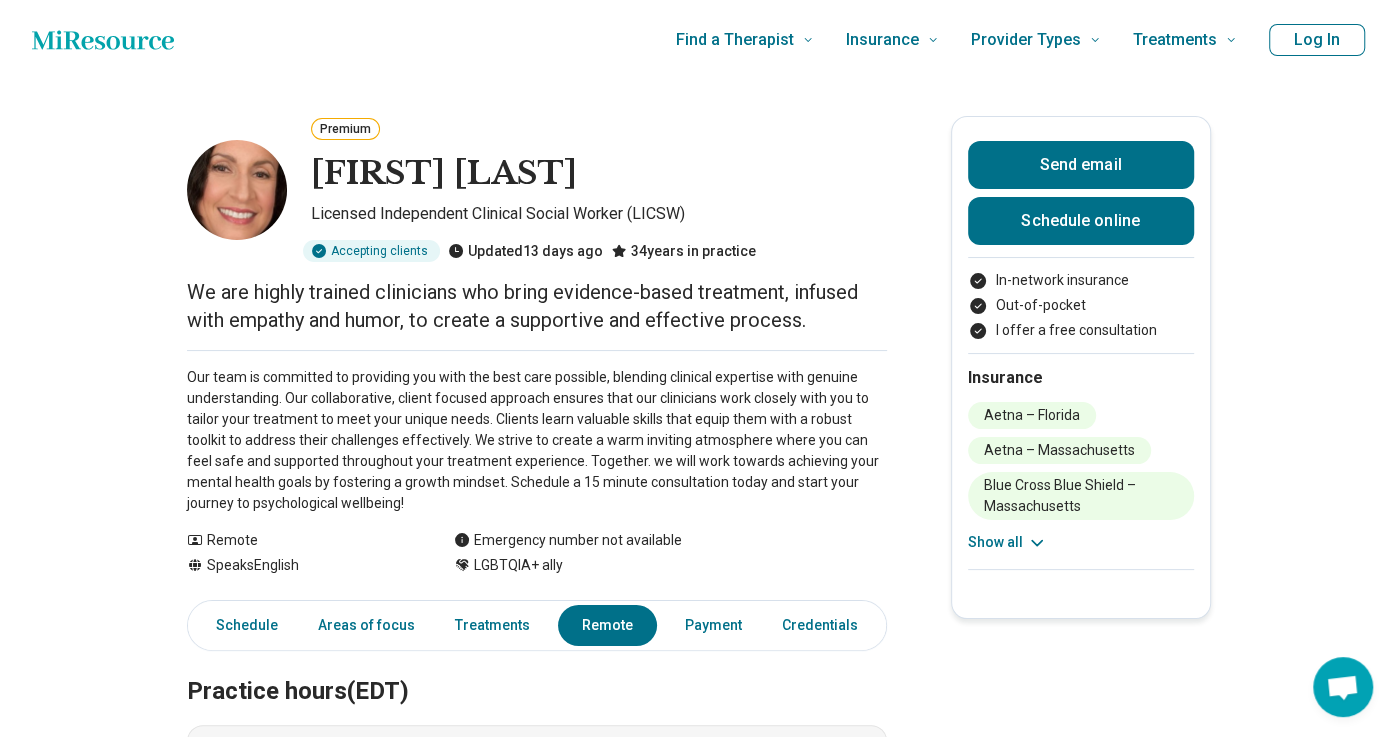 click on "Show all" at bounding box center (1007, 542) 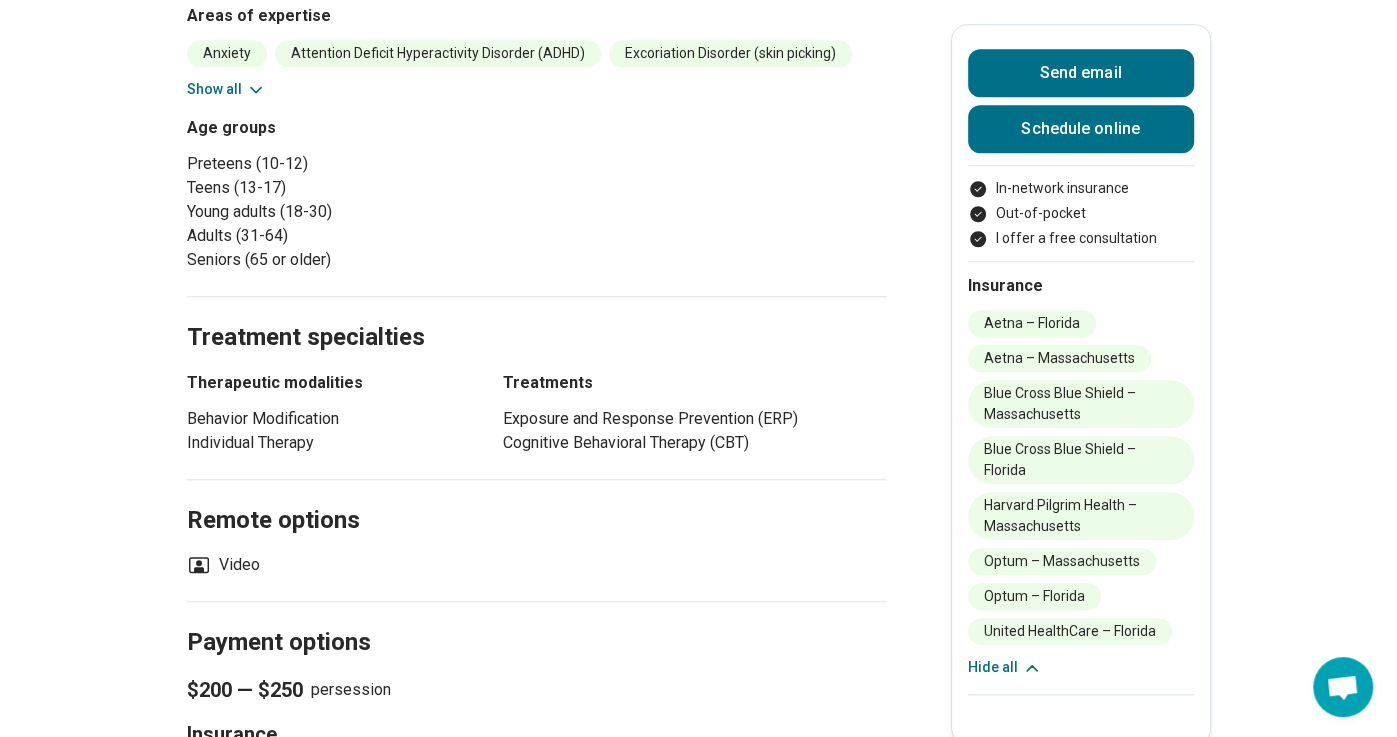 scroll, scrollTop: 0, scrollLeft: 0, axis: both 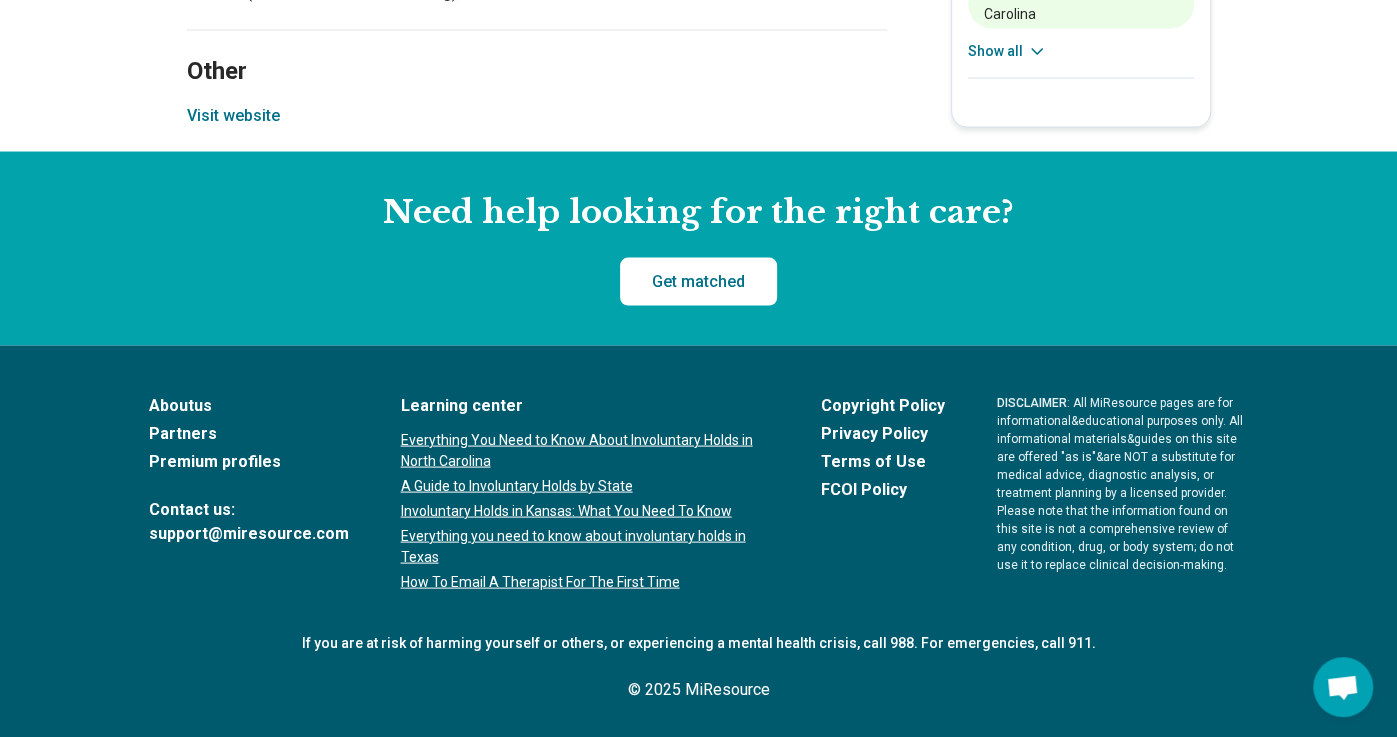 click on "Visit website" at bounding box center [233, 115] 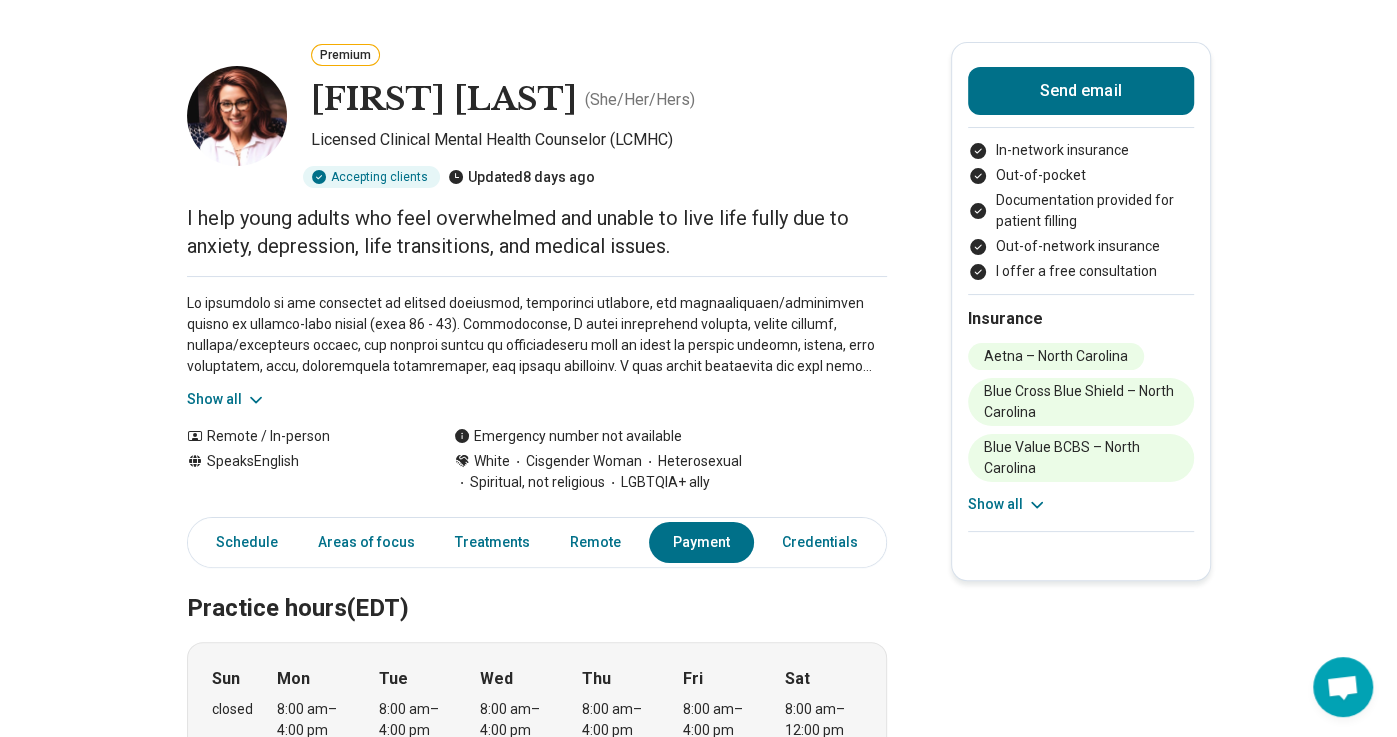 scroll, scrollTop: 0, scrollLeft: 0, axis: both 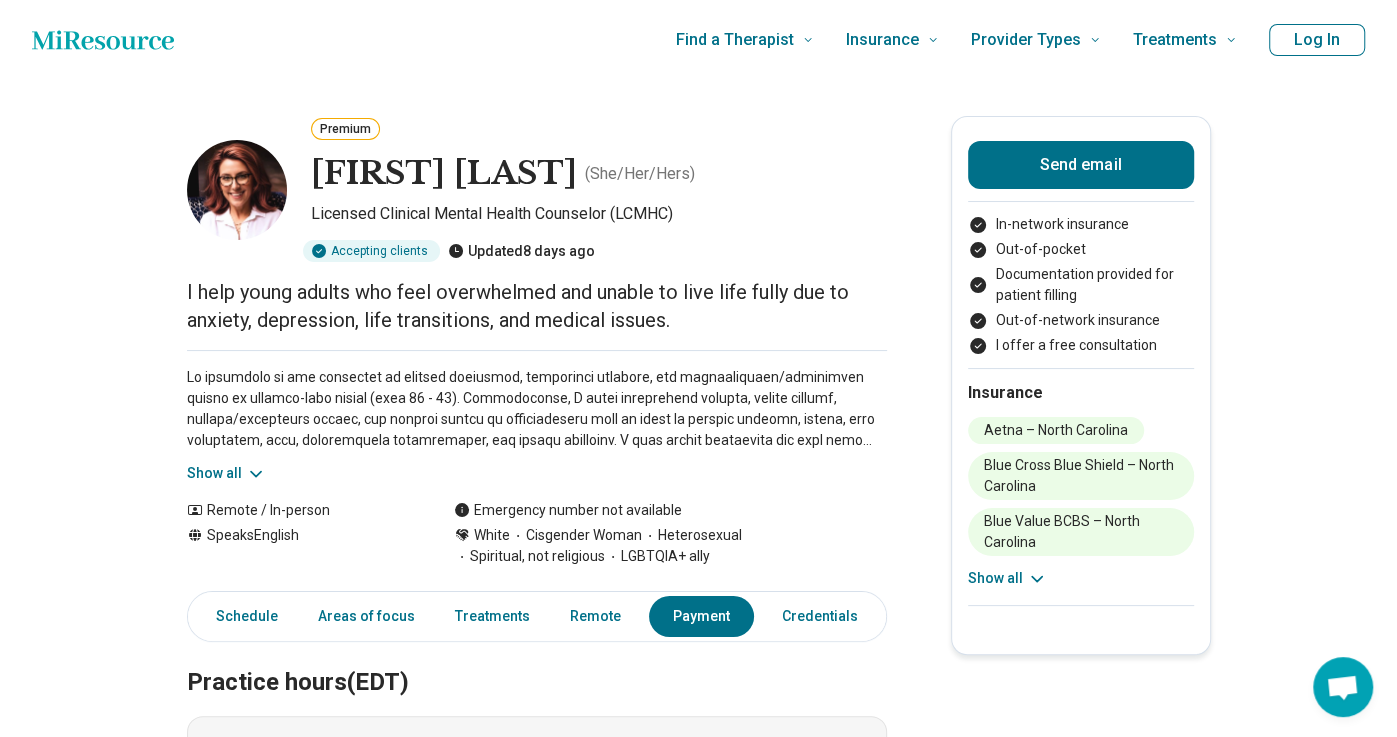click on "Show all" at bounding box center [226, 473] 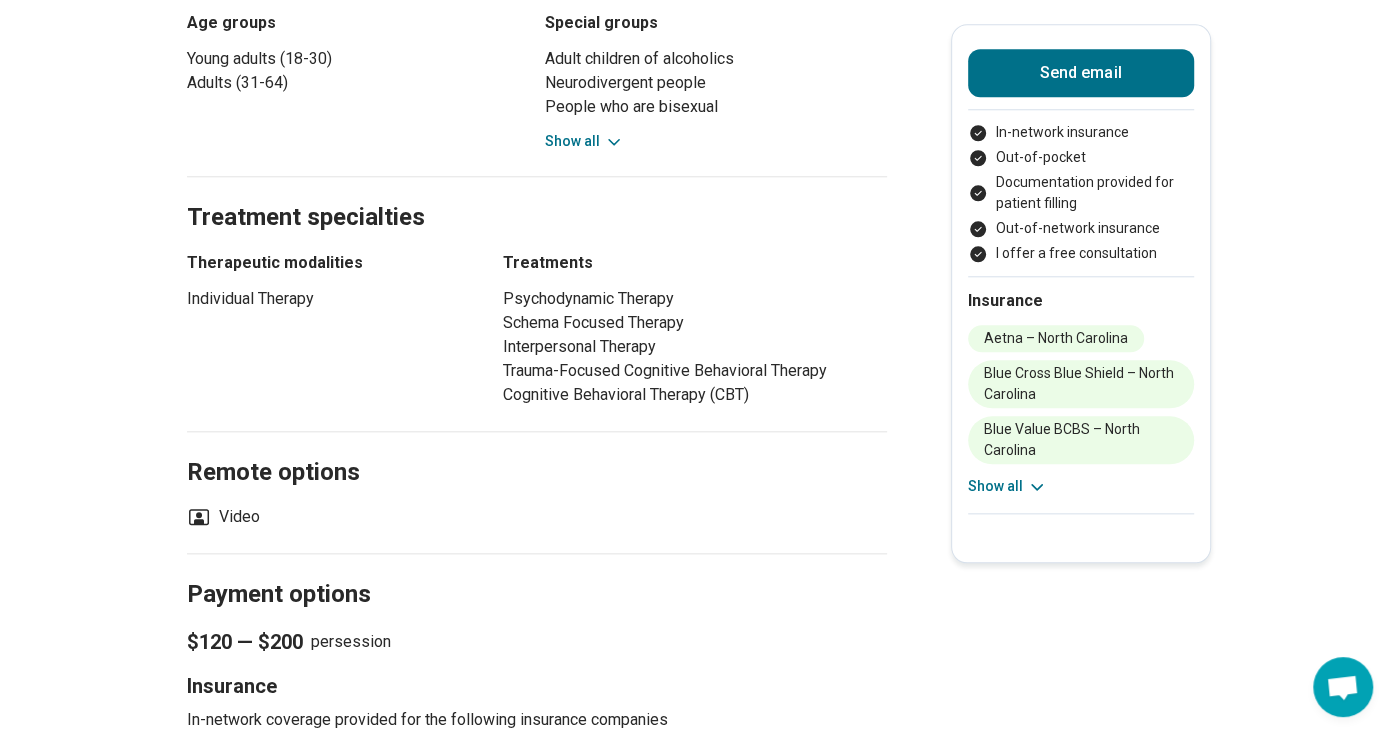 scroll, scrollTop: 0, scrollLeft: 0, axis: both 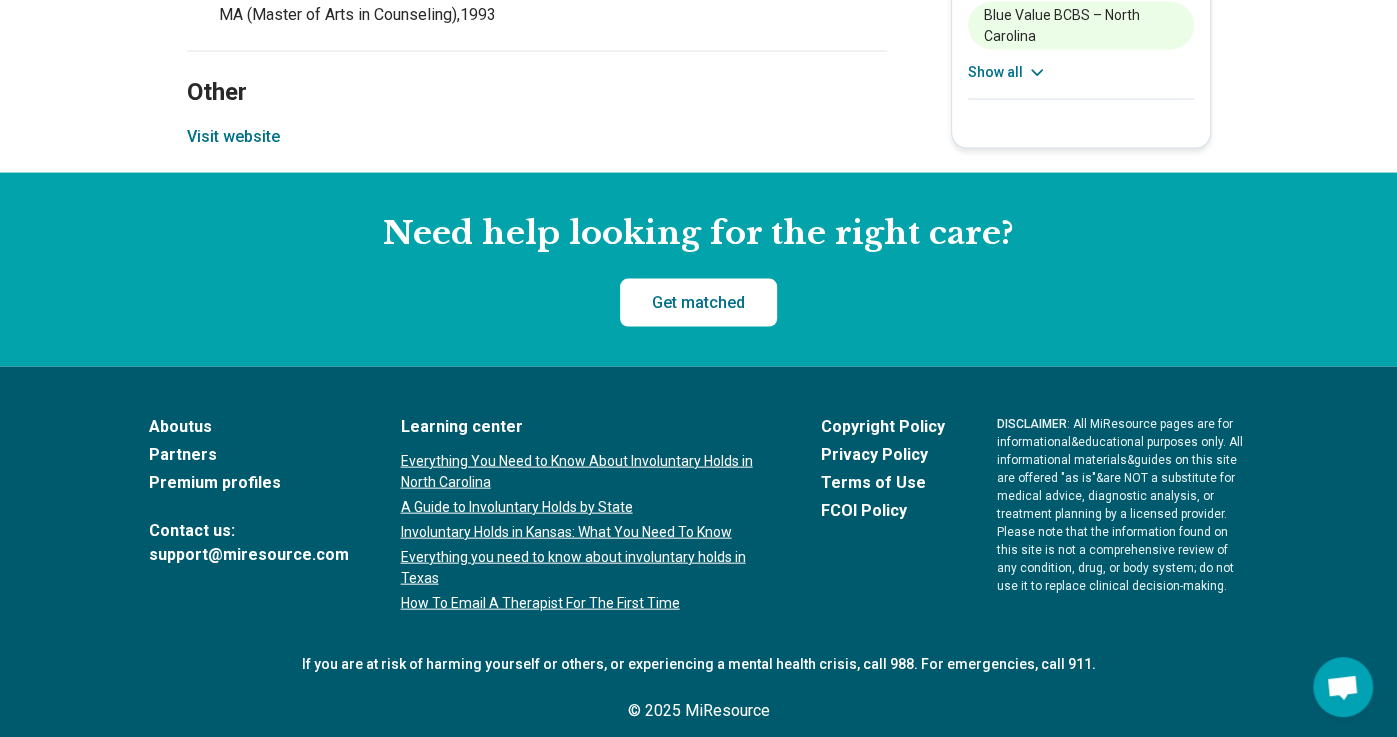 click on "Visit website" at bounding box center [233, 137] 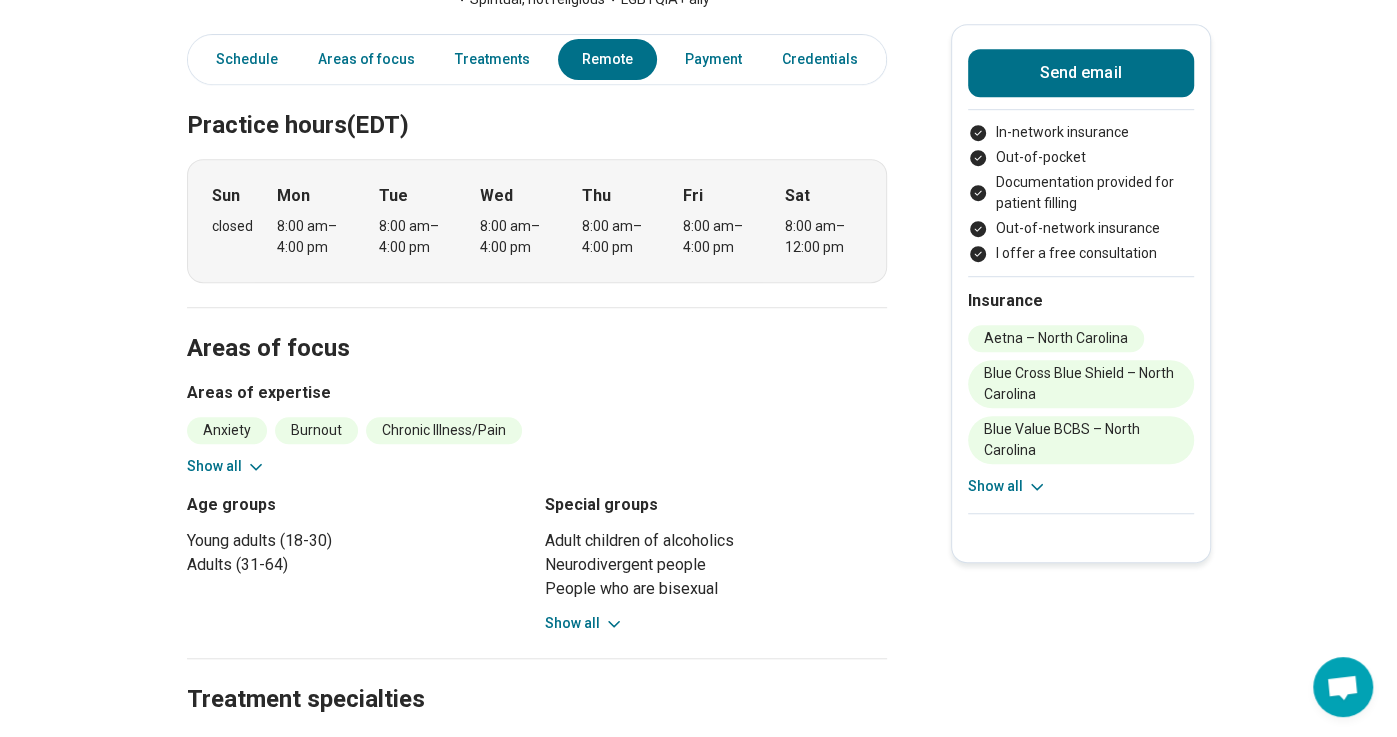 scroll, scrollTop: 337, scrollLeft: 0, axis: vertical 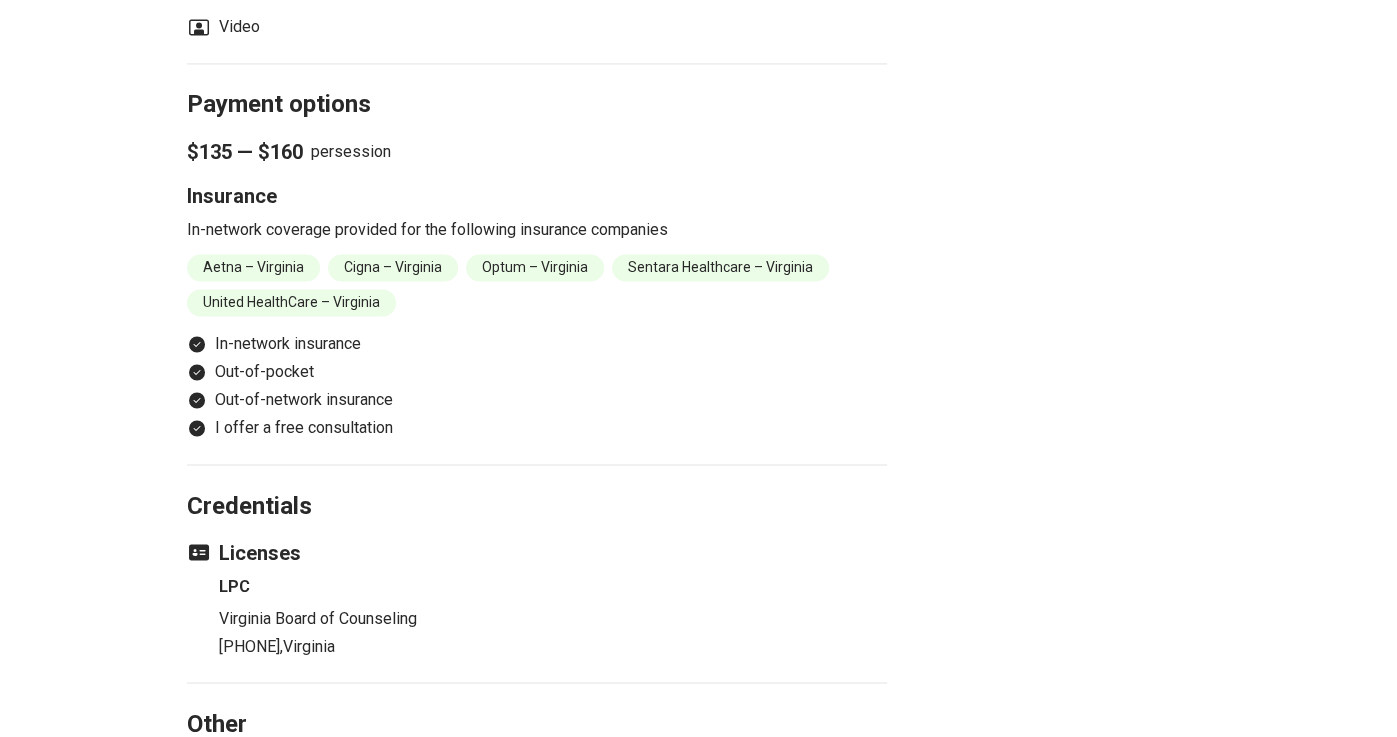 click on "[POSTAL_CODE] ,  [STATE]" at bounding box center (553, 646) 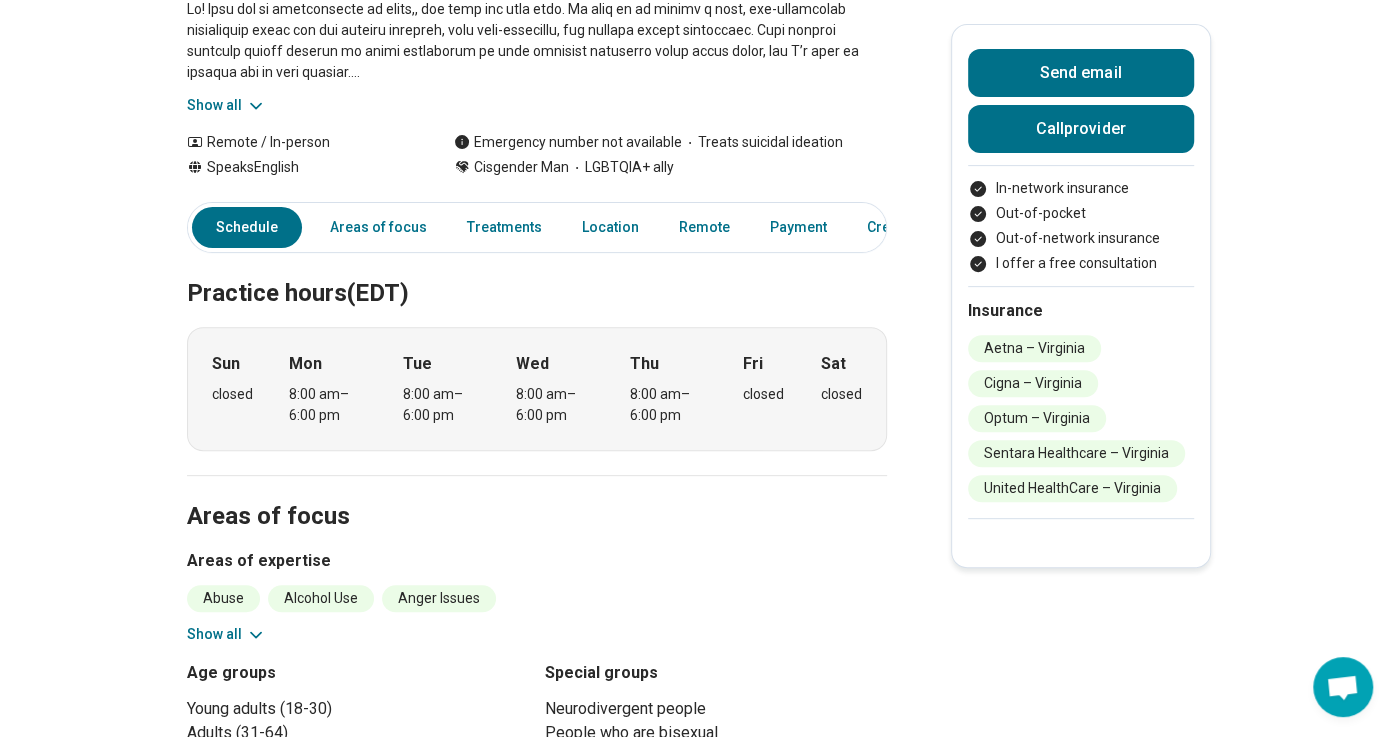 scroll, scrollTop: 0, scrollLeft: 0, axis: both 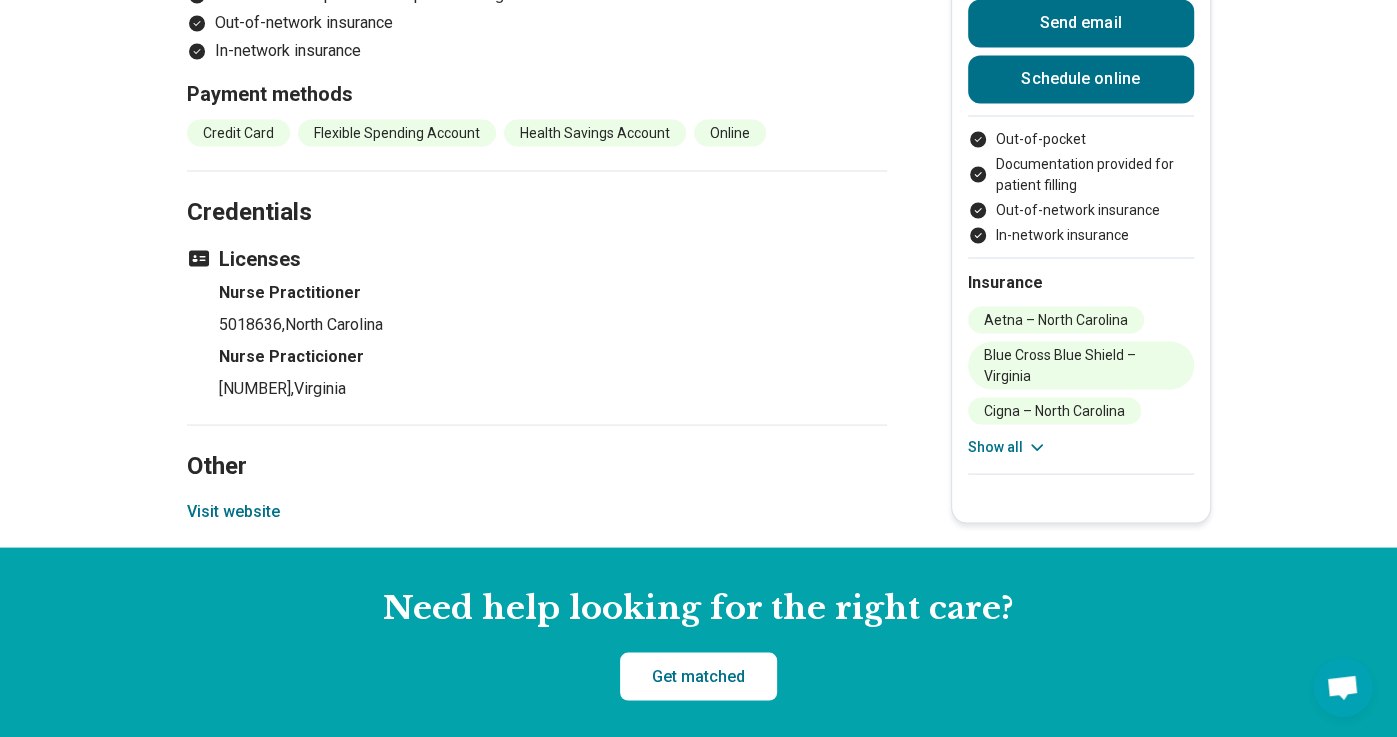 click on "0024187899 ,  Virginia" at bounding box center (553, 388) 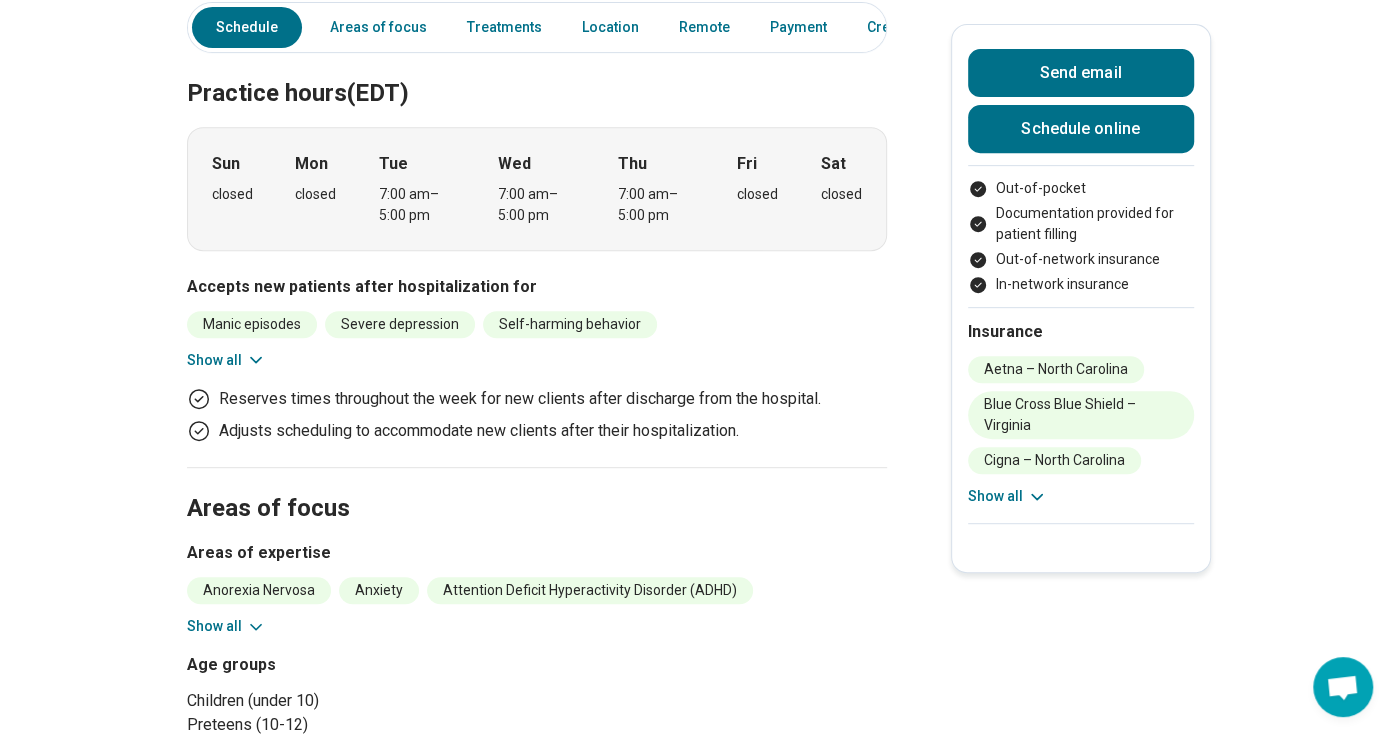 scroll, scrollTop: 0, scrollLeft: 0, axis: both 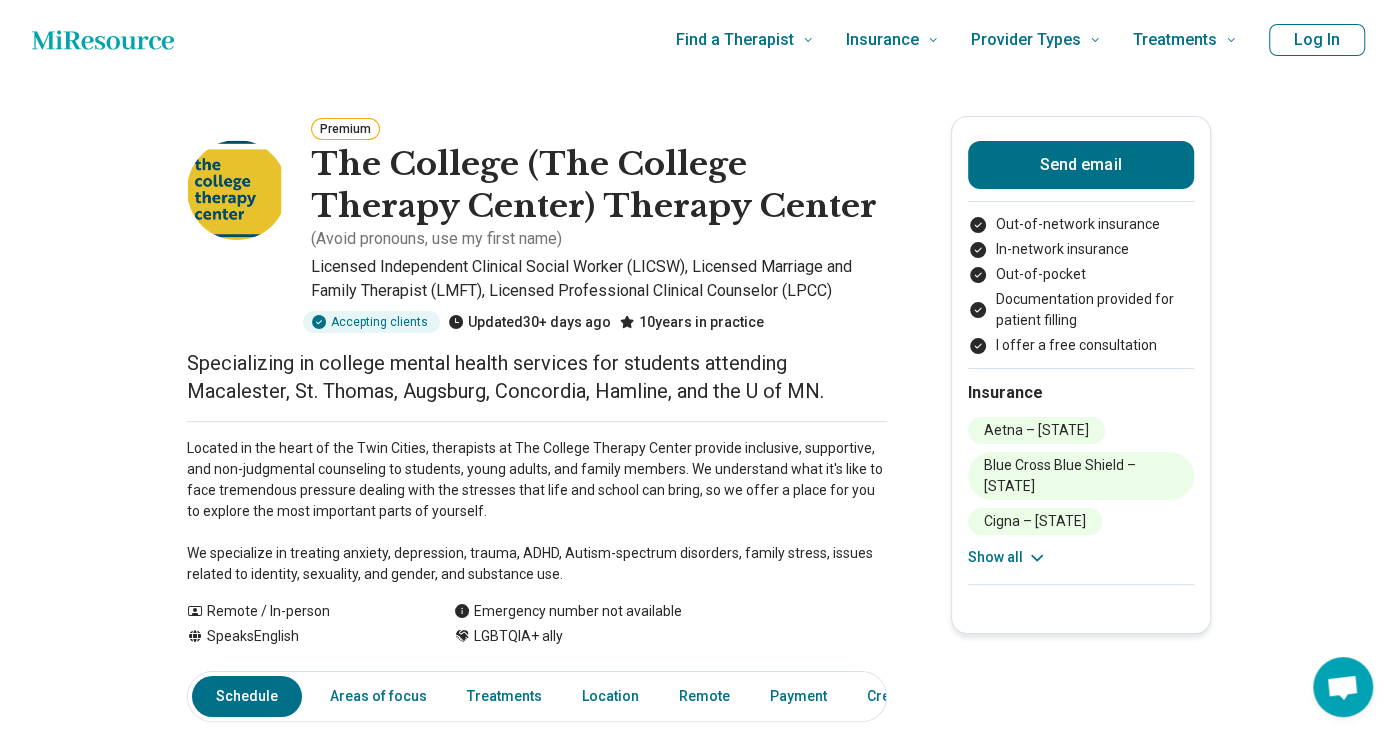 click 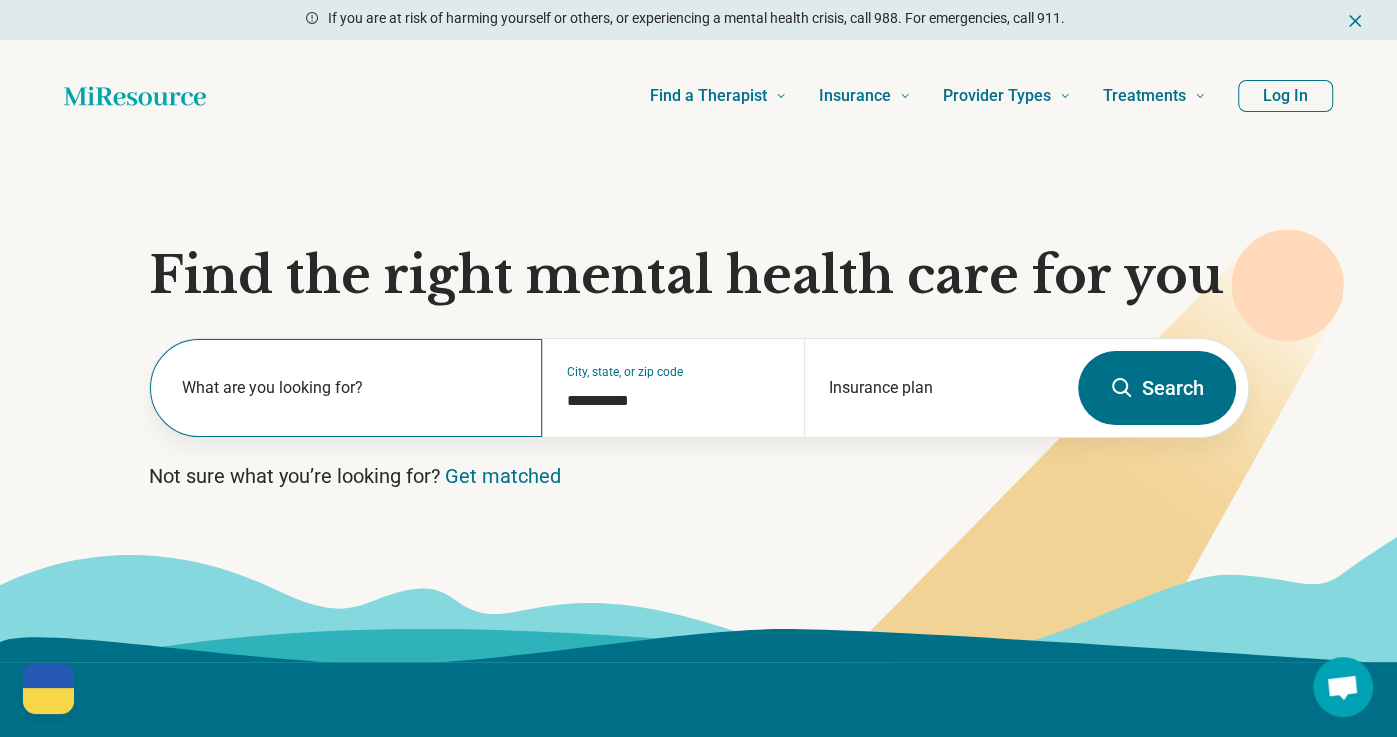 click on "What are you looking for?" at bounding box center (350, 388) 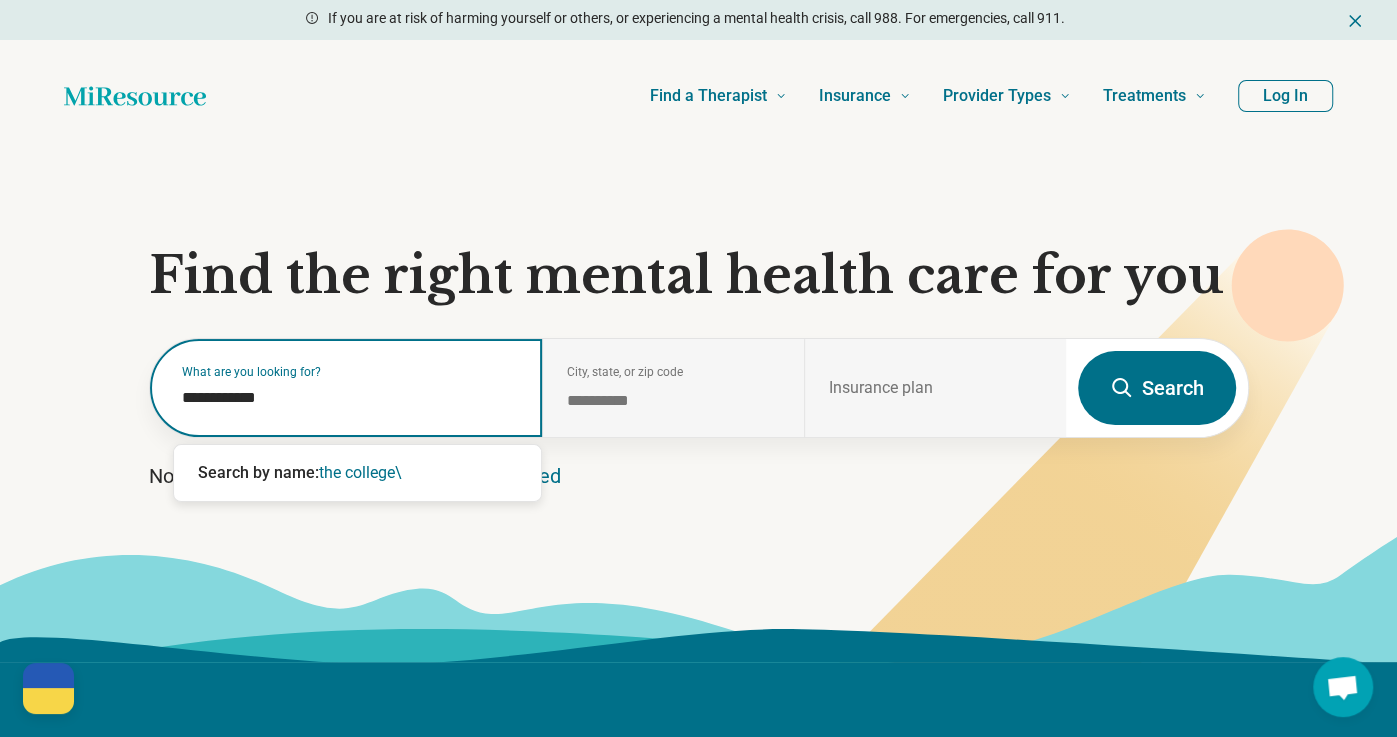 type on "**********" 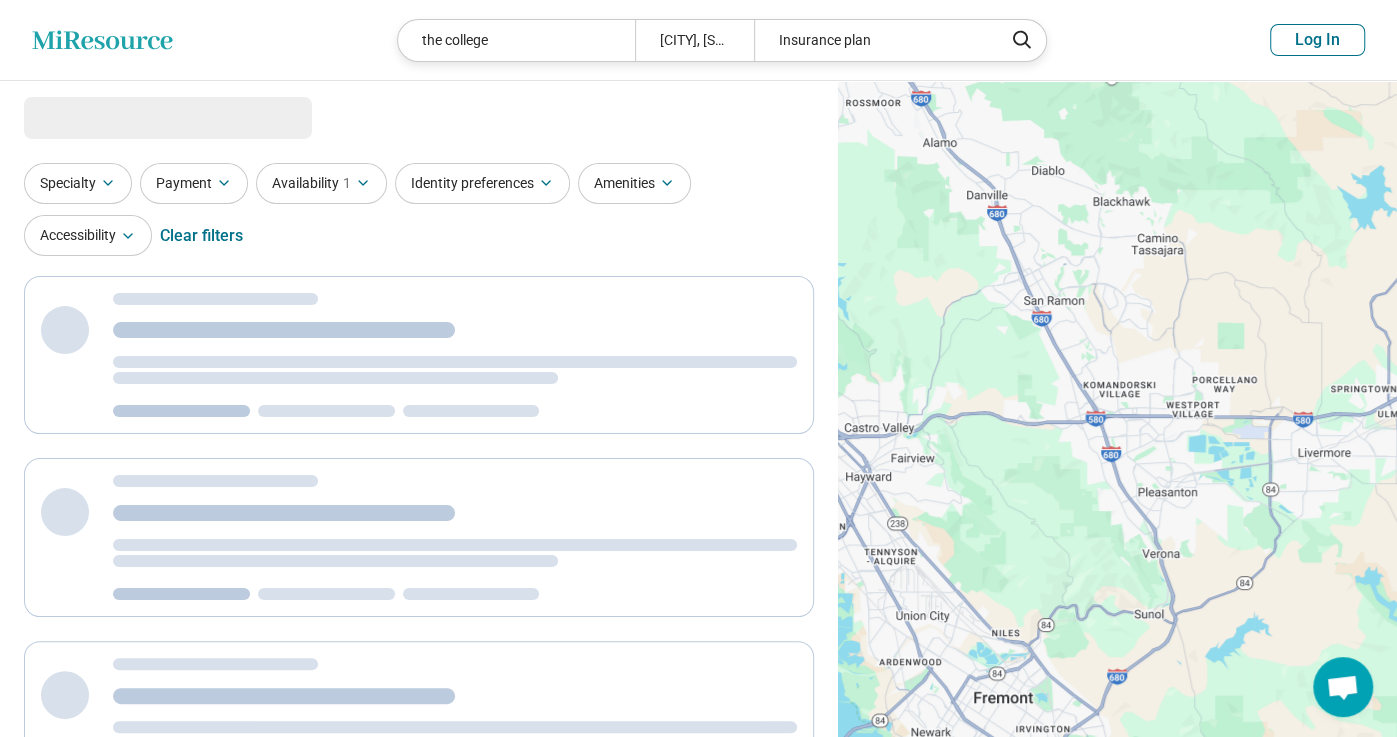 select on "***" 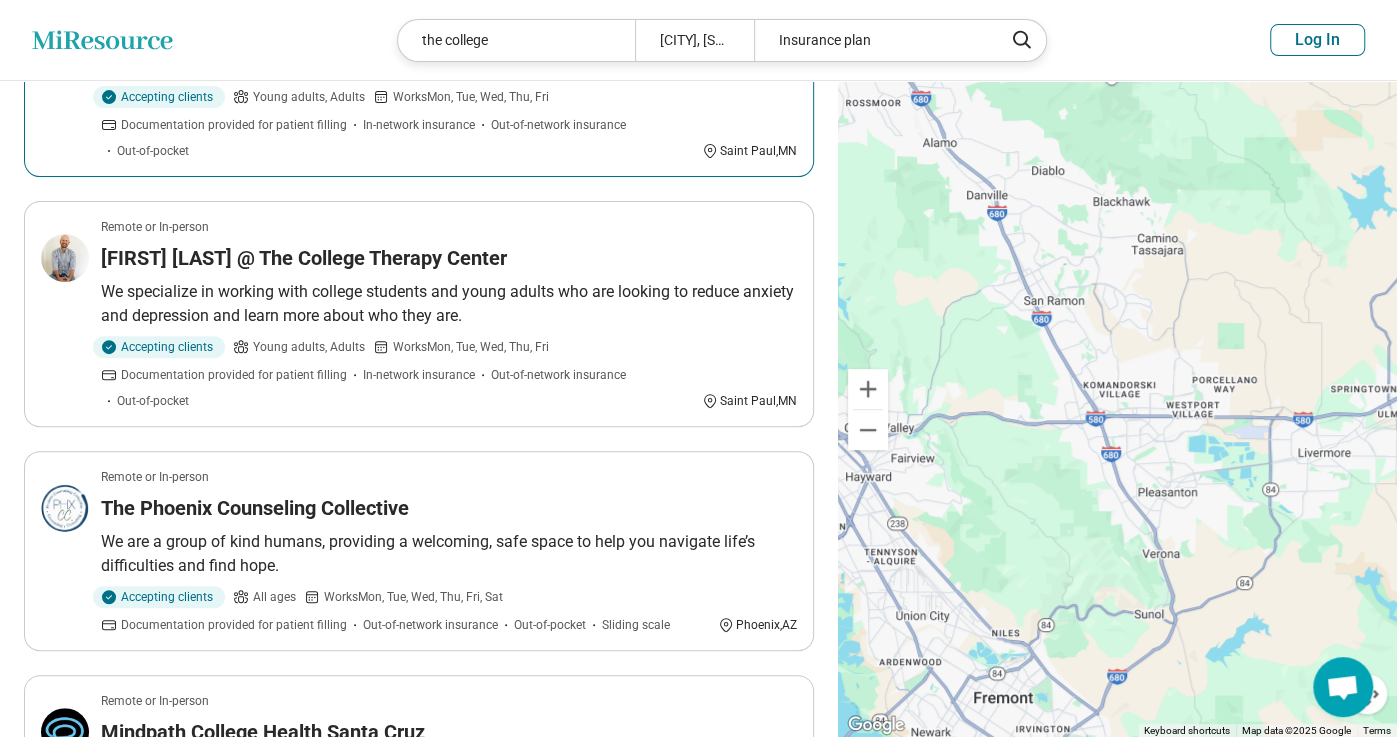 scroll, scrollTop: 325, scrollLeft: 0, axis: vertical 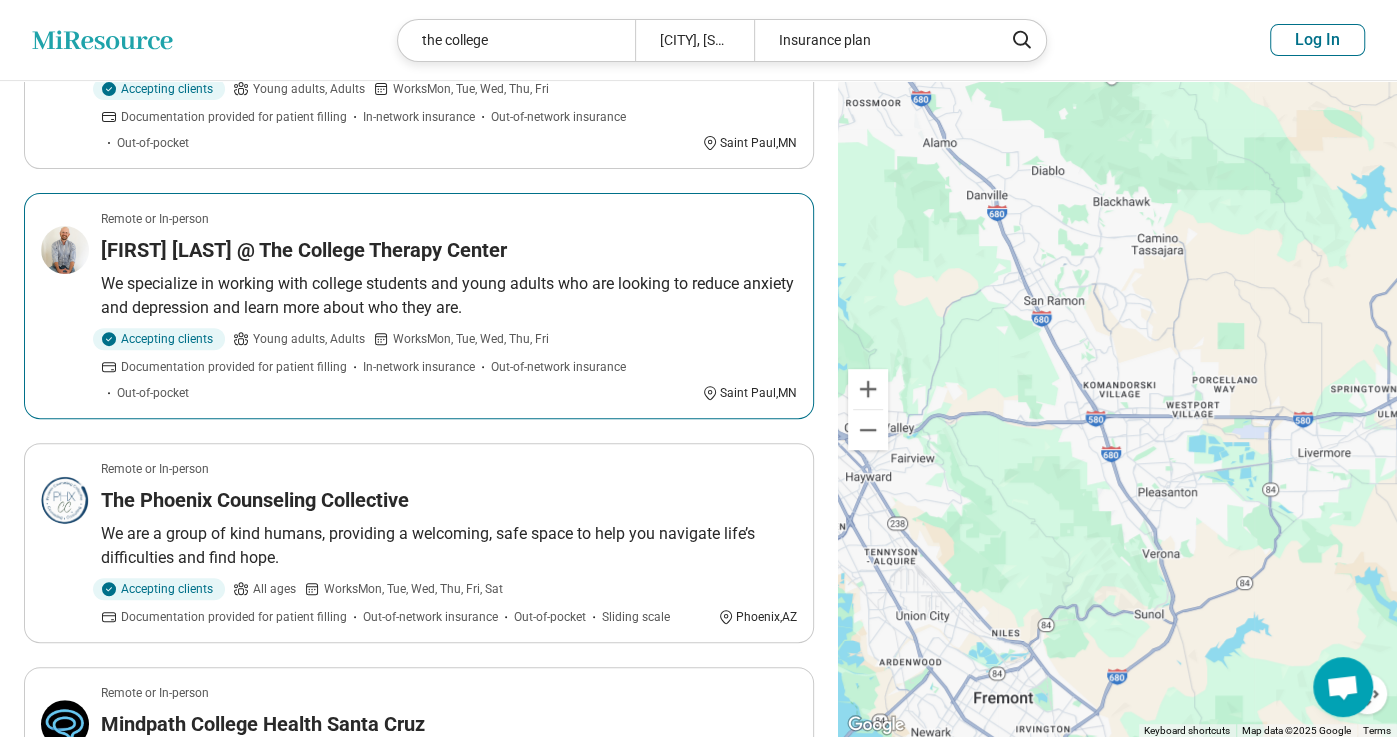 click on "We specialize in working with college students and young adults who are looking to reduce anxiety and depression and learn more about who they are." at bounding box center [449, 296] 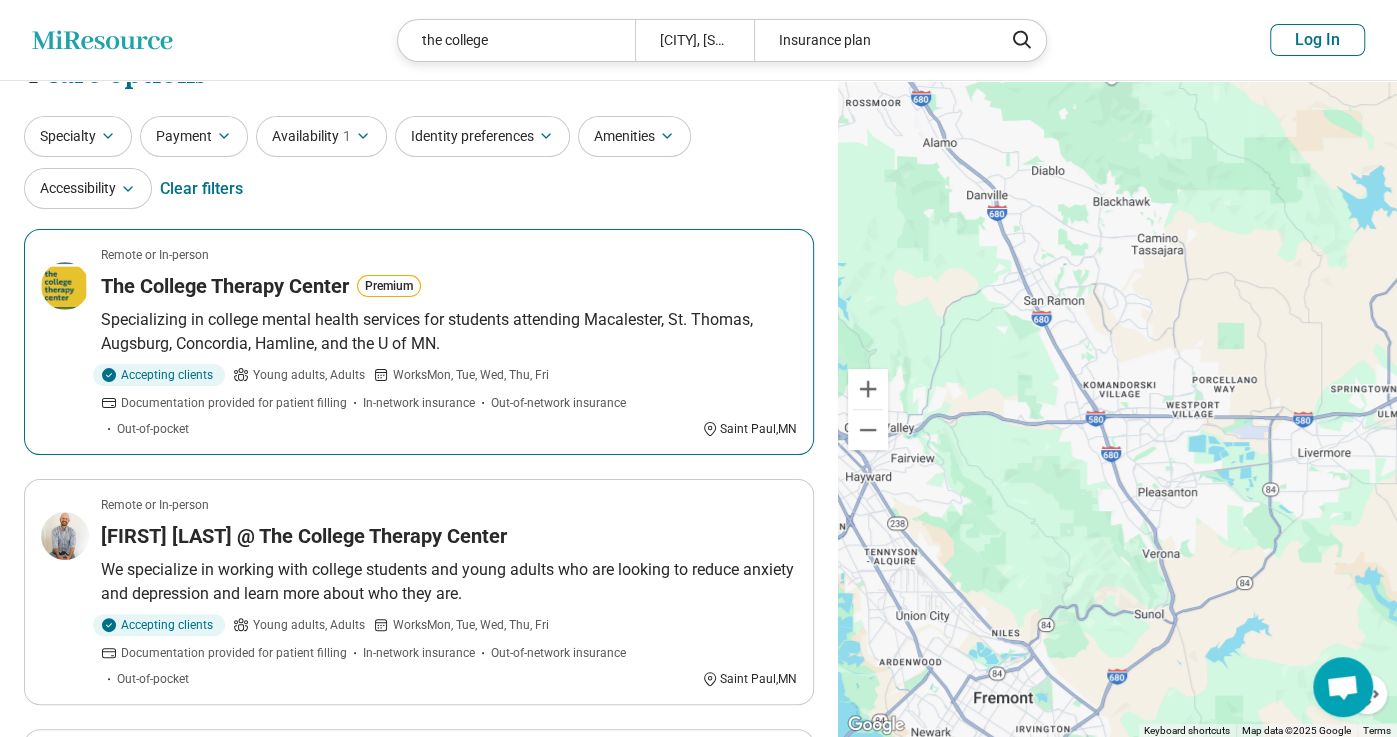scroll, scrollTop: 0, scrollLeft: 0, axis: both 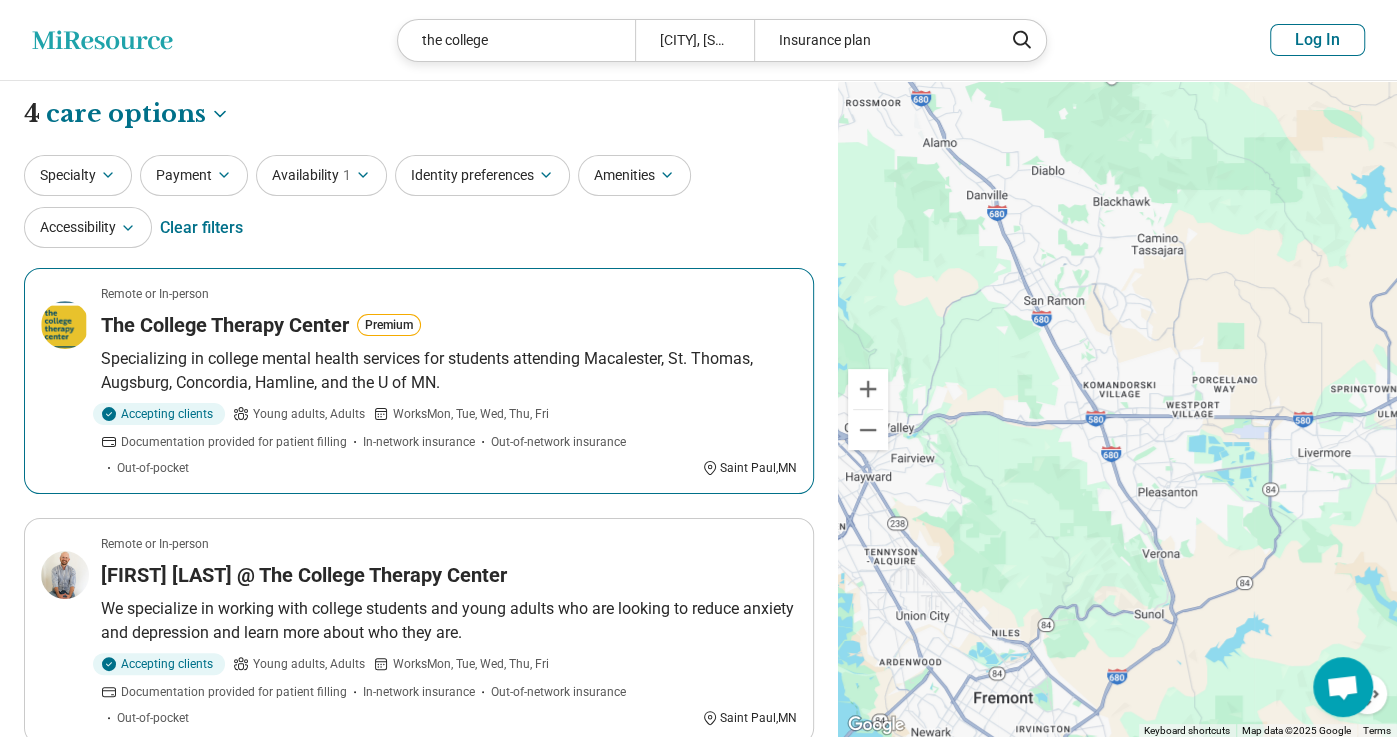 click on "Specializing in college mental health services for students attending Macalester, St. Thomas, Augsburg, Concordia, Hamline, and the U of MN." at bounding box center (449, 371) 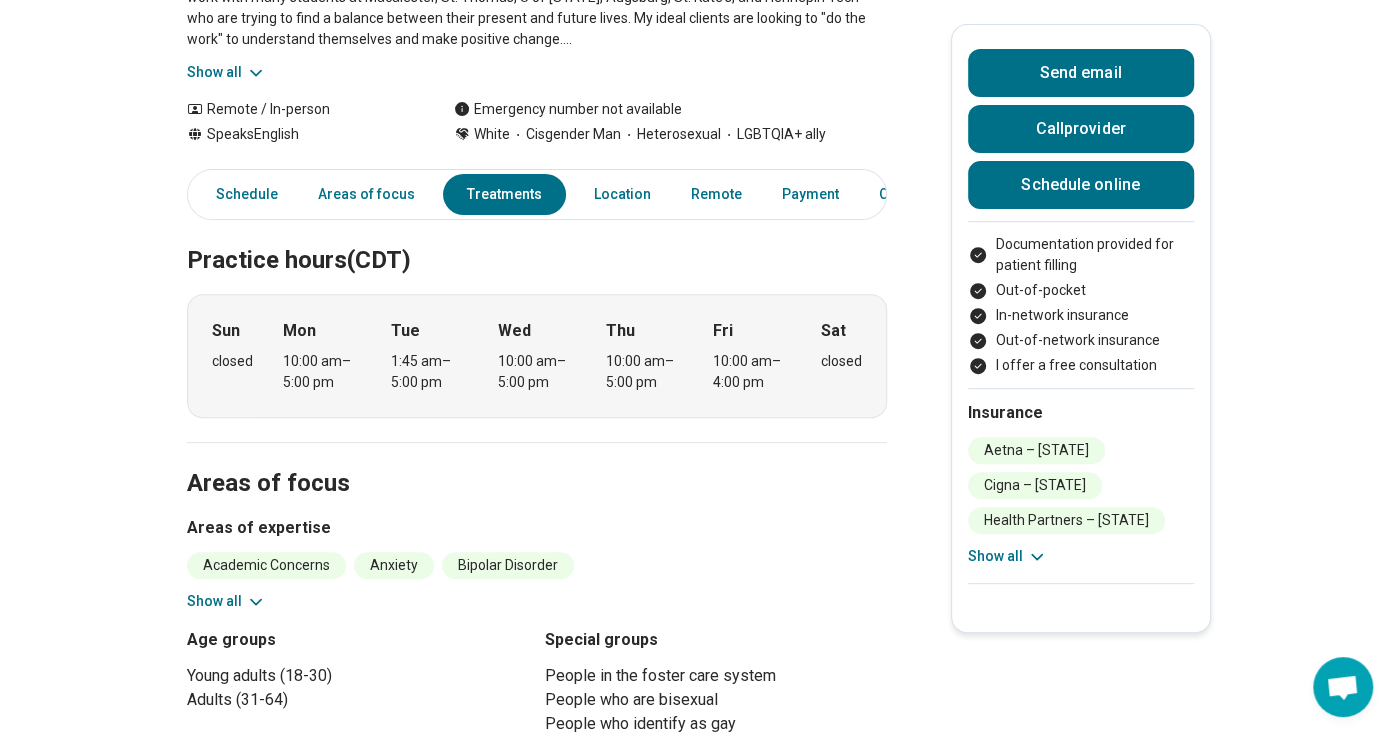 scroll, scrollTop: 0, scrollLeft: 0, axis: both 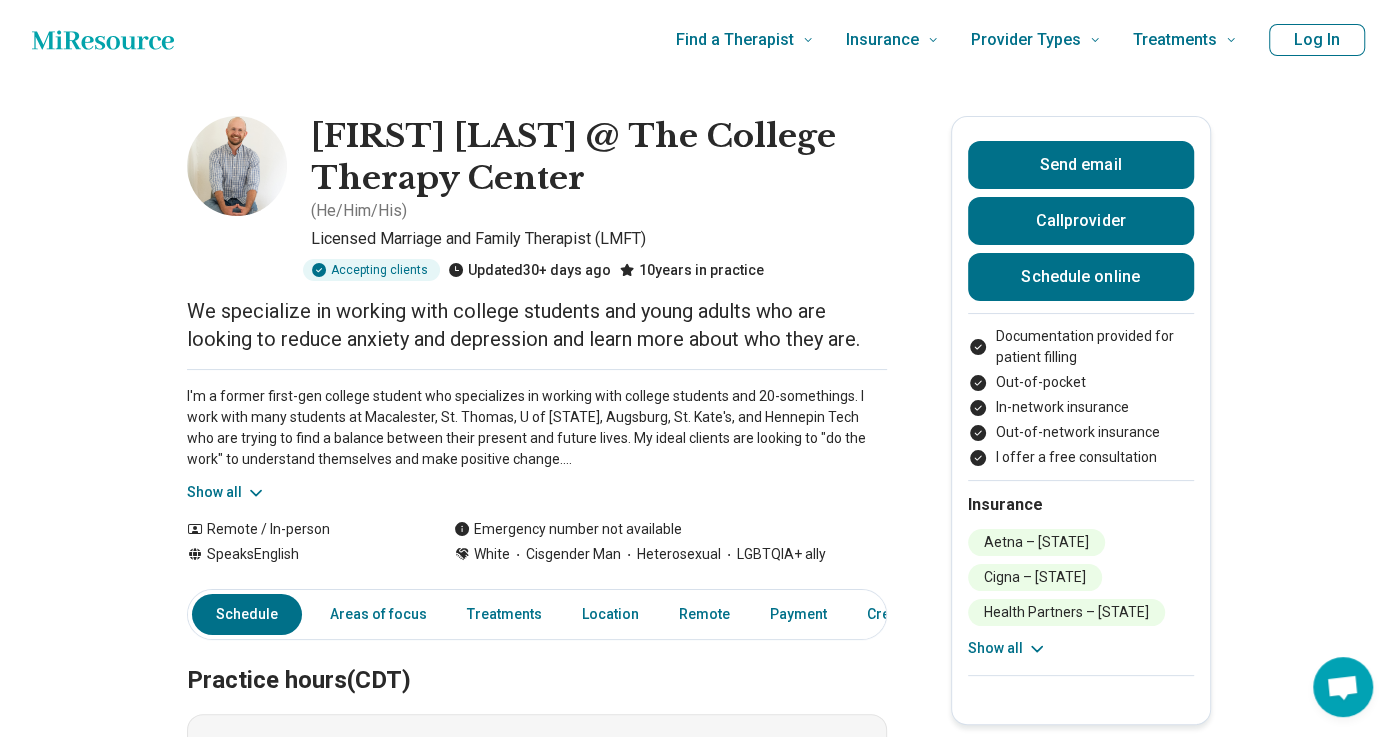 click on "Patrick Castrenze @ The College Therapy Center" at bounding box center [599, 157] 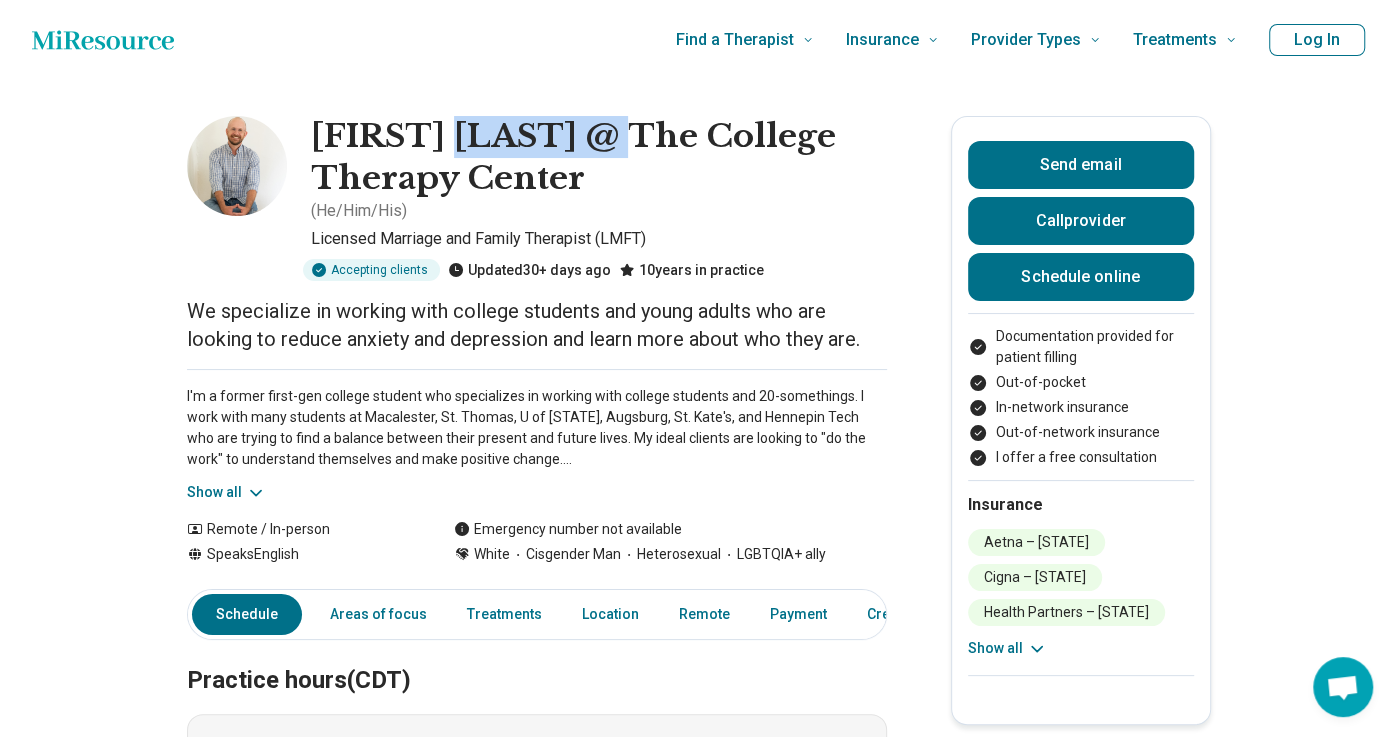 copy on "Castrenze" 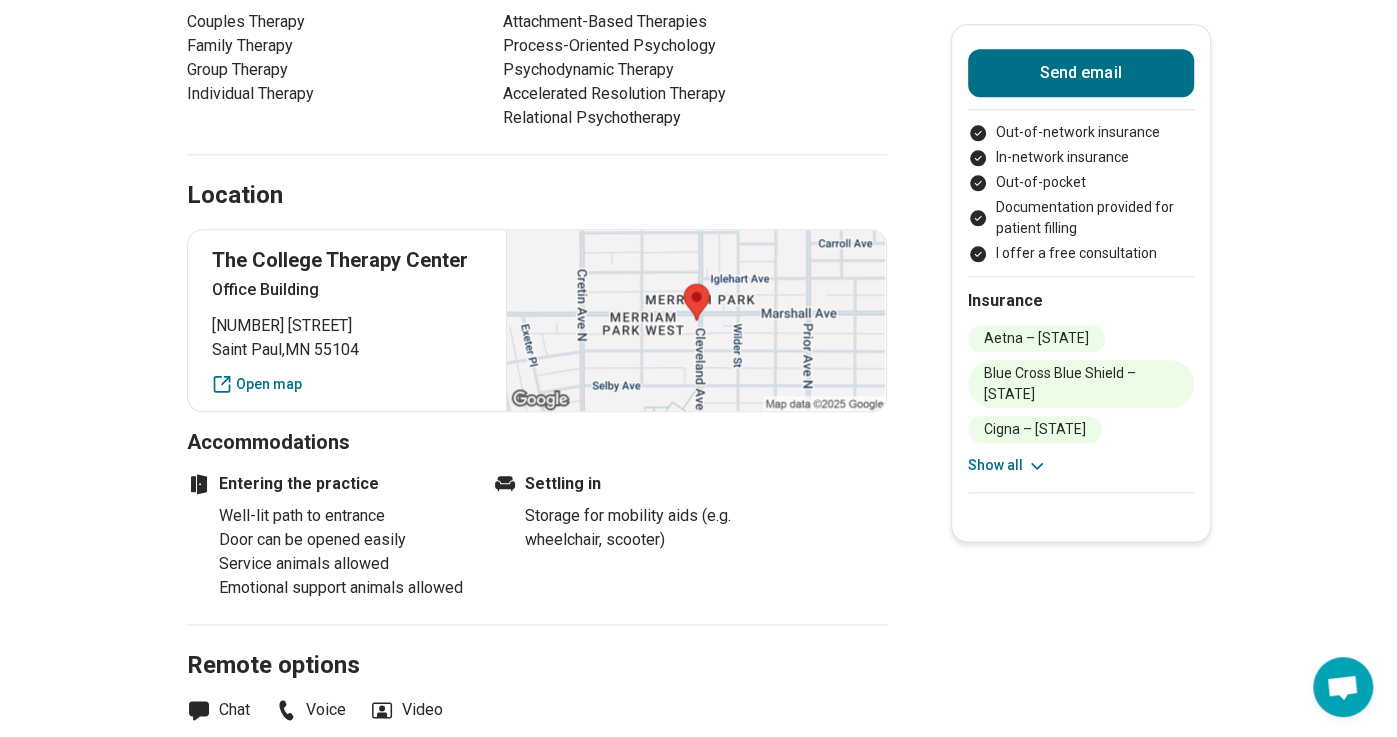 scroll, scrollTop: 1397, scrollLeft: 0, axis: vertical 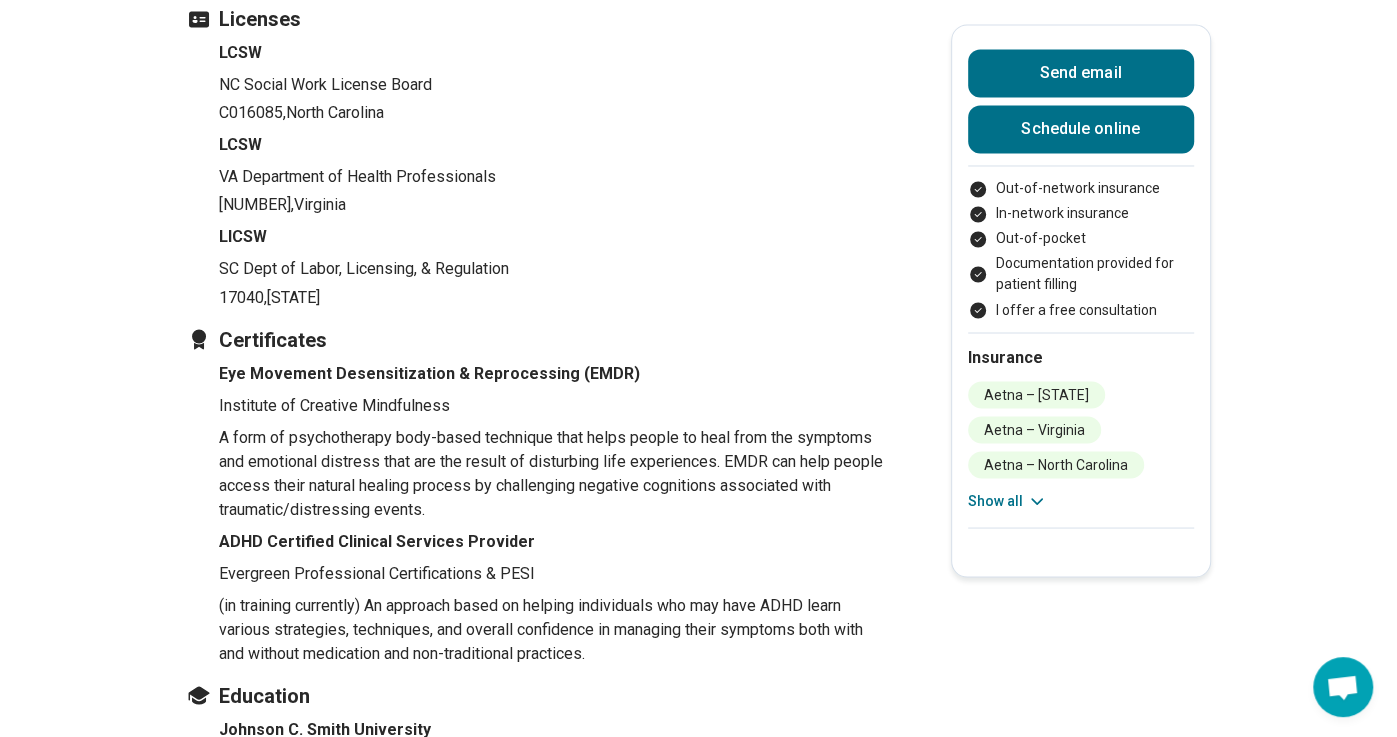 click on "0904015615 ,  Virginia" at bounding box center [553, 205] 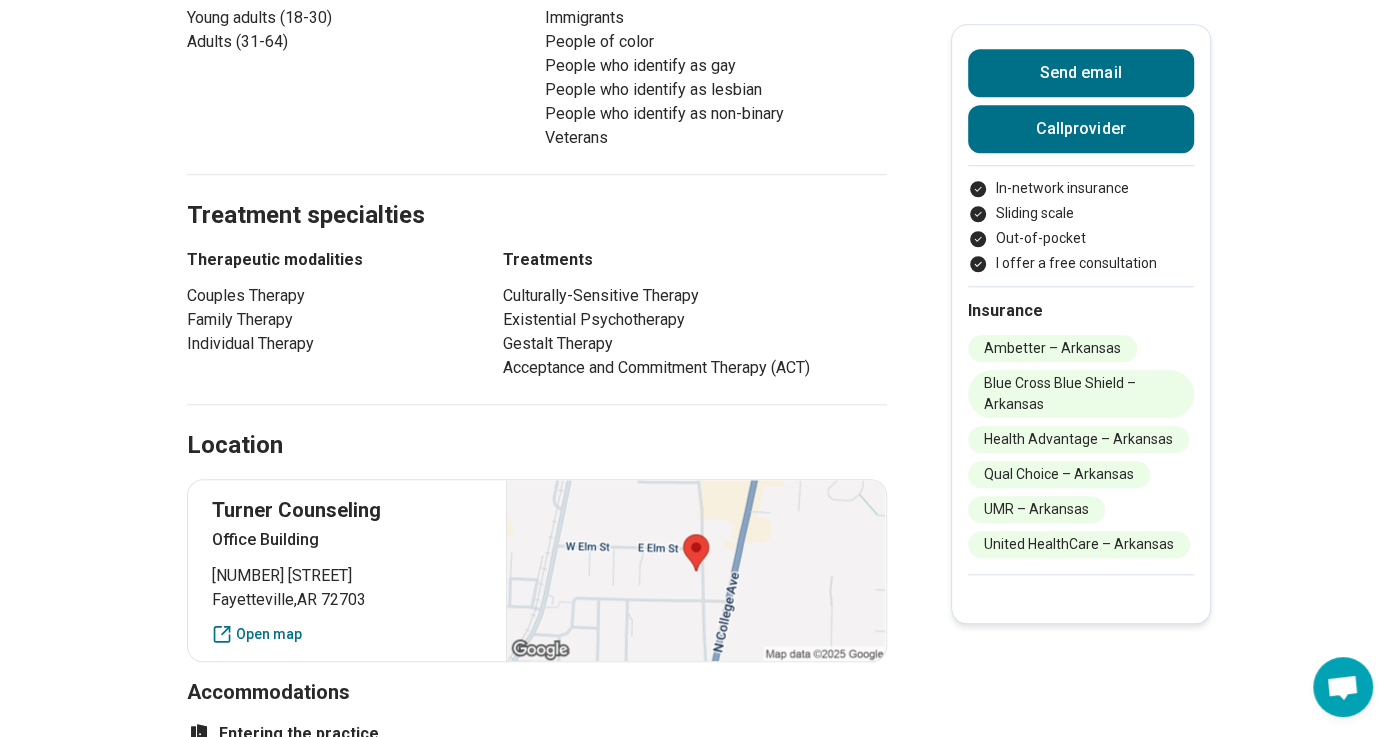 scroll, scrollTop: 1108, scrollLeft: 0, axis: vertical 